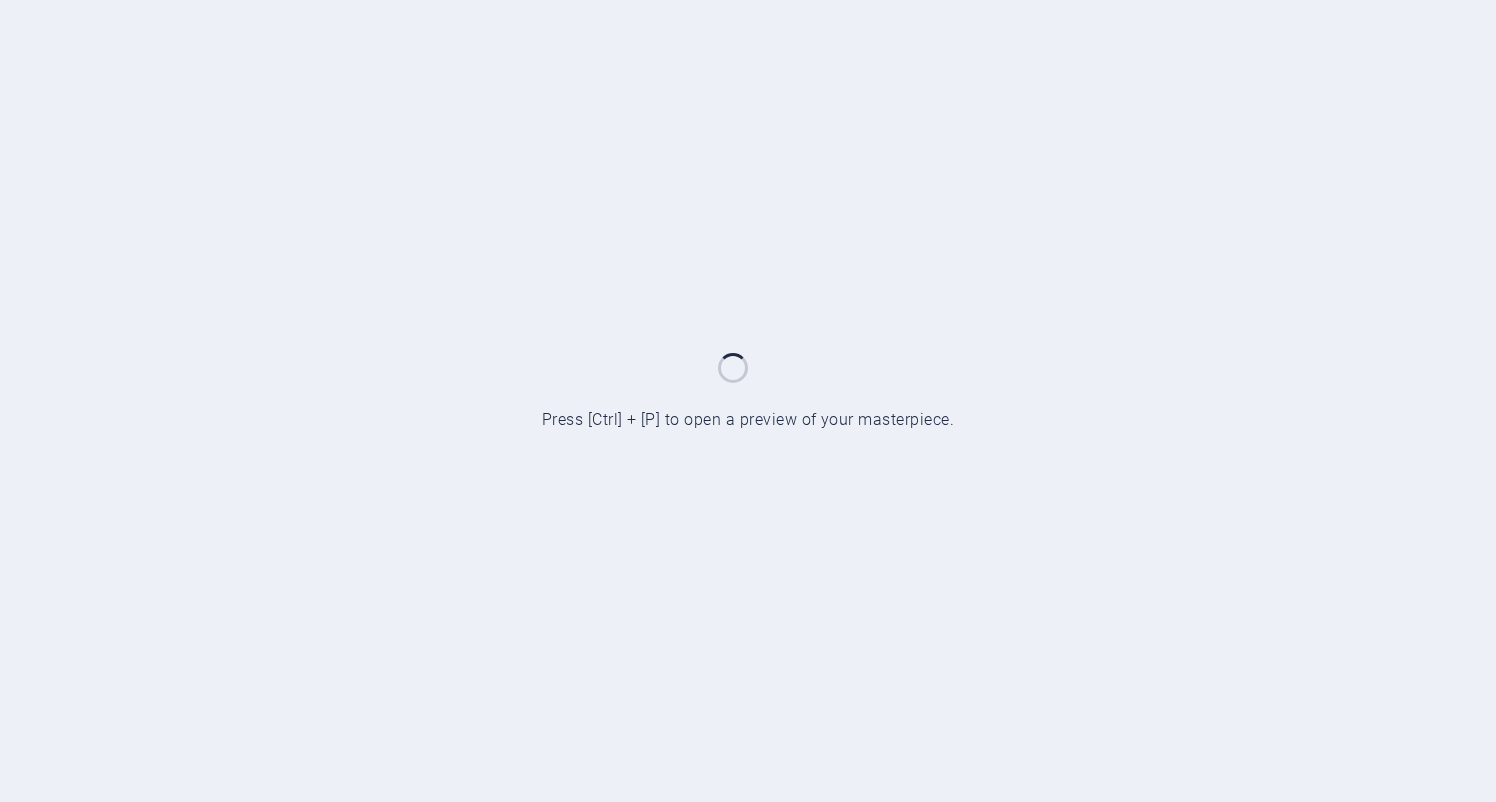 scroll, scrollTop: 0, scrollLeft: 0, axis: both 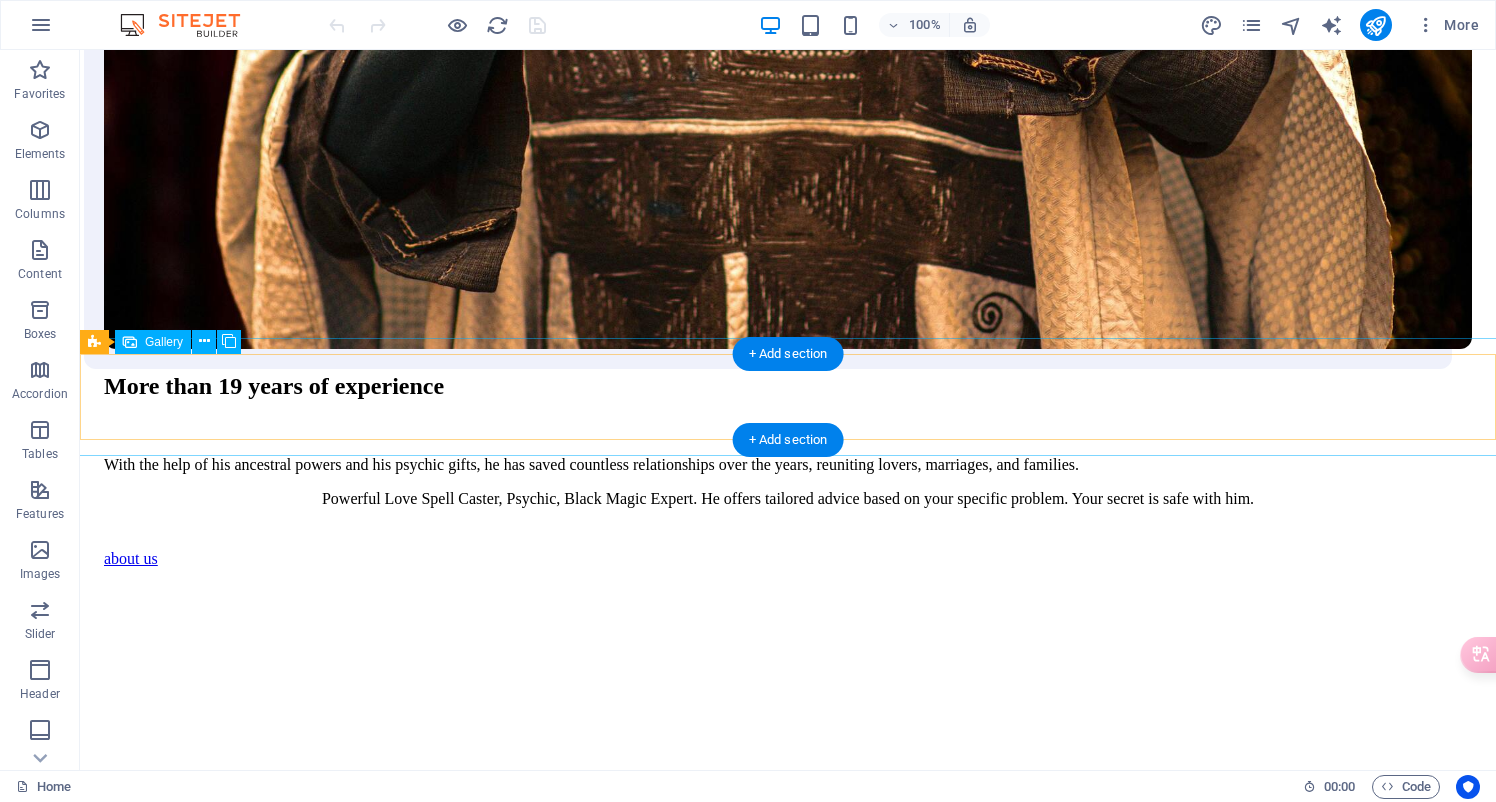 click at bounding box center [528, 4681] 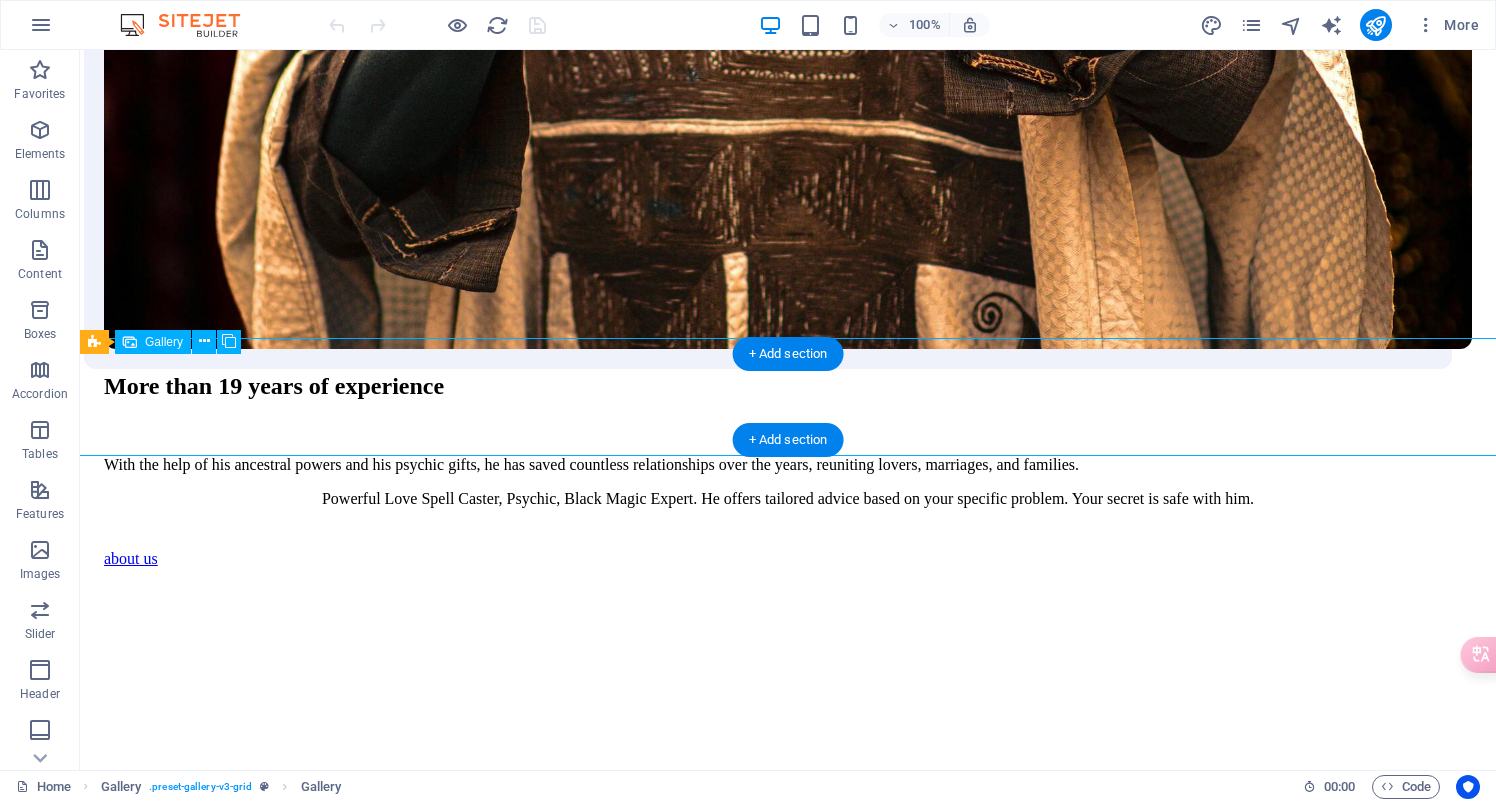 click at bounding box center [528, 4681] 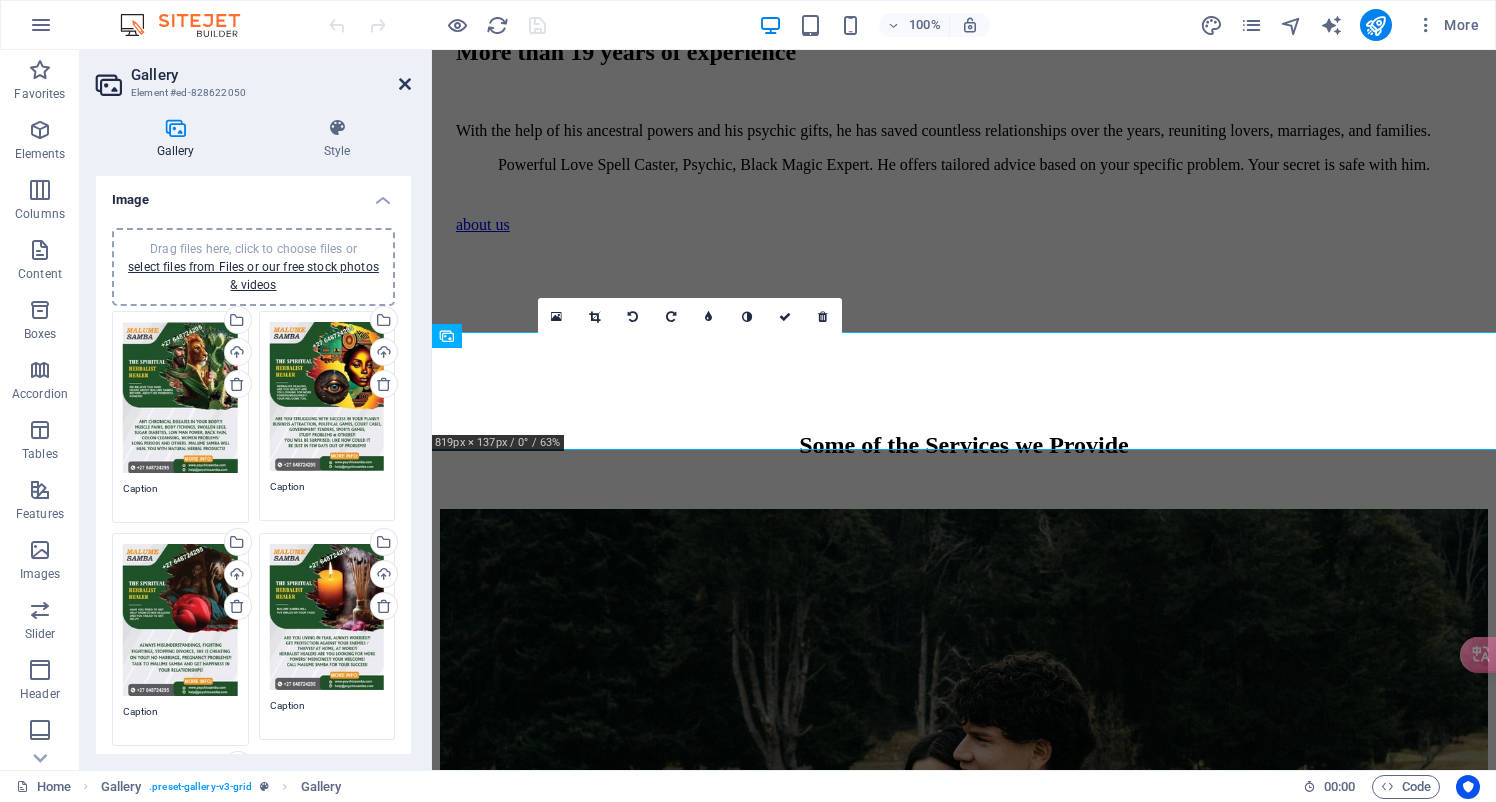 click at bounding box center [405, 84] 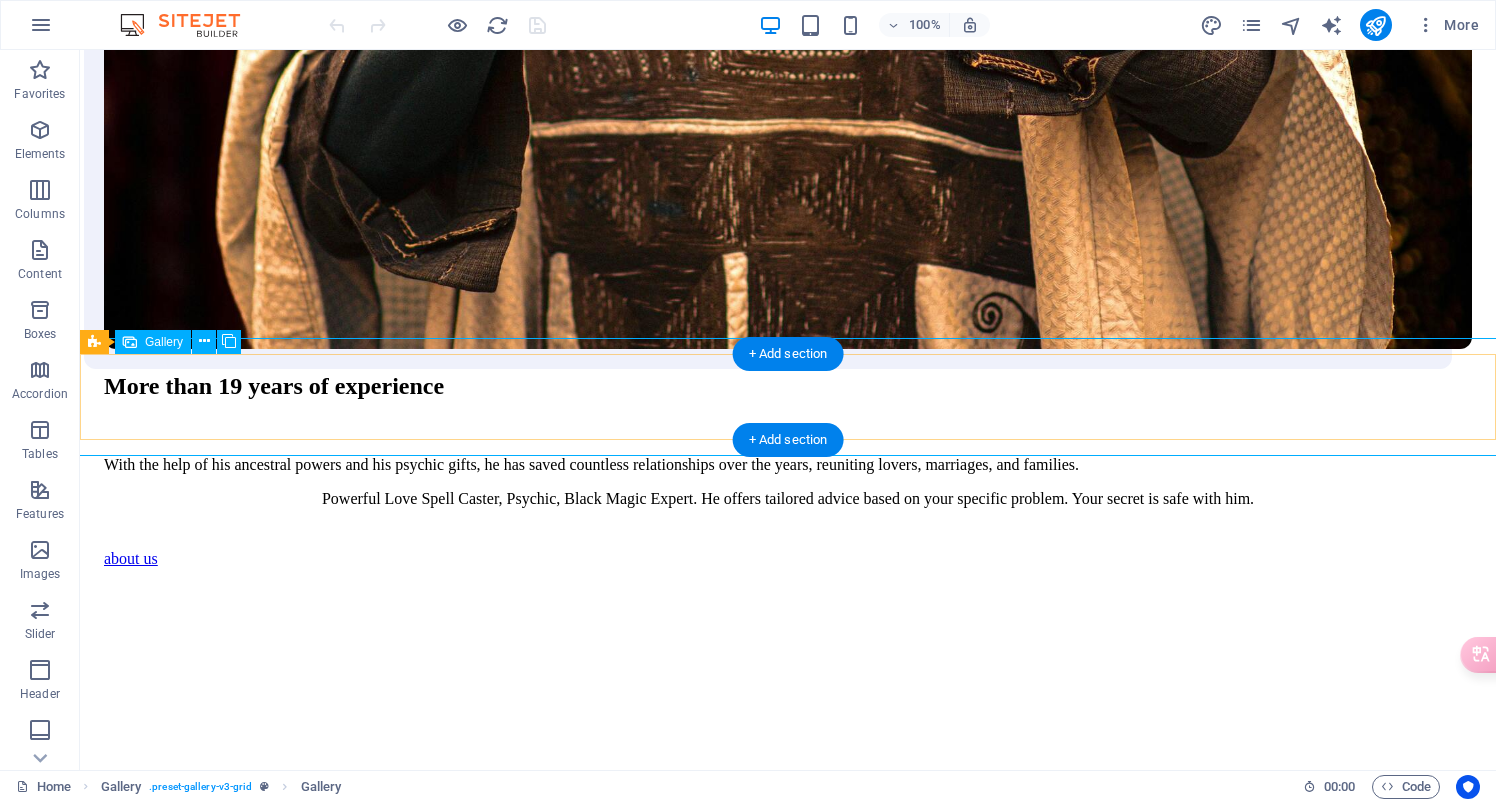 click at bounding box center [528, 4681] 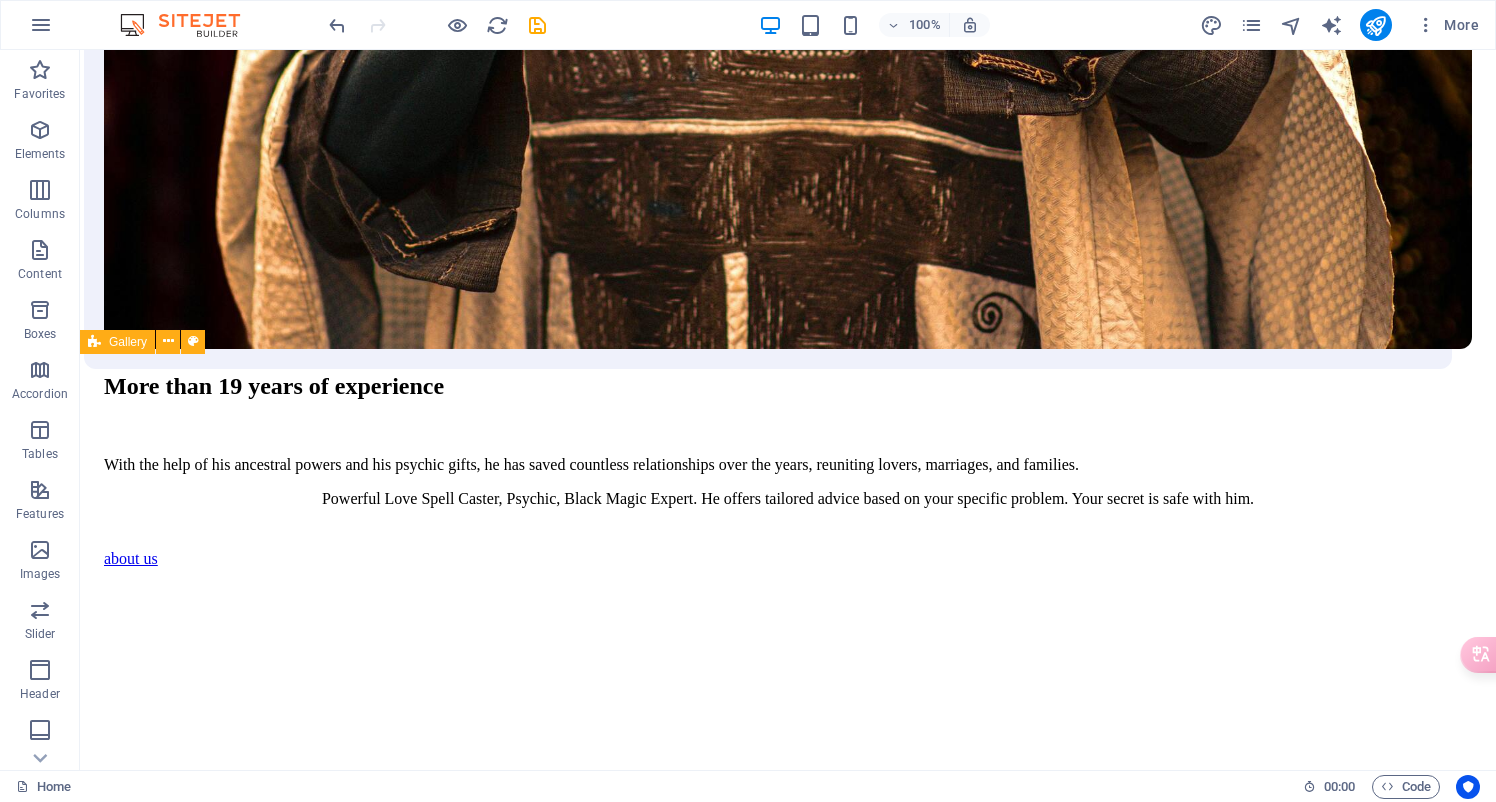 click on "Drop content here or  Add elements  Paste clipboard" at bounding box center [788, 4042] 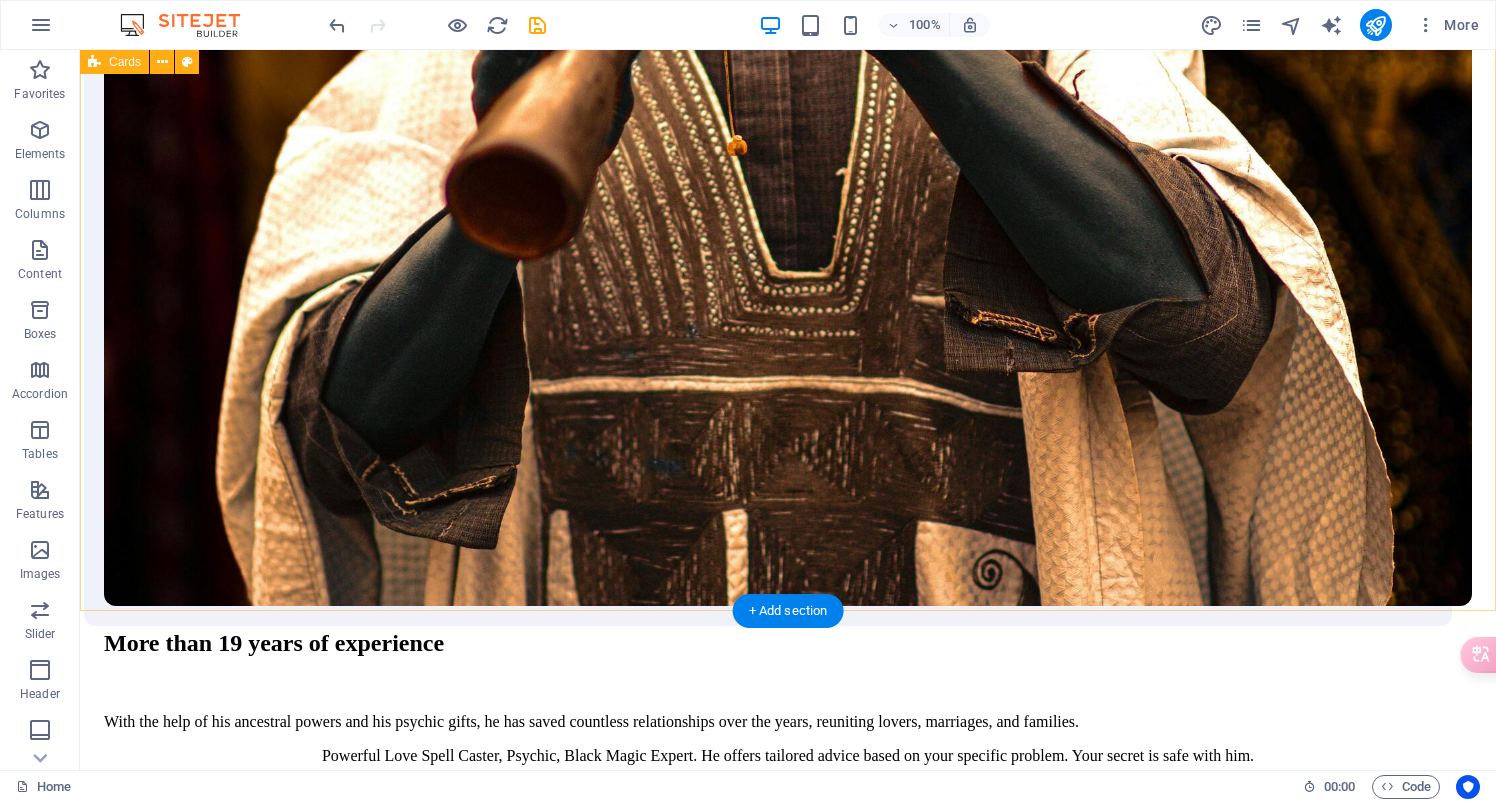 scroll, scrollTop: 2251, scrollLeft: 0, axis: vertical 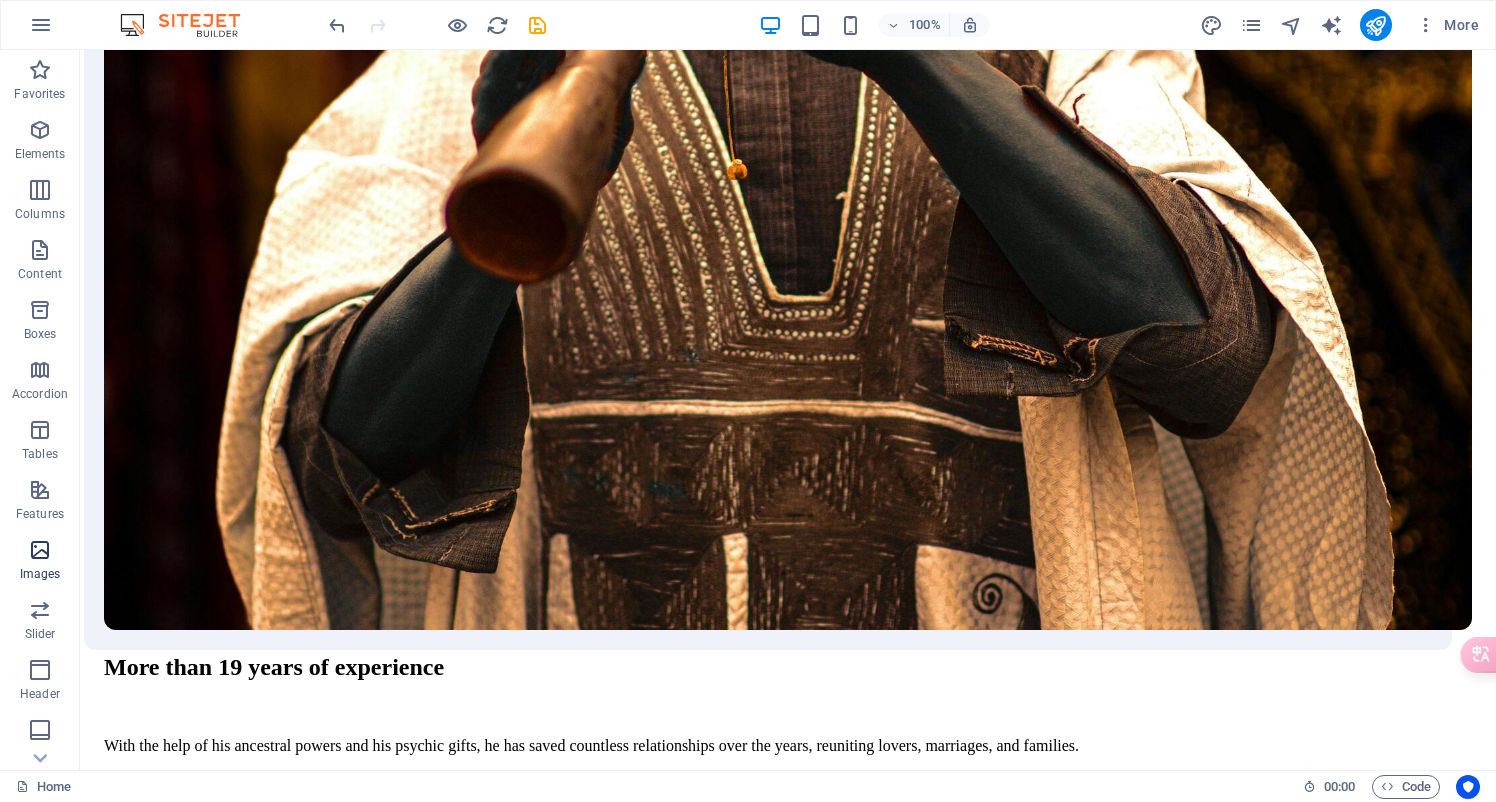 click on "Images" at bounding box center (40, 574) 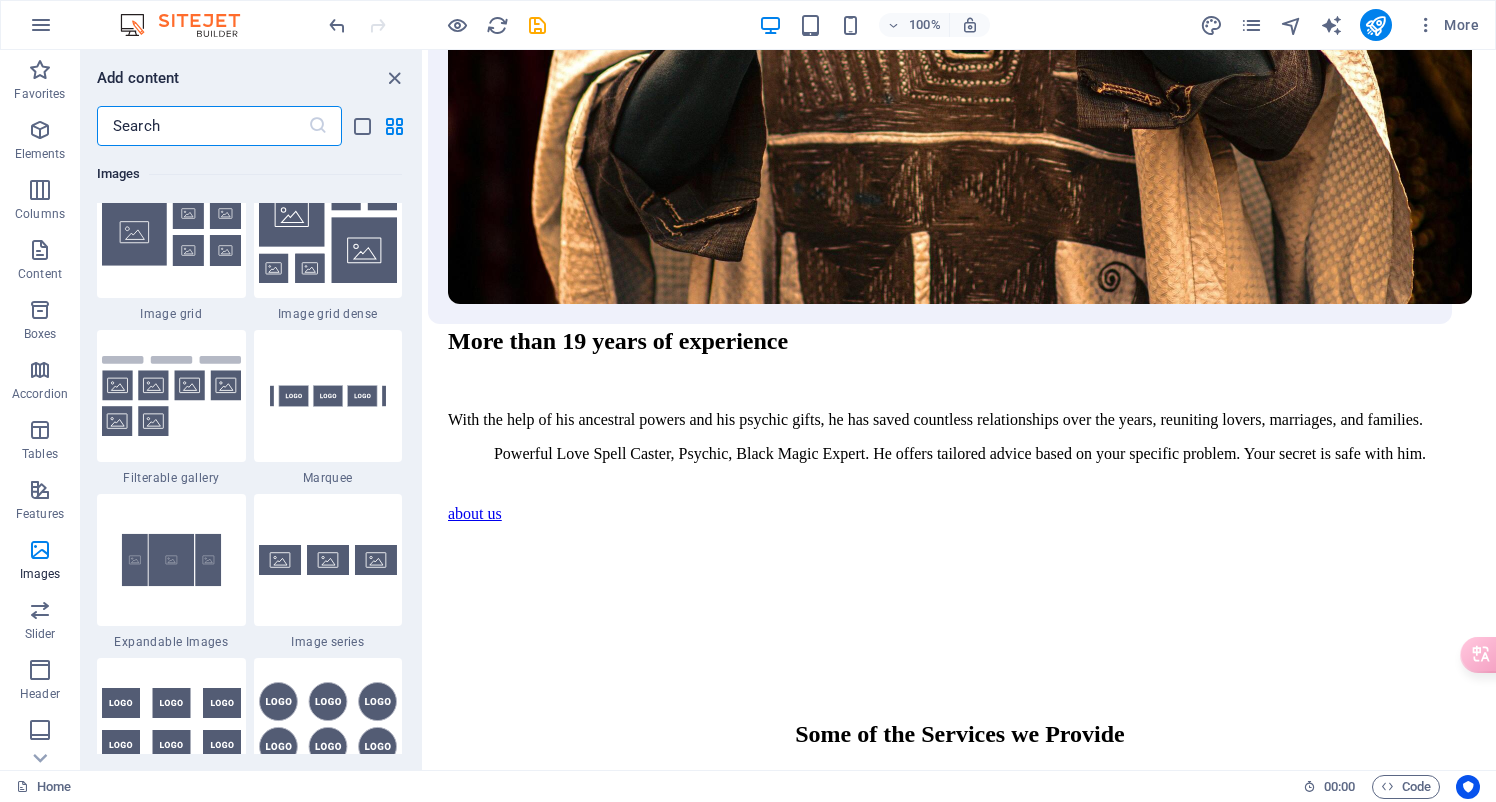 scroll, scrollTop: 10513, scrollLeft: 0, axis: vertical 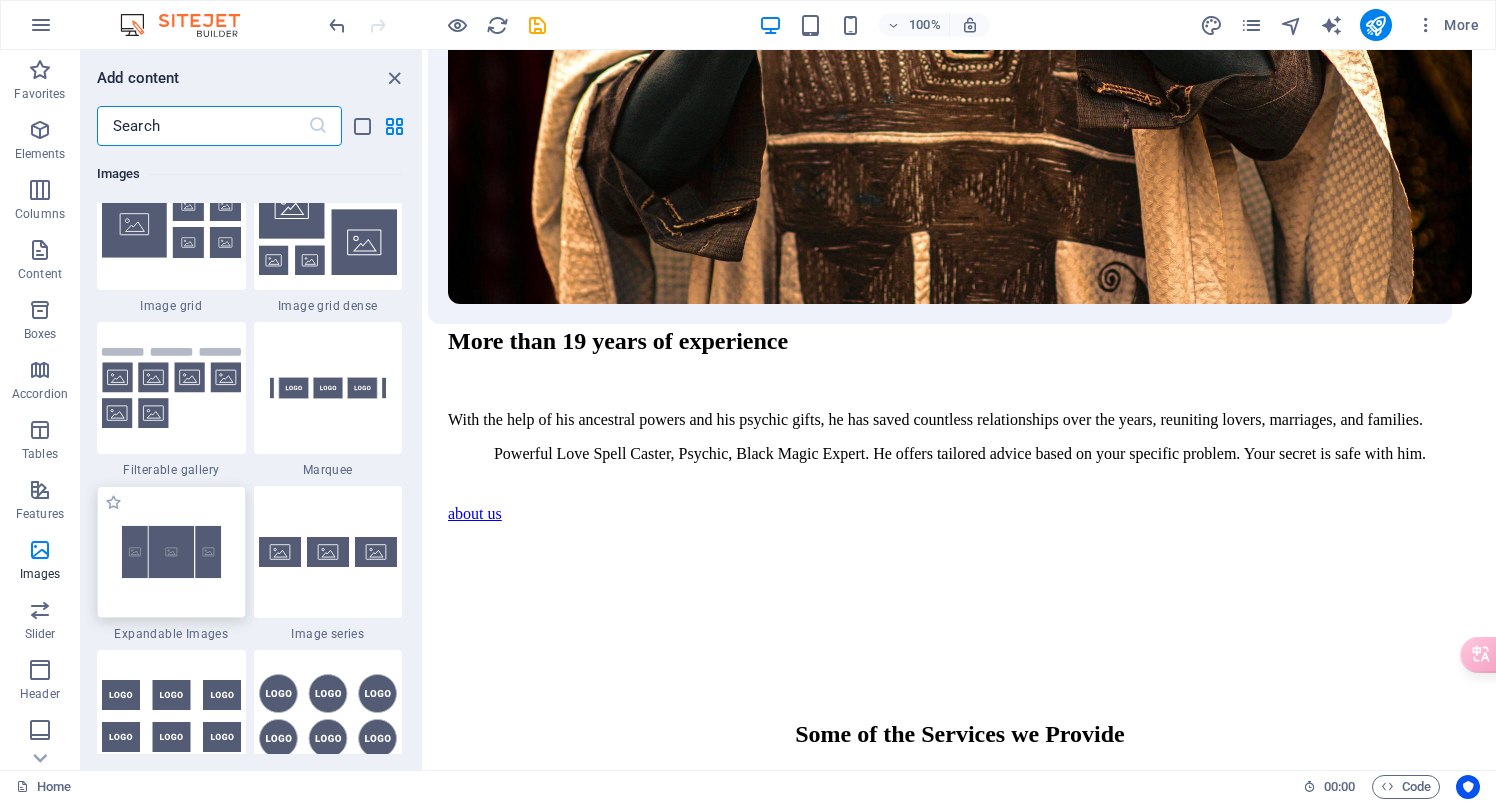 click at bounding box center [171, 552] 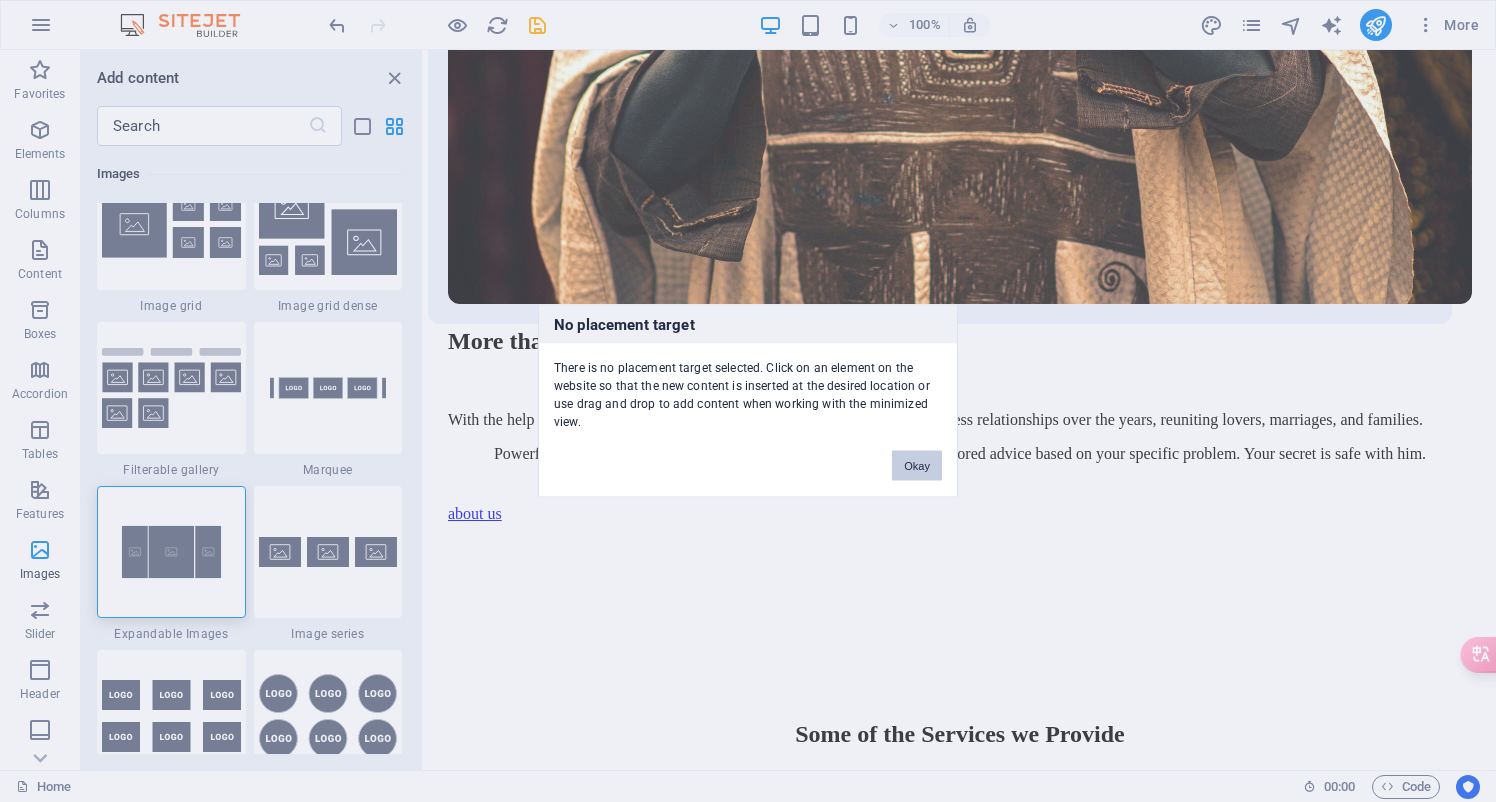 click on "Okay" at bounding box center (917, 466) 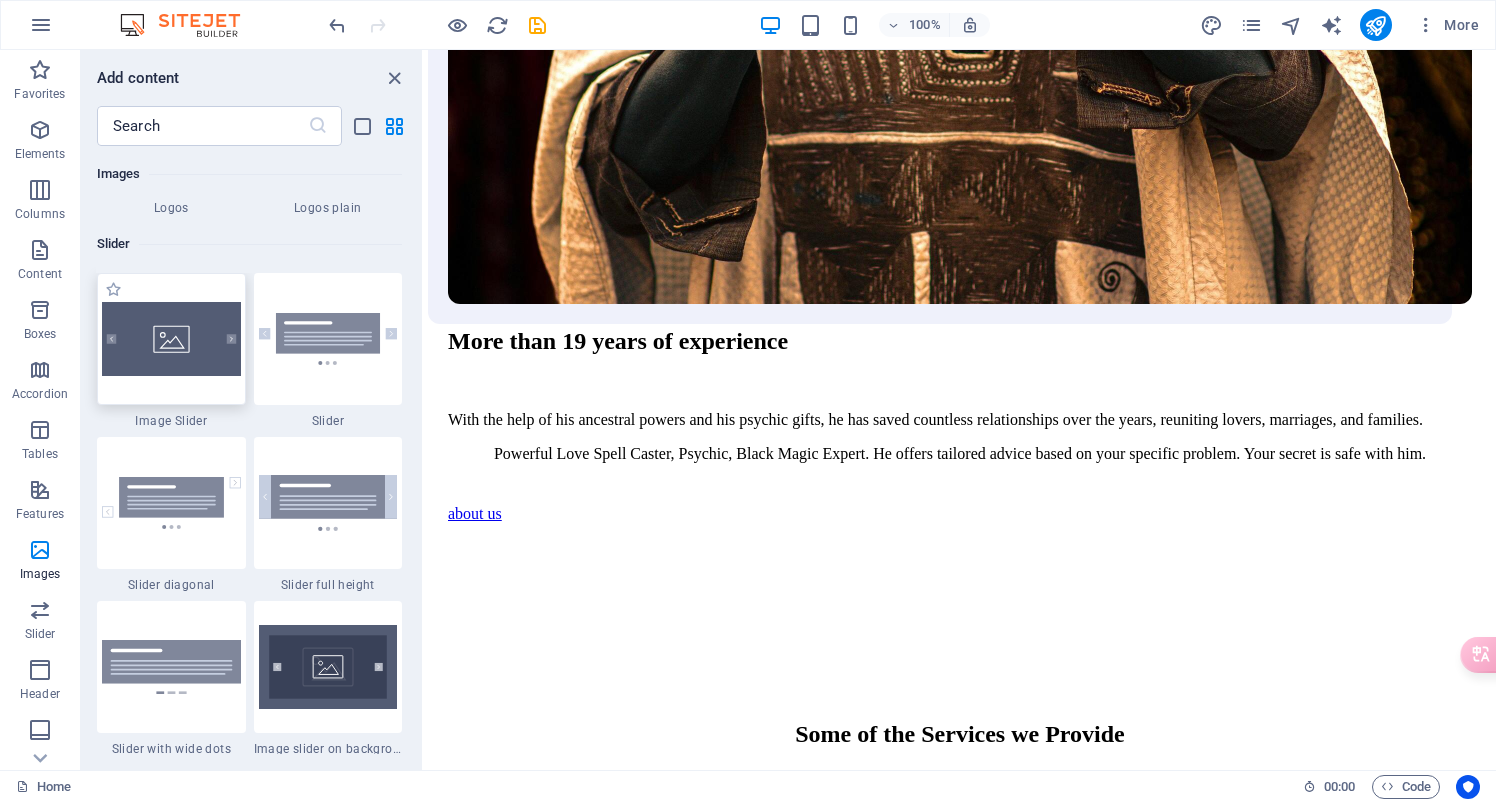 scroll, scrollTop: 11280, scrollLeft: 0, axis: vertical 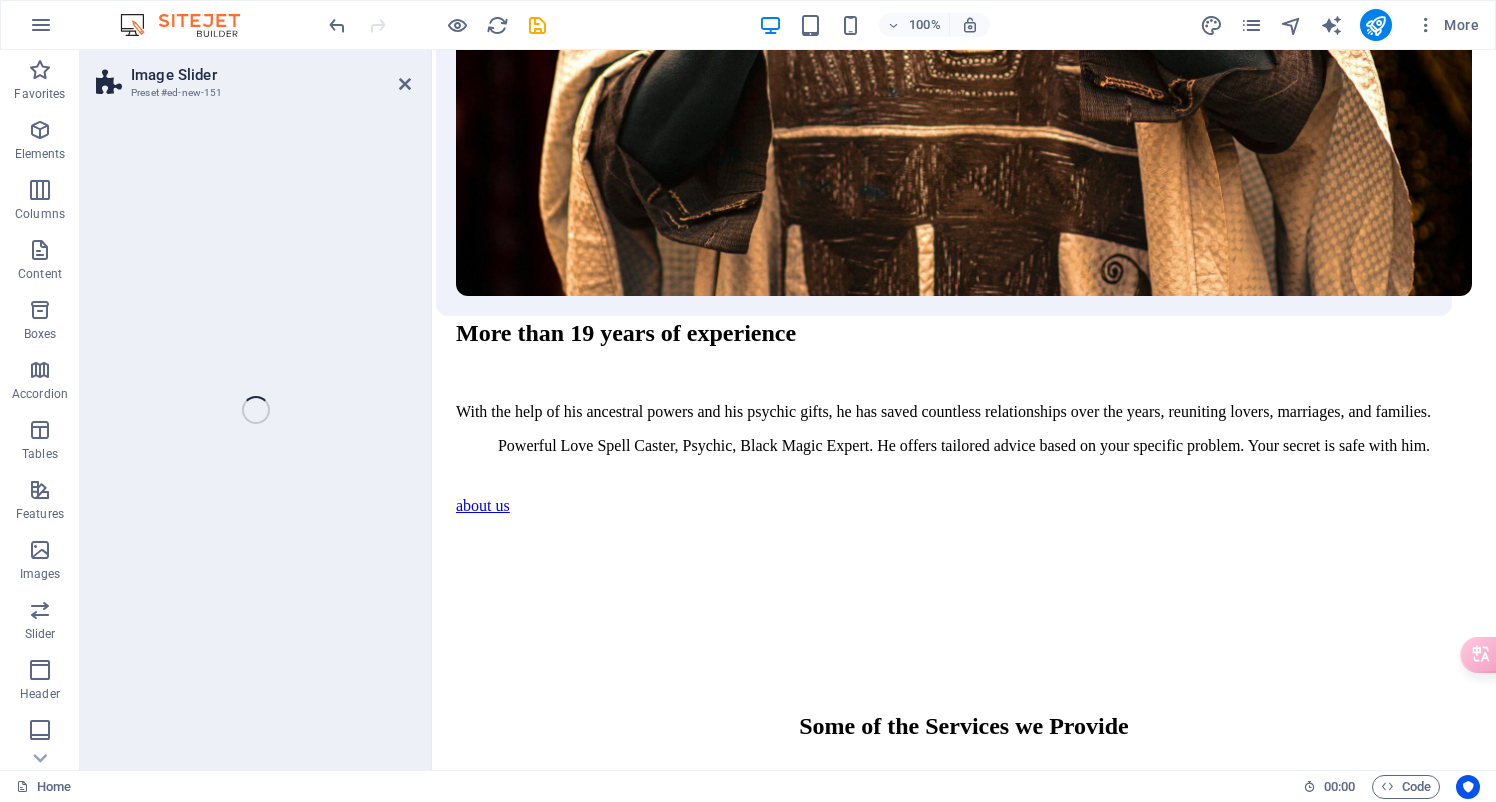 select on "rem" 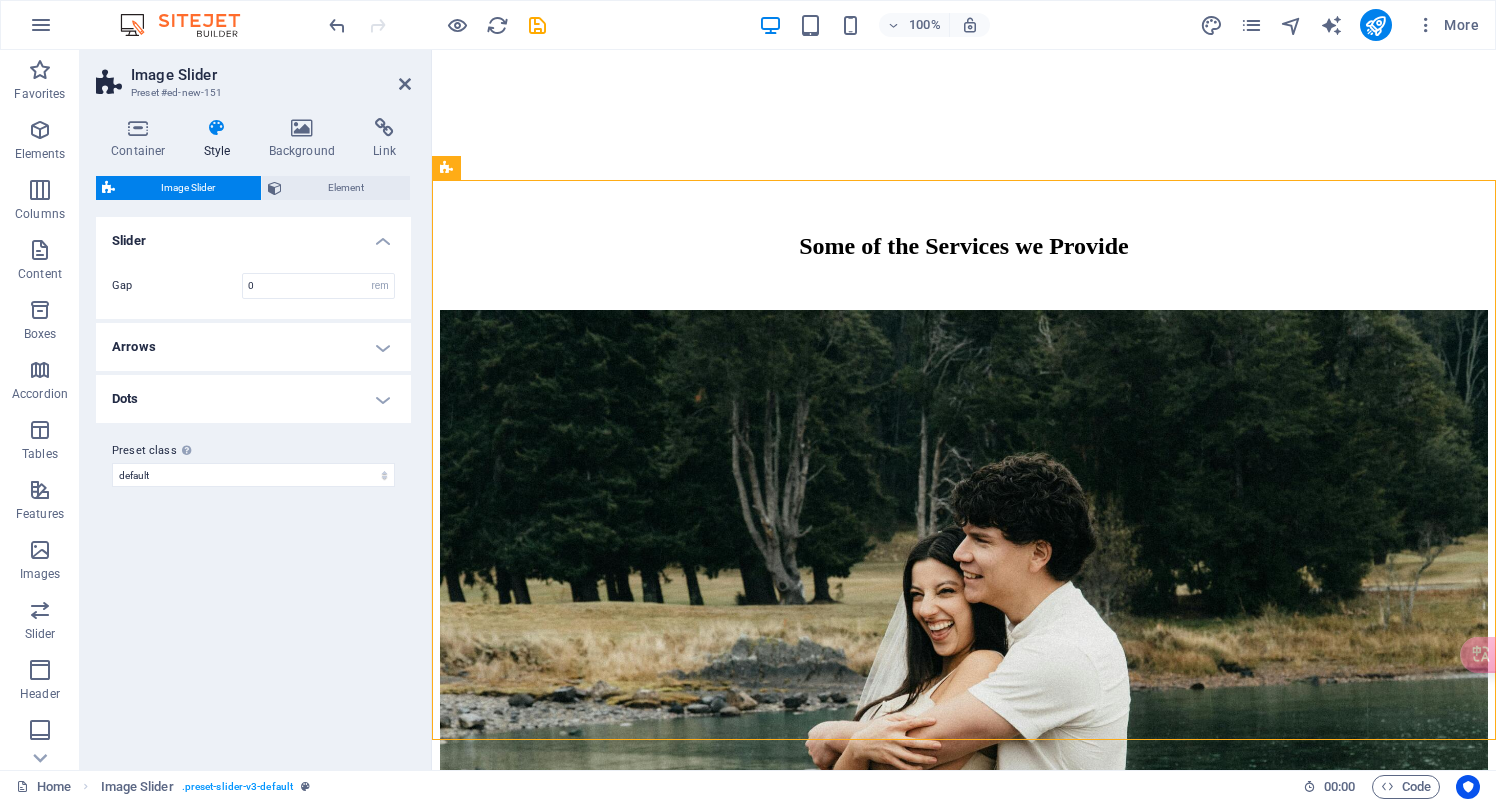 scroll, scrollTop: 2753, scrollLeft: 0, axis: vertical 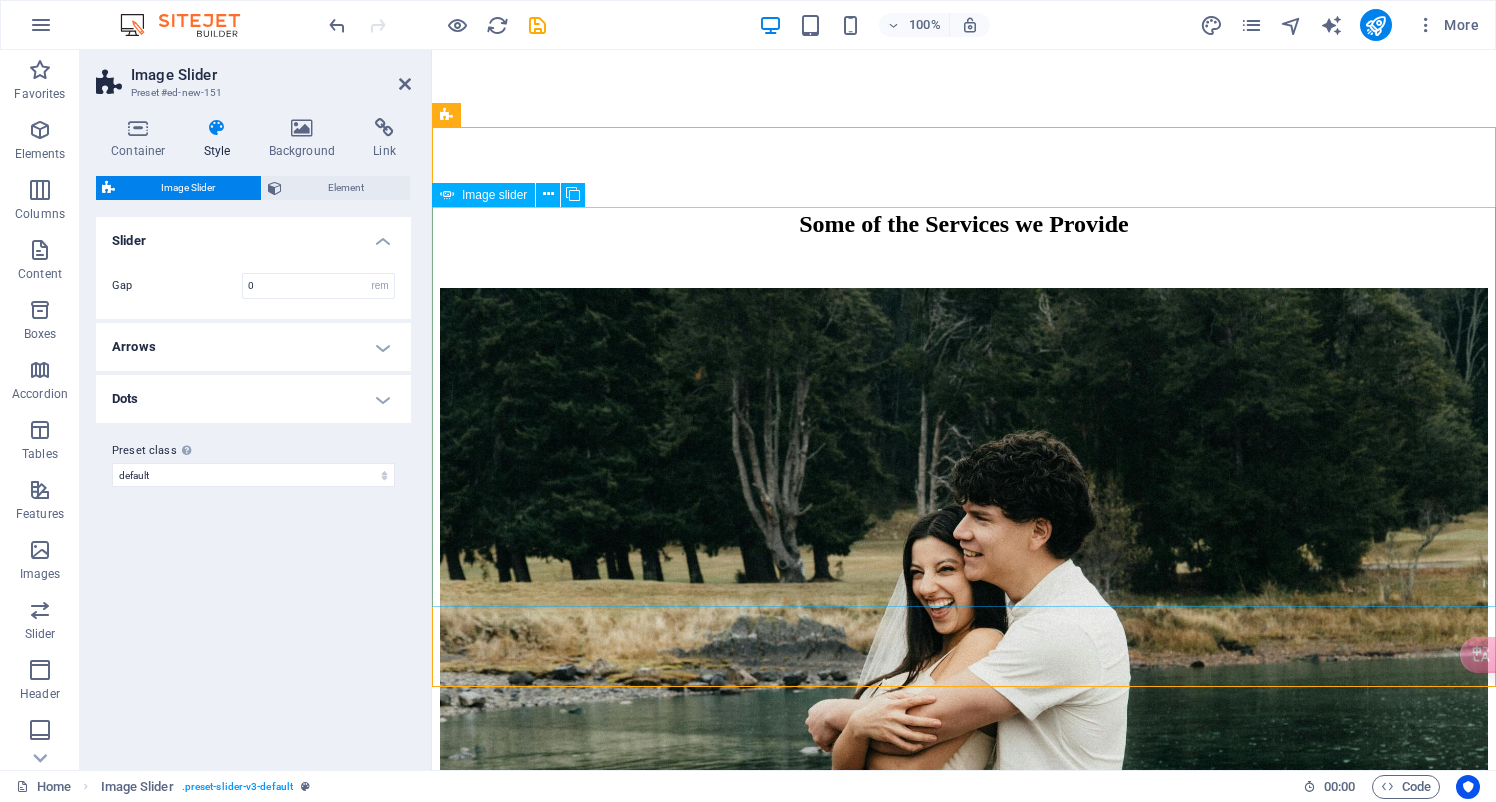 click at bounding box center (-112, 3401) 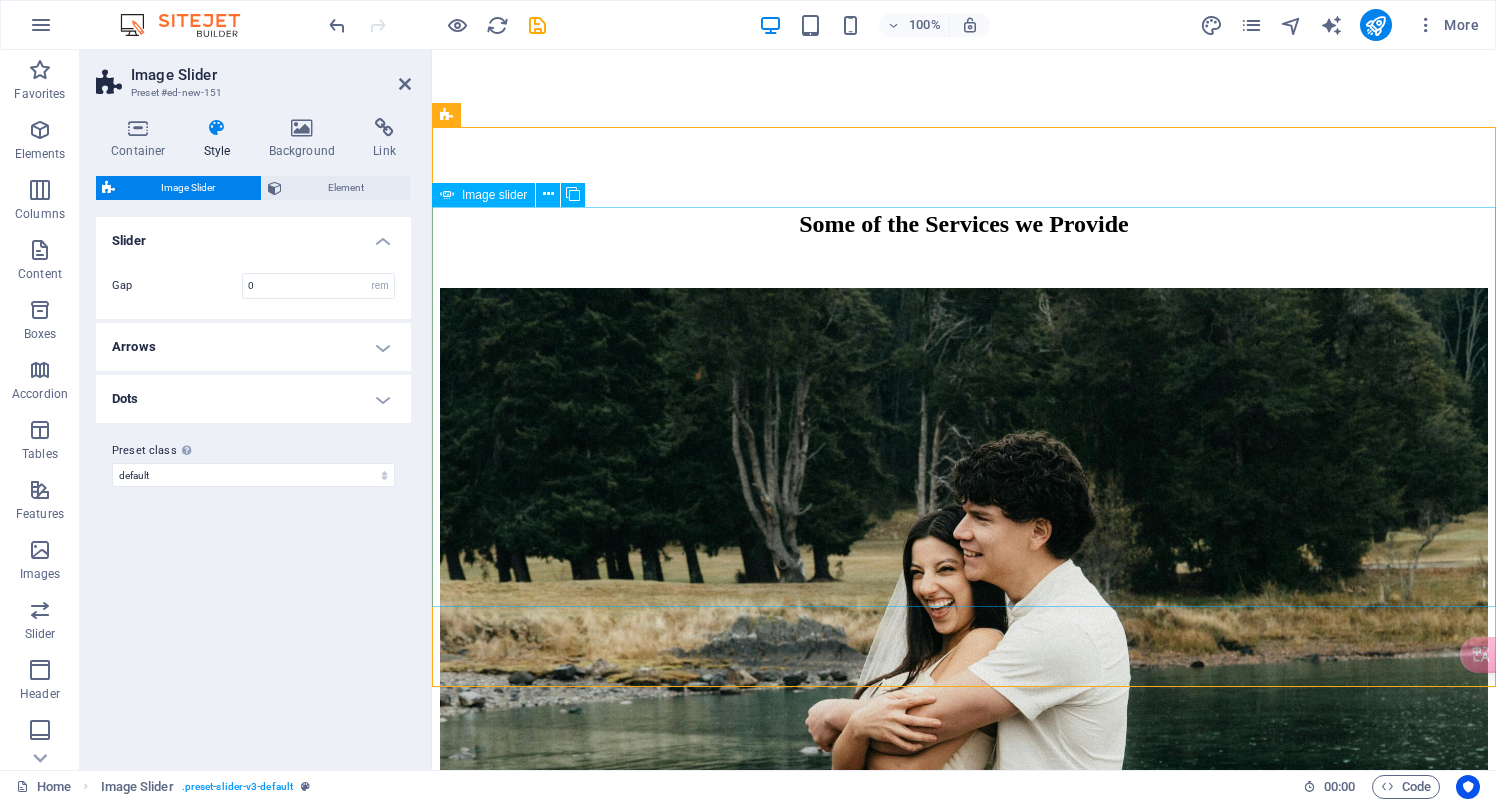 click at bounding box center [-112, 3401] 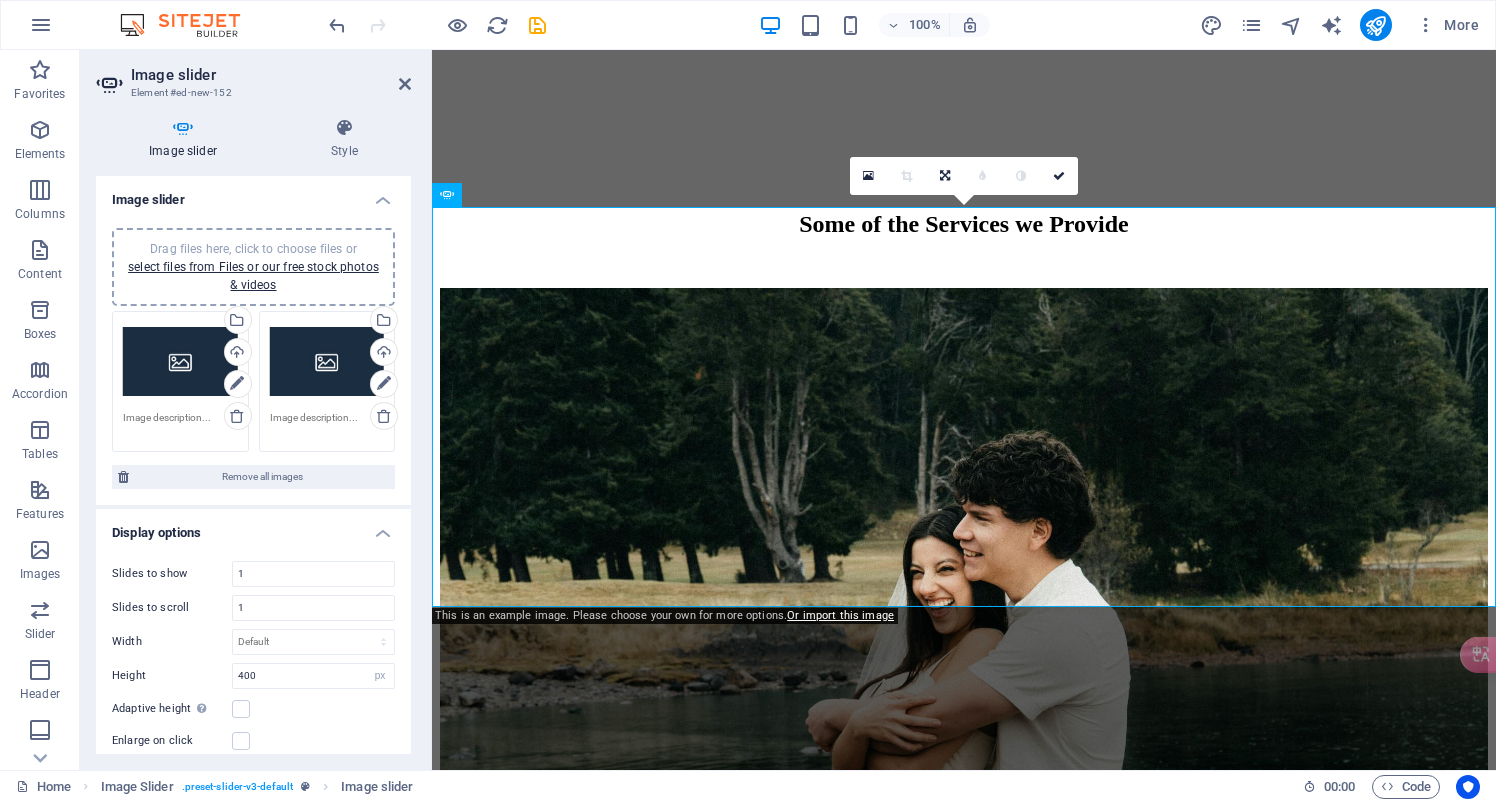 click on "Drag files here, click to choose files or select files from Files or our free stock photos & videos" at bounding box center (180, 362) 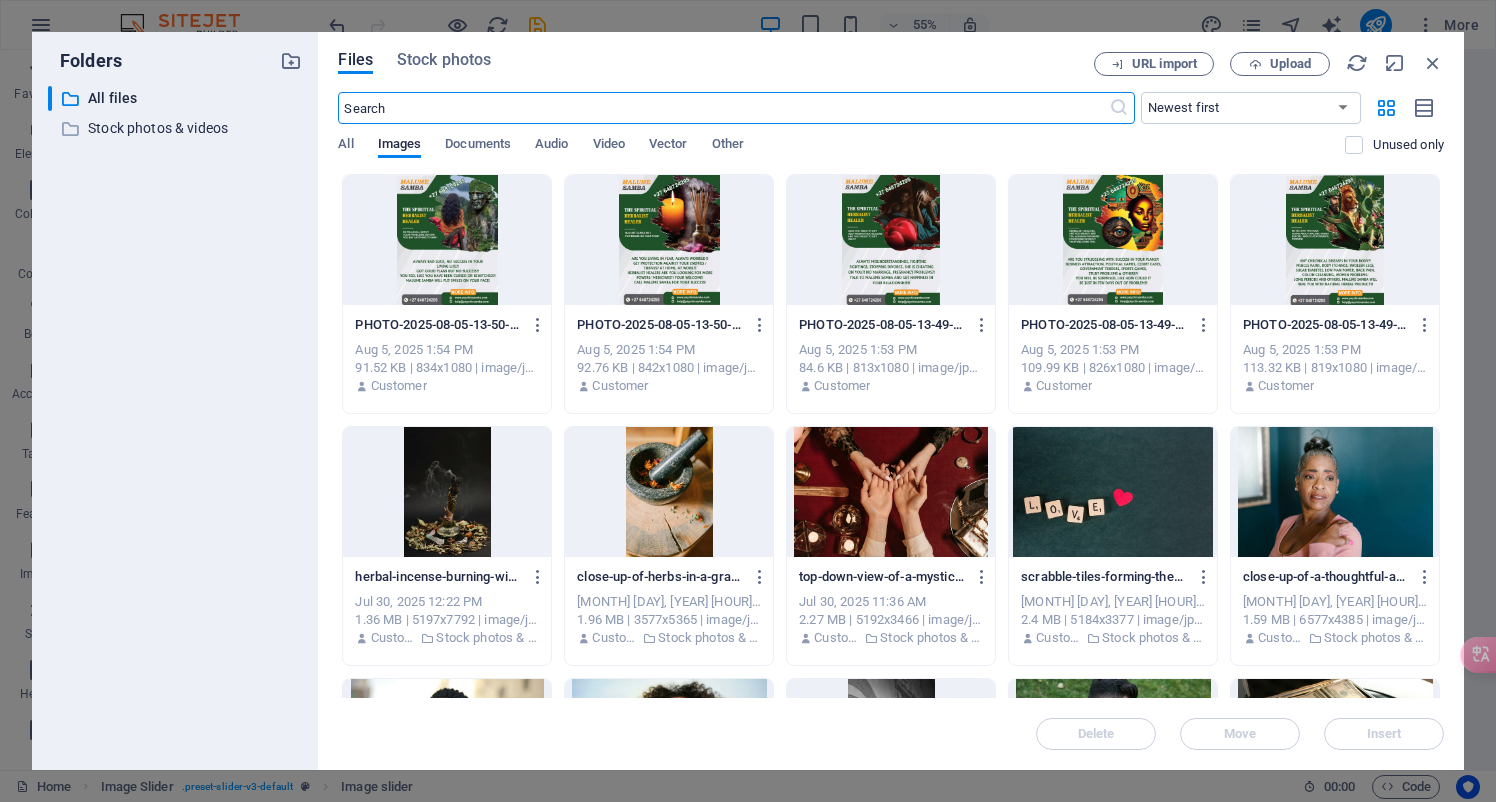 click at bounding box center (447, 240) 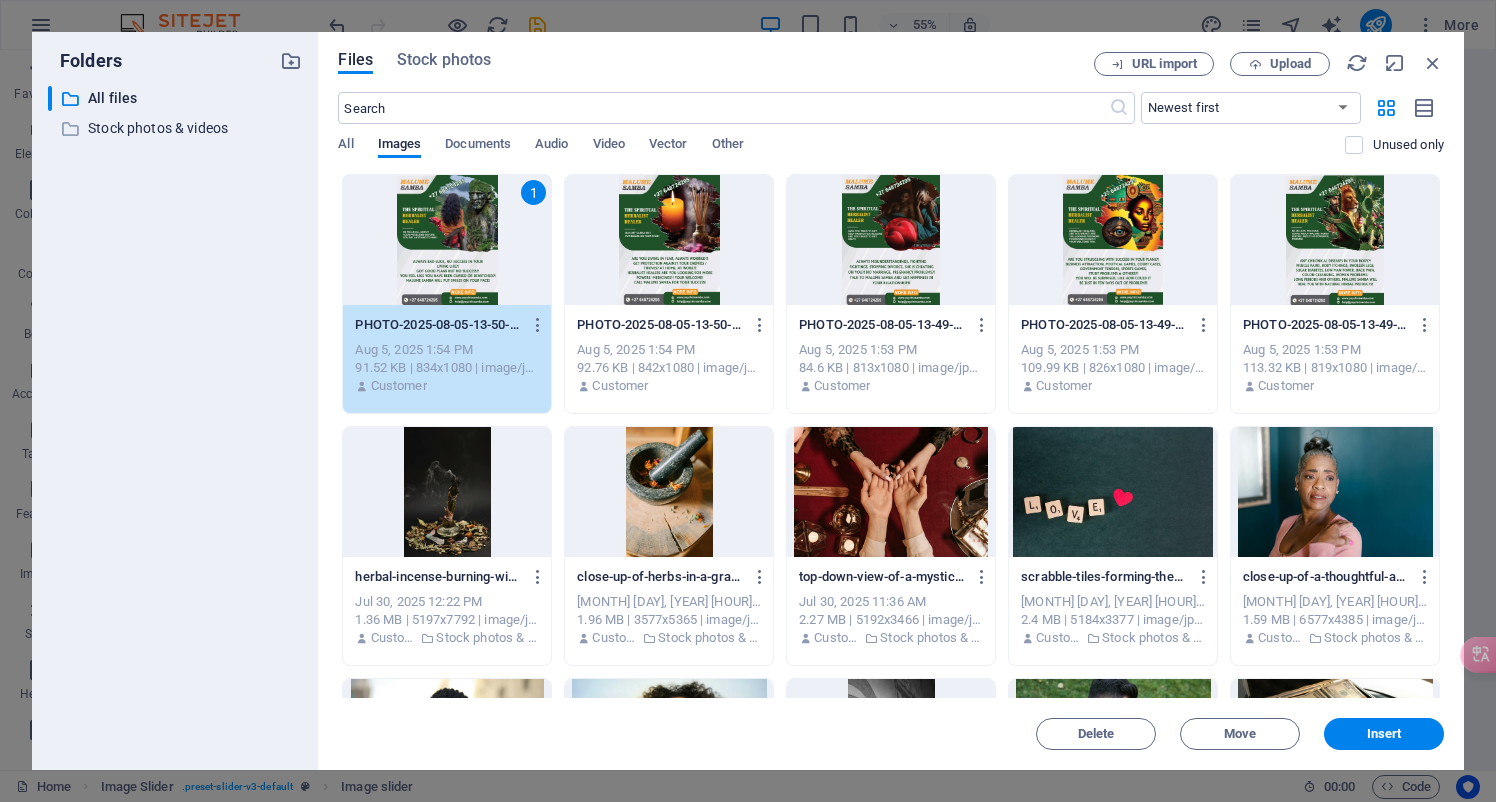 click on "1" at bounding box center [447, 240] 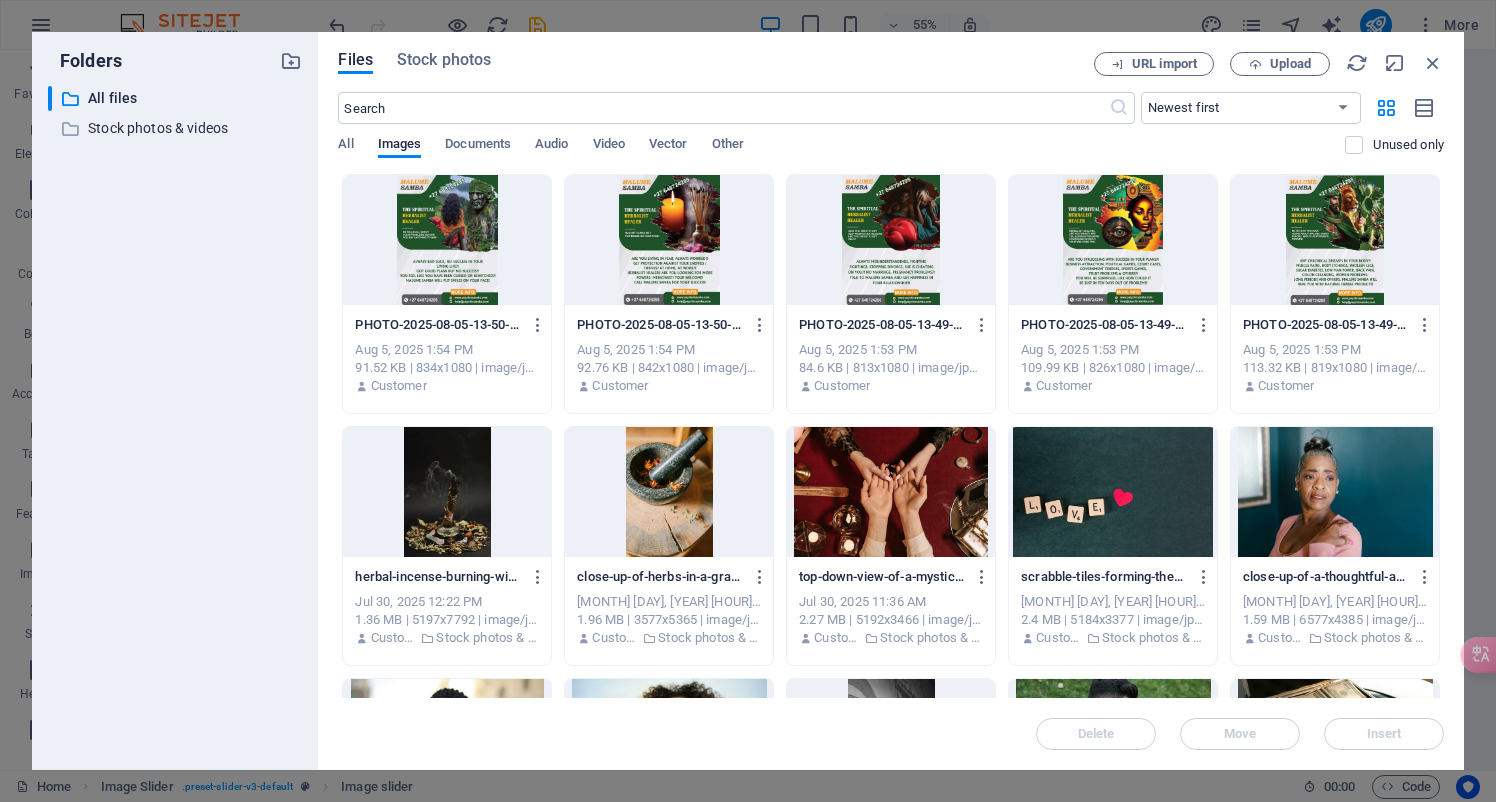 click at bounding box center [447, 240] 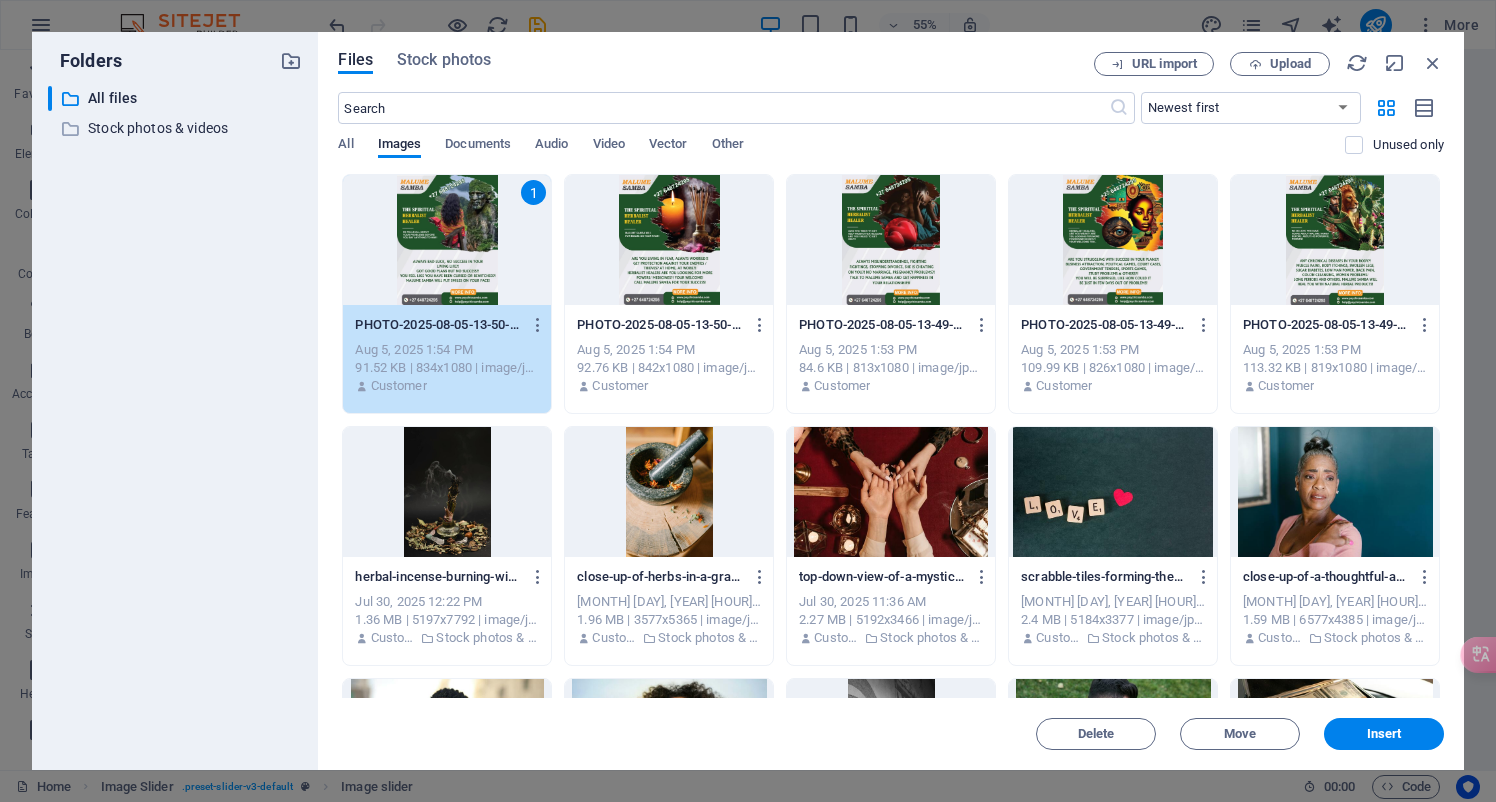 click at bounding box center [669, 240] 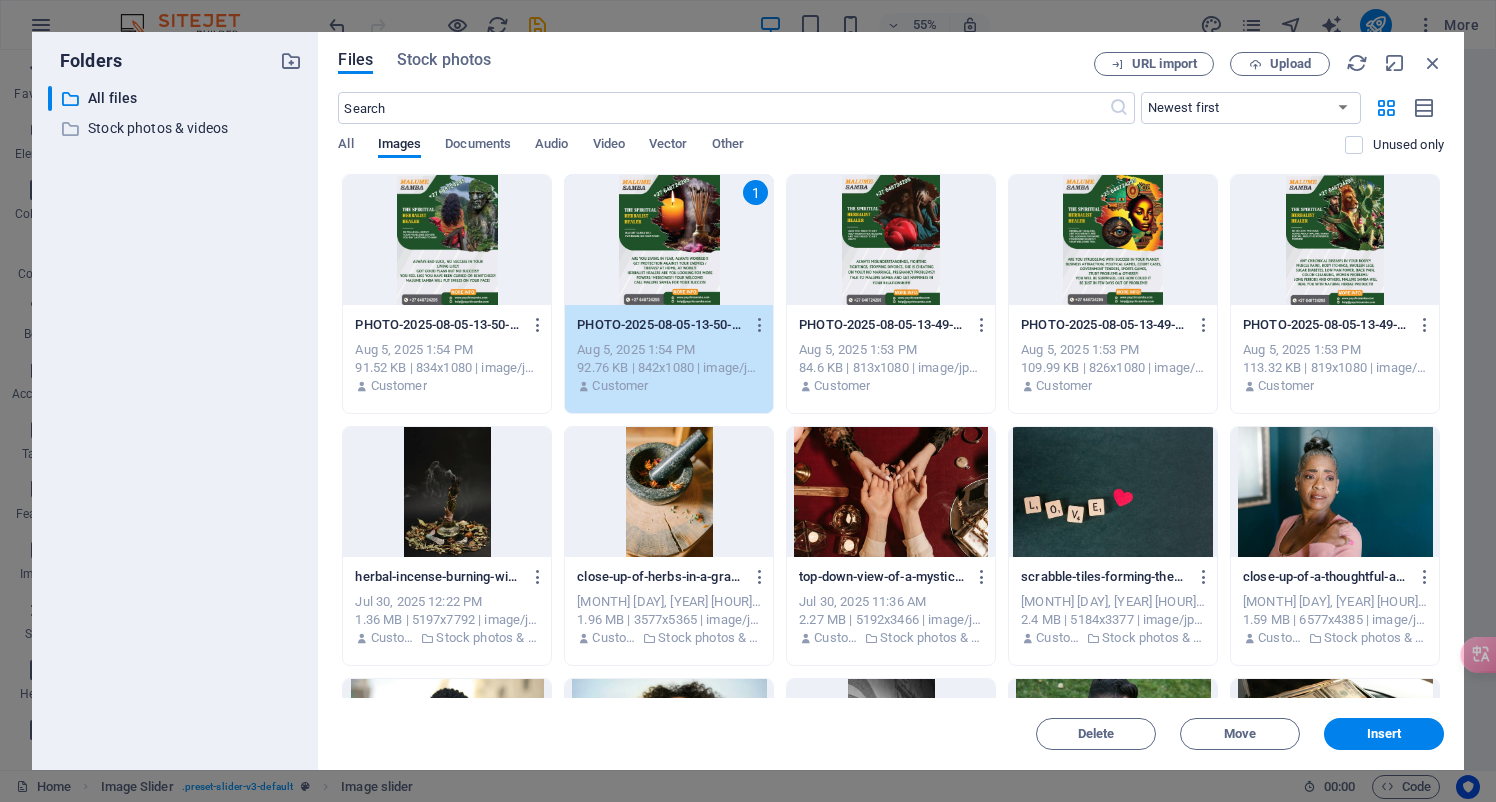 click at bounding box center (447, 240) 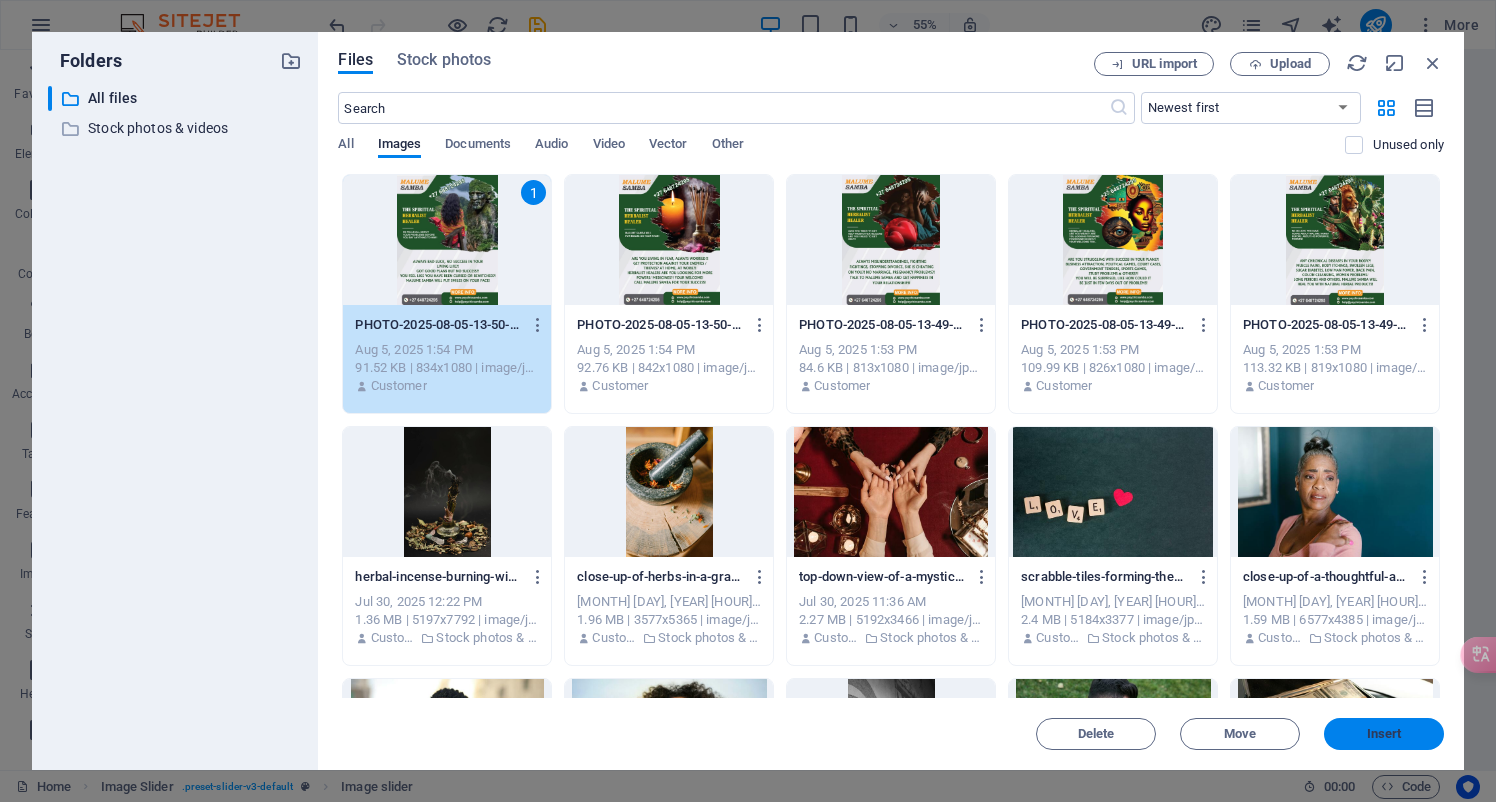 click on "Insert" at bounding box center (1384, 734) 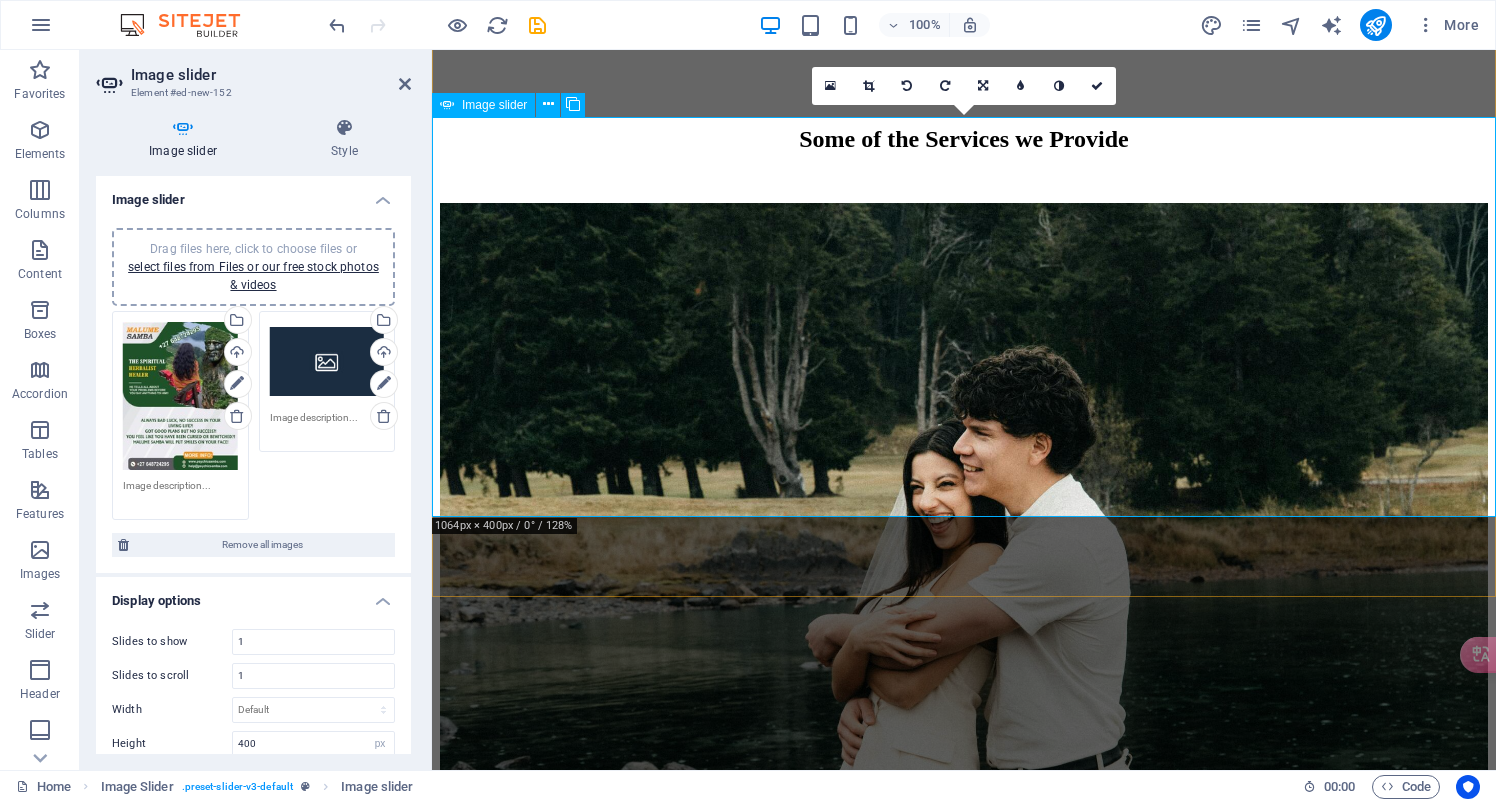 scroll, scrollTop: 2843, scrollLeft: 0, axis: vertical 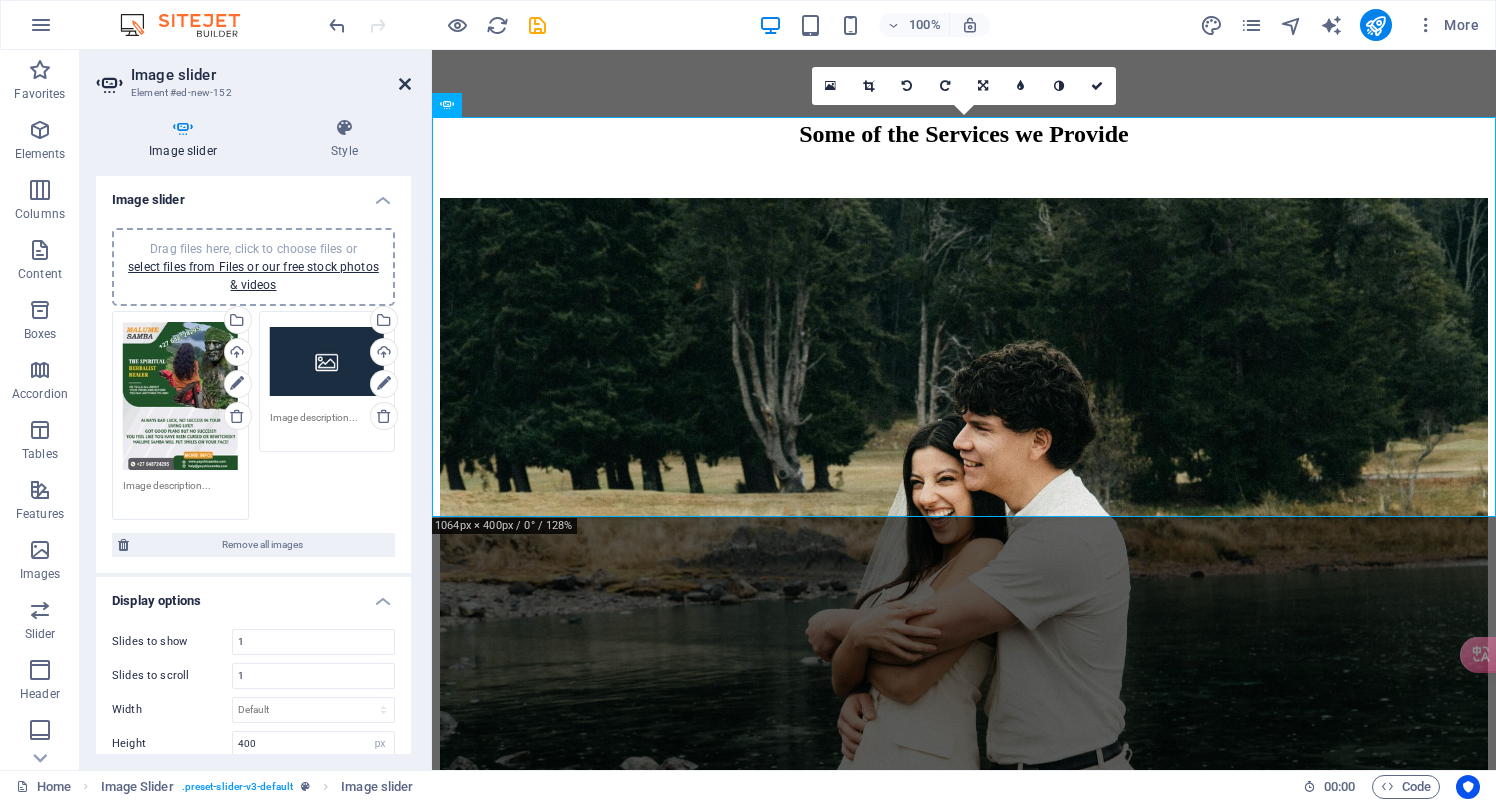 click at bounding box center [405, 84] 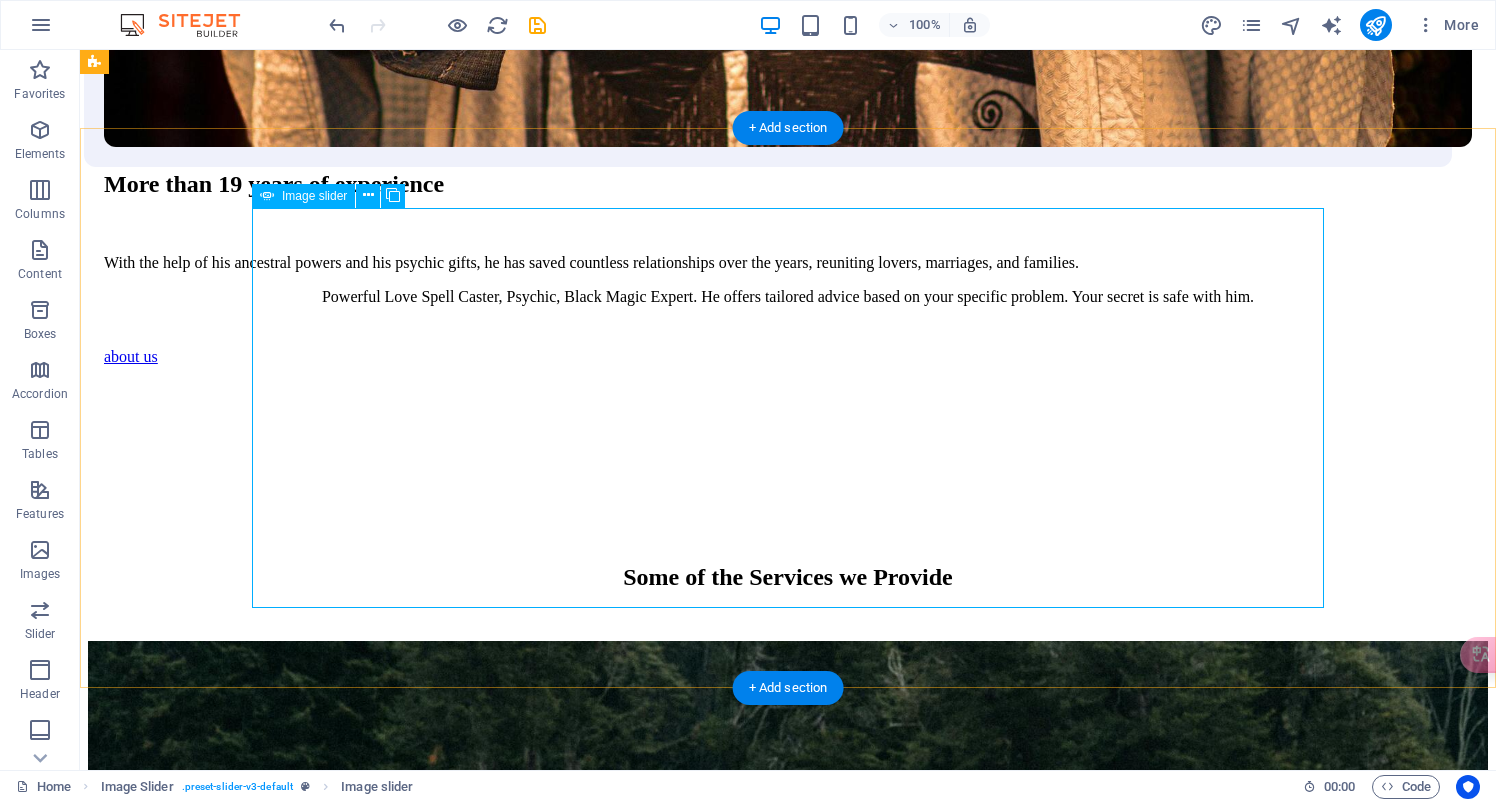 scroll, scrollTop: 2664, scrollLeft: 0, axis: vertical 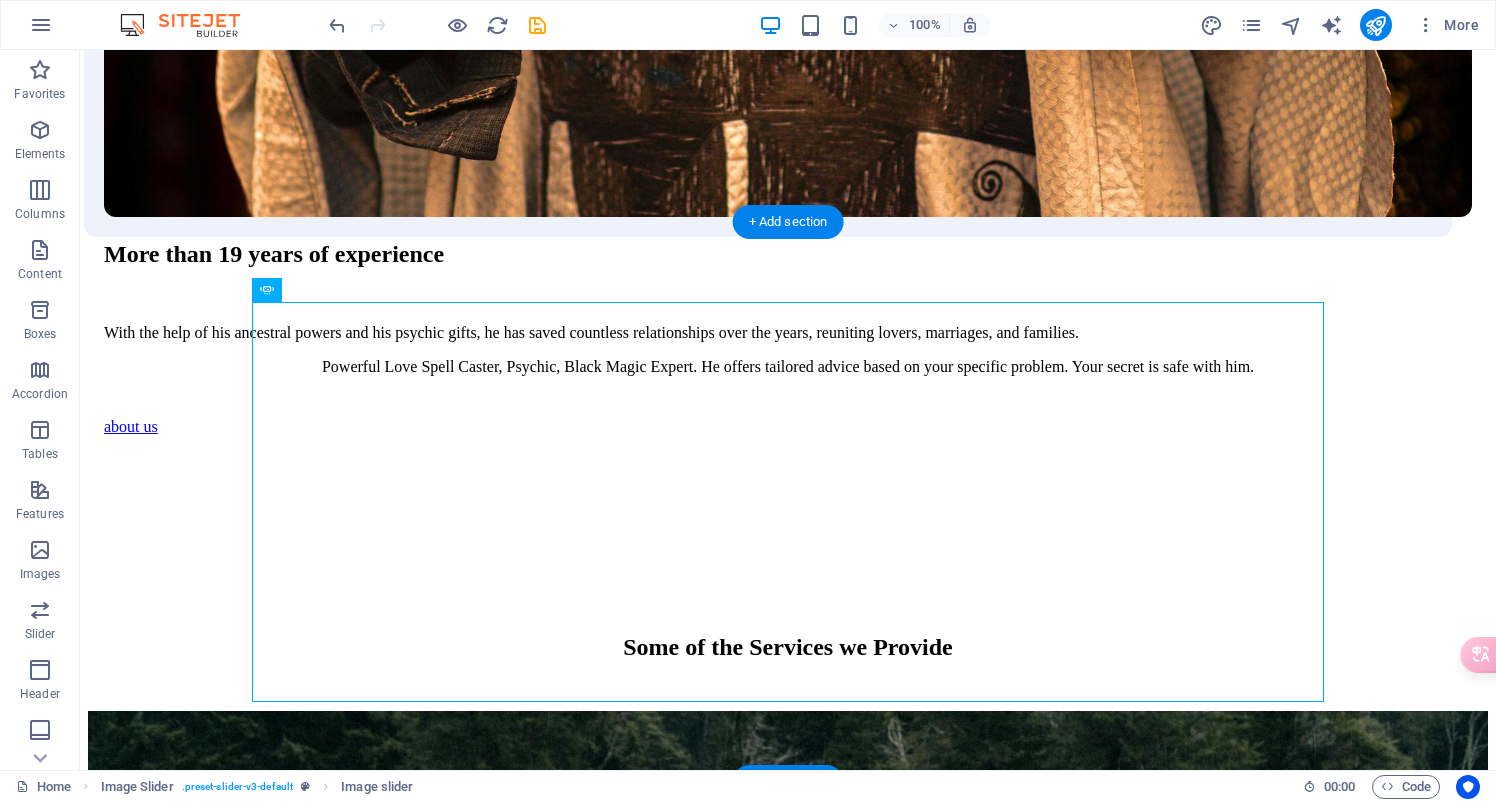 click on "1 2" at bounding box center (788, 4039) 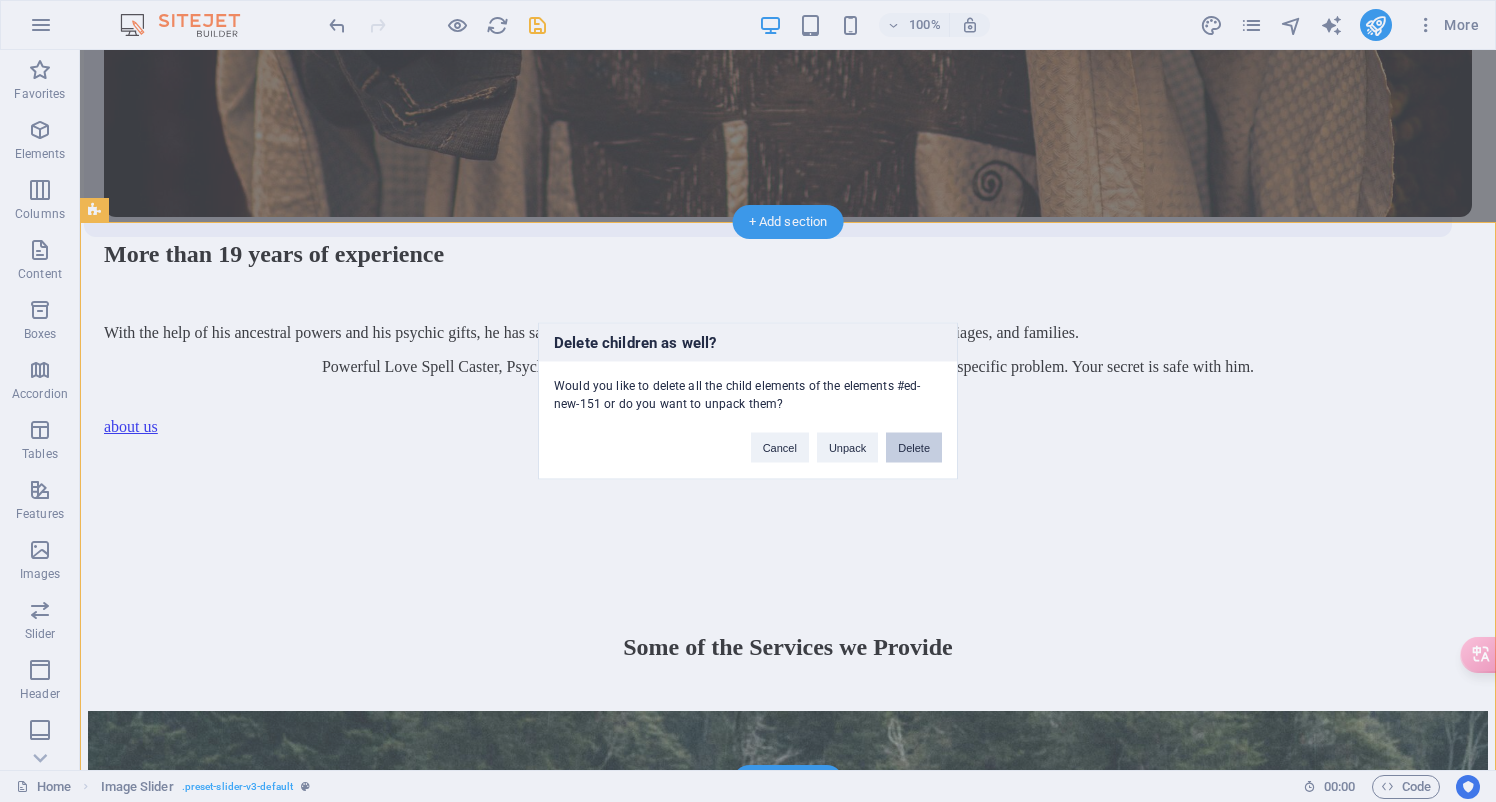 type 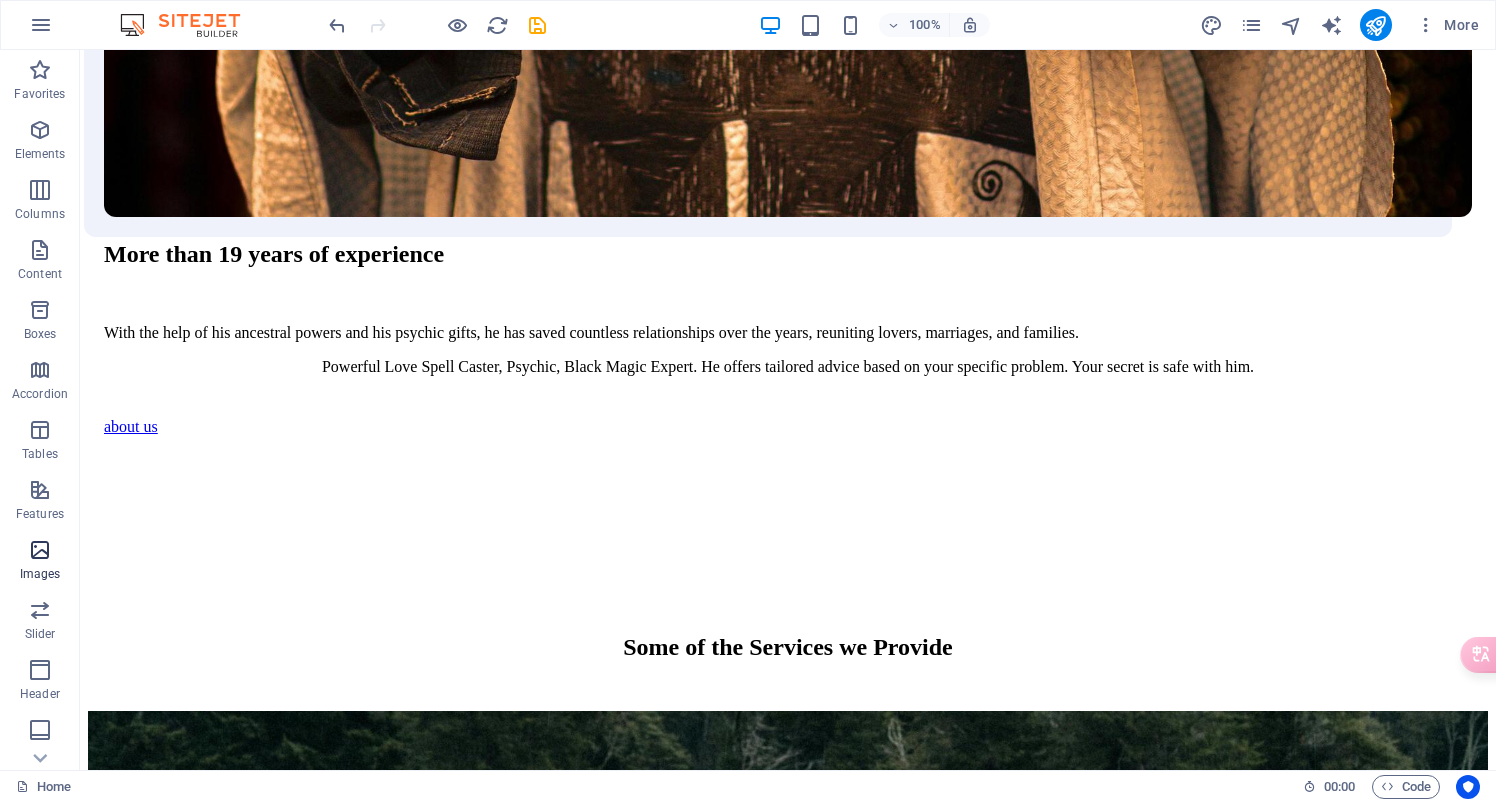 click at bounding box center [40, 550] 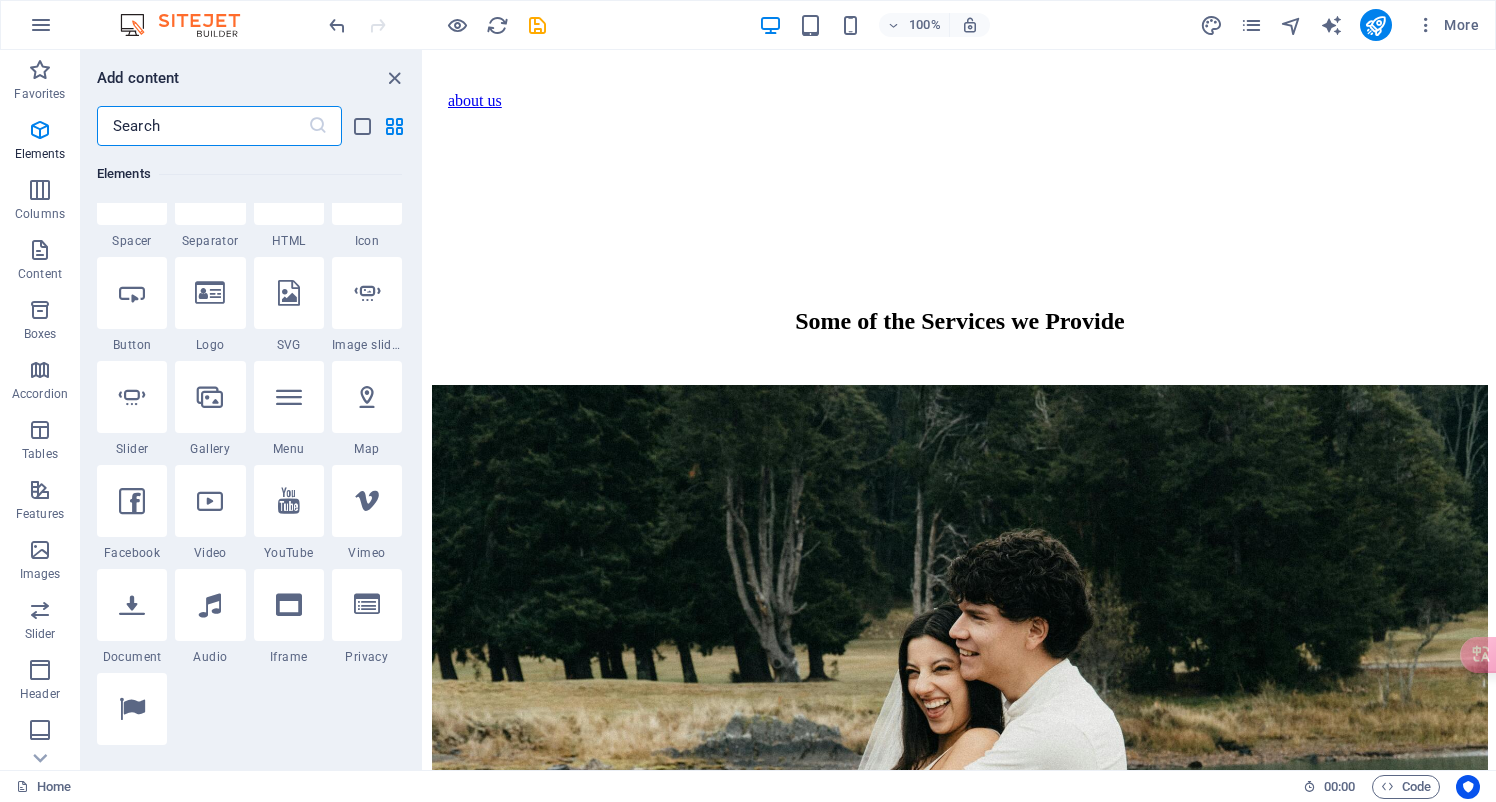 scroll, scrollTop: 336, scrollLeft: 0, axis: vertical 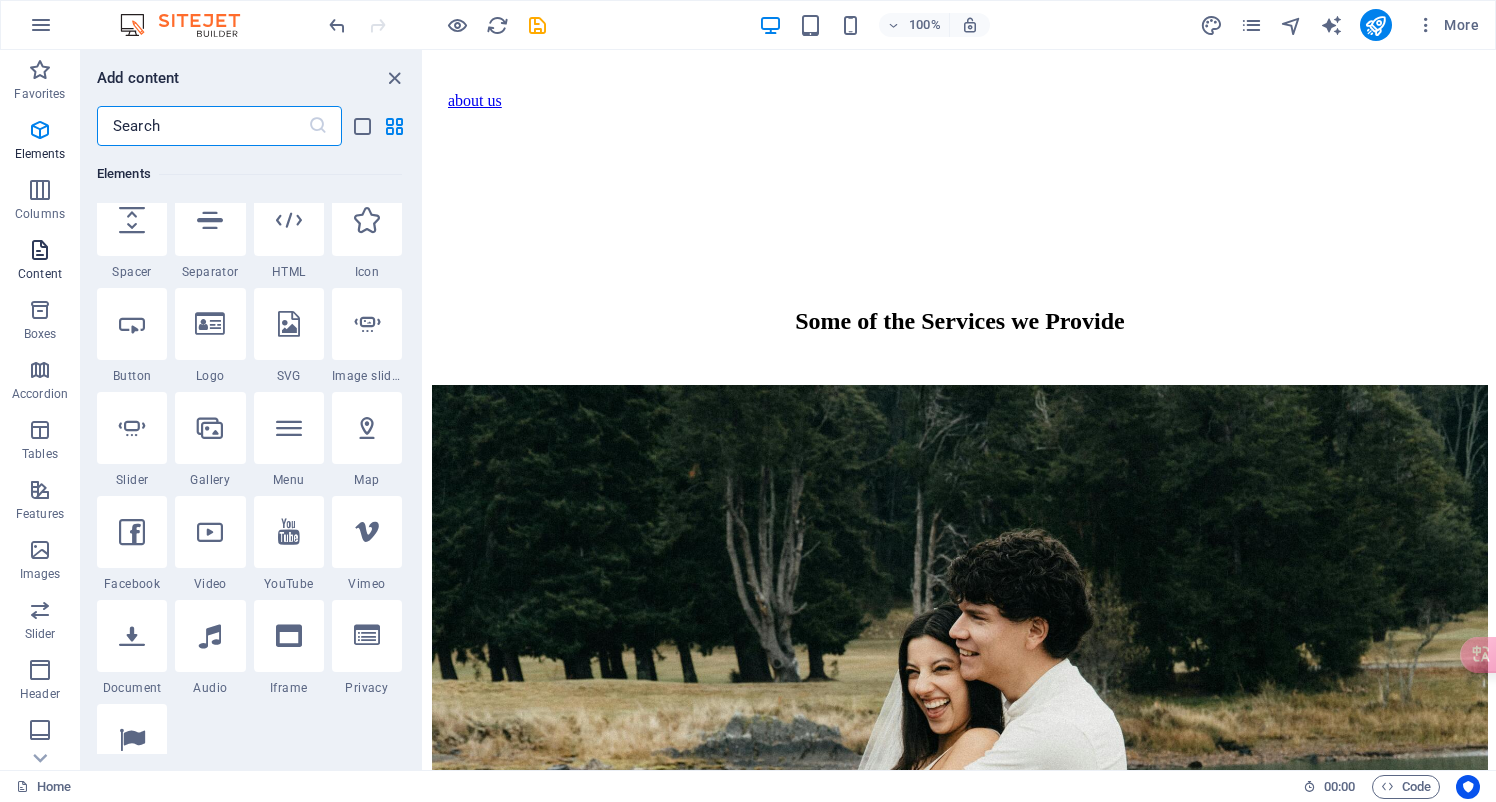 click at bounding box center (40, 250) 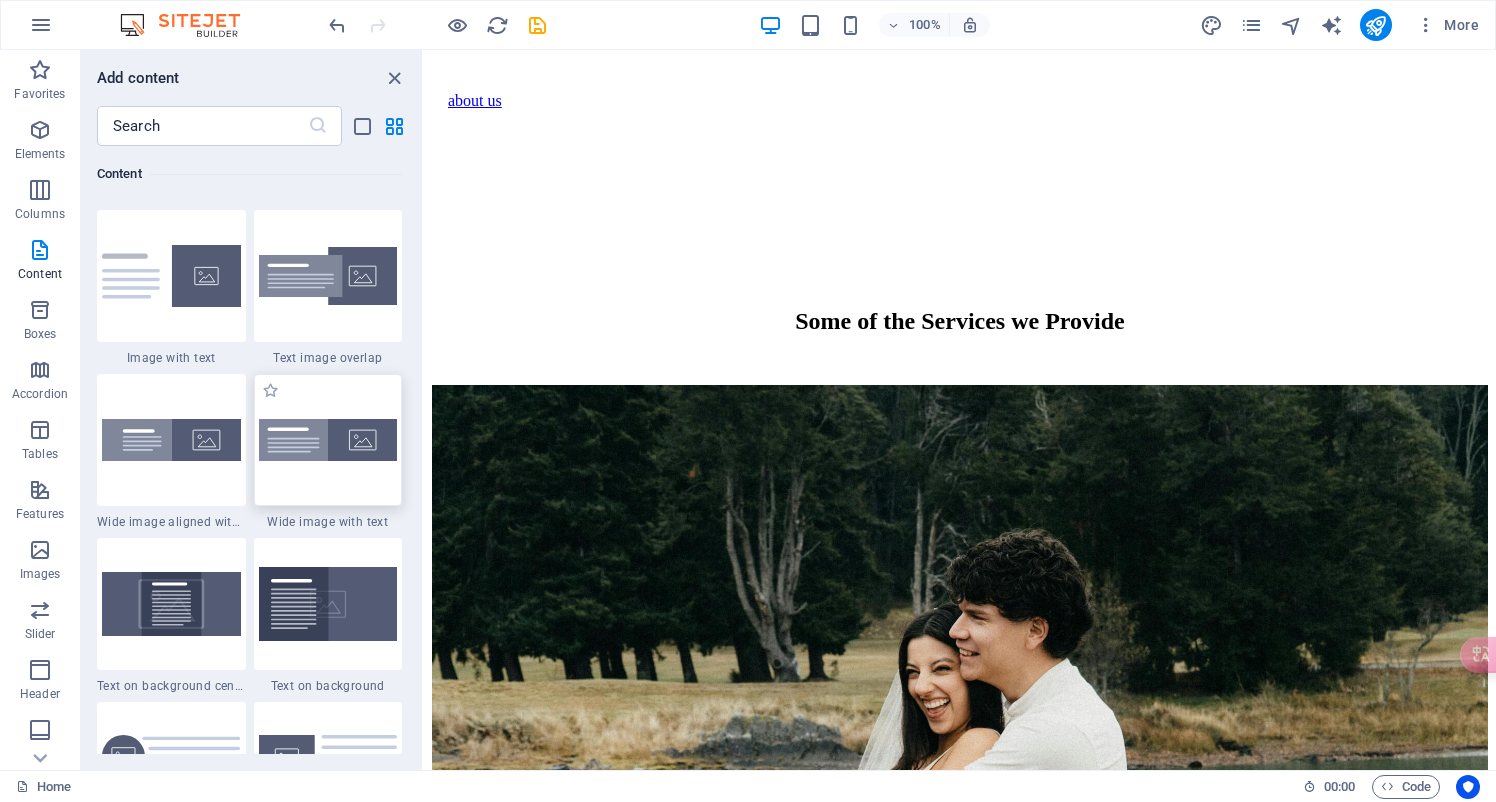 scroll, scrollTop: 3835, scrollLeft: 0, axis: vertical 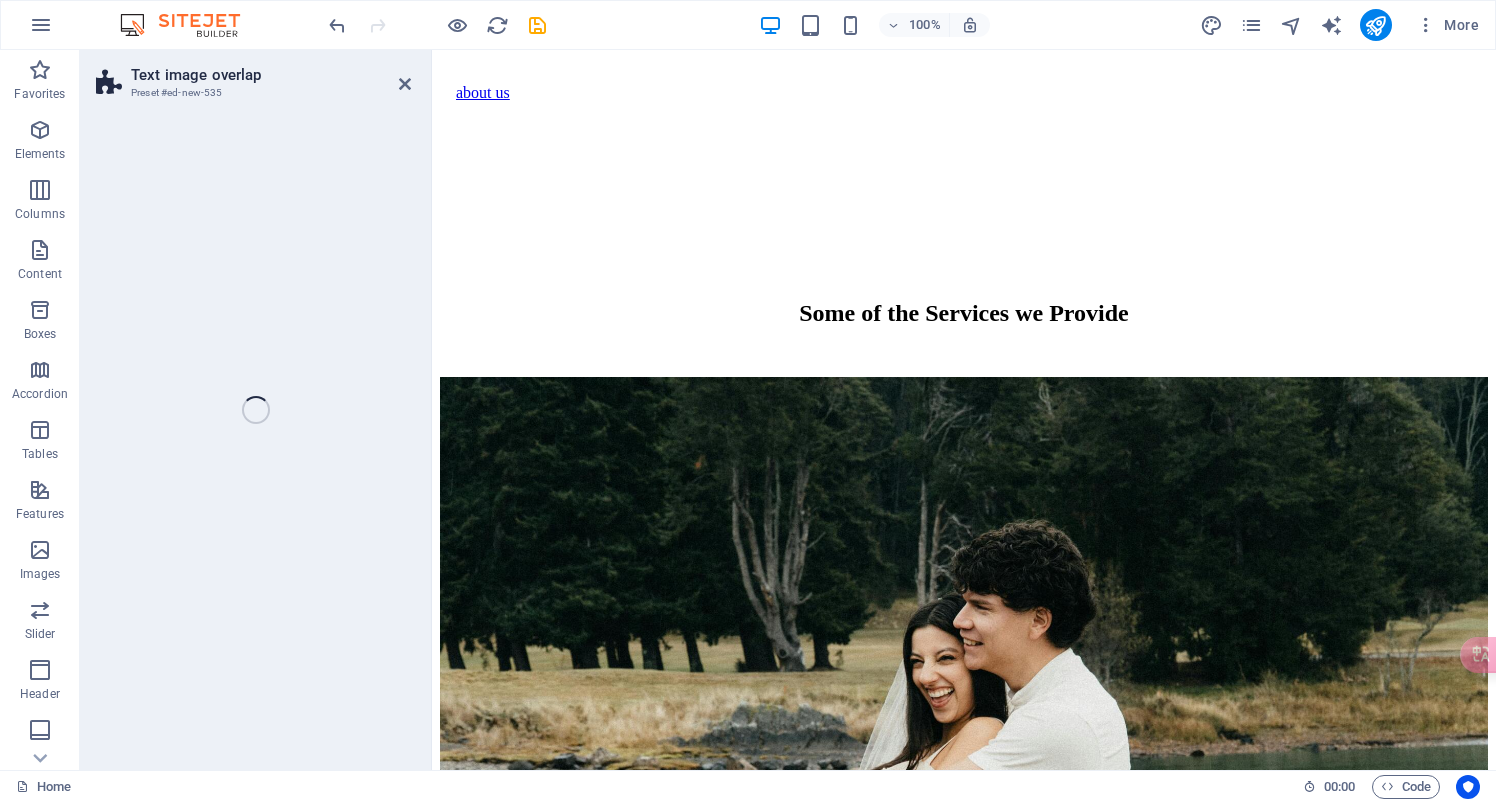 select on "rem" 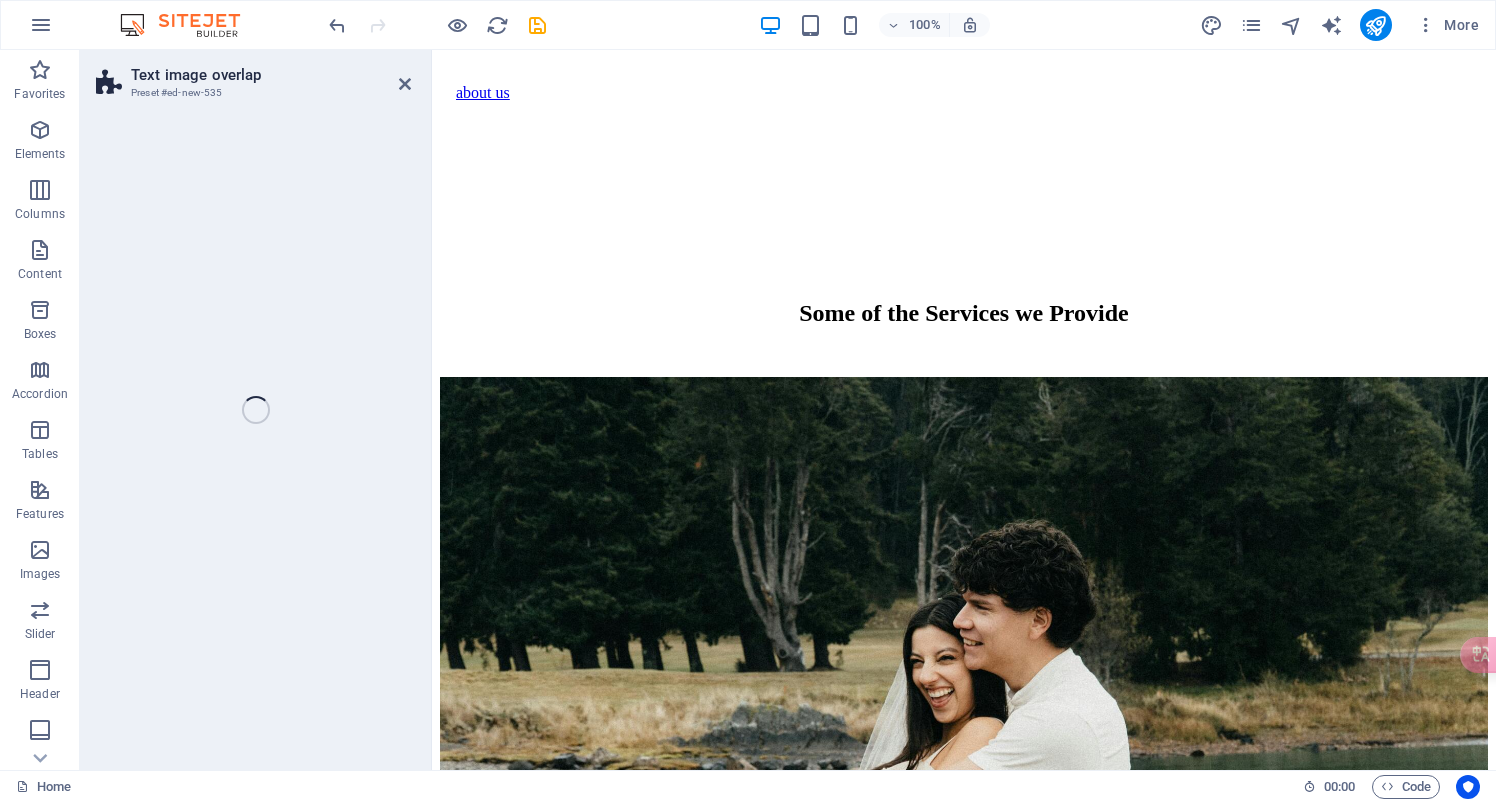 select on "rem" 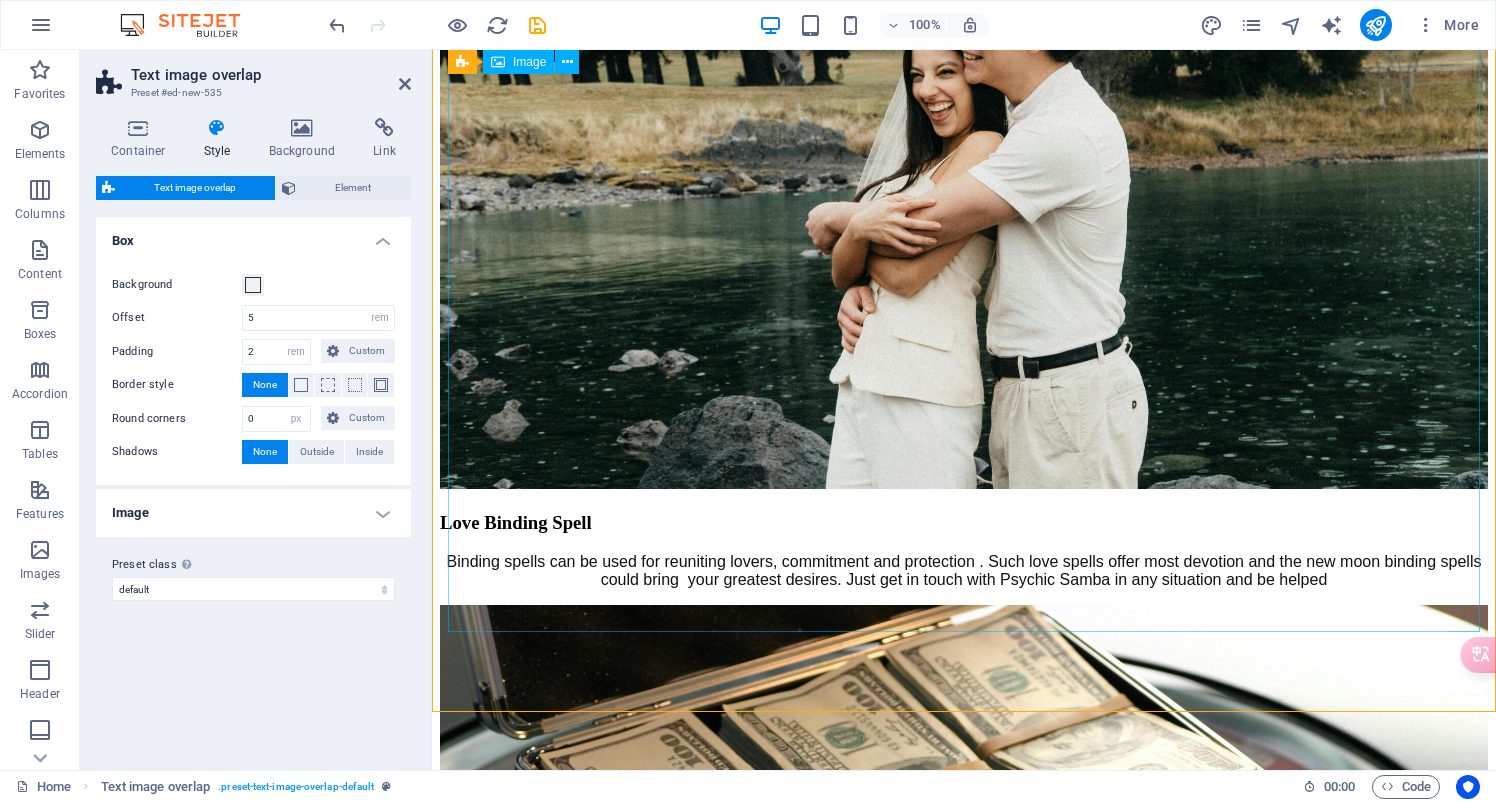 scroll, scrollTop: 3213, scrollLeft: 0, axis: vertical 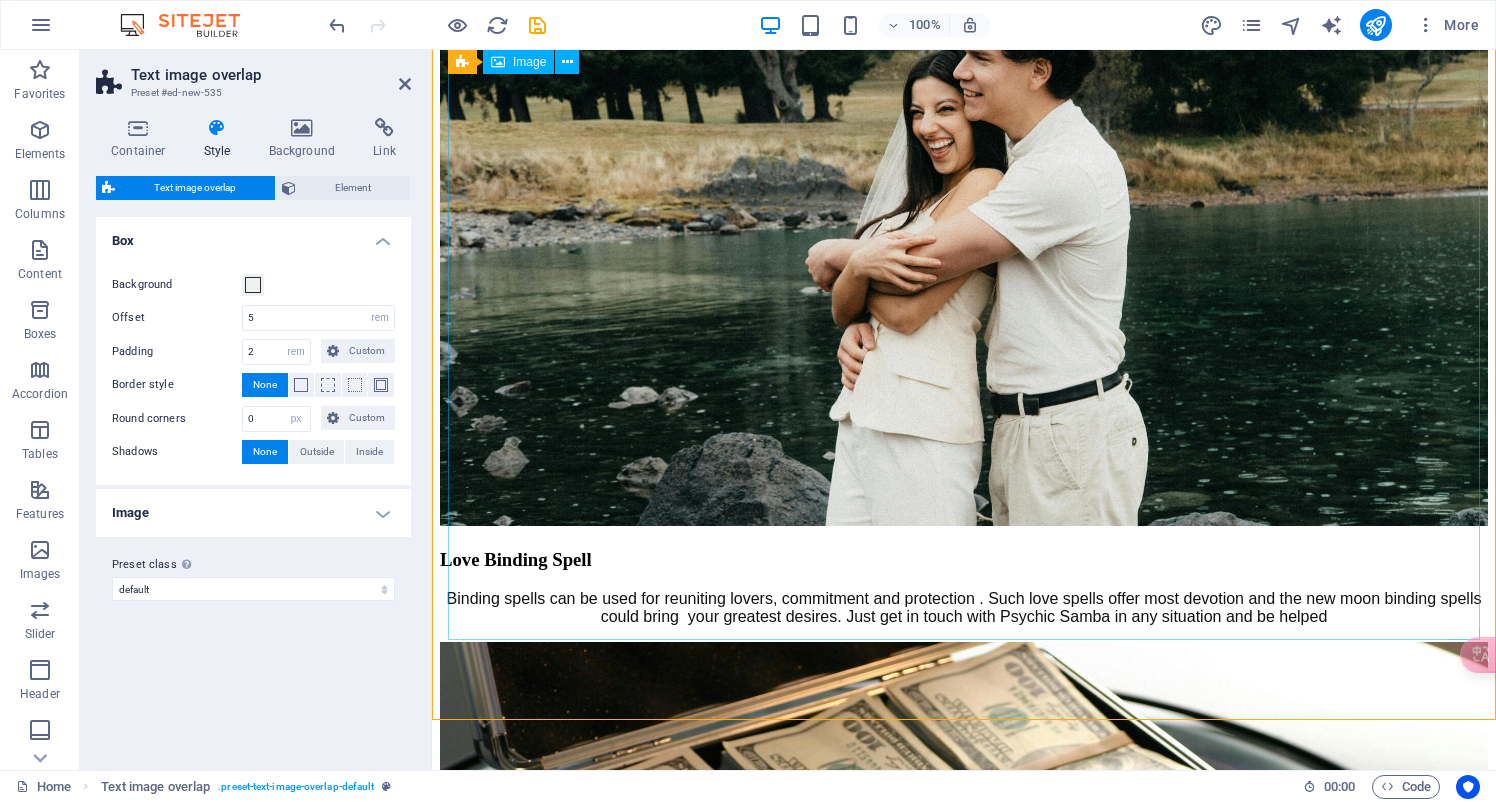 click at bounding box center (964, 2770) 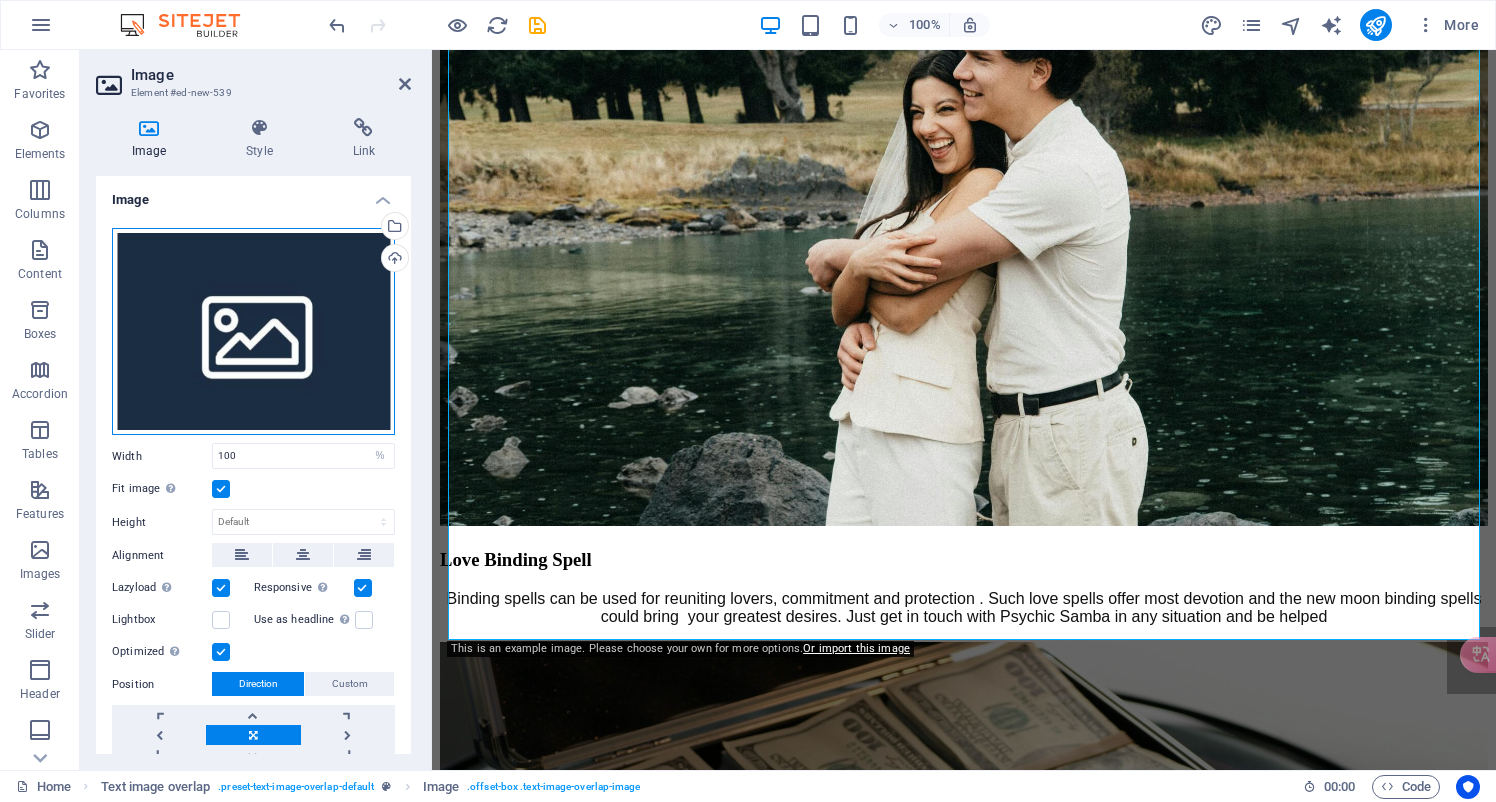 click on "Drag files here, click to choose files or select files from Files or our free stock photos & videos" at bounding box center (253, 332) 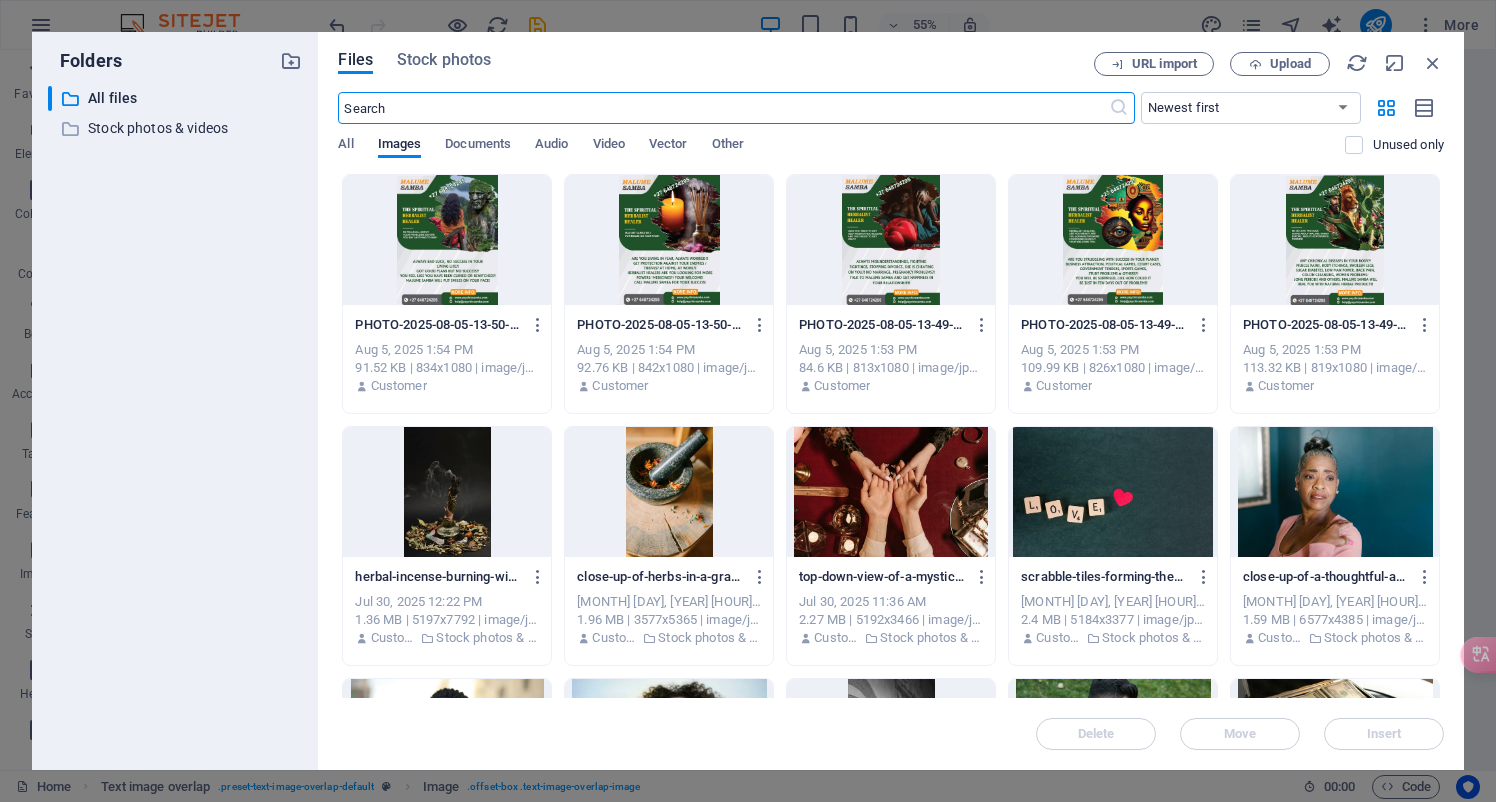 click at bounding box center [447, 240] 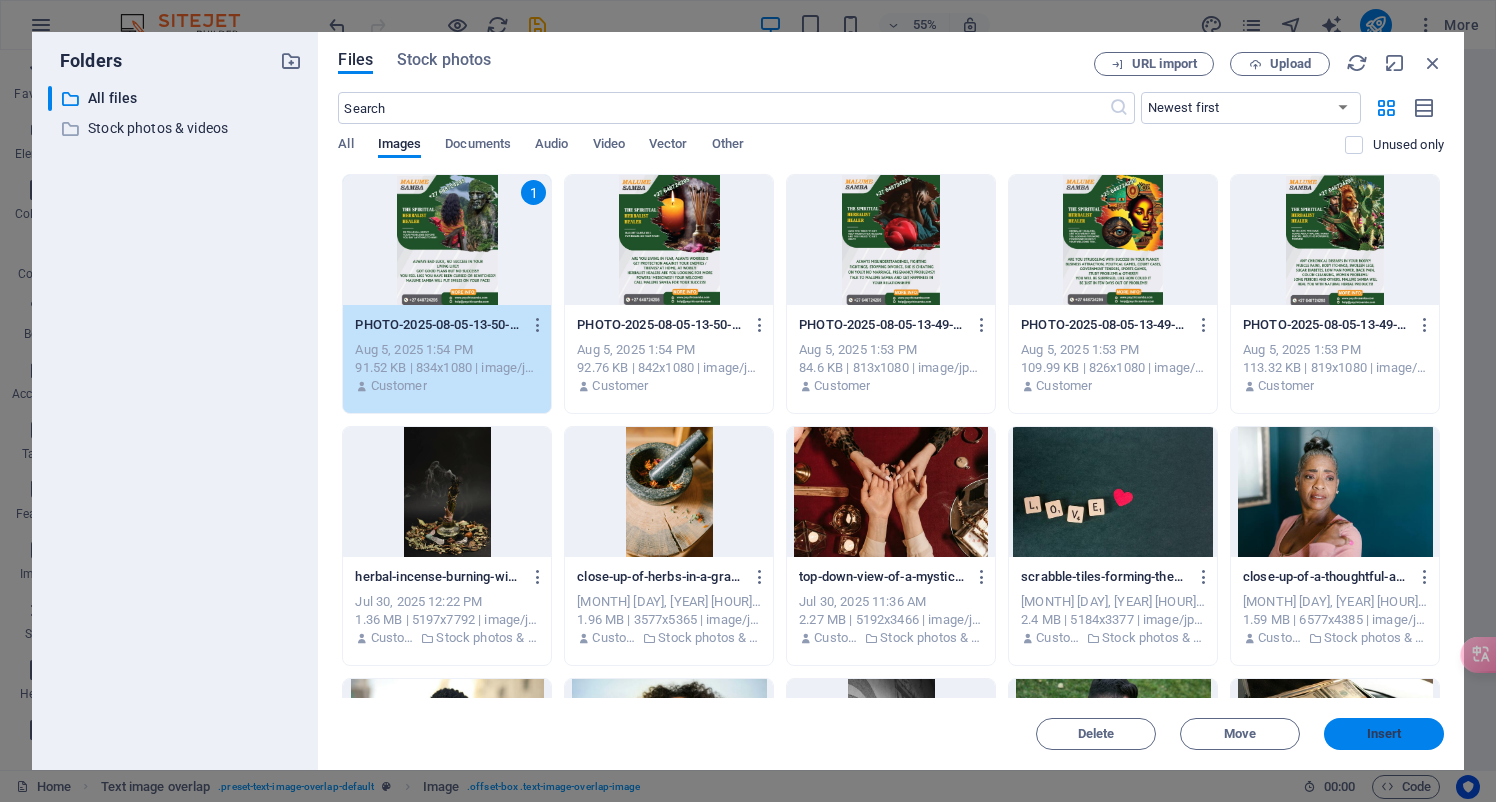 click on "Insert" at bounding box center (1384, 734) 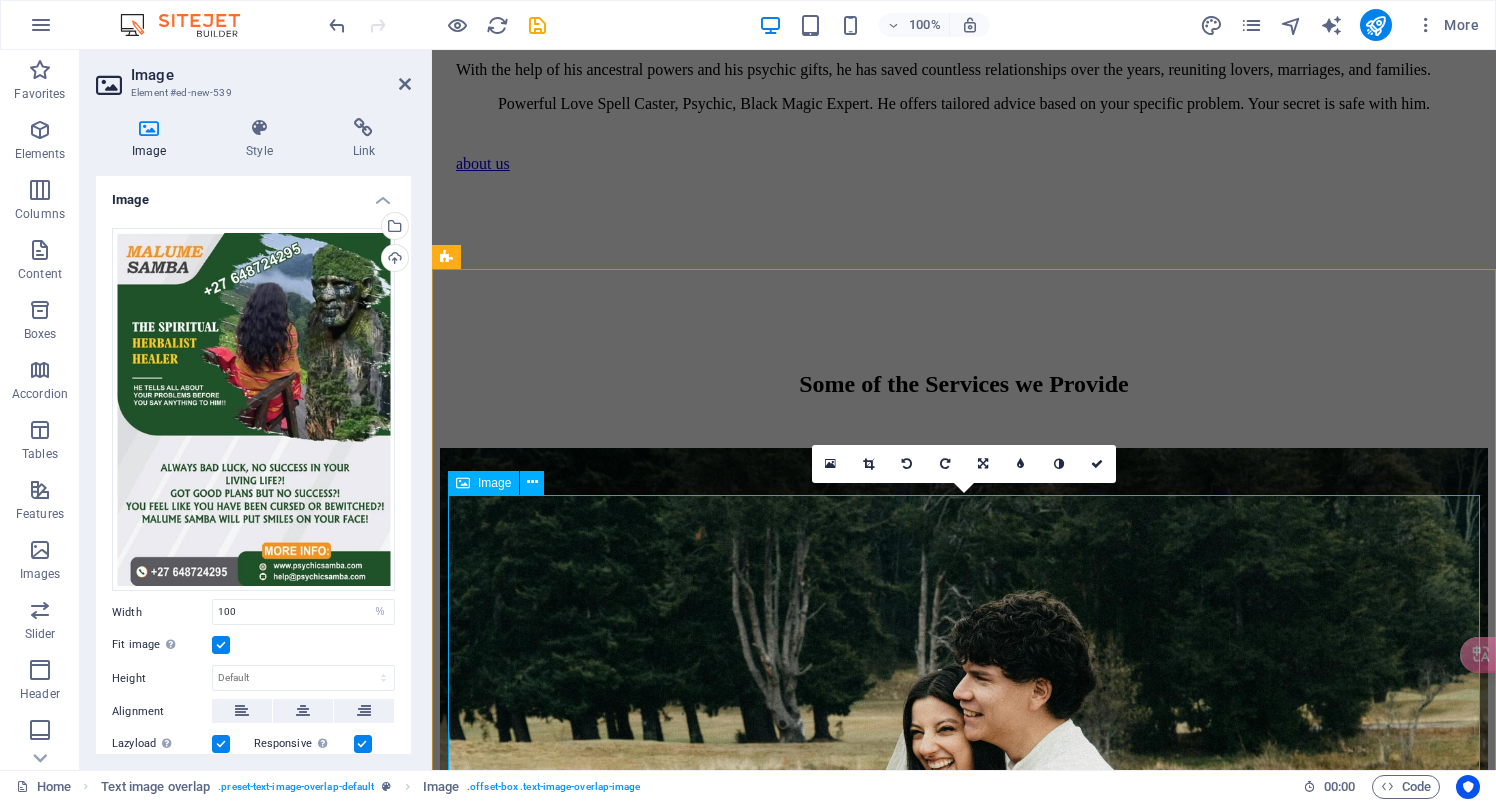 scroll, scrollTop: 2619, scrollLeft: 0, axis: vertical 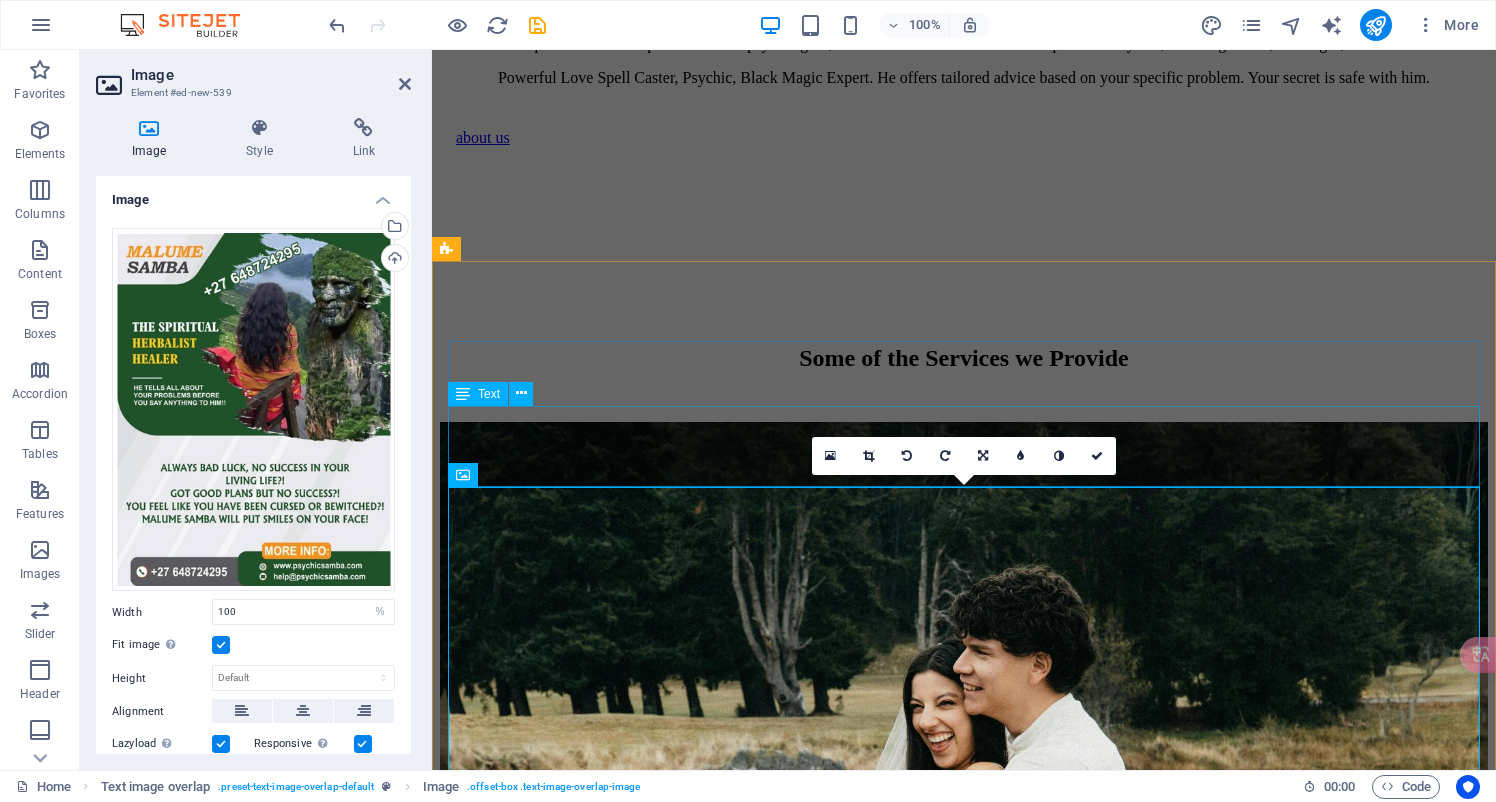 click on "Lorem ipsum dolor sit amet, consectetuer adipiscing elit. Aenean commodo ligula eget dolor. Lorem ipsum dolor sit amet, consectetuer adipiscing elit leget dolor. Lorem ipsum dolor sit amet, consectetuer adipiscing elit. Aenean commodo ligula eget dolor." at bounding box center [964, 2949] 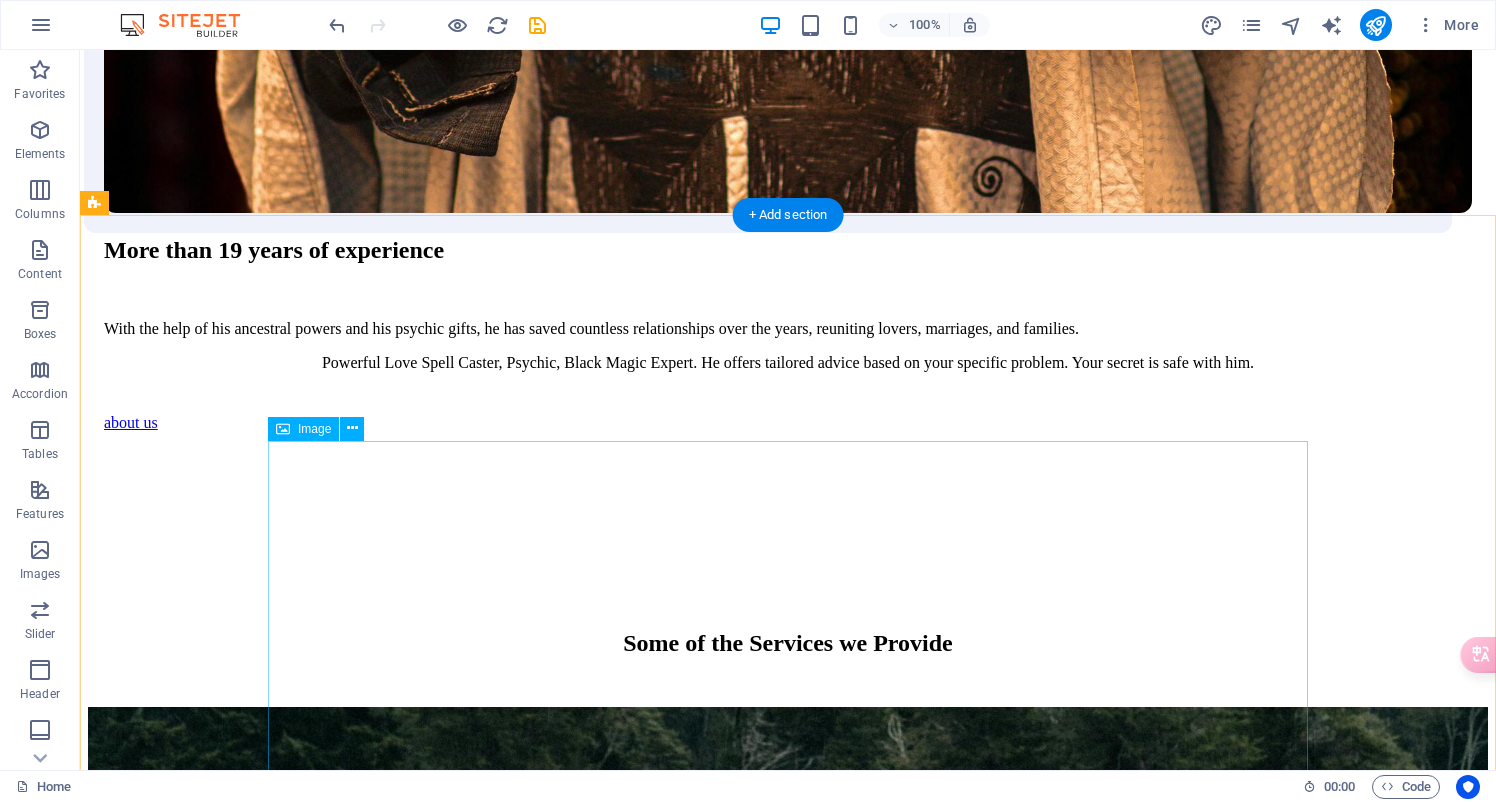 scroll, scrollTop: 2600, scrollLeft: 0, axis: vertical 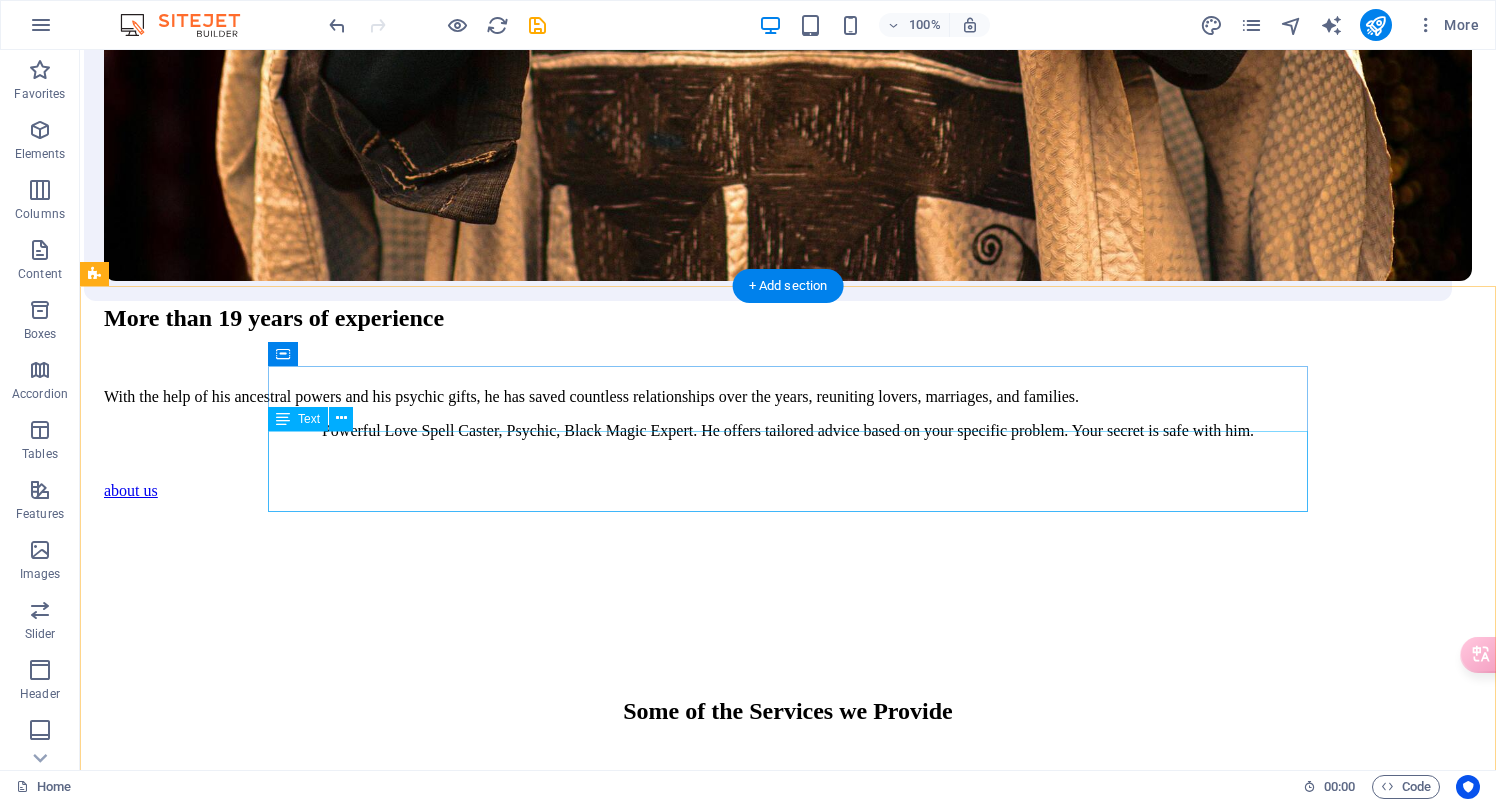 click on "Lorem ipsum dolor sit amet, consectetuer adipiscing elit. Aenean commodo ligula eget dolor. Lorem ipsum dolor sit amet, consectetuer adipiscing elit leget dolor. Lorem ipsum dolor sit amet, consectetuer adipiscing elit. Aenean commodo ligula eget dolor." at bounding box center (788, 3987) 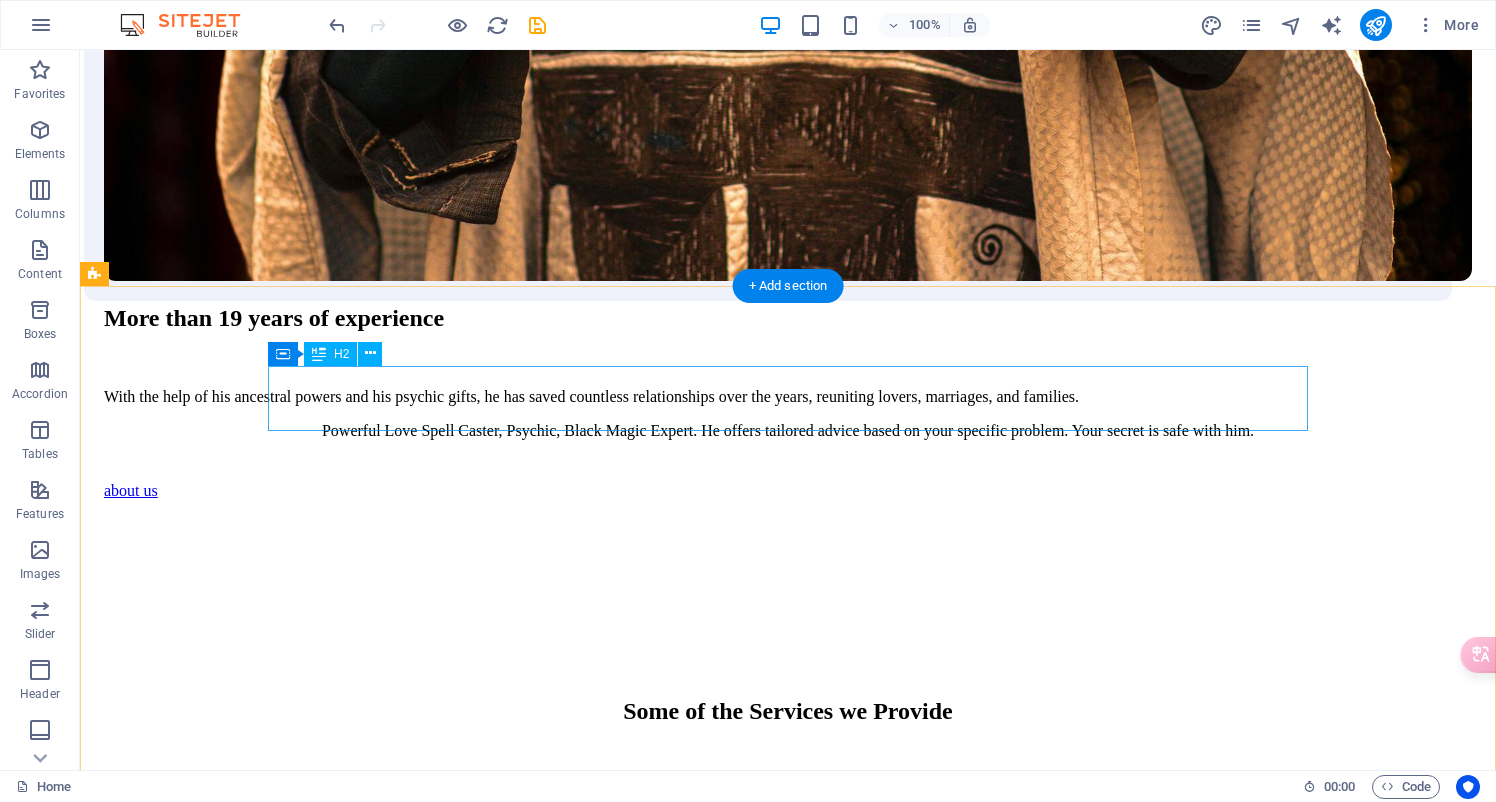 click on "New headline" at bounding box center (788, 3936) 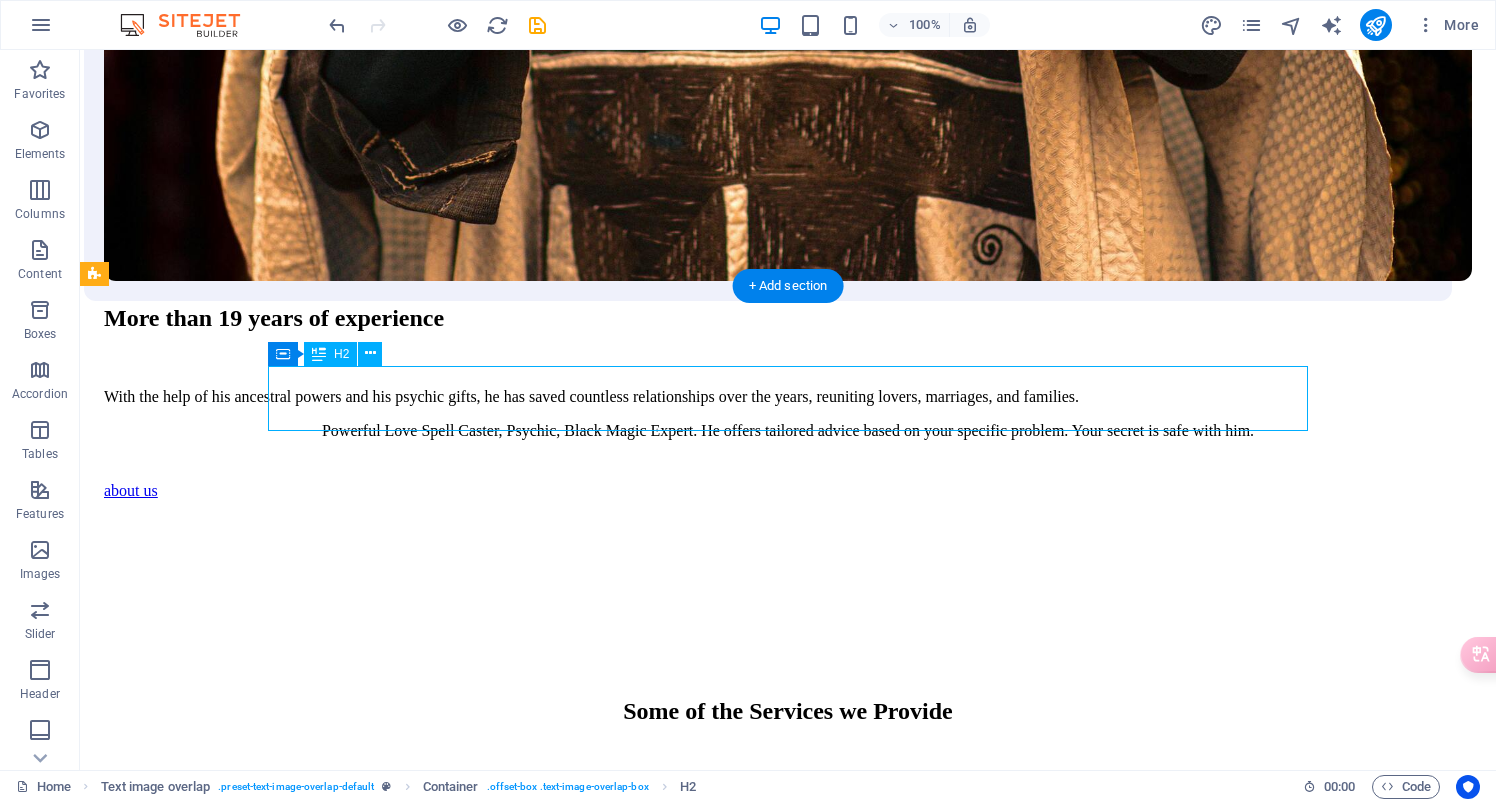 click on "New headline" at bounding box center [788, 3936] 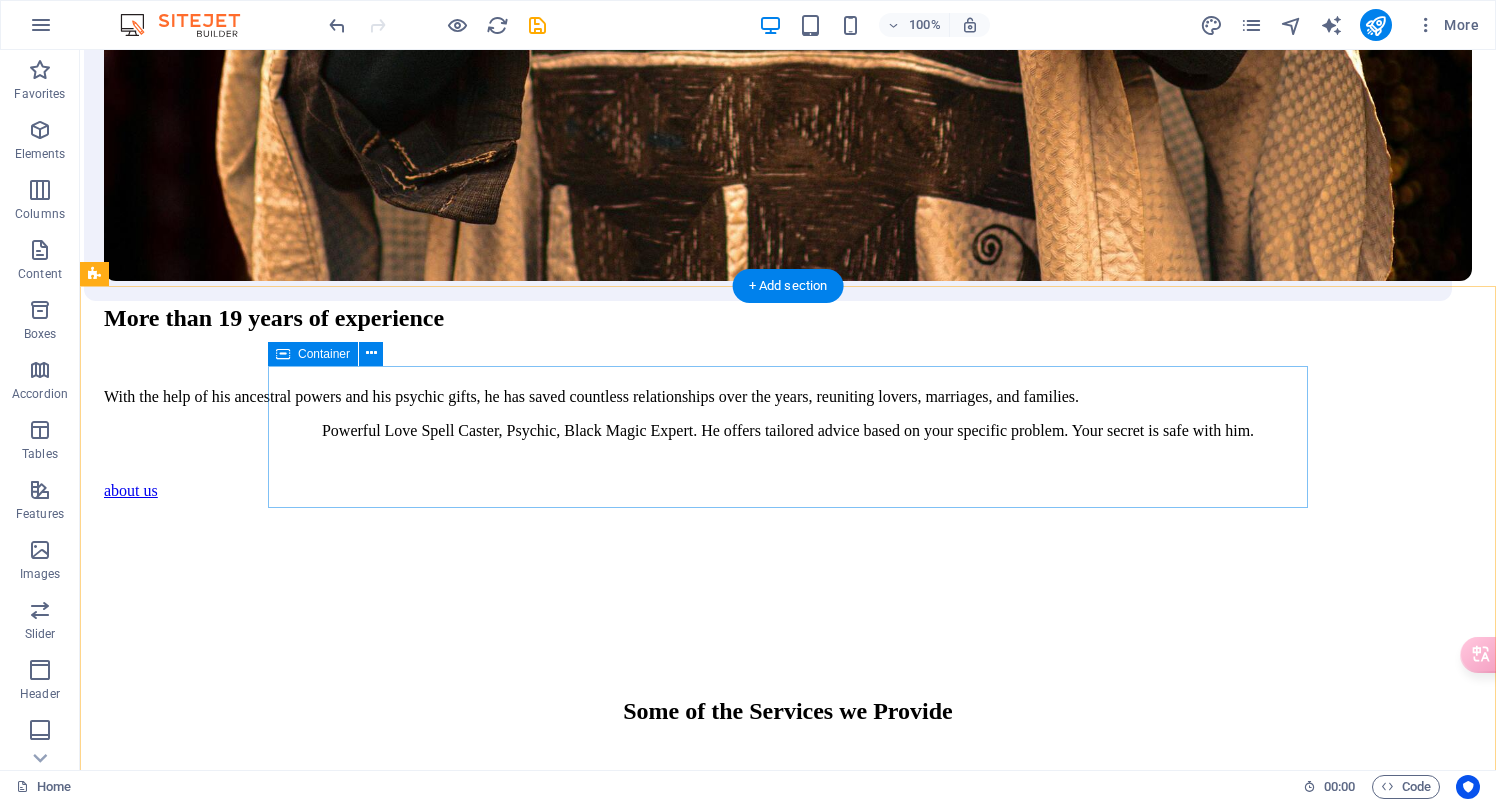 click on "Drop content here or  Add elements  Paste clipboard" at bounding box center [788, 3974] 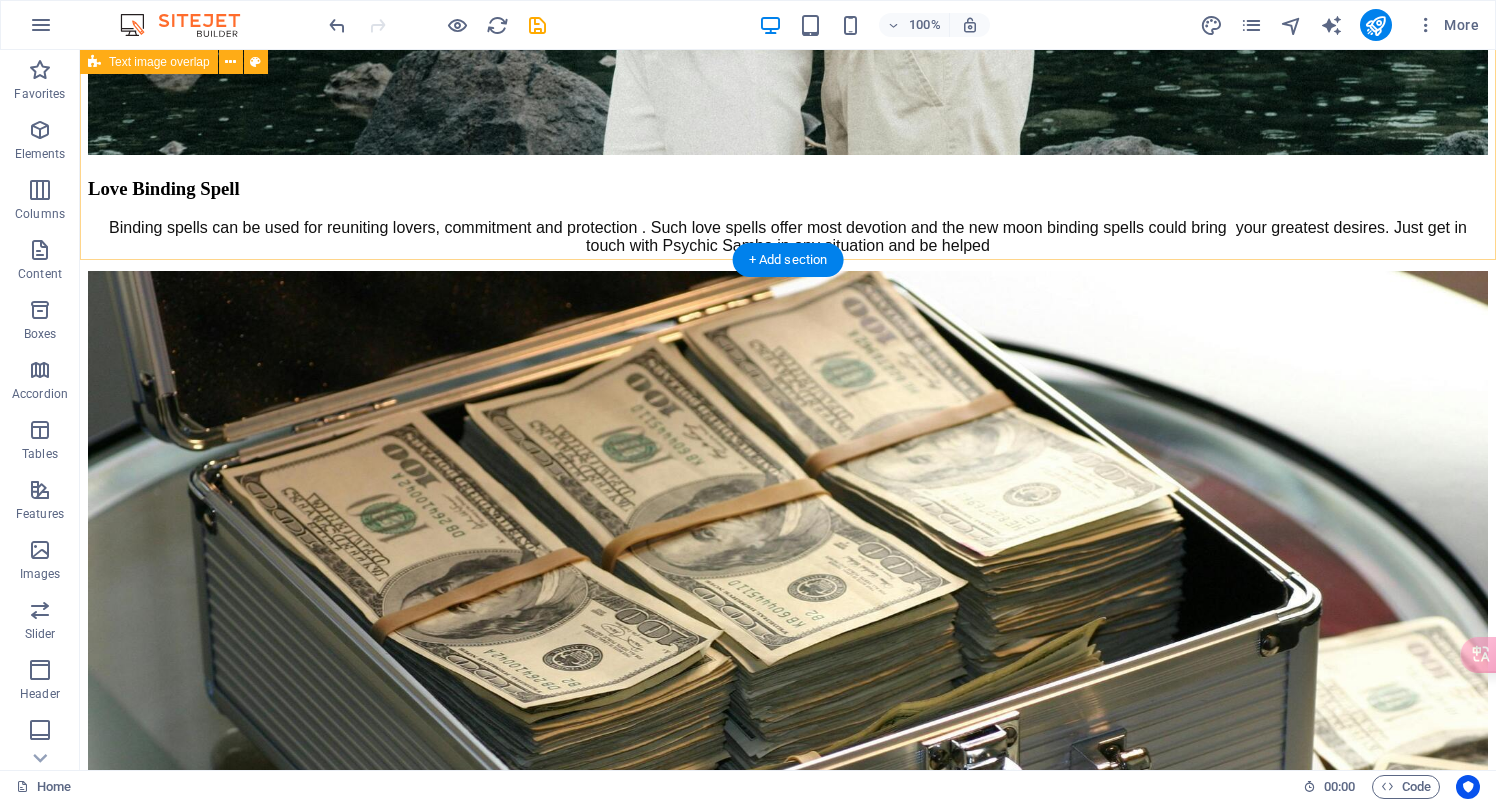 scroll, scrollTop: 4126, scrollLeft: 0, axis: vertical 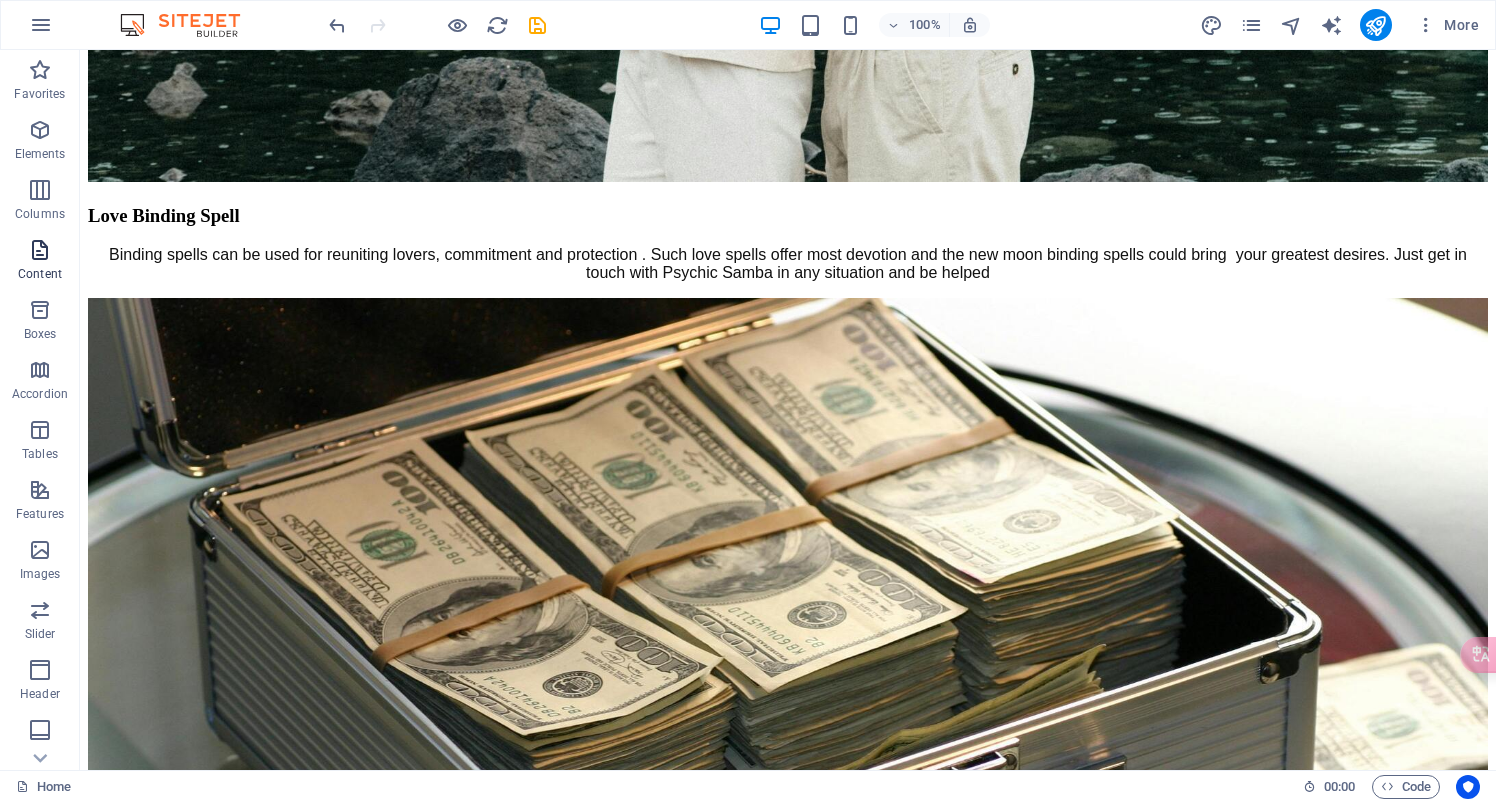 click on "Content" at bounding box center (40, 262) 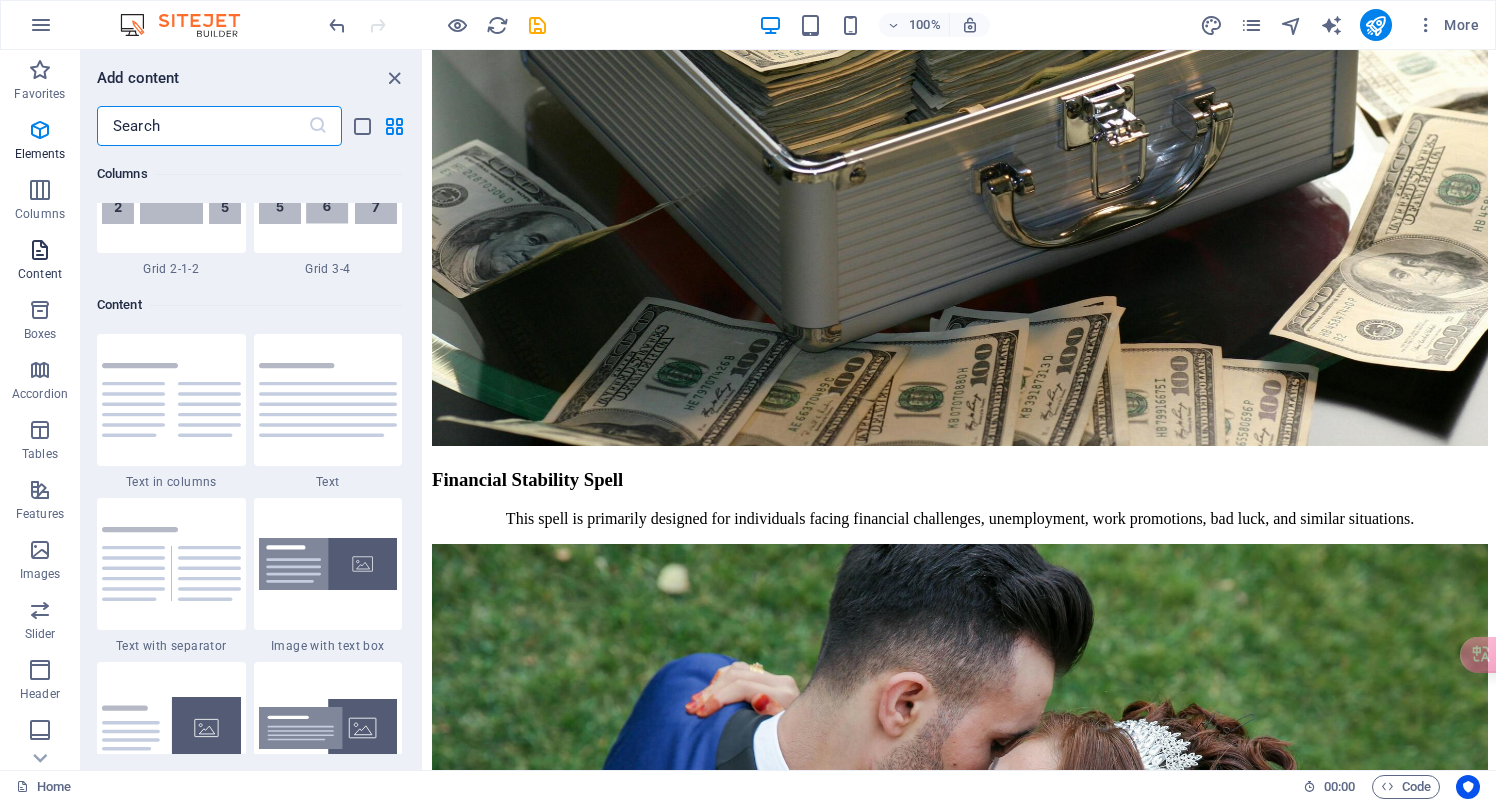scroll, scrollTop: 3499, scrollLeft: 0, axis: vertical 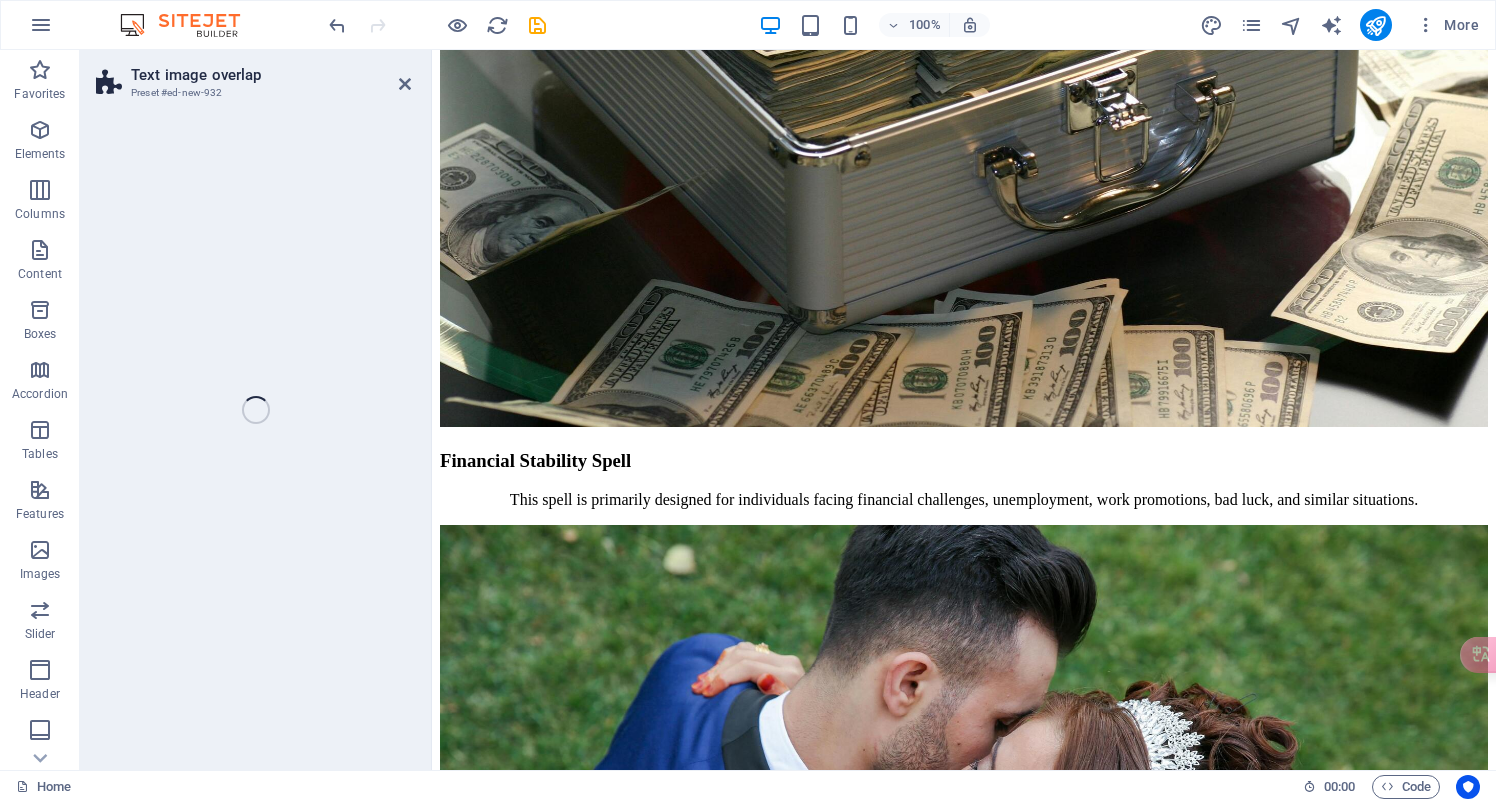 drag, startPoint x: 790, startPoint y: 653, endPoint x: 799, endPoint y: 647, distance: 10.816654 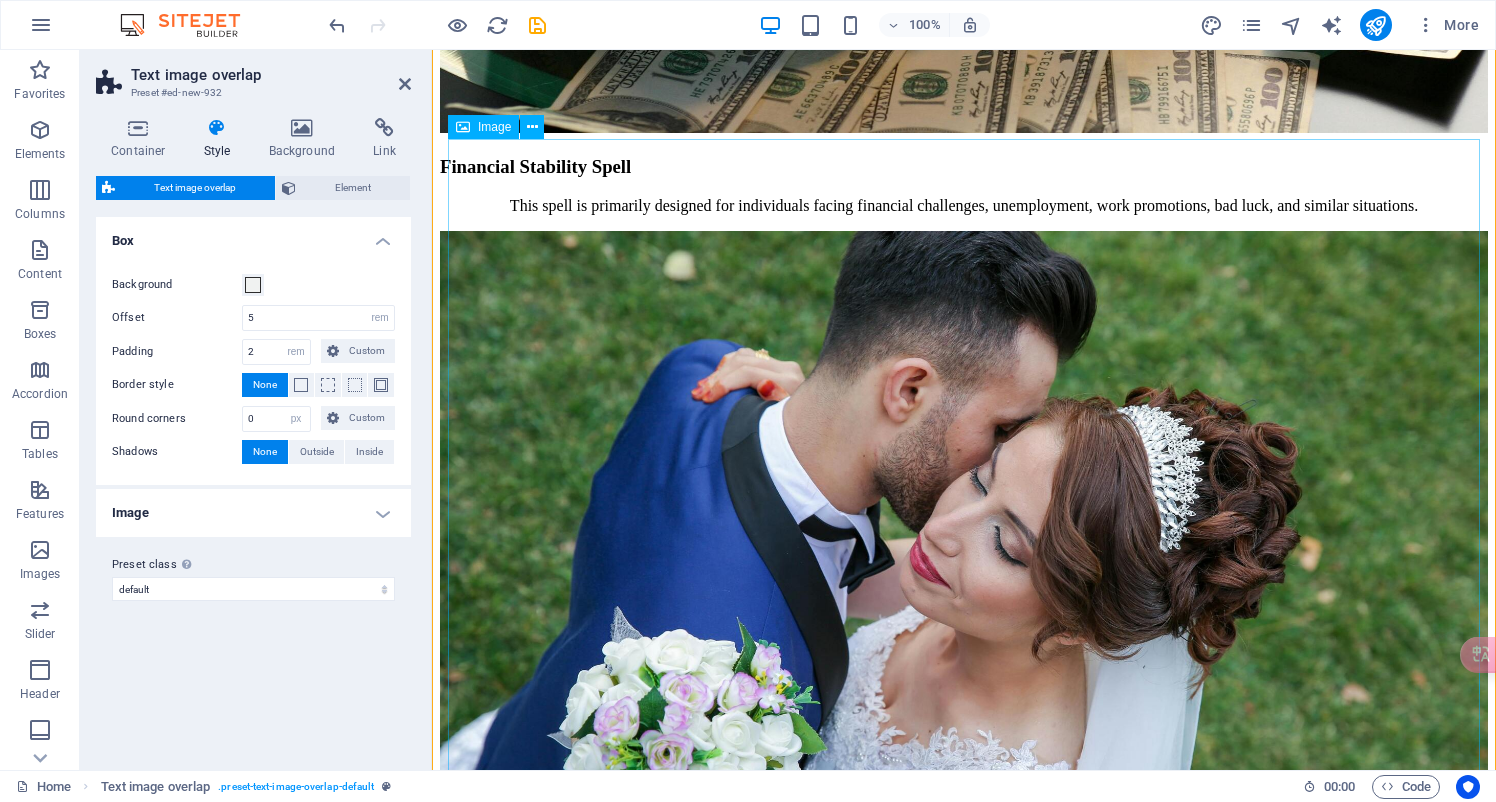scroll, scrollTop: 4463, scrollLeft: 0, axis: vertical 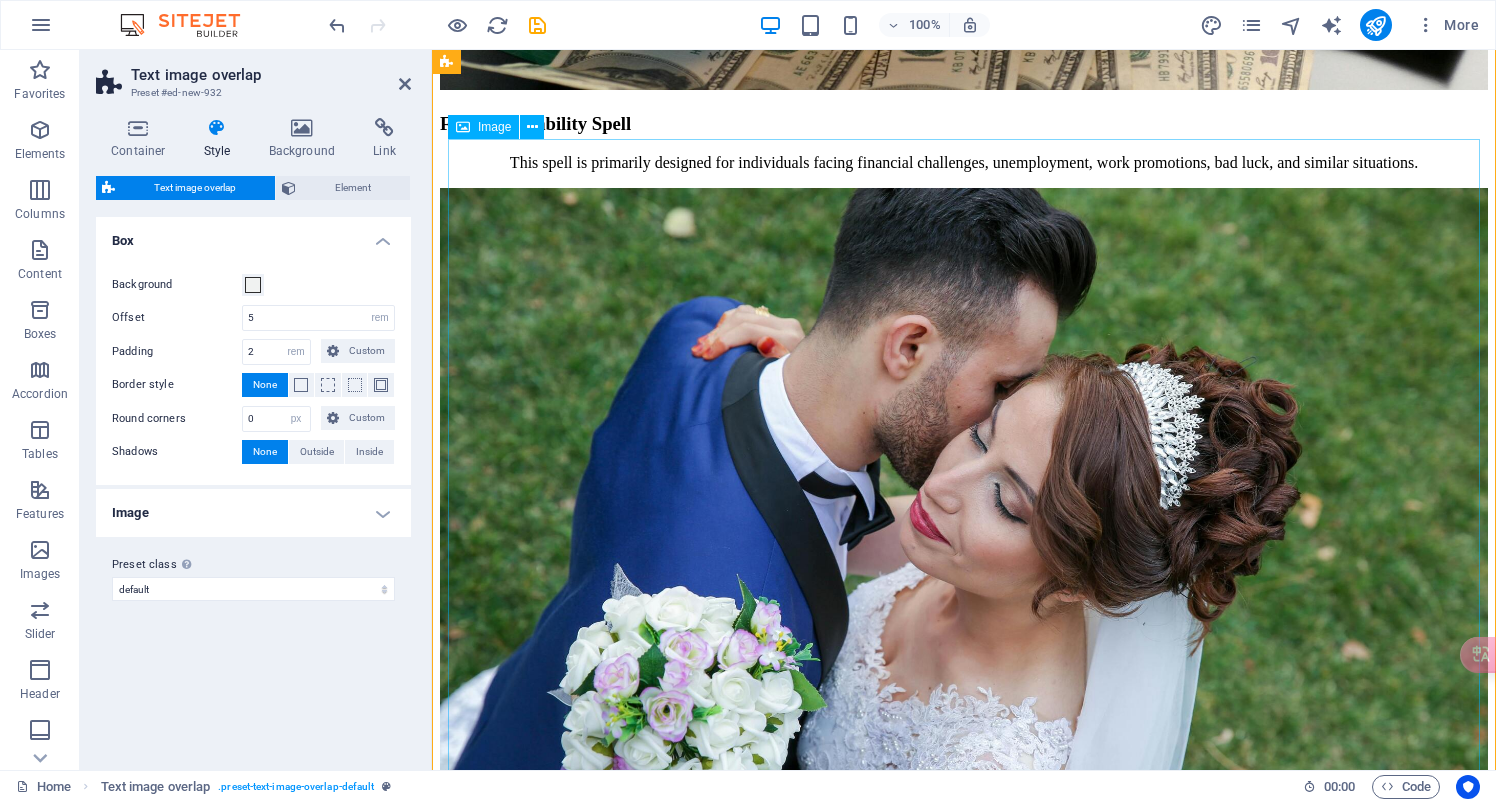 click at bounding box center (964, 2881) 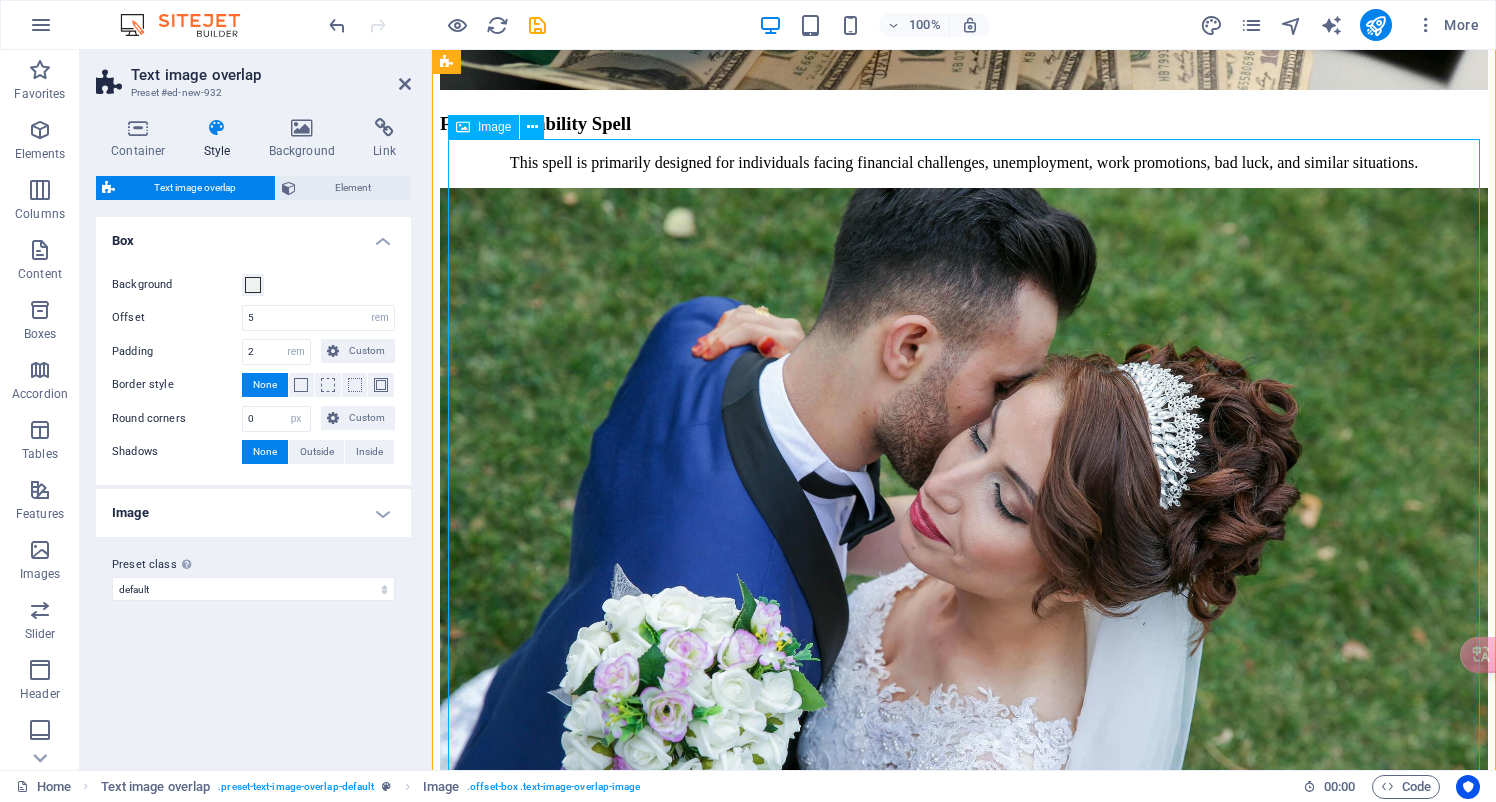 click at bounding box center (964, 2881) 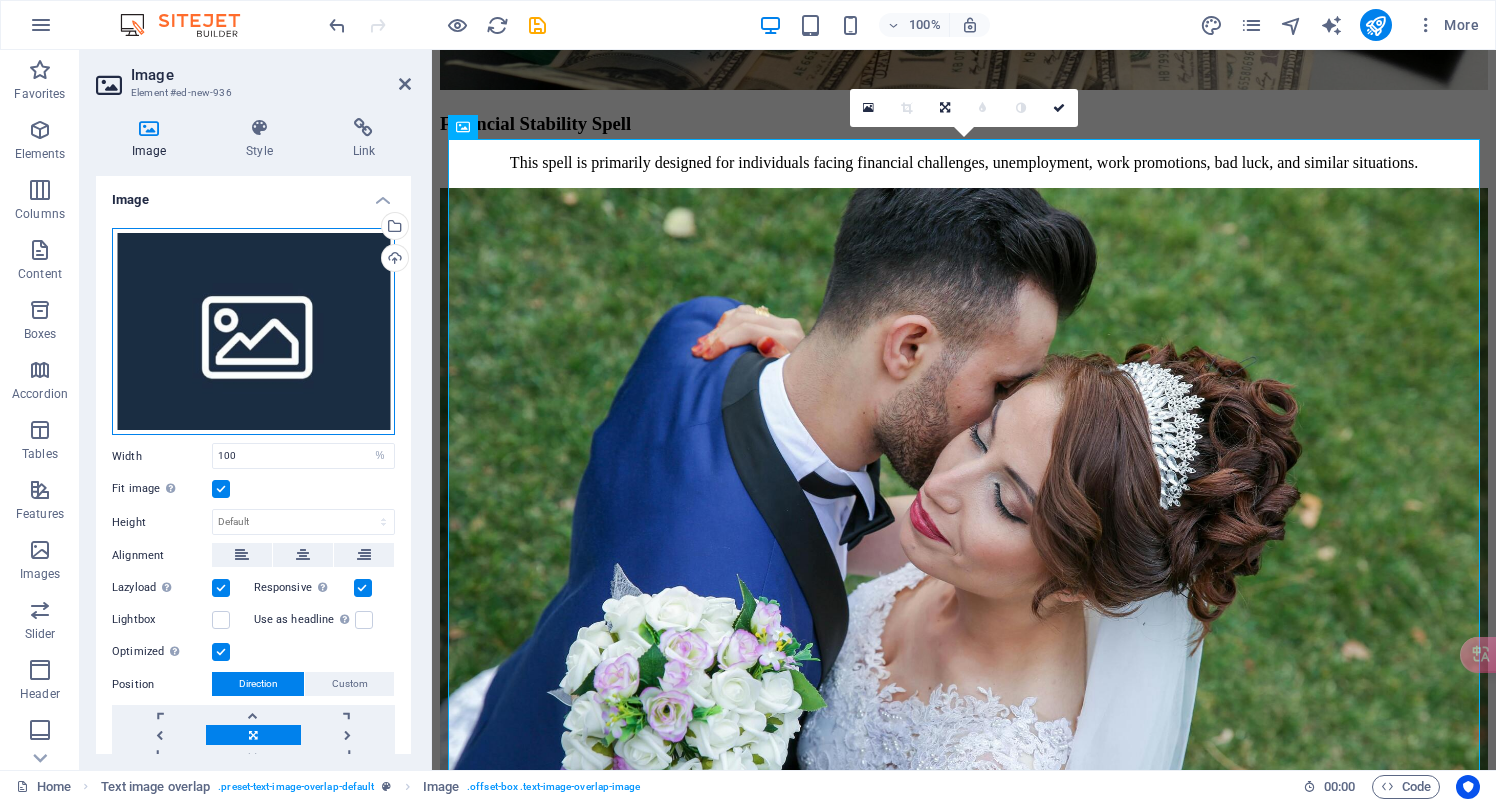click on "Drag files here, click to choose files or select files from Files or our free stock photos & videos" at bounding box center (253, 332) 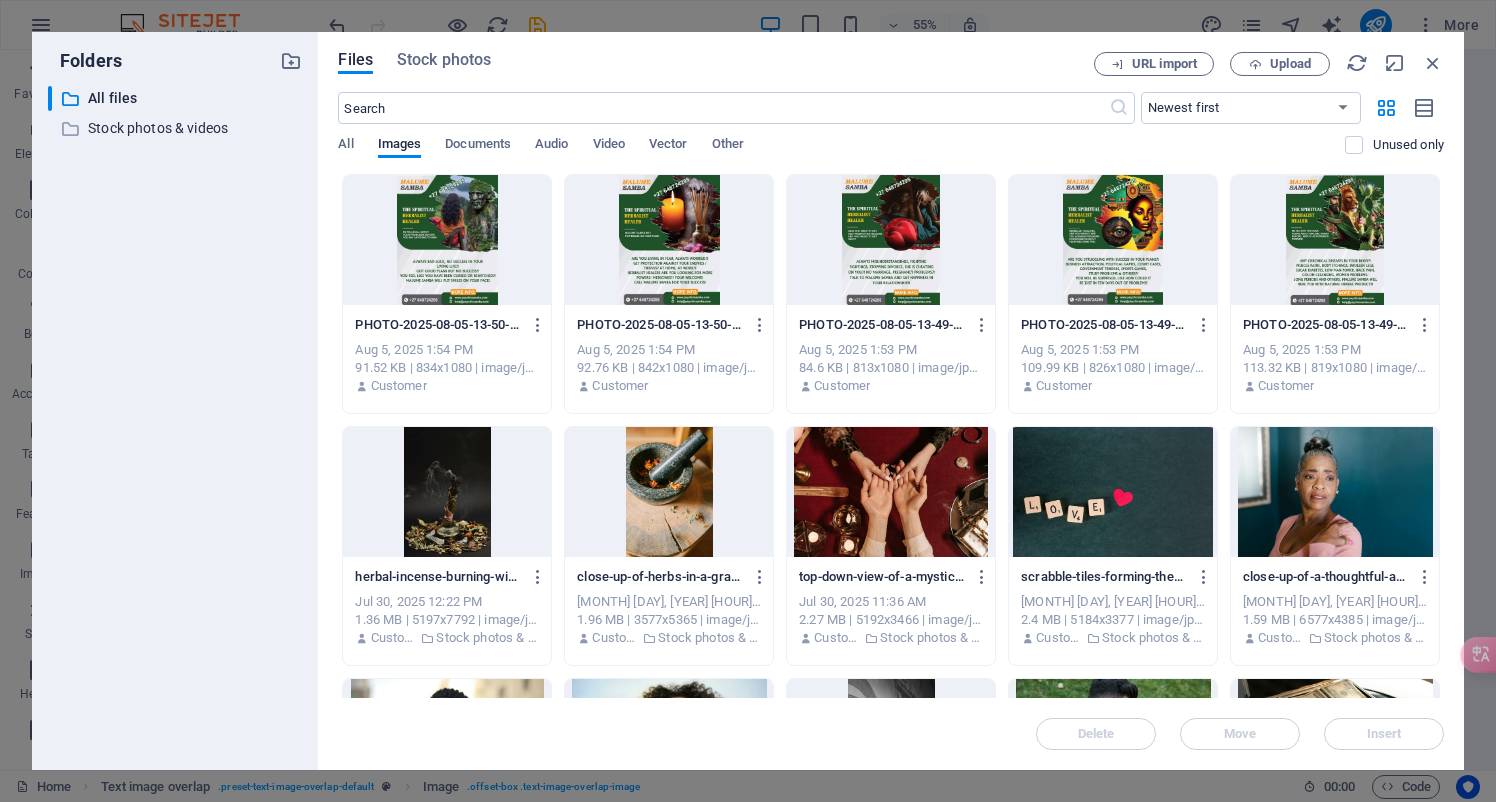click at bounding box center [669, 240] 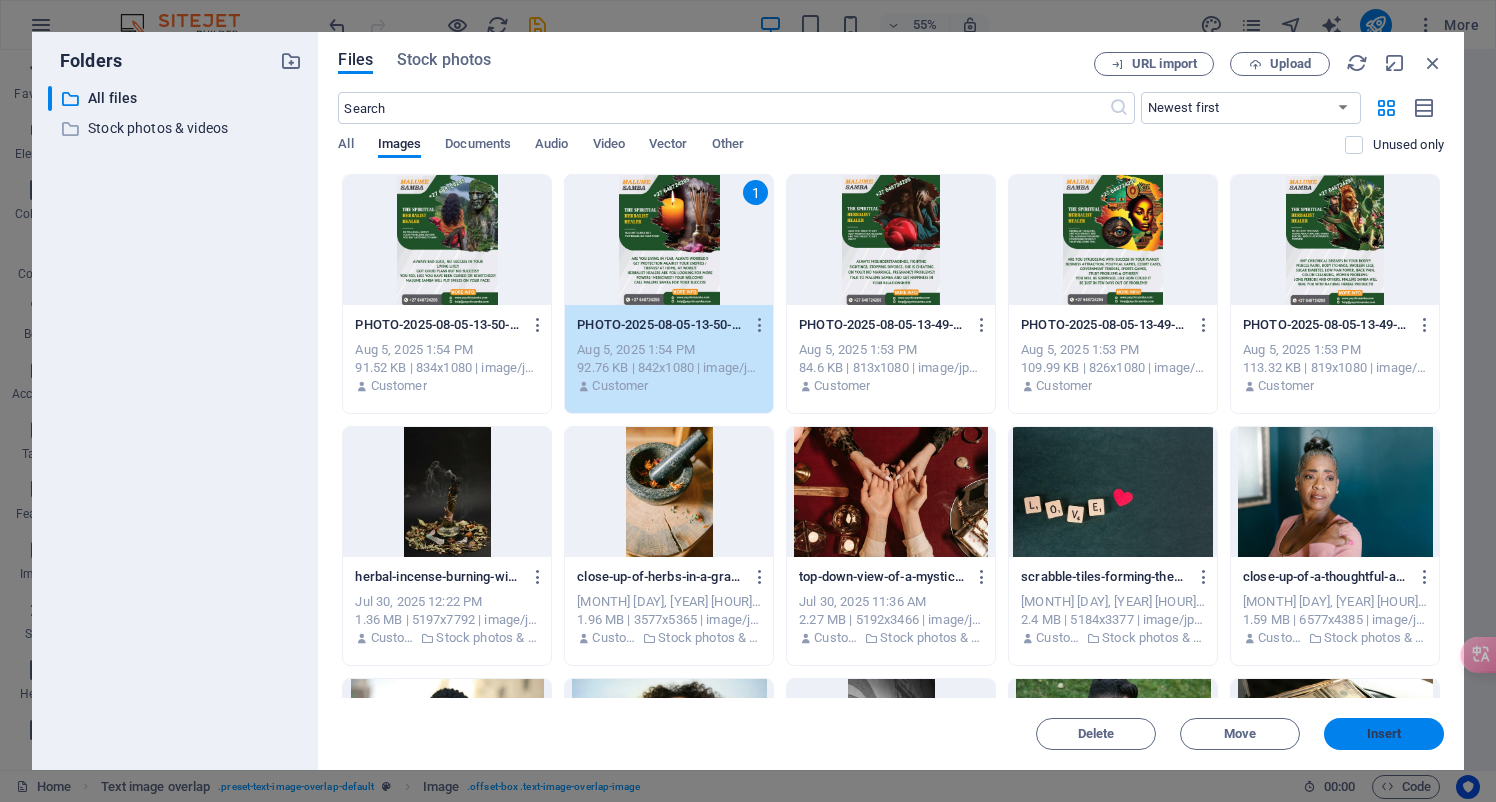 click on "Insert" at bounding box center [1384, 734] 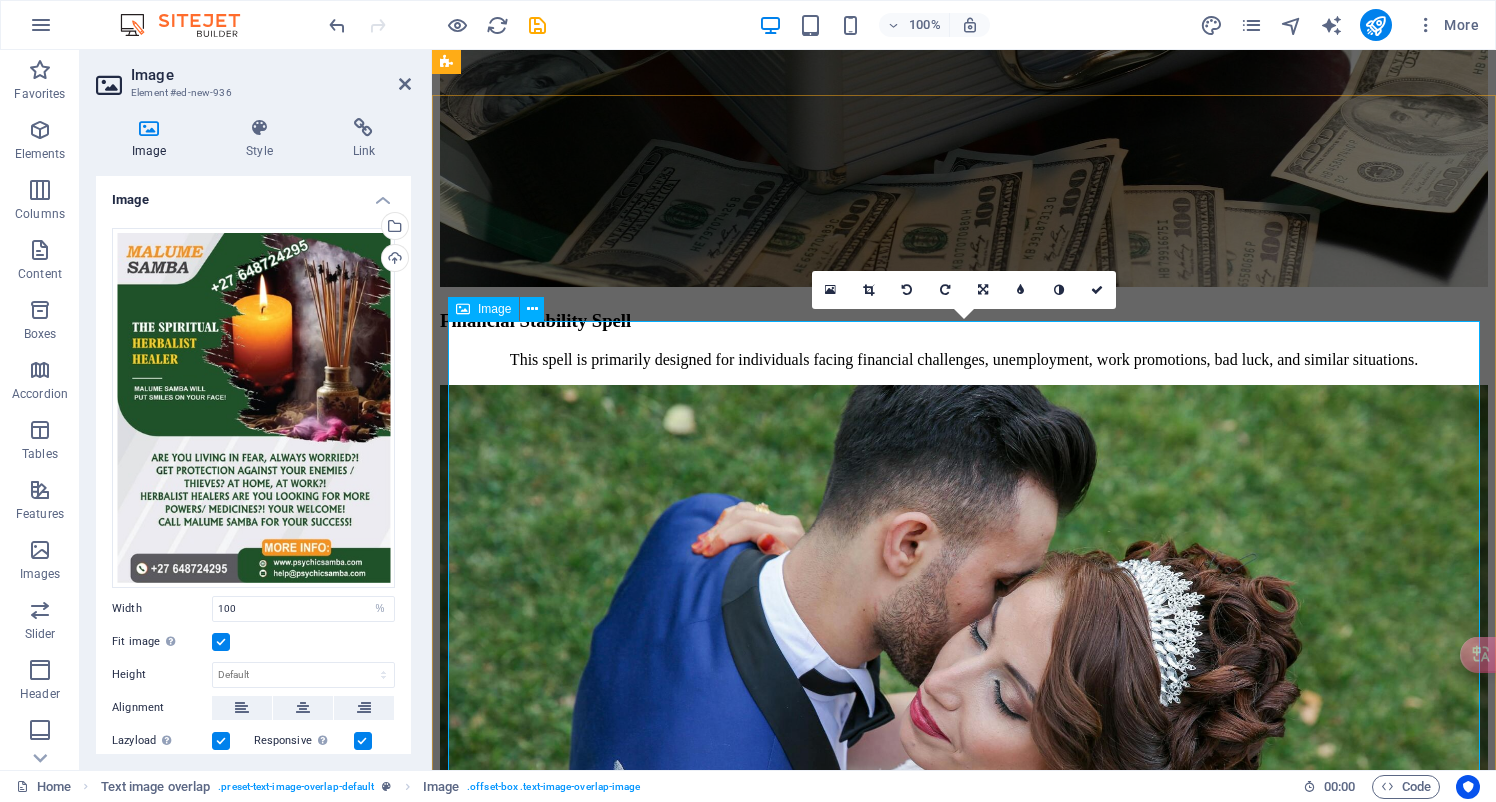 scroll, scrollTop: 4137, scrollLeft: 0, axis: vertical 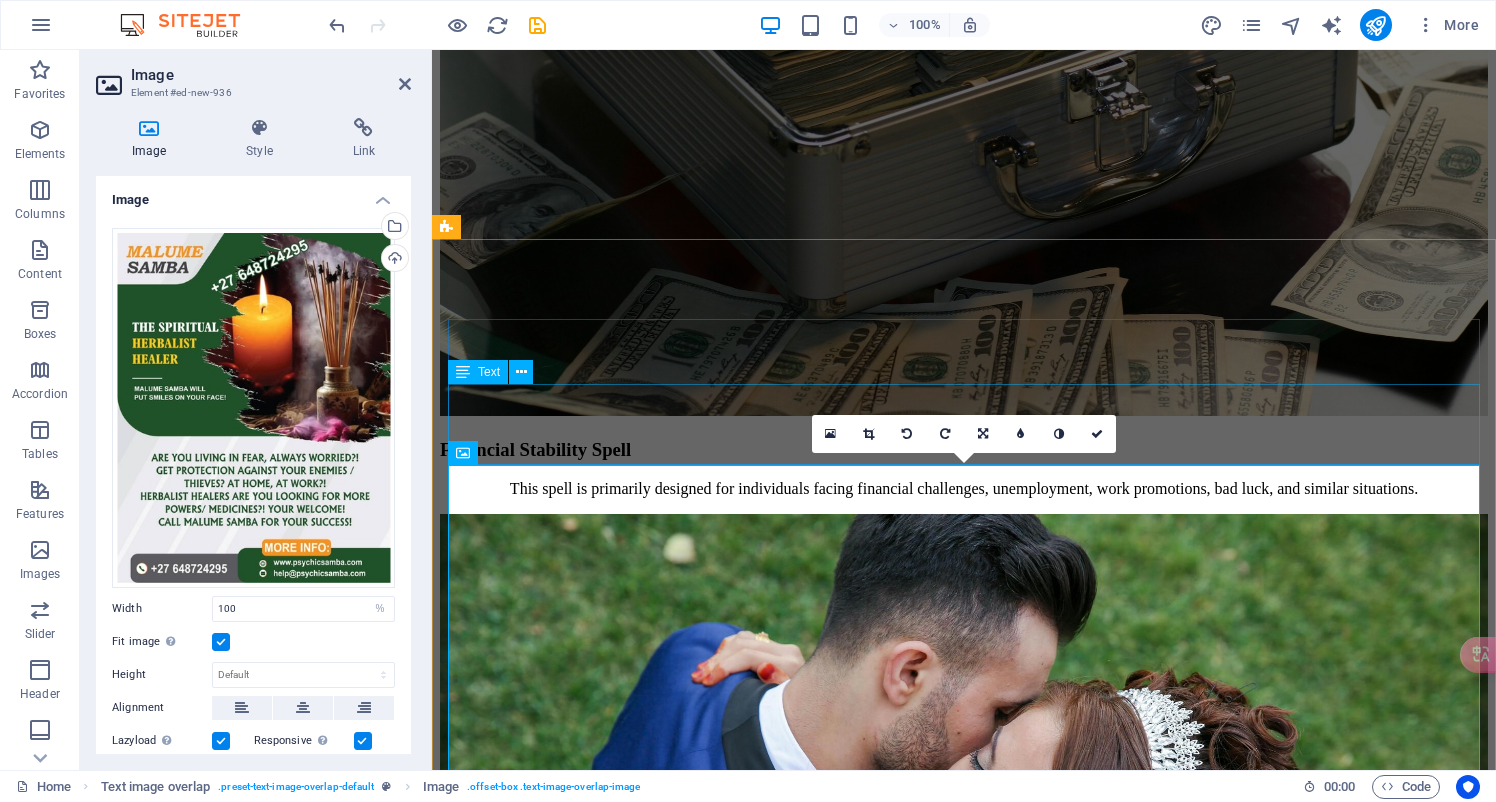 click on "Lorem ipsum dolor sit amet, consectetuer adipiscing elit. Aenean commodo ligula eget dolor. Lorem ipsum dolor sit amet, consectetuer adipiscing elit leget dolor. Lorem ipsum dolor sit amet, consectetuer adipiscing elit. Aenean commodo ligula eget dolor." at bounding box center [964, 2792] 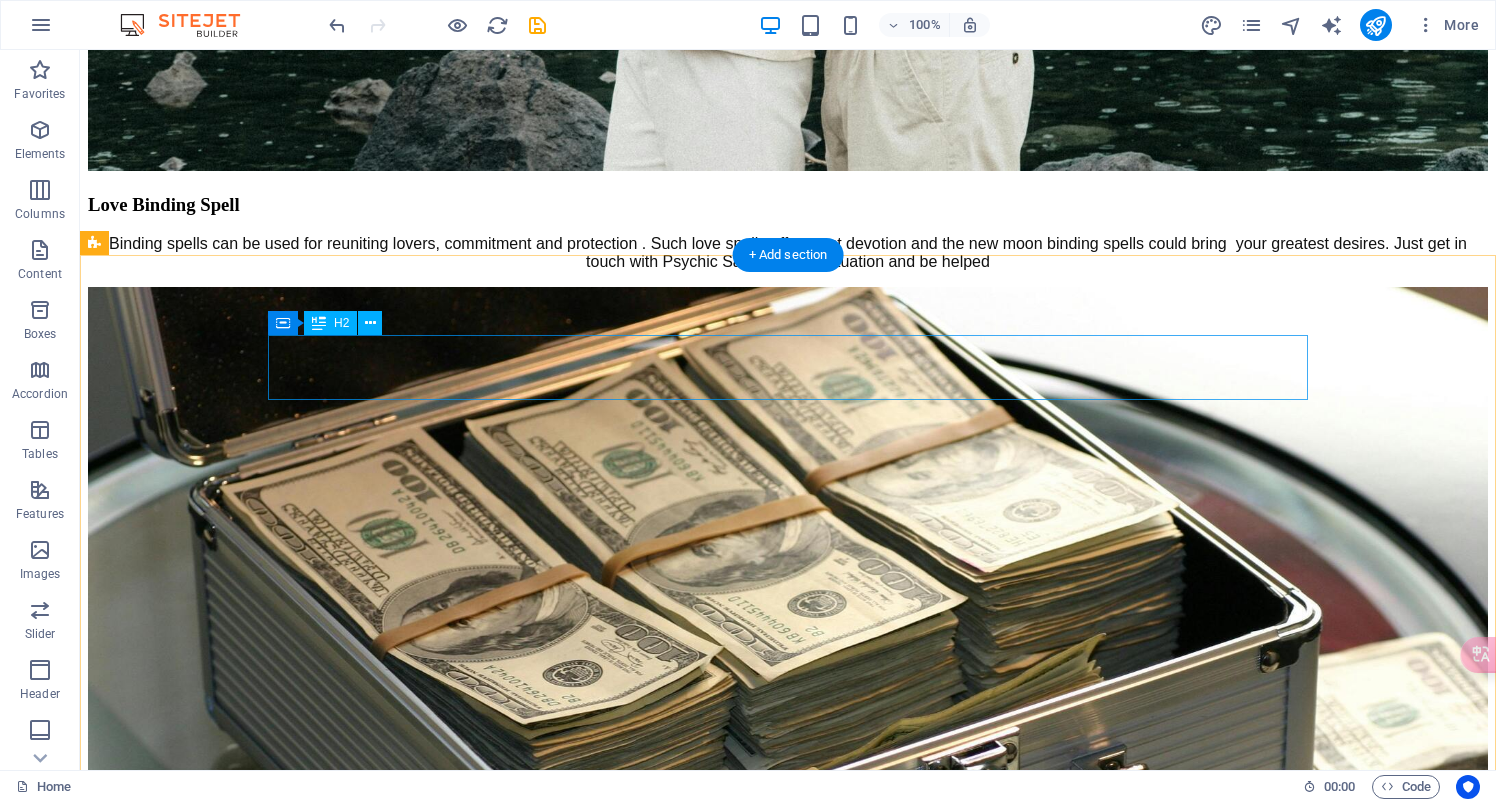 click on "New headline" at bounding box center (788, 4215) 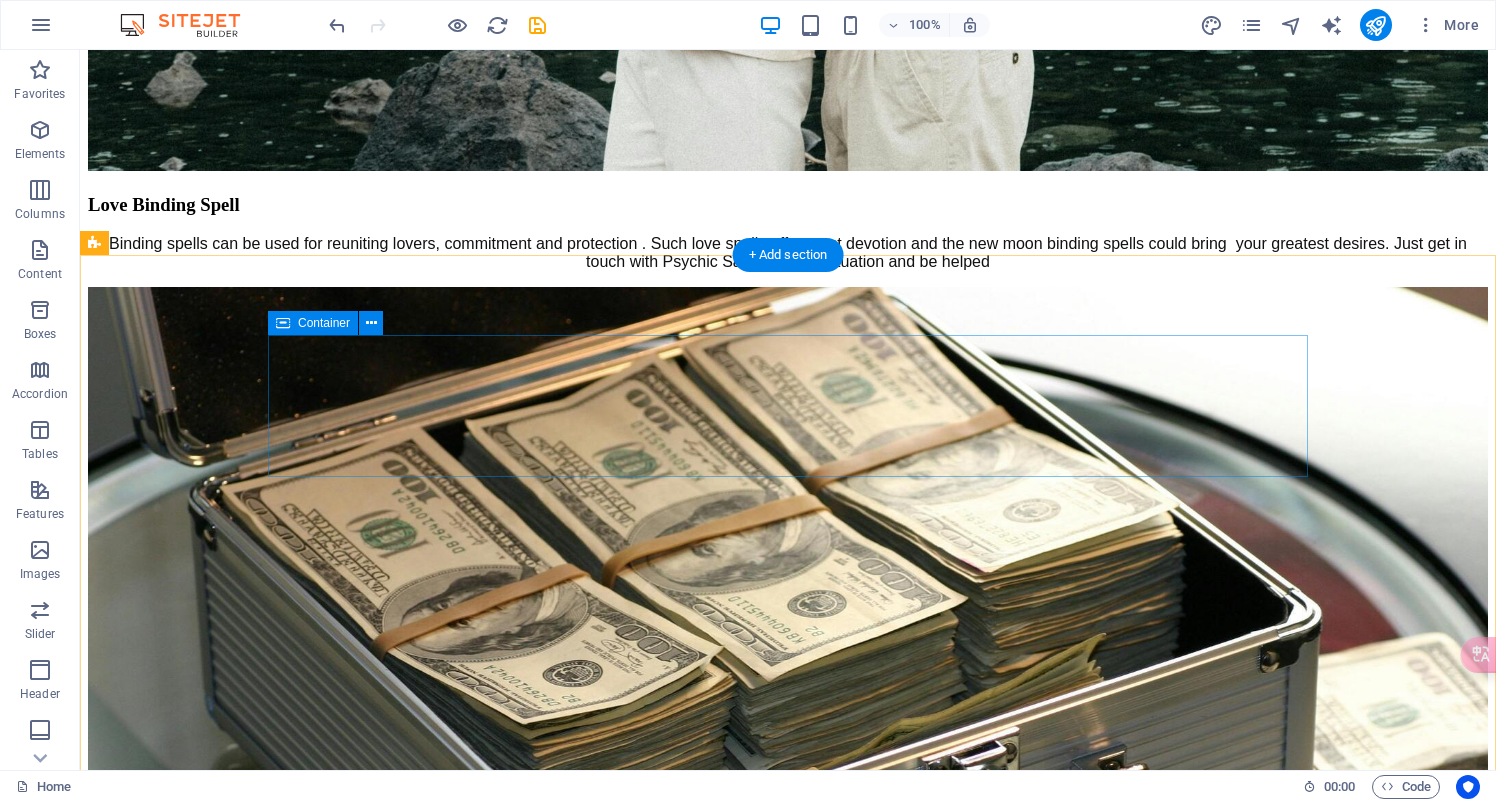 click on "Drop content here or  Add elements  Paste clipboard" at bounding box center [788, 4254] 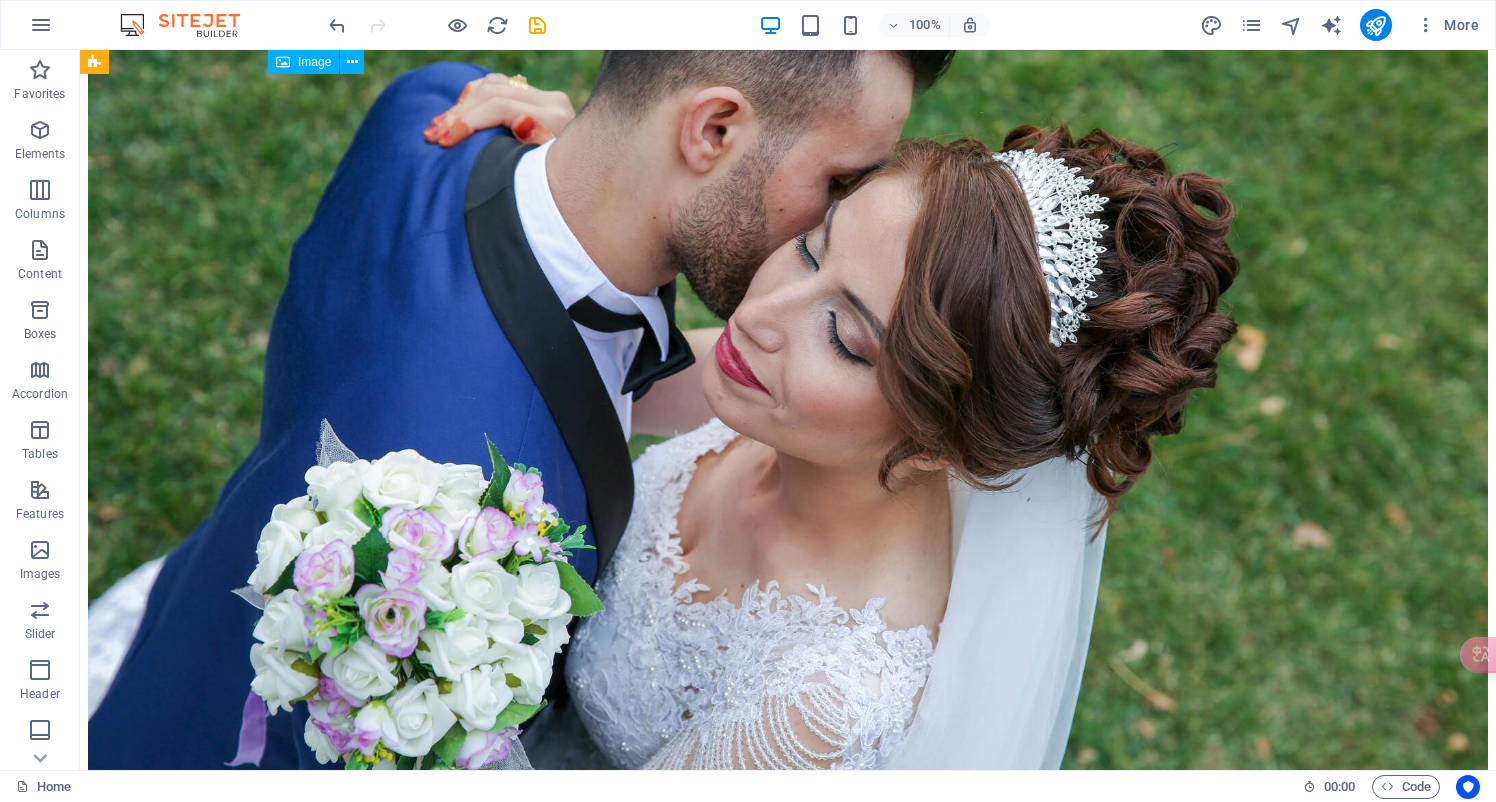 scroll, scrollTop: 5555, scrollLeft: 0, axis: vertical 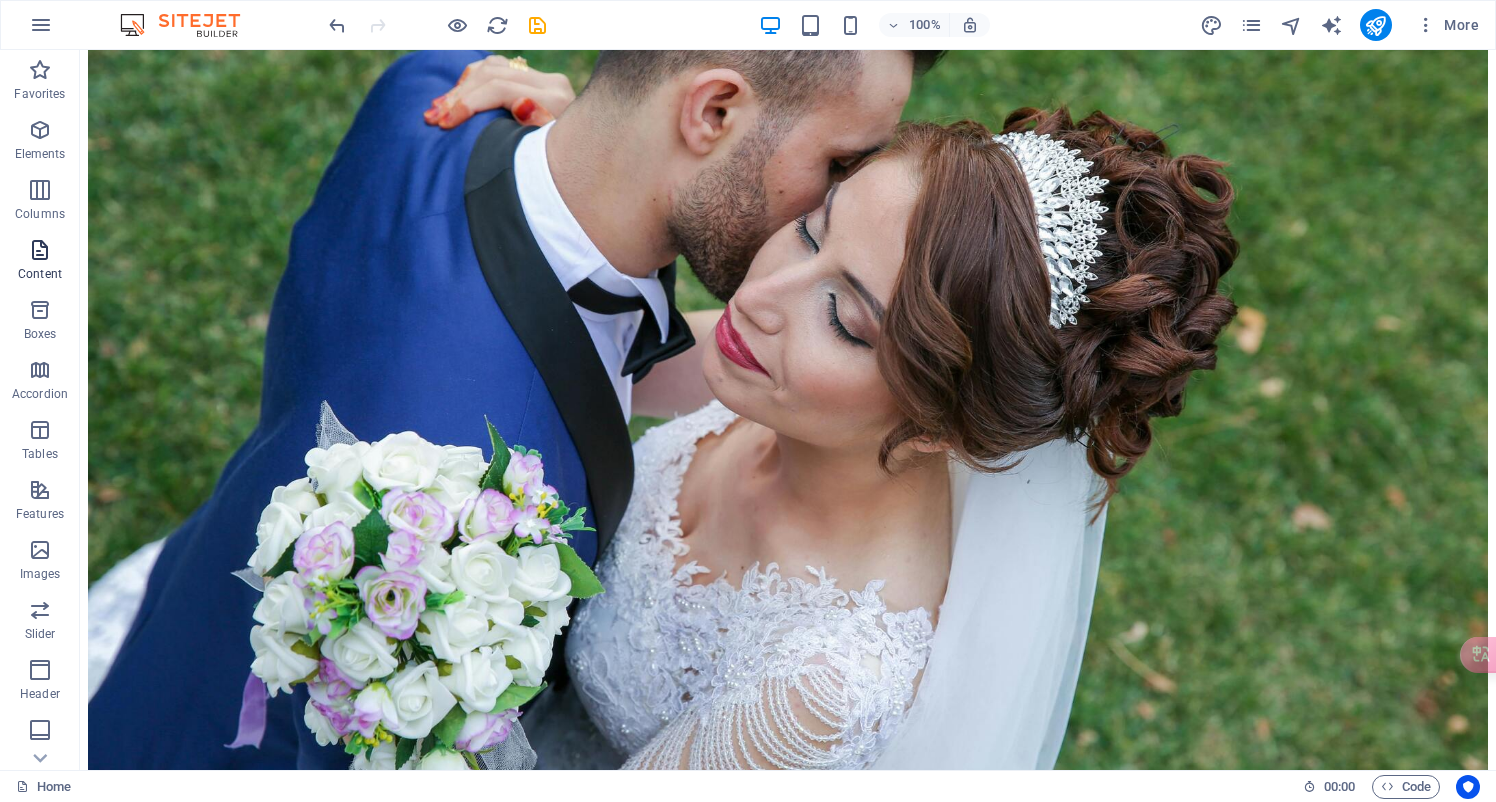 click at bounding box center [40, 250] 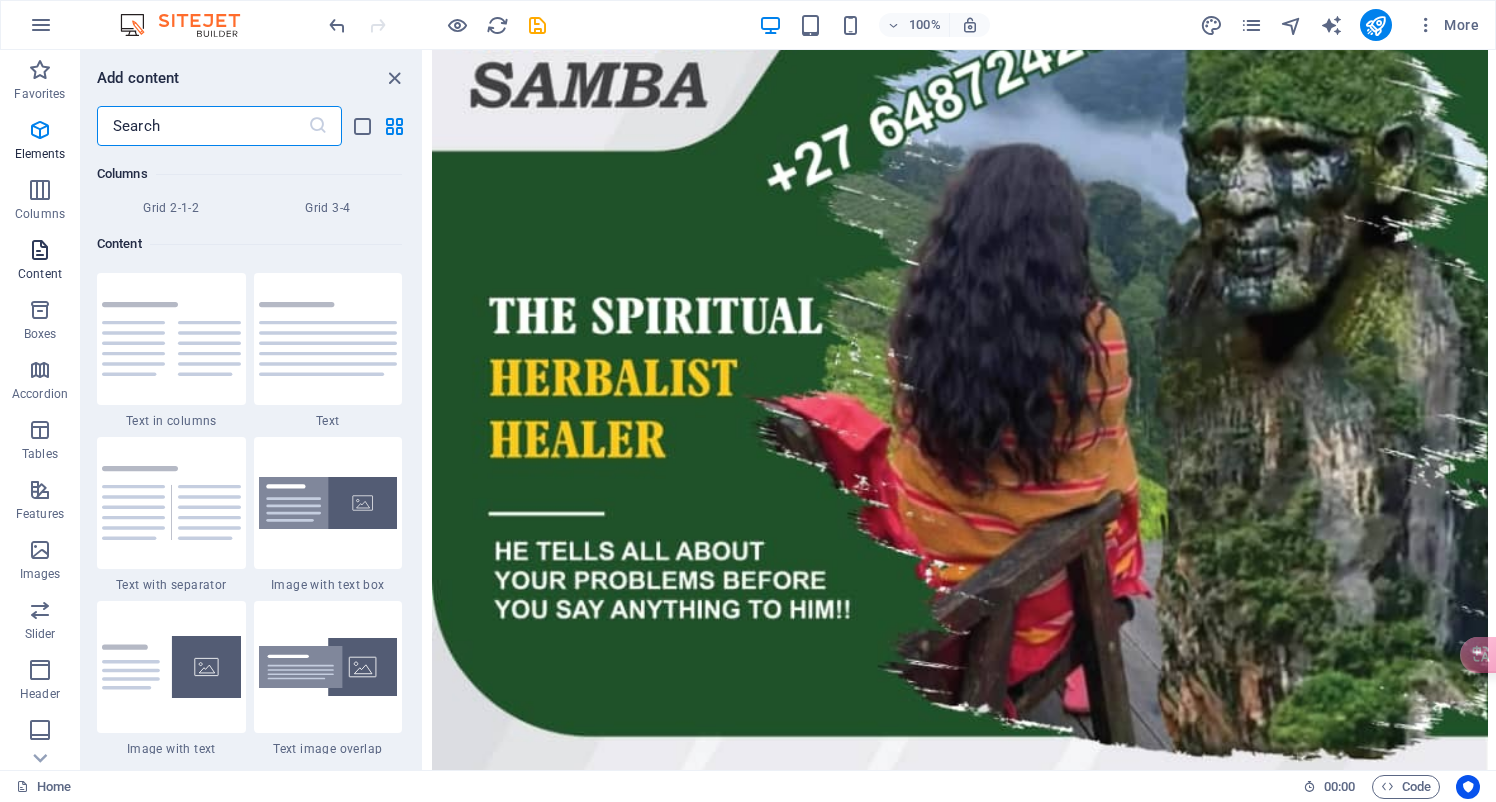 scroll, scrollTop: 3499, scrollLeft: 0, axis: vertical 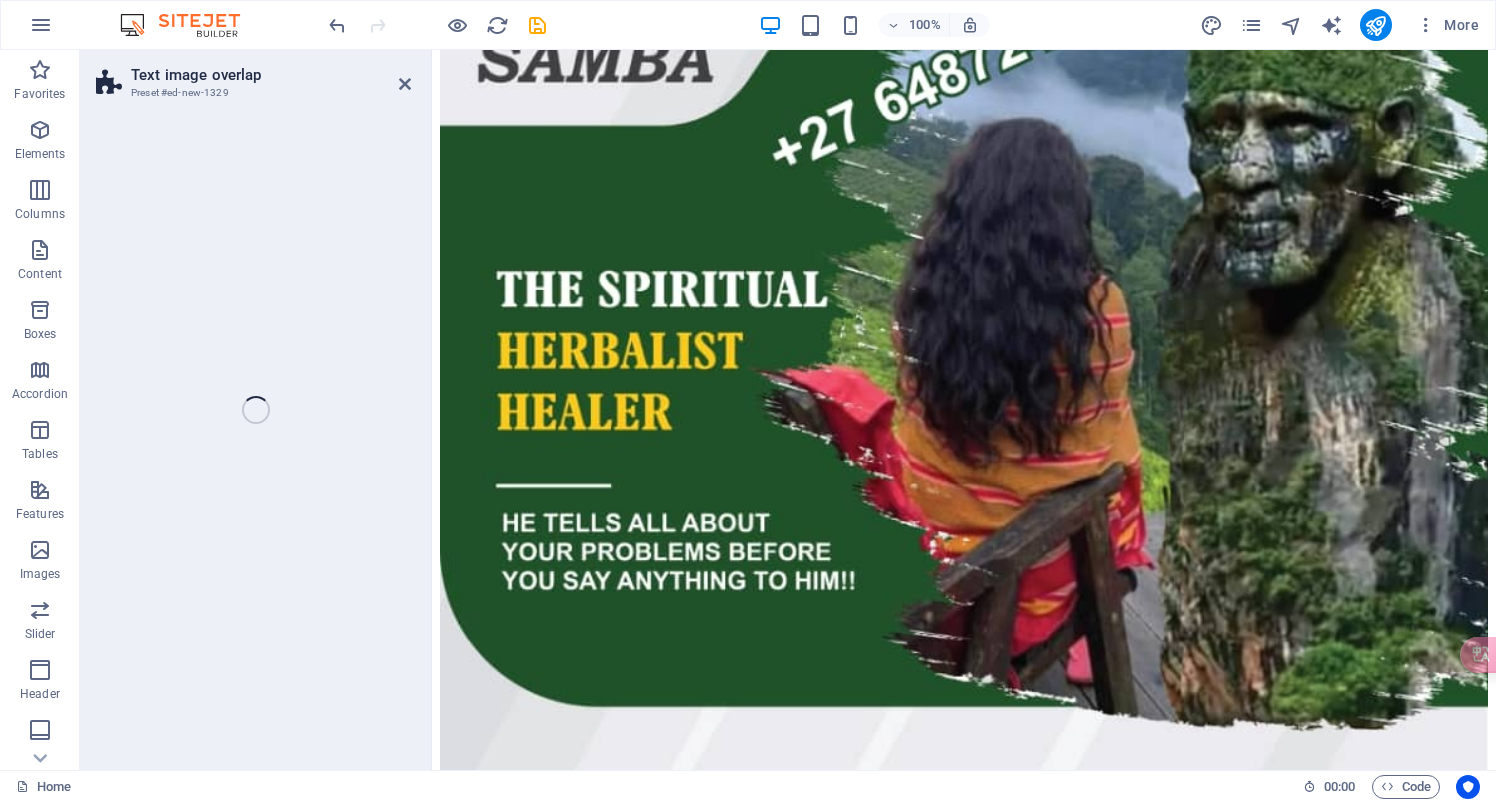 select on "rem" 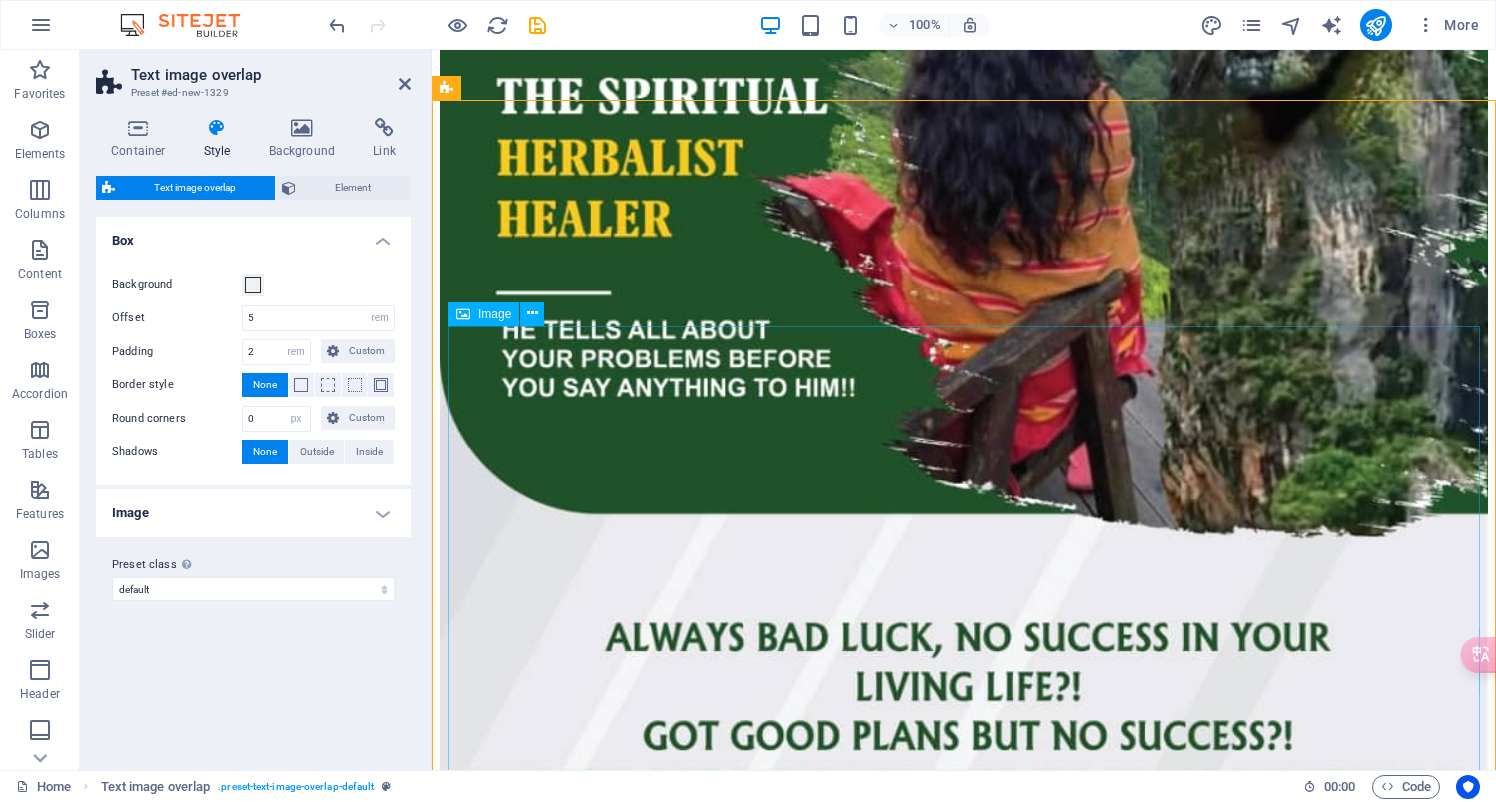 scroll, scrollTop: 5760, scrollLeft: 0, axis: vertical 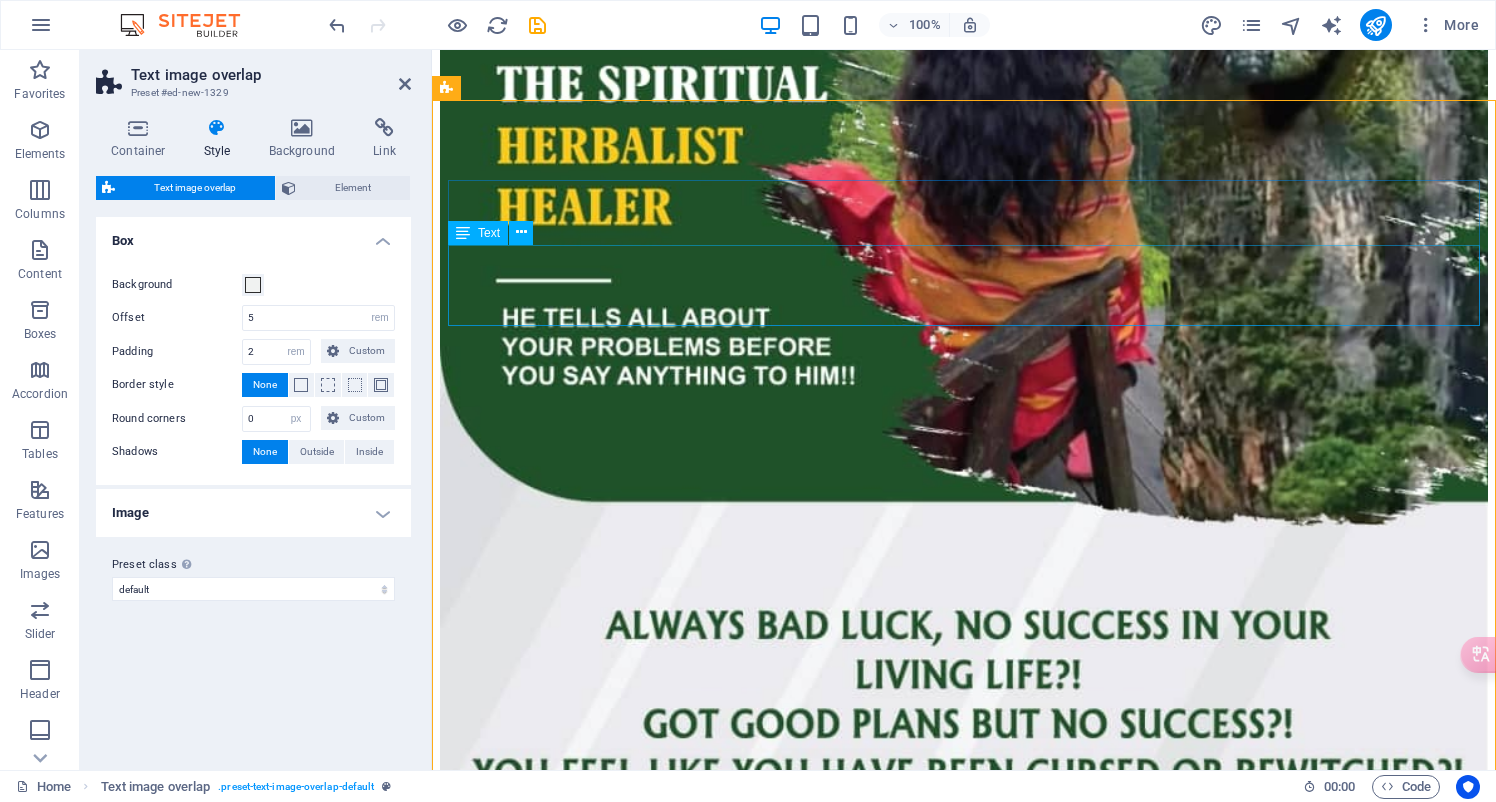click on "Lorem ipsum dolor sit amet, consectetuer adipiscing elit. Aenean commodo ligula eget dolor. Lorem ipsum dolor sit amet, consectetuer adipiscing elit leget dolor. Lorem ipsum dolor sit amet, consectetuer adipiscing elit. Aenean commodo ligula eget dolor." at bounding box center [964, 2517] 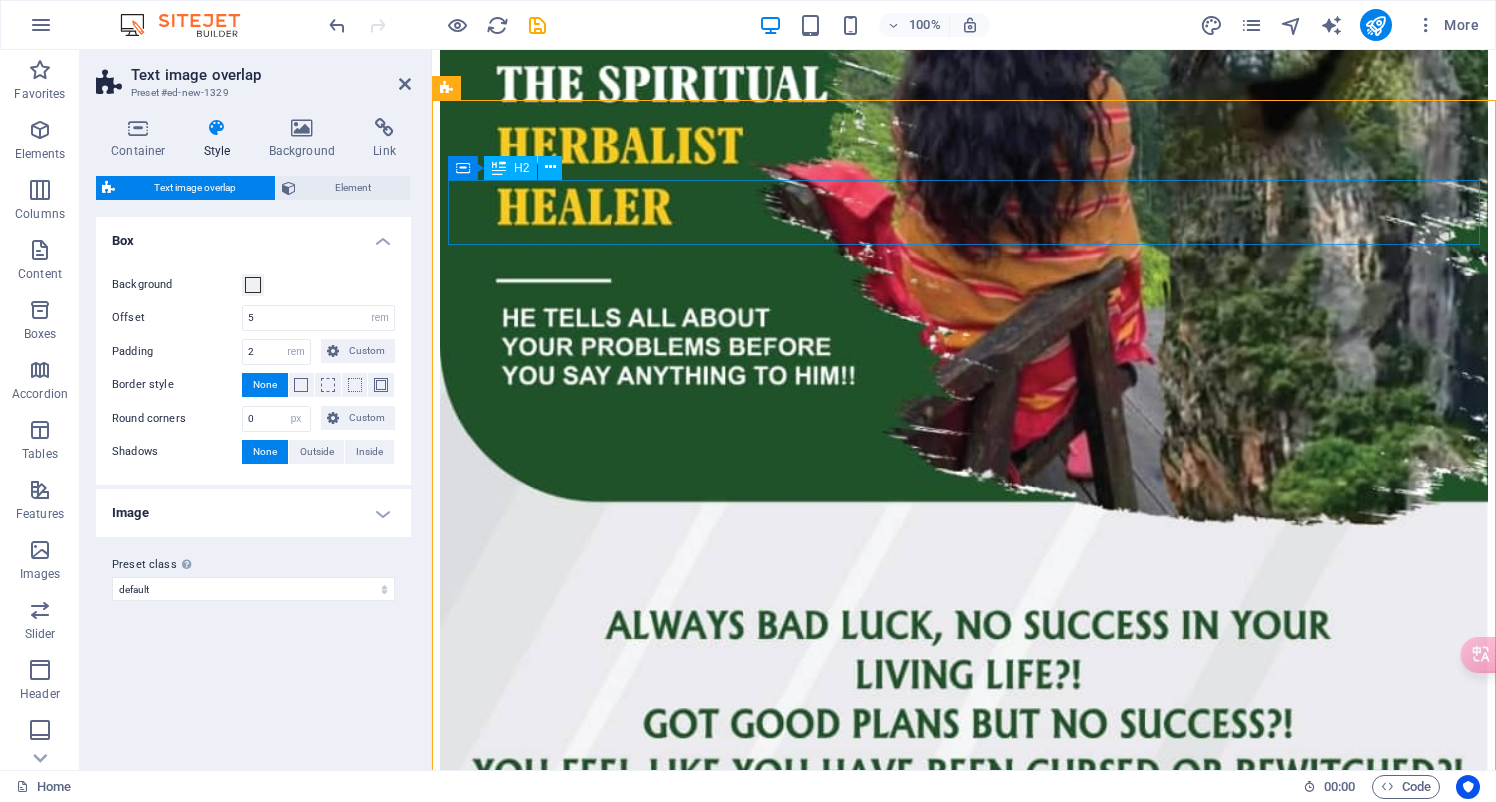 click on "New headline" at bounding box center [964, 2465] 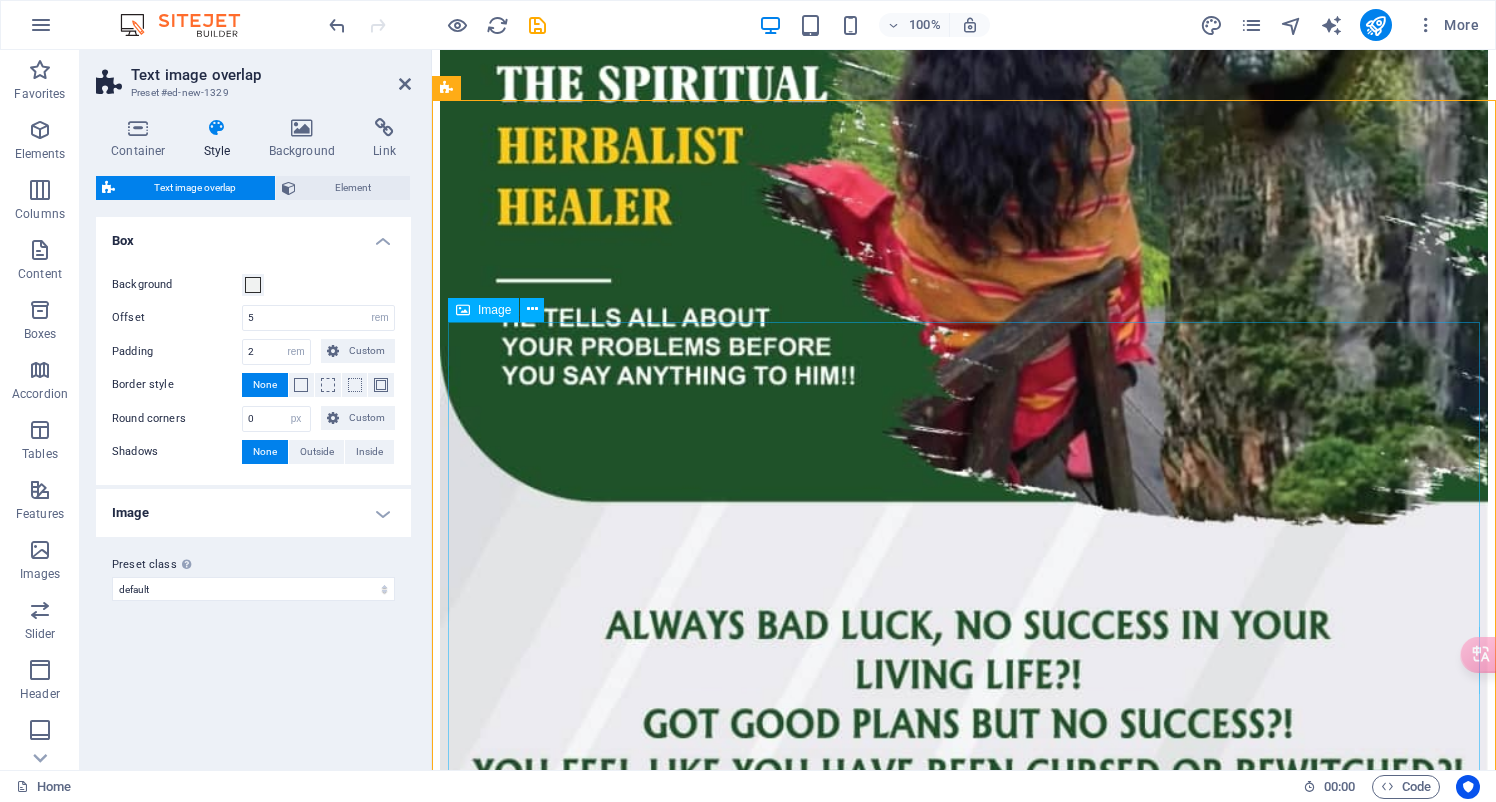 click at bounding box center (964, 2955) 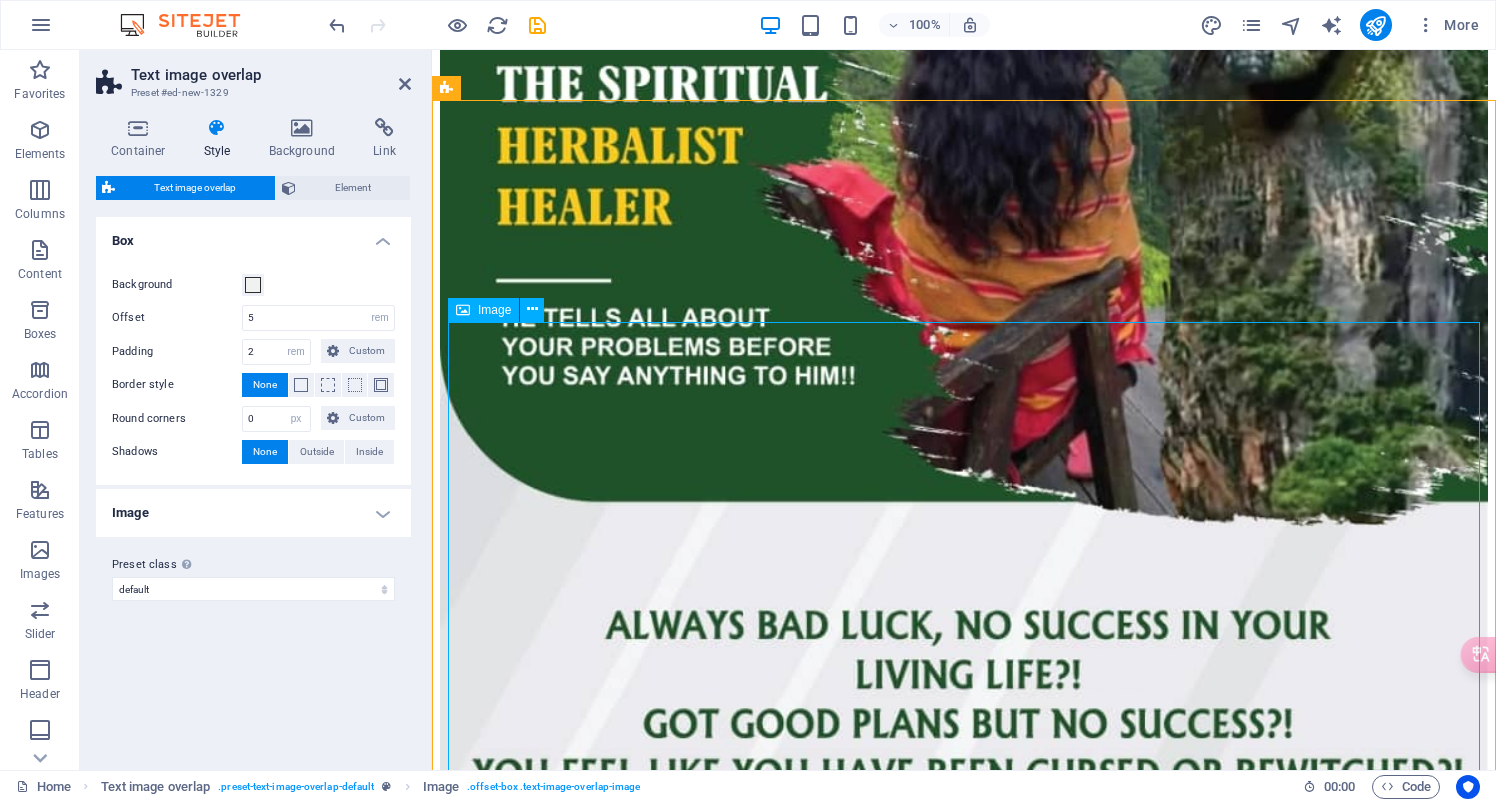 click at bounding box center (964, 2955) 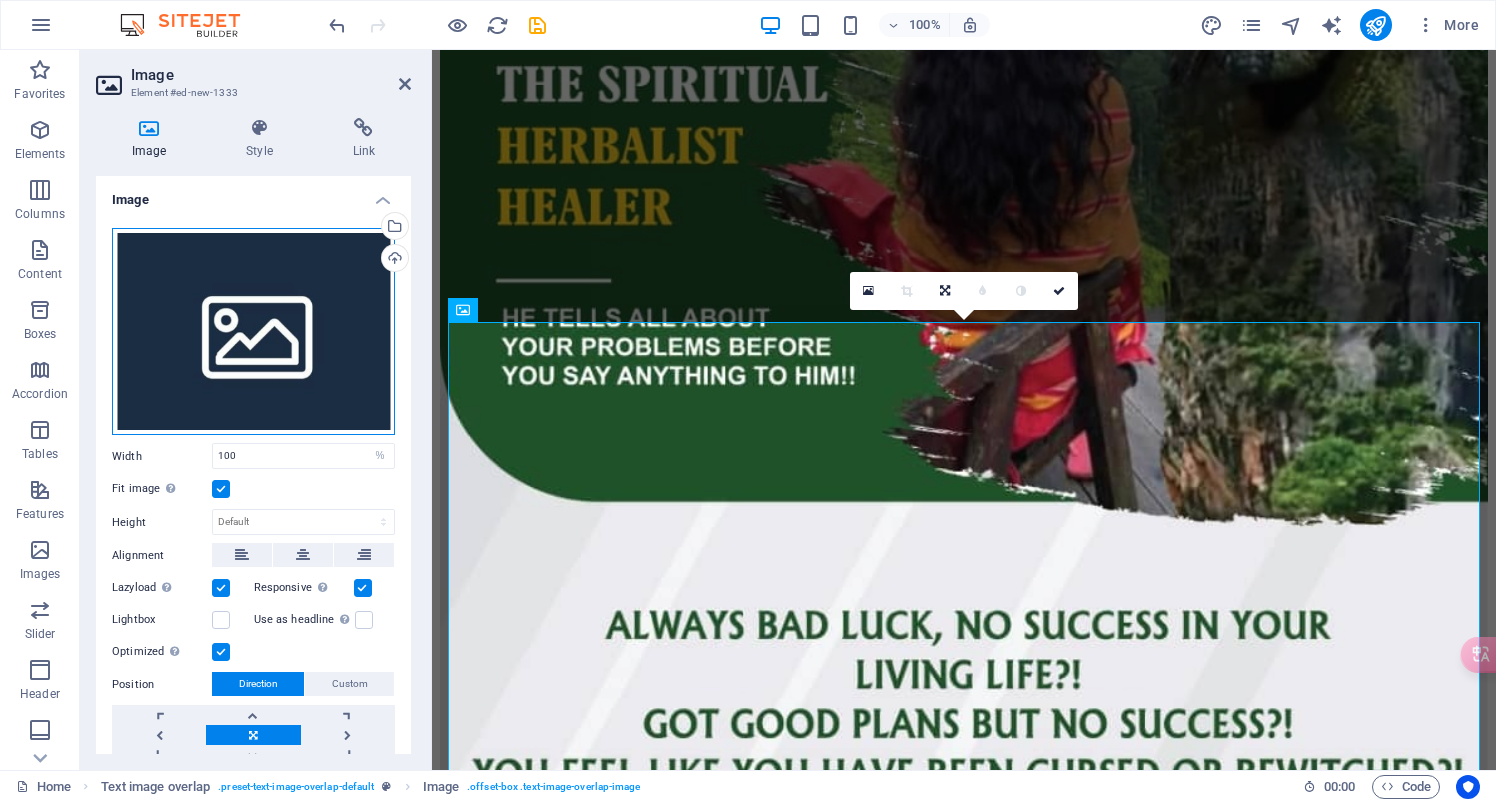 click on "Drag files here, click to choose files or select files from Files or our free stock photos & videos" at bounding box center [253, 332] 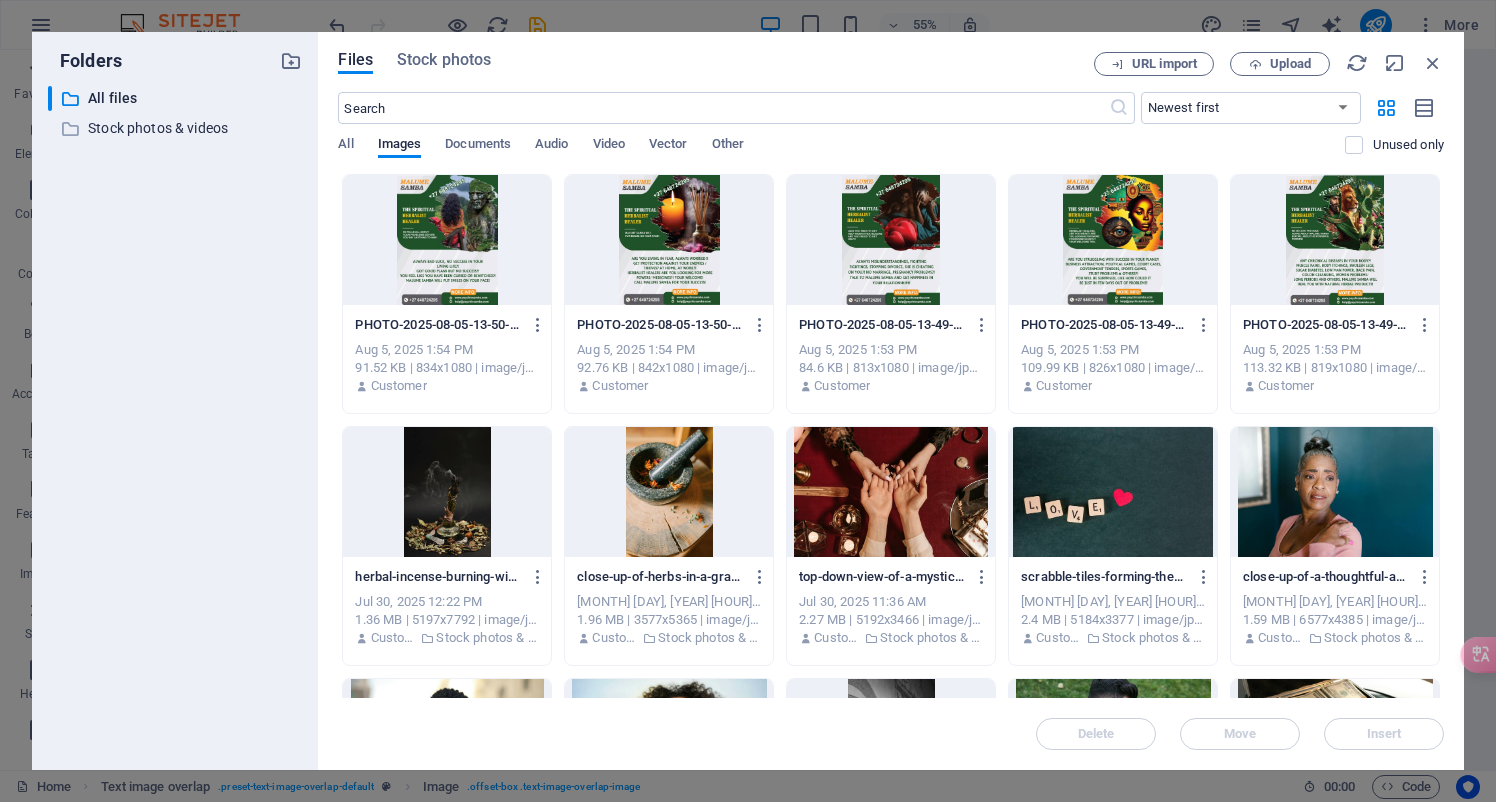 click at bounding box center [891, 240] 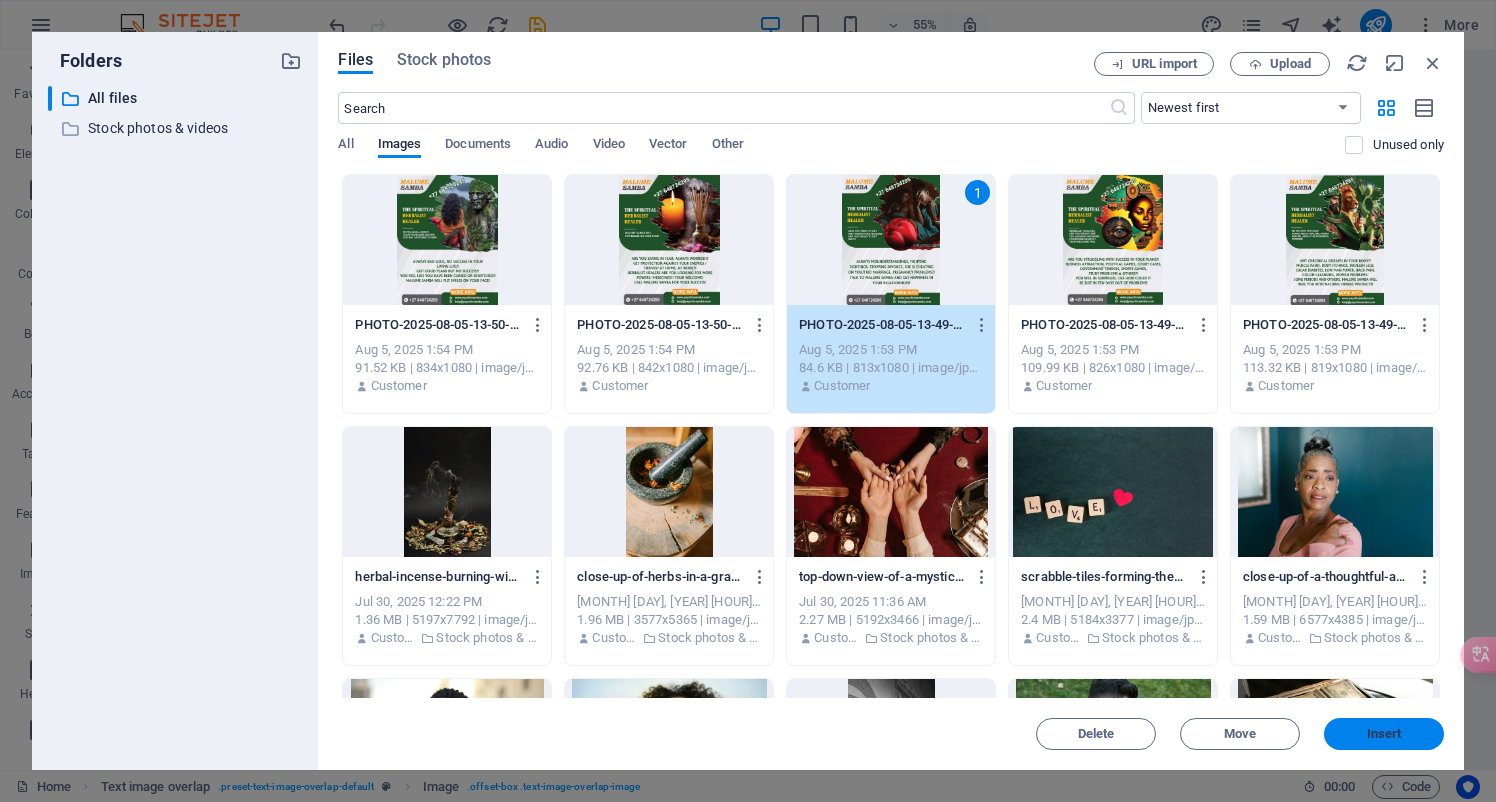 click on "Insert" at bounding box center (1384, 734) 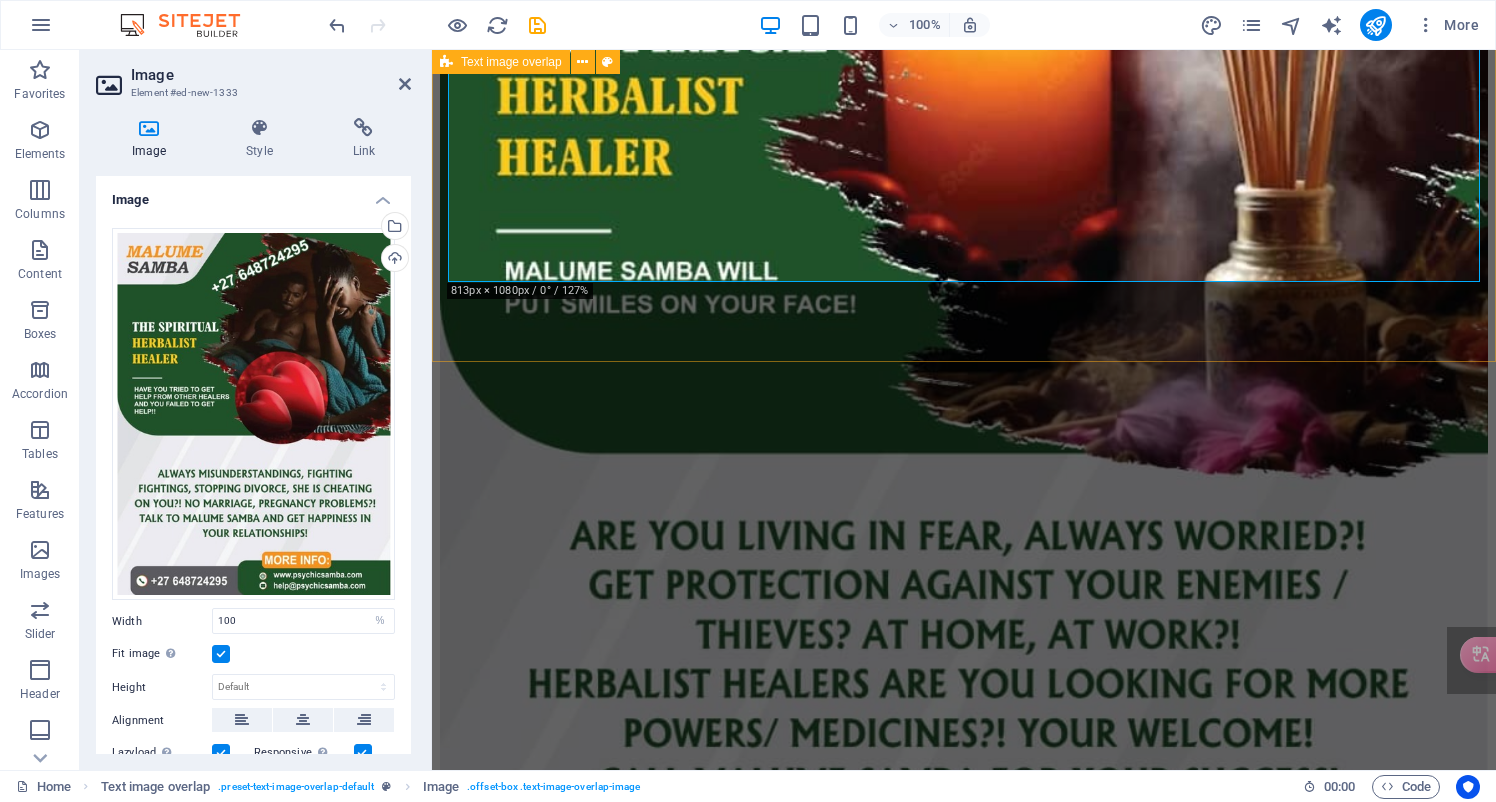 scroll, scrollTop: 7173, scrollLeft: 0, axis: vertical 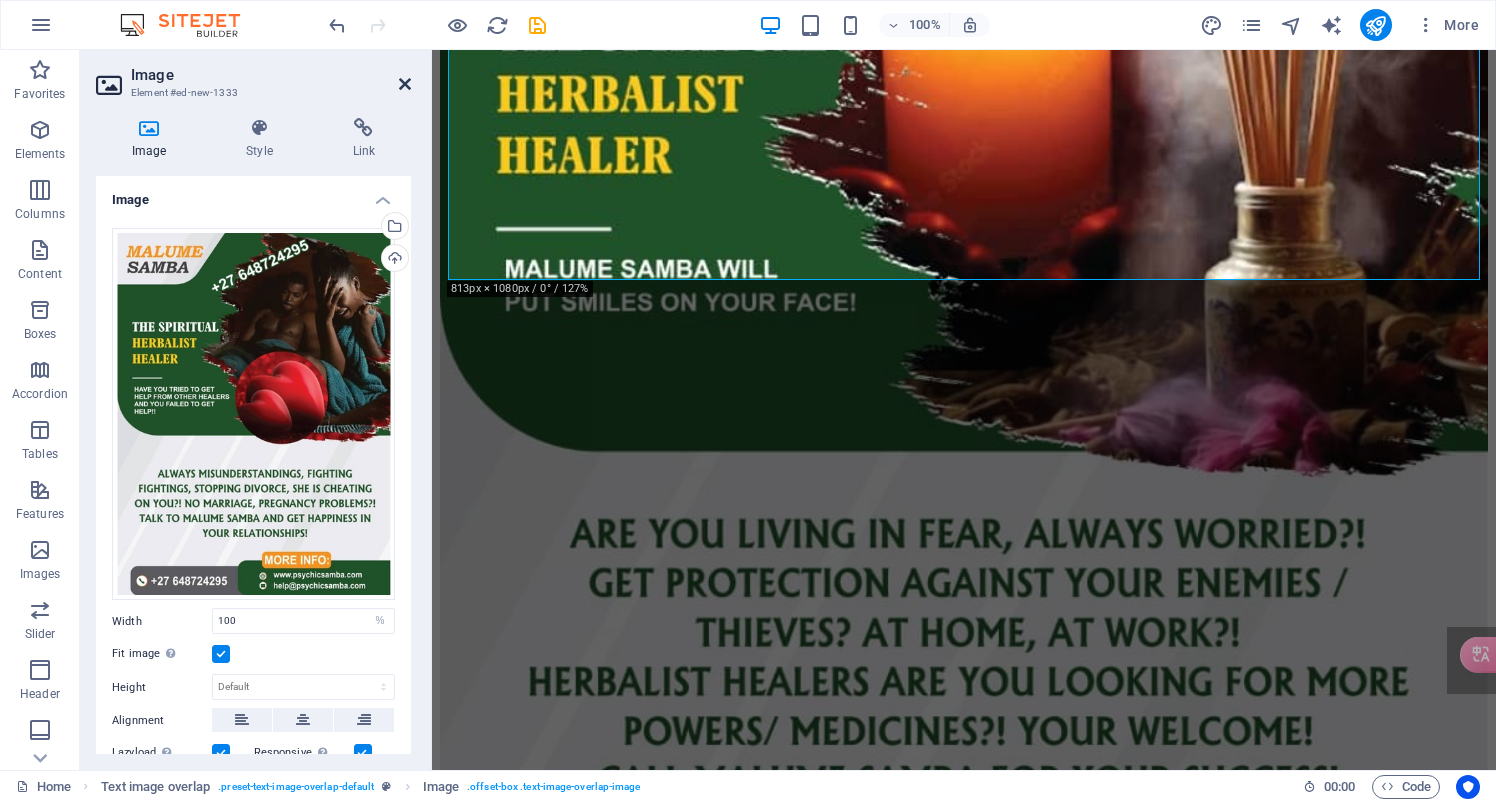 click at bounding box center (405, 84) 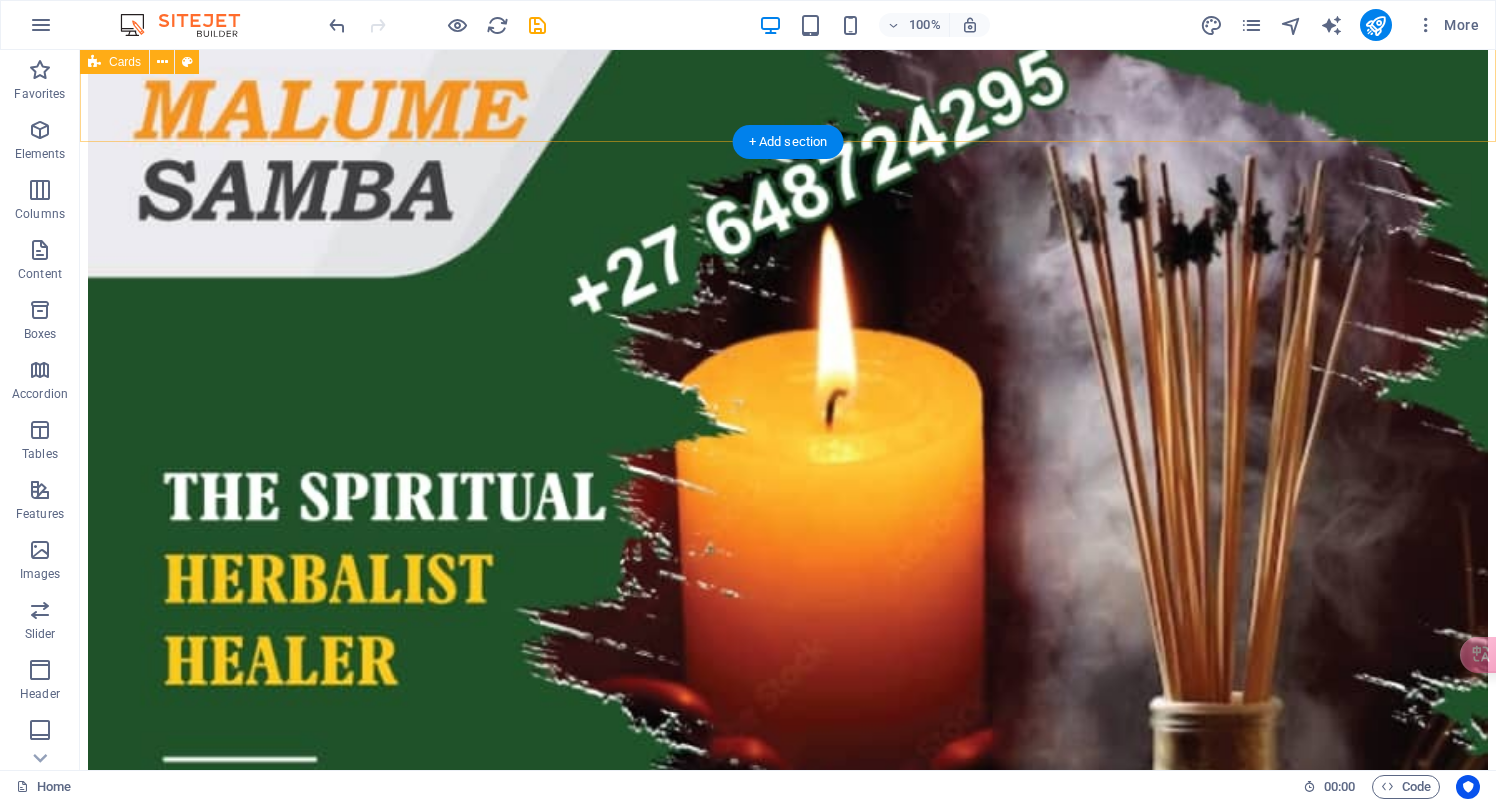 scroll, scrollTop: 8353, scrollLeft: 0, axis: vertical 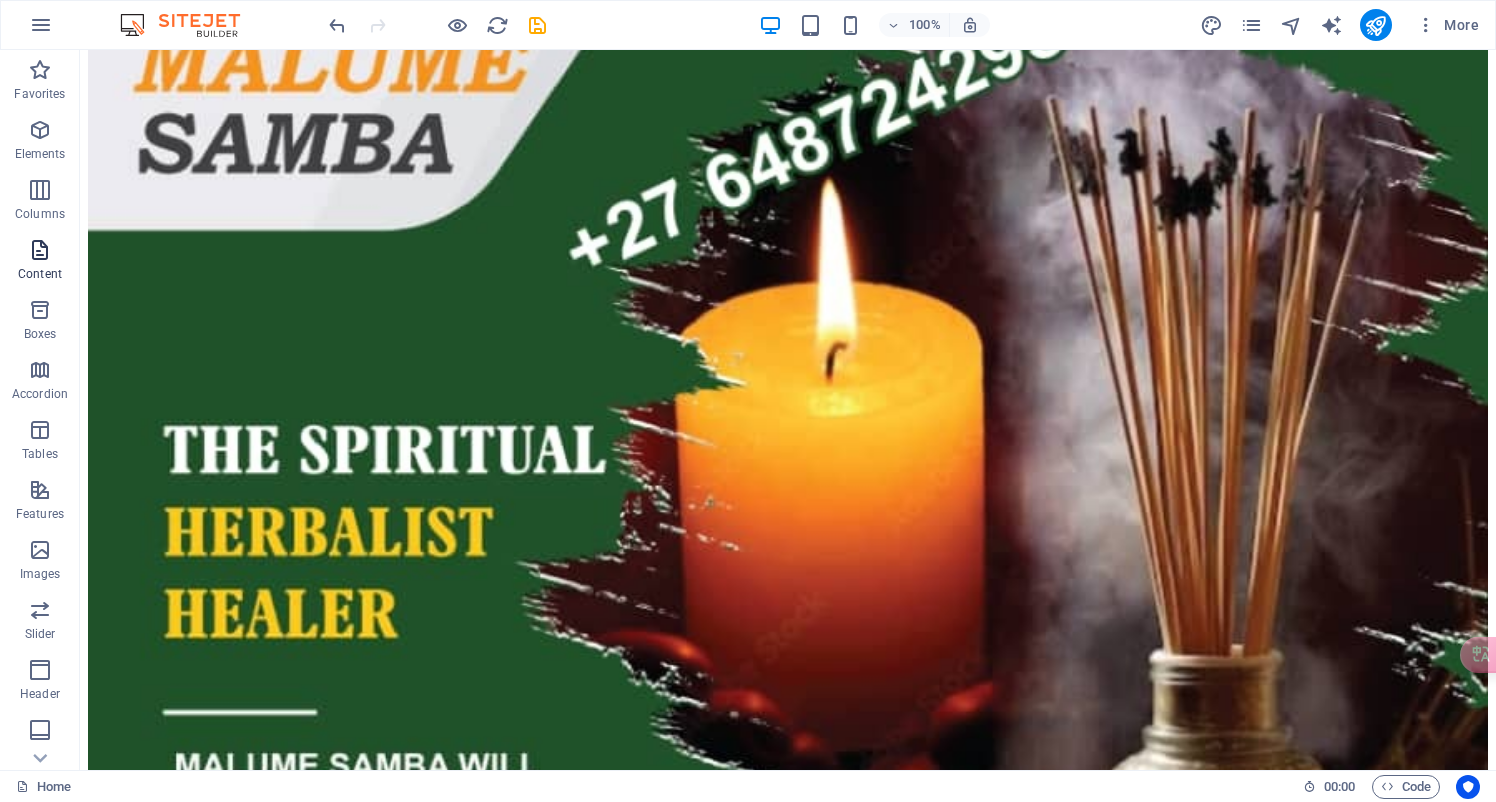 click on "Content" at bounding box center (40, 262) 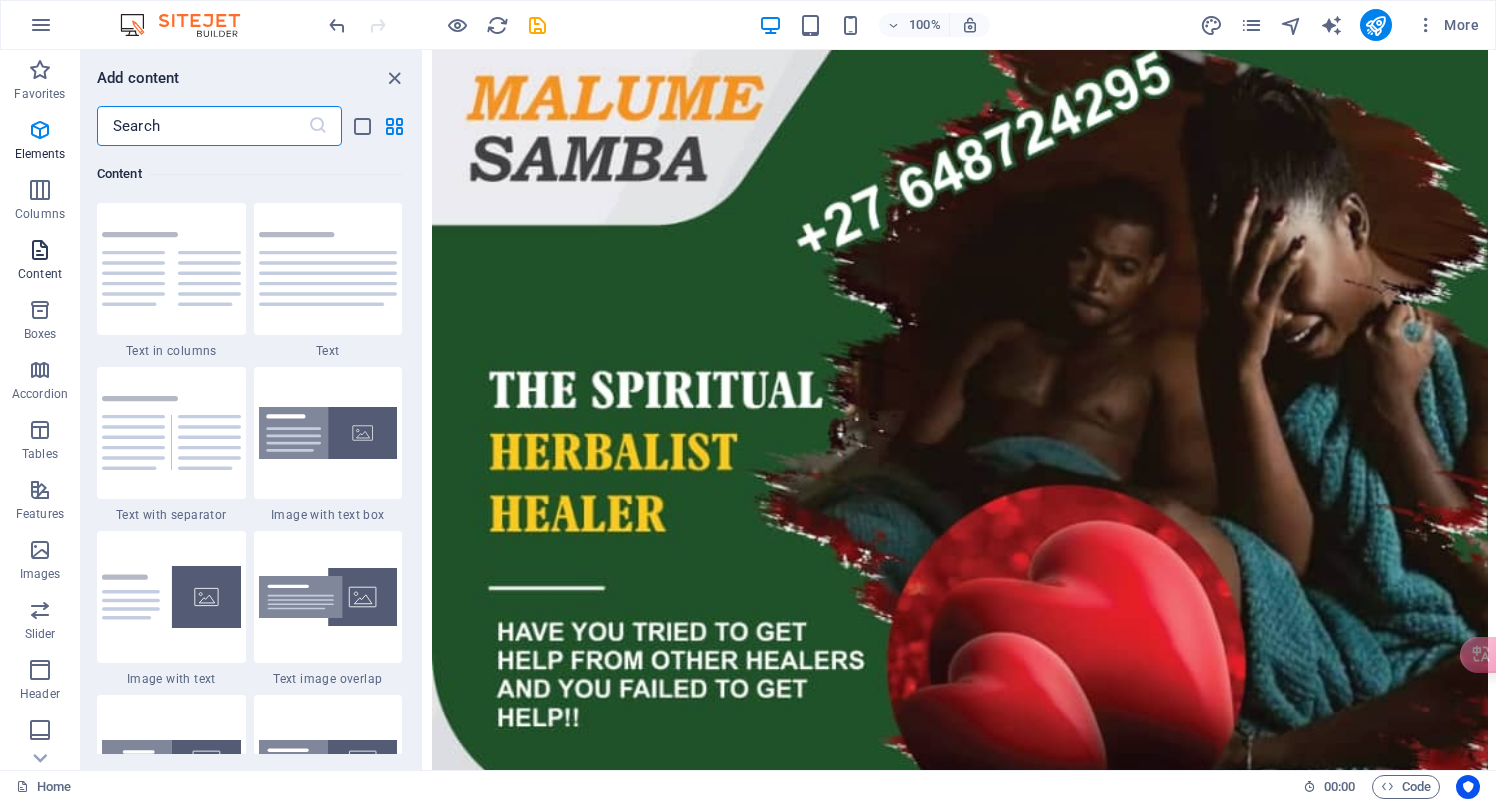 scroll, scrollTop: 3499, scrollLeft: 0, axis: vertical 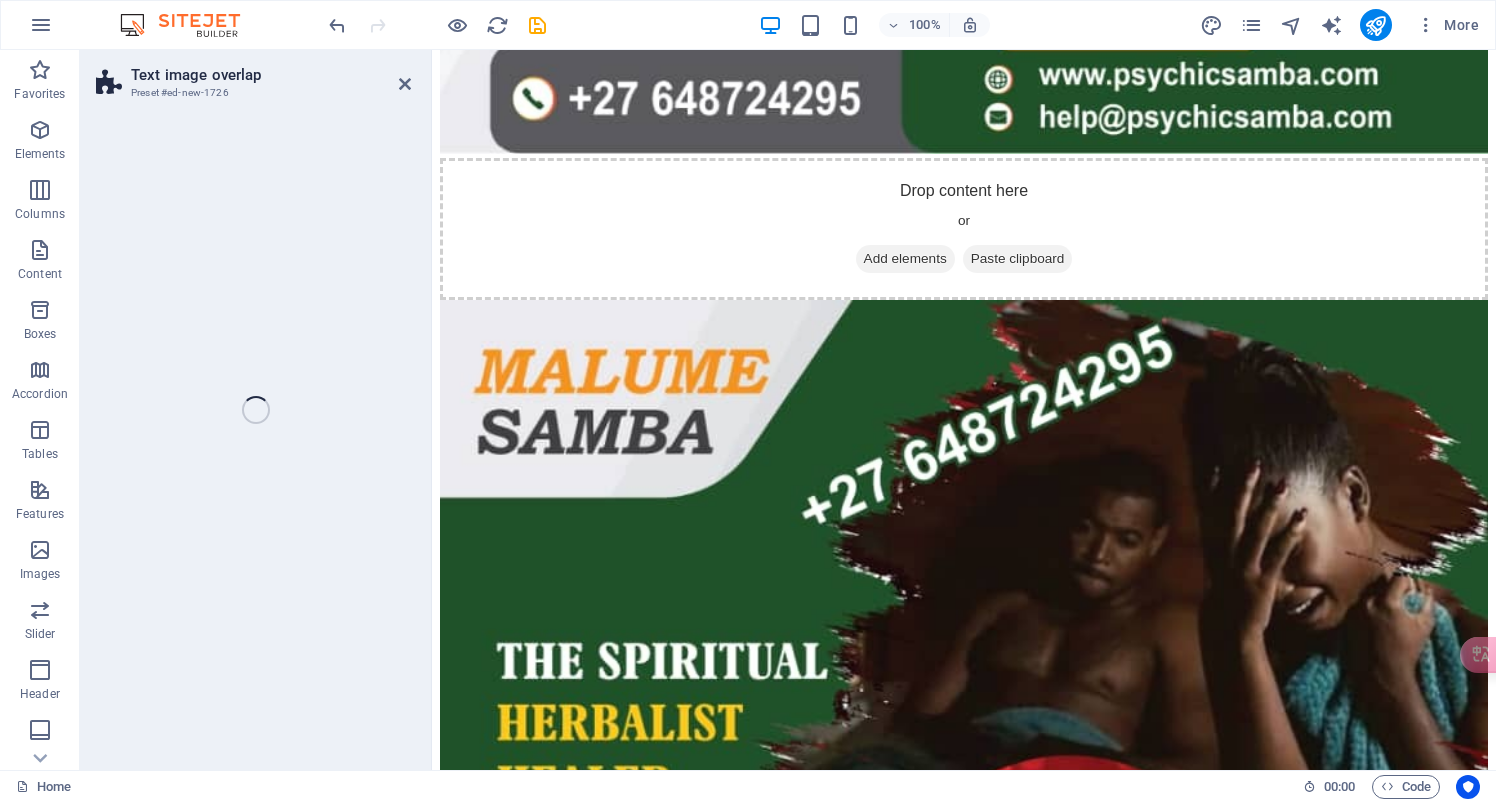 select on "rem" 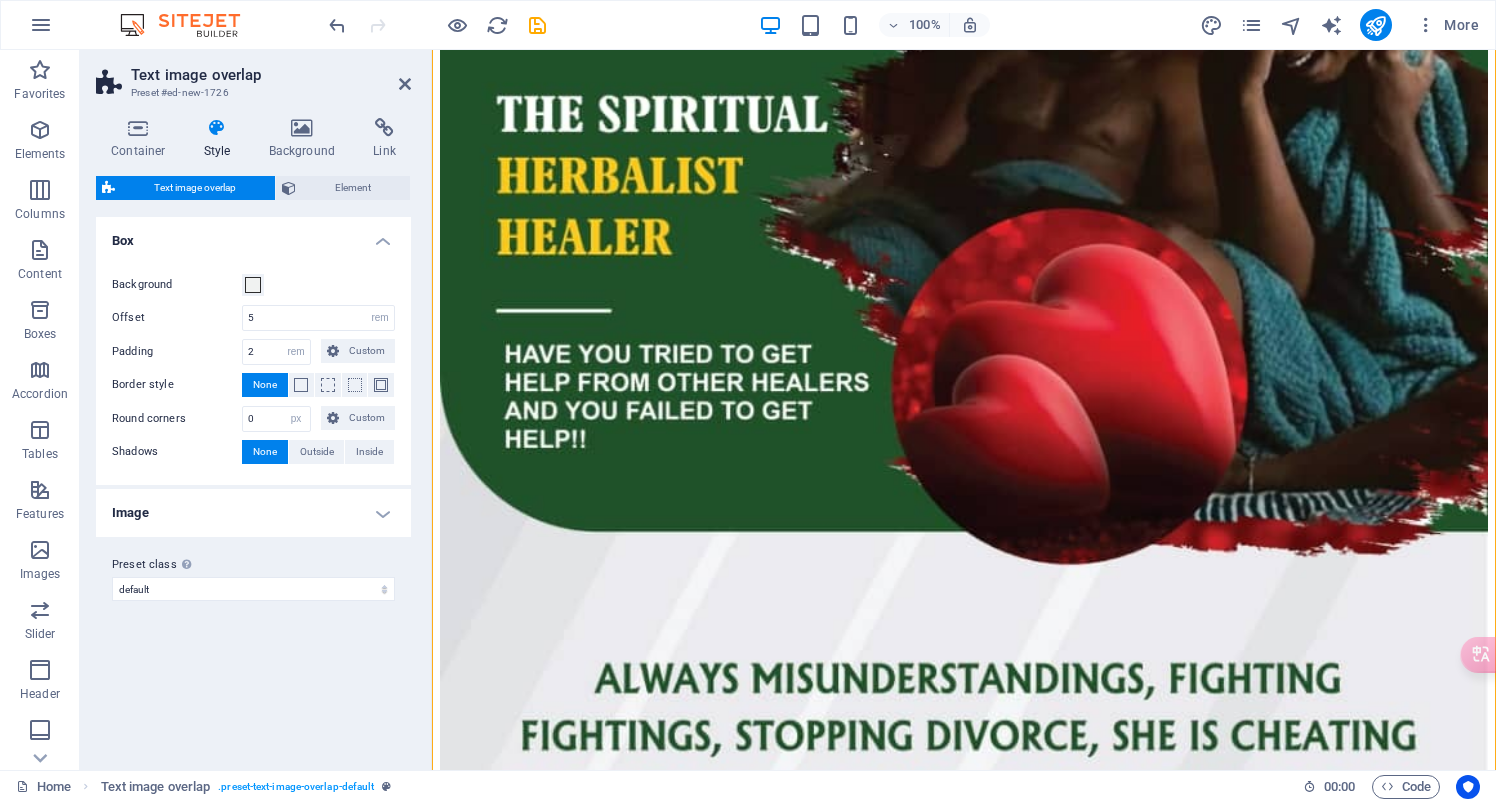 scroll, scrollTop: 8615, scrollLeft: 0, axis: vertical 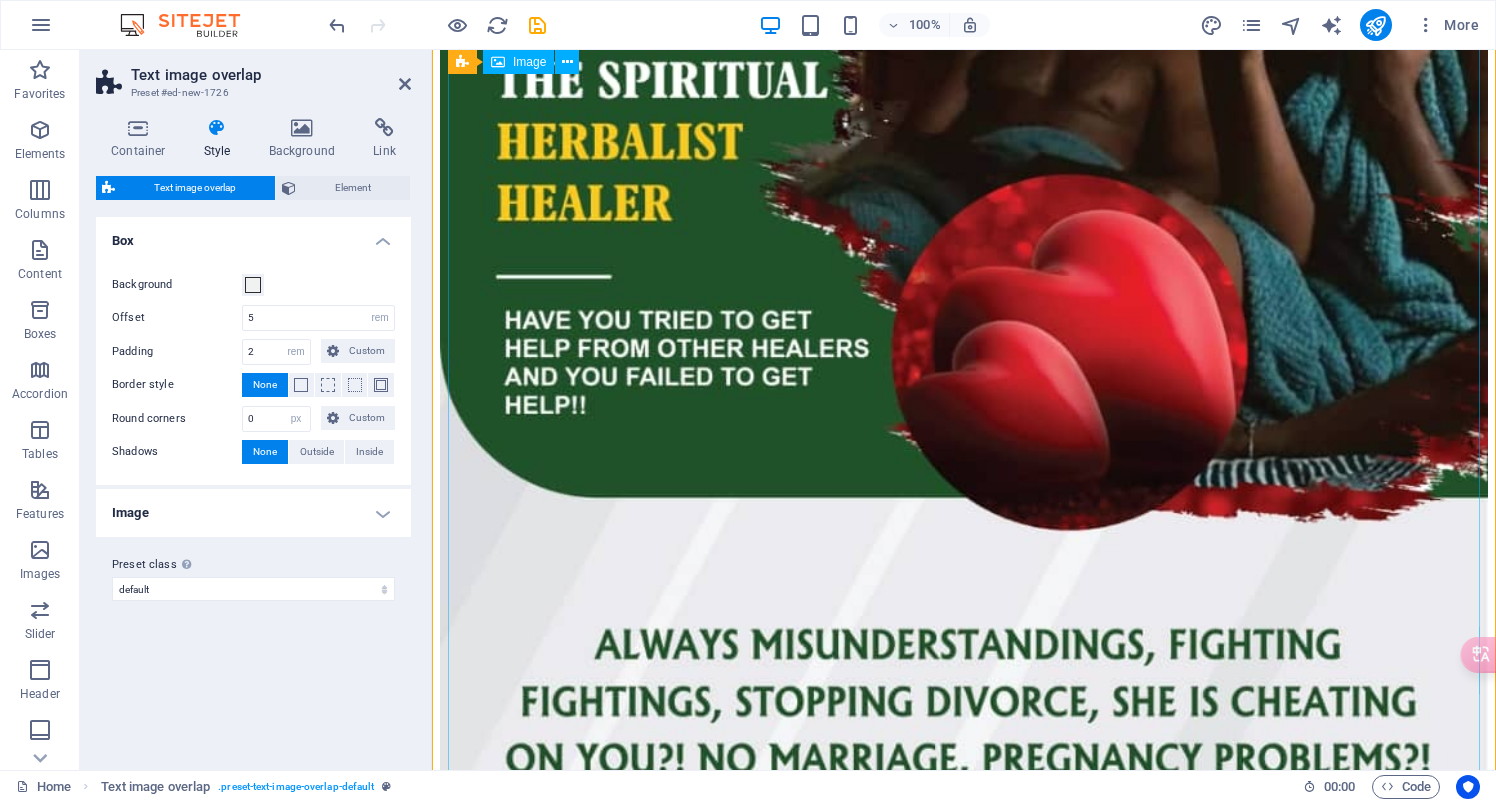click at bounding box center (964, 4309) 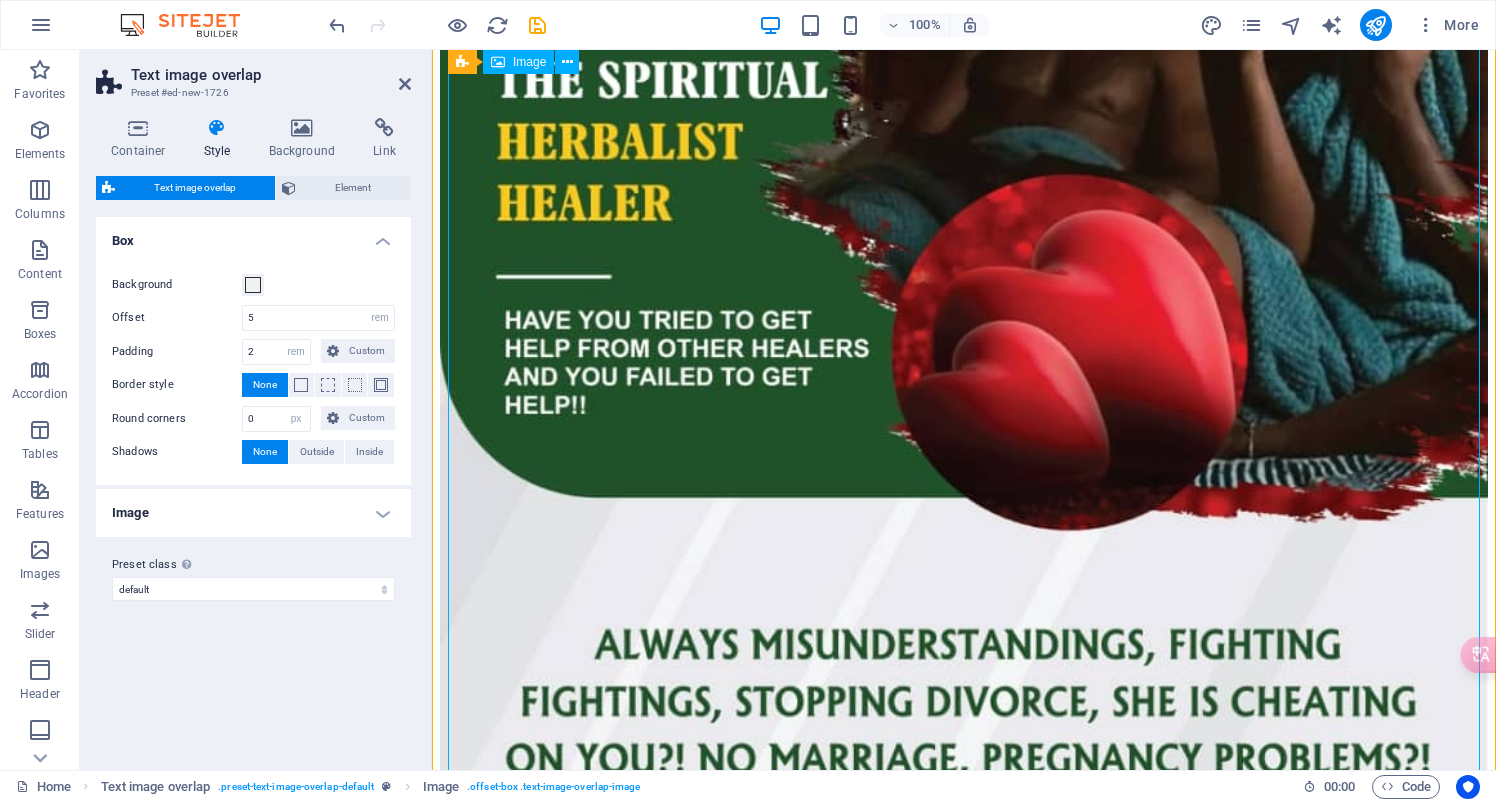 click at bounding box center (964, 4309) 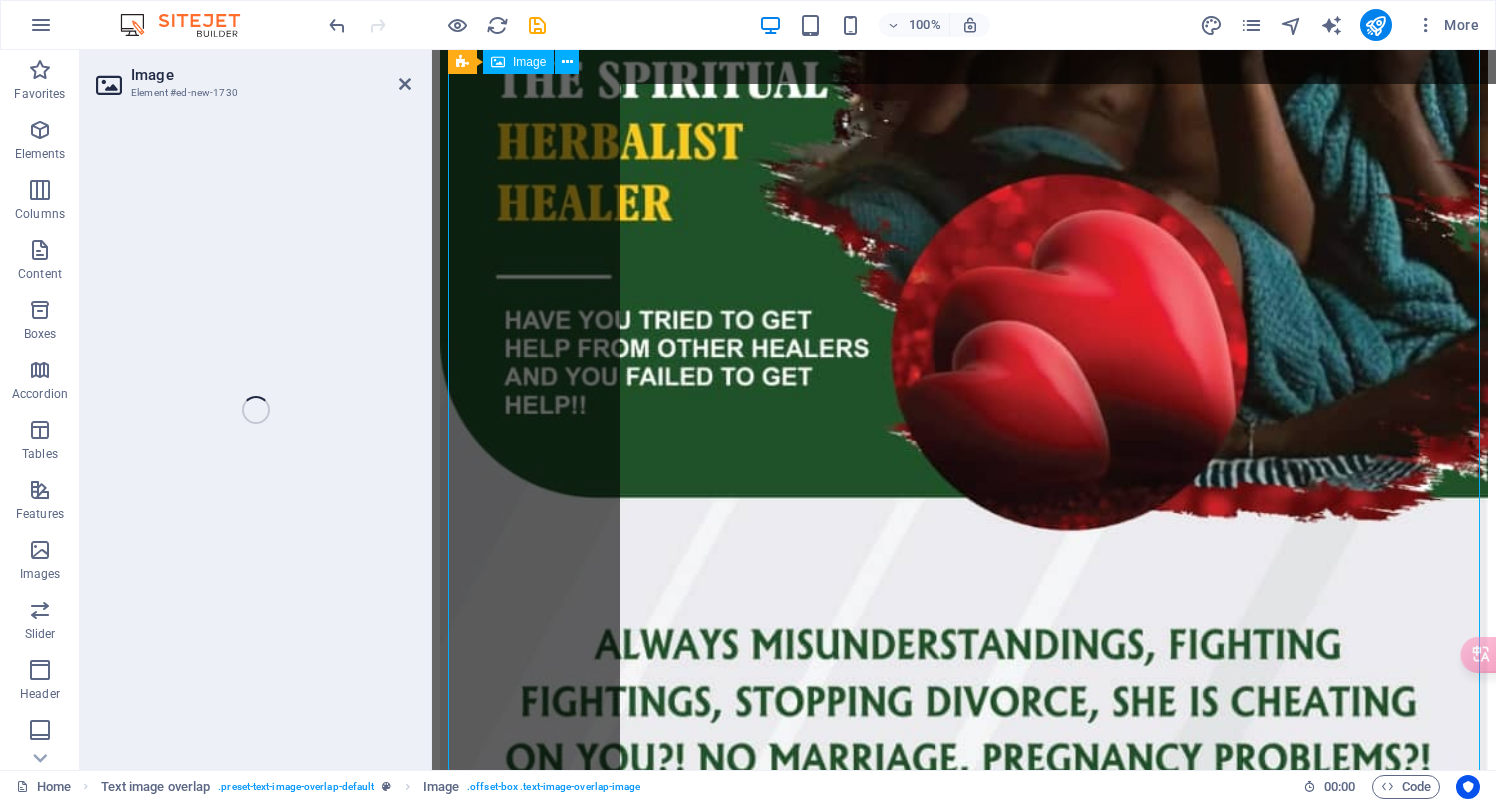 select on "%" 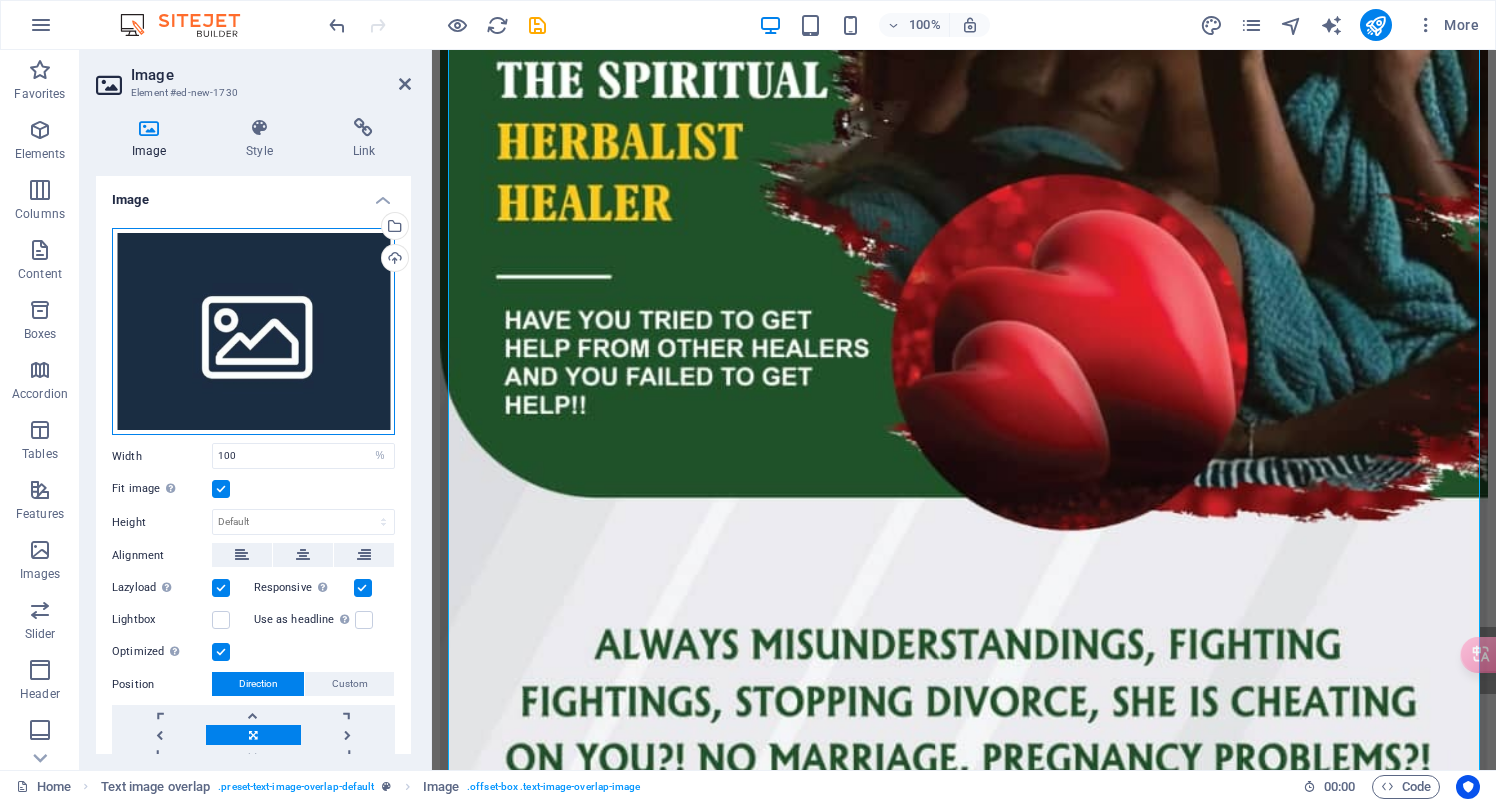 click on "Drag files here, click to choose files or select files from Files or our free stock photos & videos" at bounding box center (253, 332) 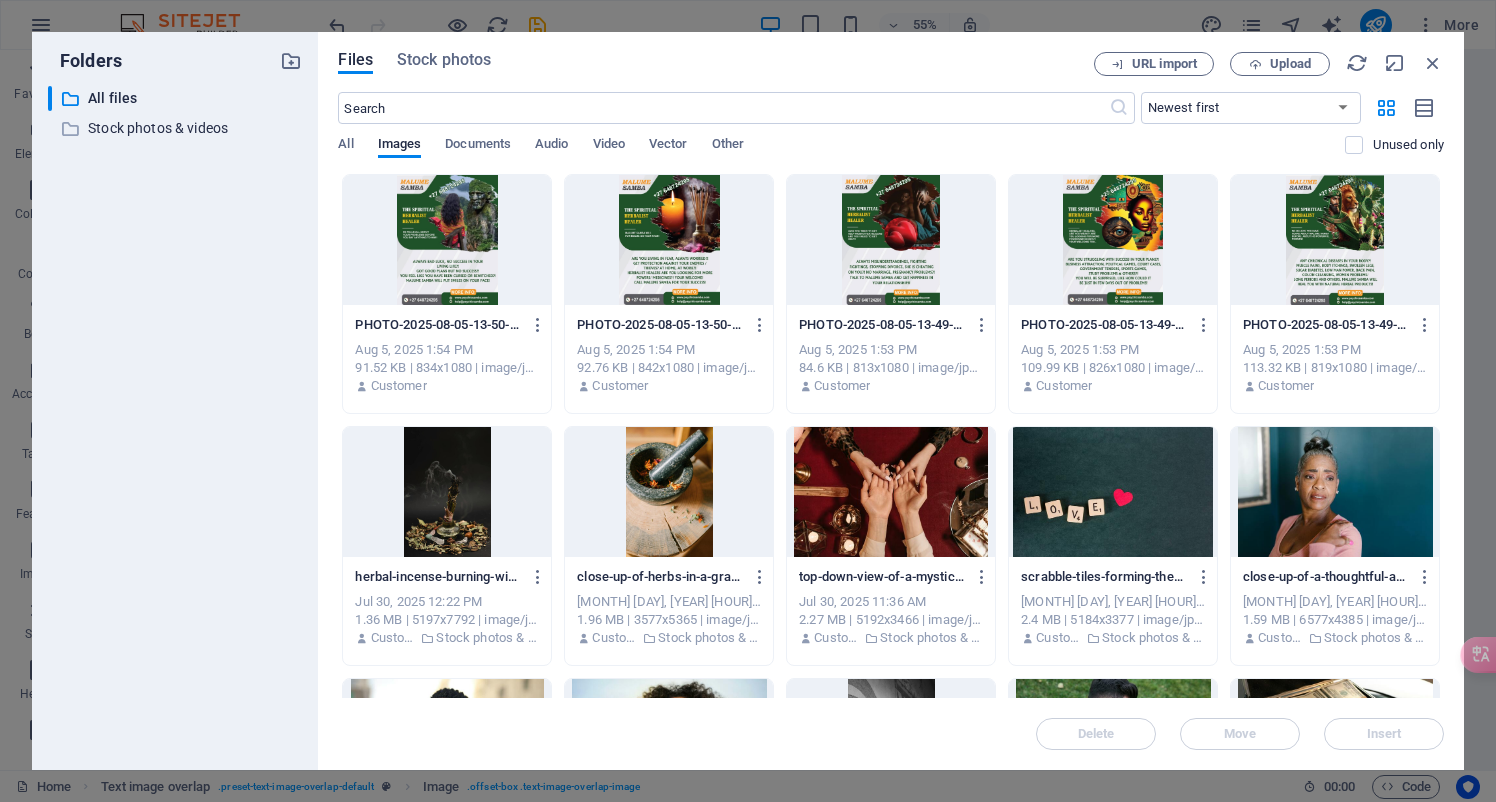 click at bounding box center [1113, 240] 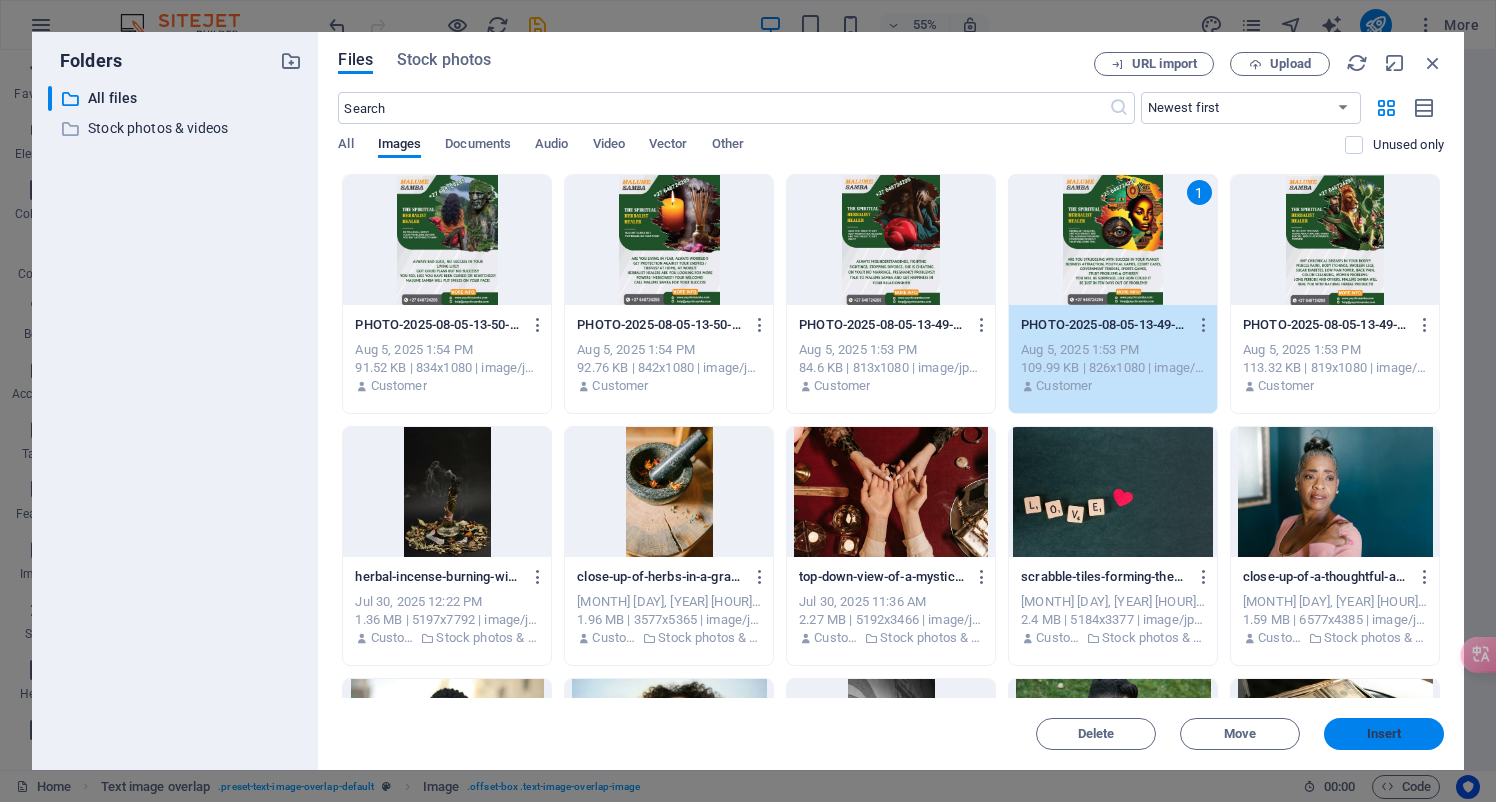 click on "Insert" at bounding box center (1384, 734) 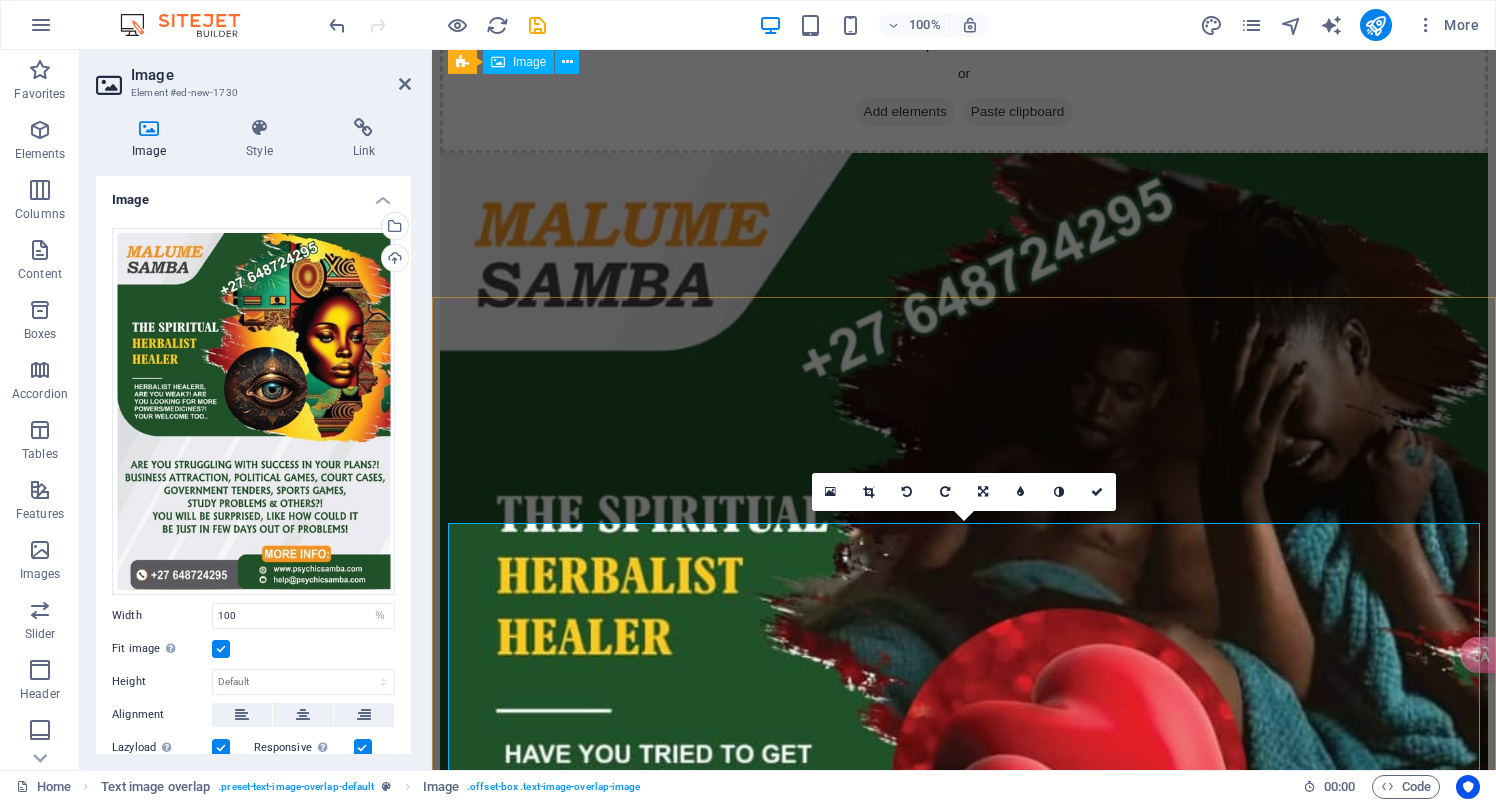 scroll, scrollTop: 8001, scrollLeft: 0, axis: vertical 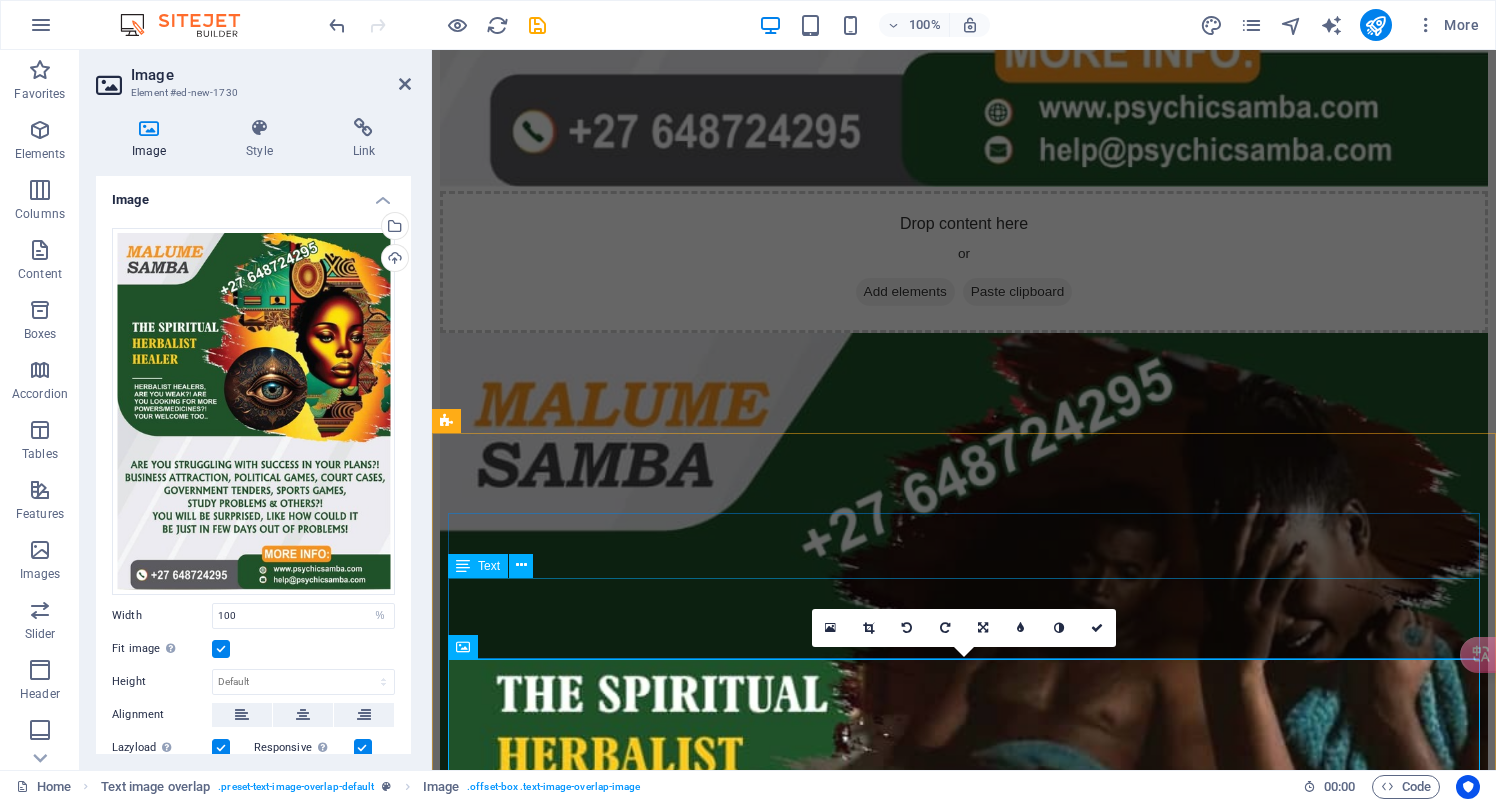 click on "Lorem ipsum dolor sit amet, consectetuer adipiscing elit. Aenean commodo ligula eget dolor. Lorem ipsum dolor sit amet, consectetuer adipiscing elit leget dolor. Lorem ipsum dolor sit amet, consectetuer adipiscing elit. Aenean commodo ligula eget dolor." at bounding box center (964, 4508) 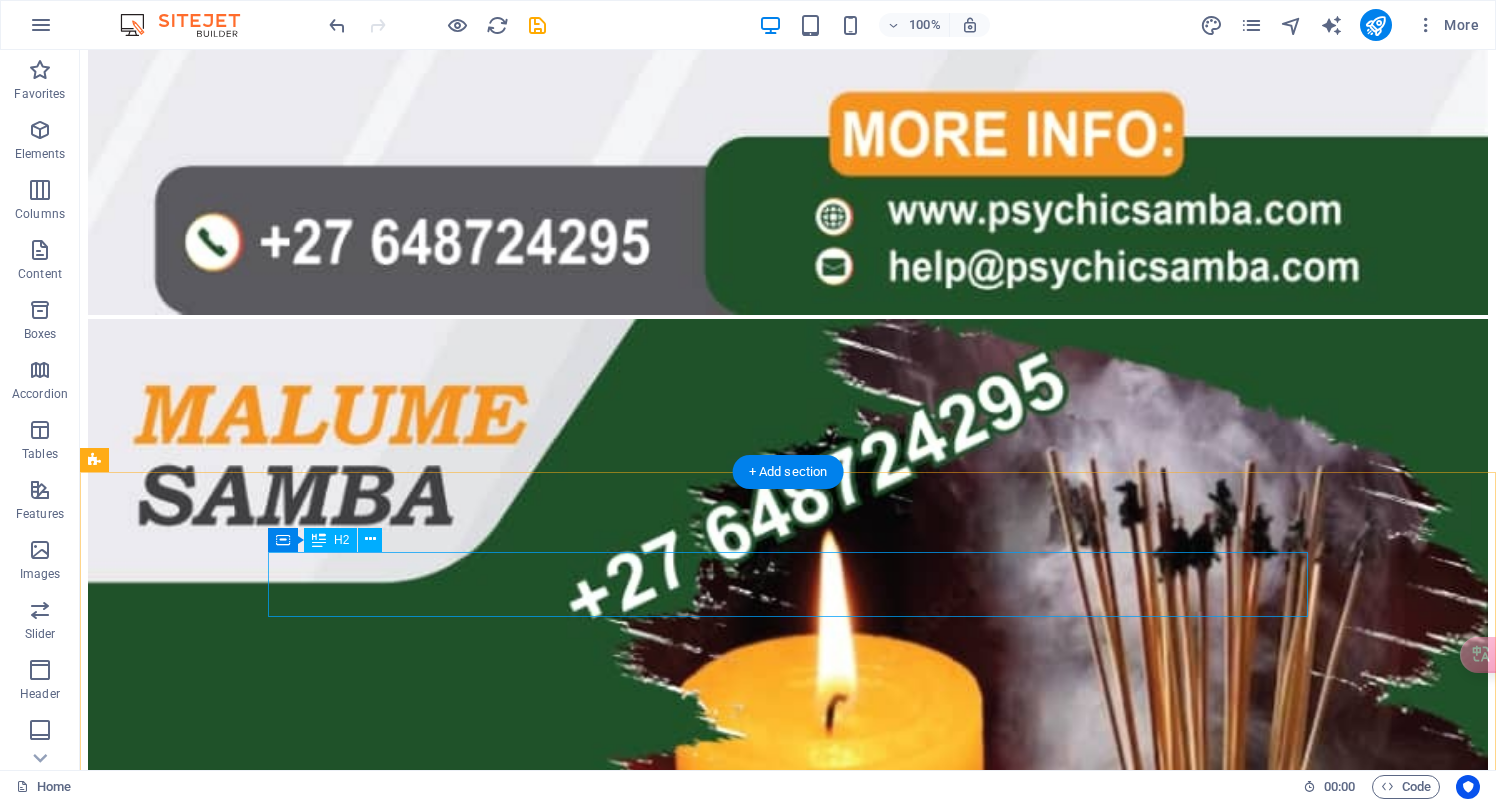 click on "New headline" at bounding box center (788, 7556) 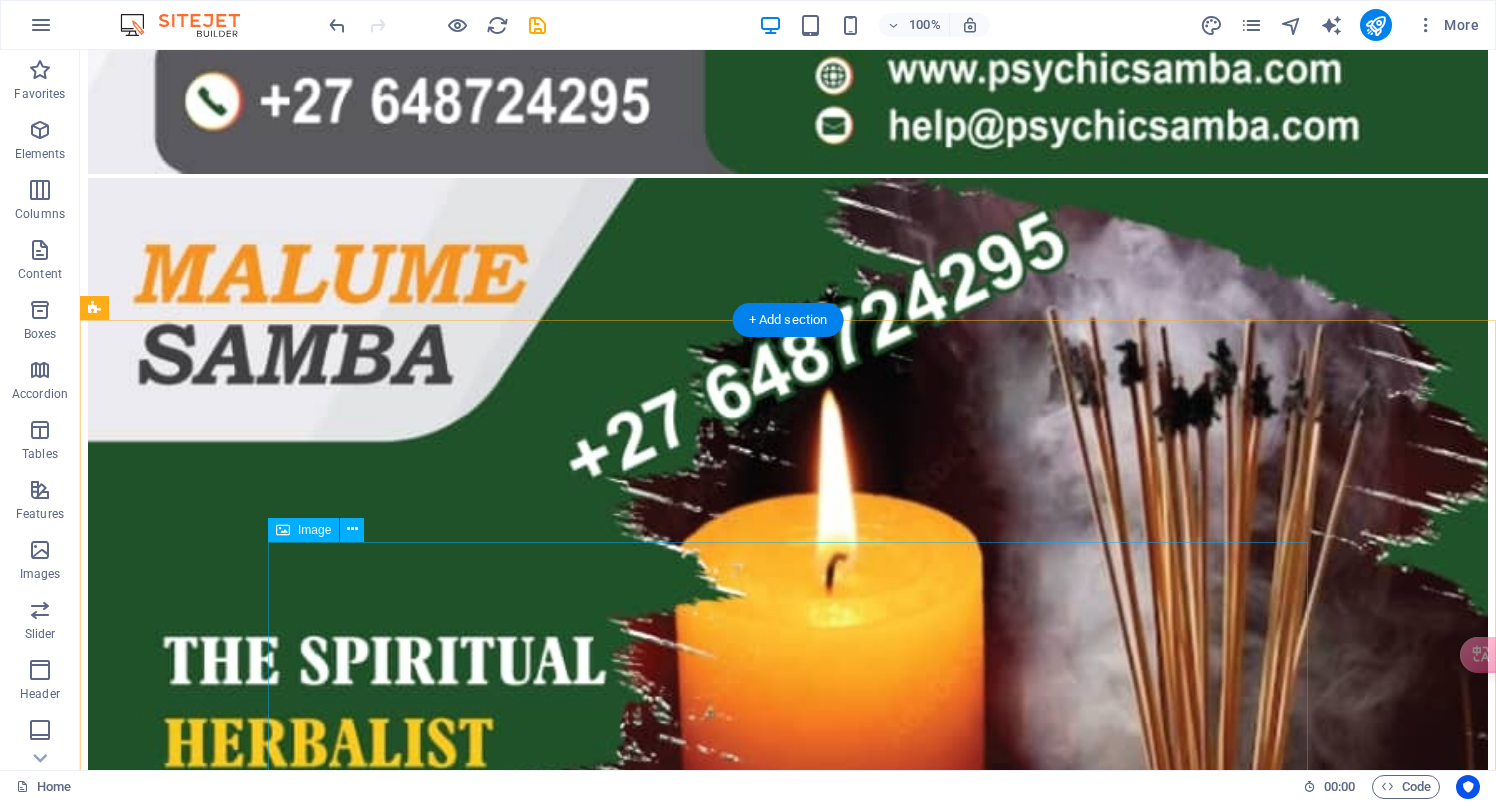 scroll, scrollTop: 8119, scrollLeft: 0, axis: vertical 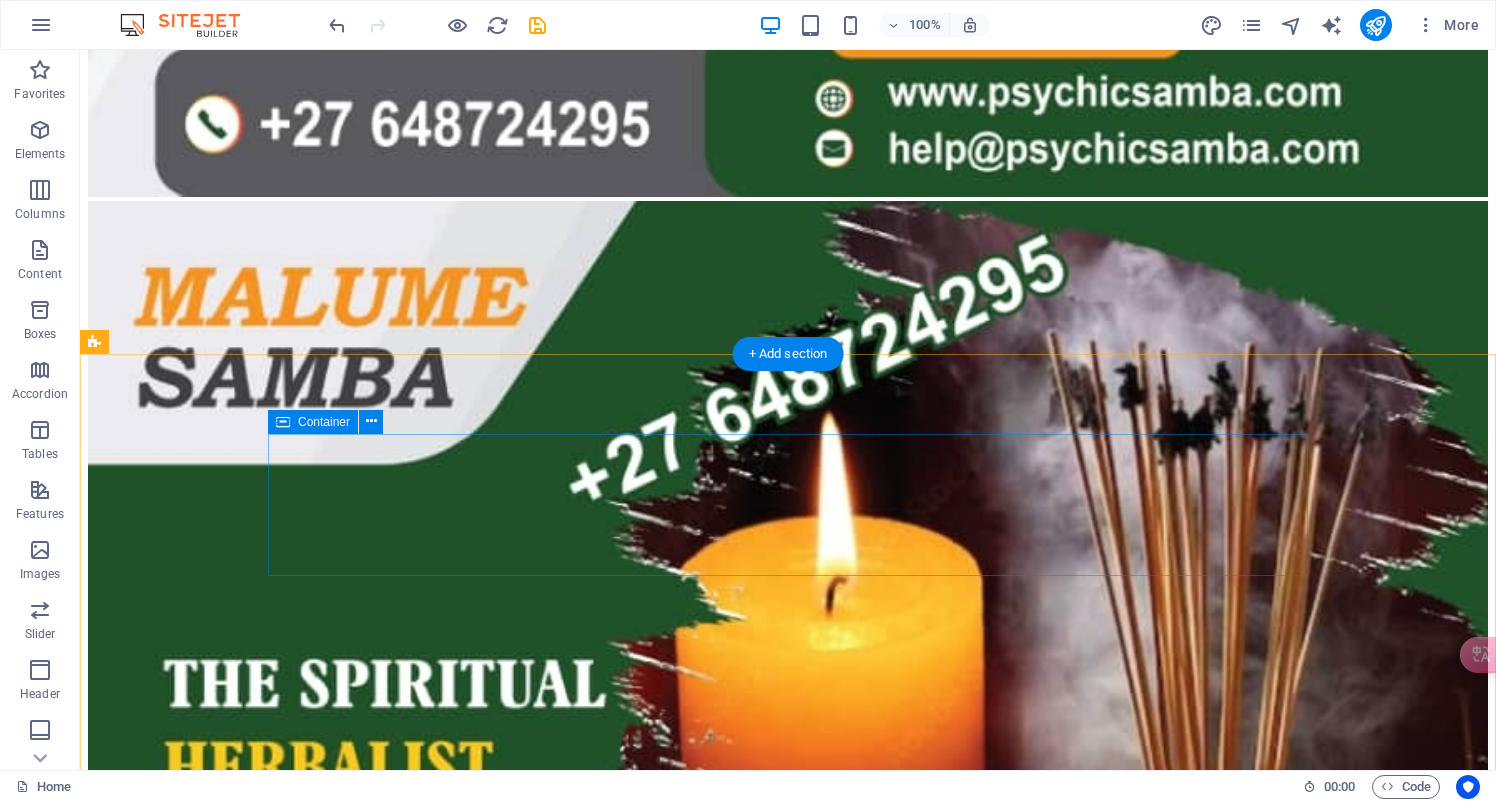 click on "Drop content here or  Add elements  Paste clipboard" at bounding box center (788, 7476) 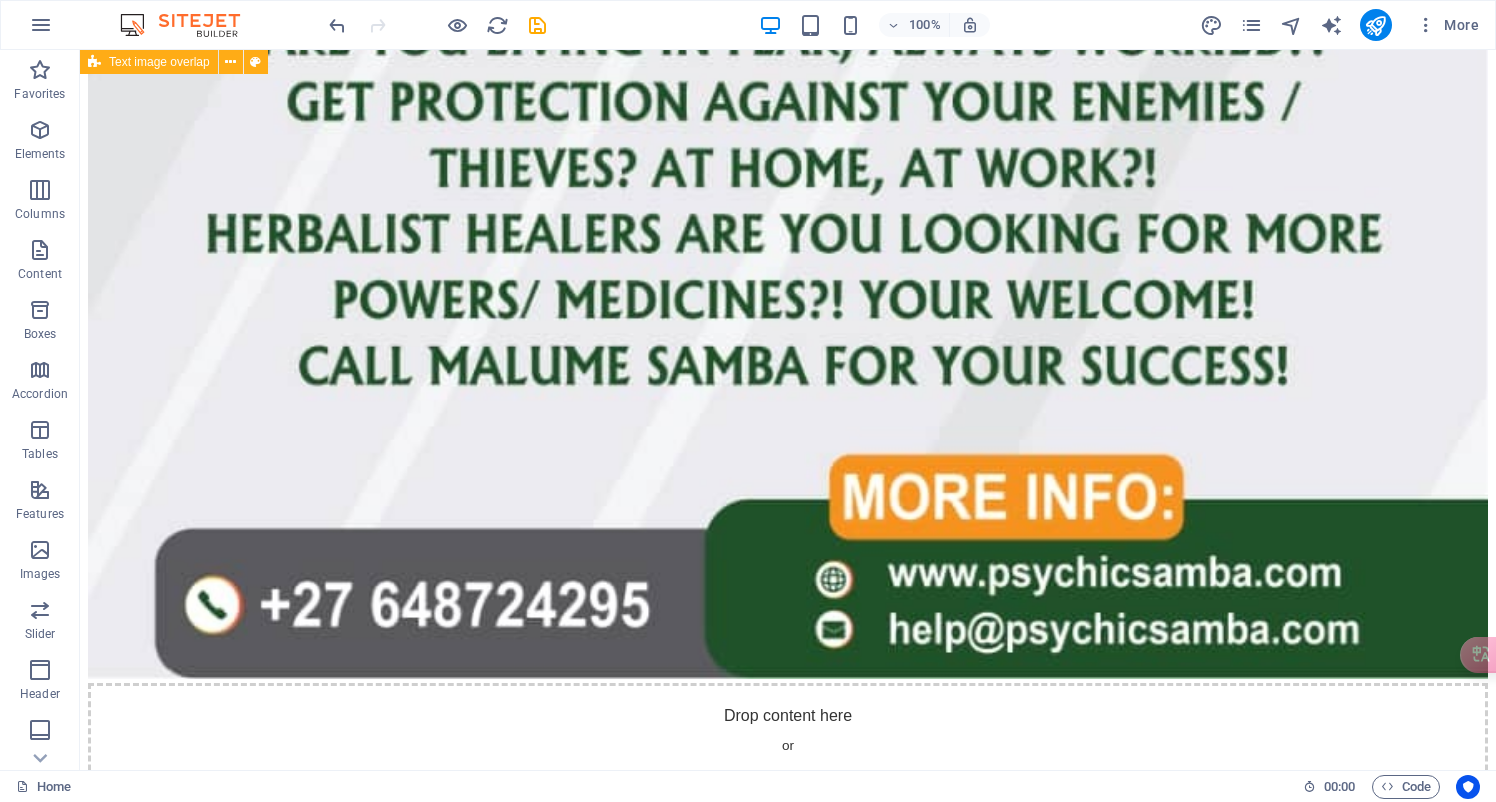 scroll, scrollTop: 9461, scrollLeft: 0, axis: vertical 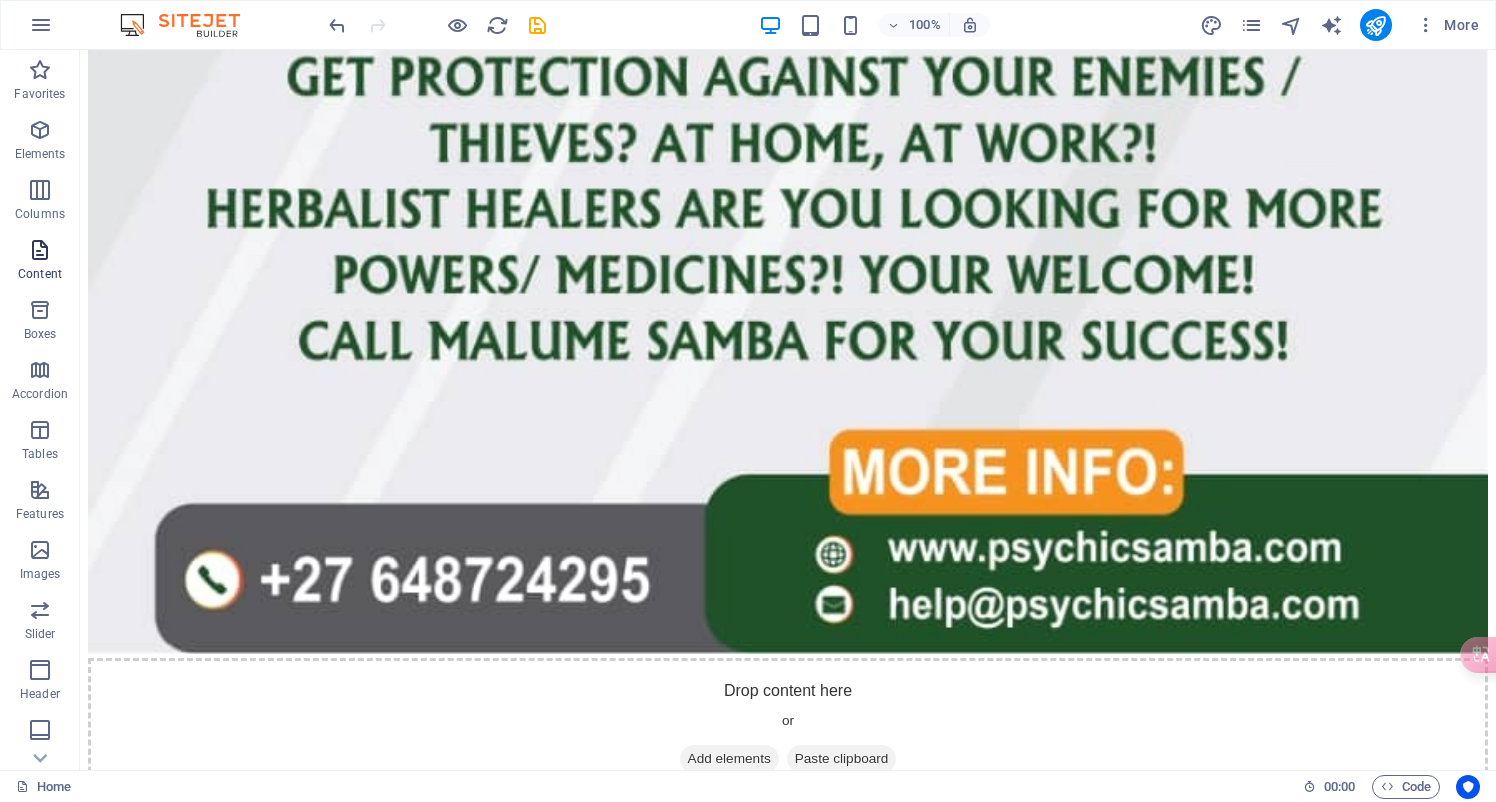 click at bounding box center [40, 250] 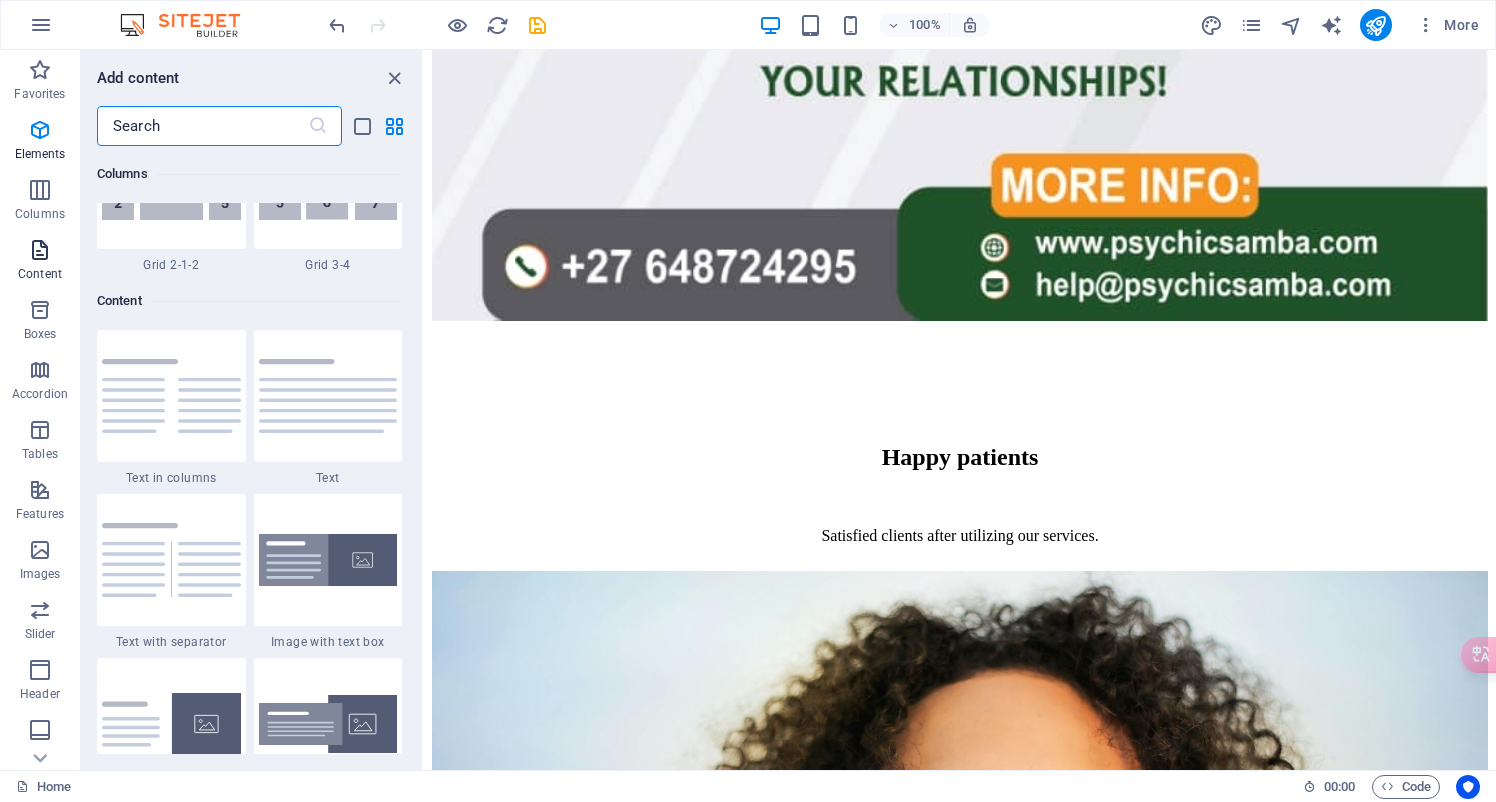 scroll, scrollTop: 3499, scrollLeft: 0, axis: vertical 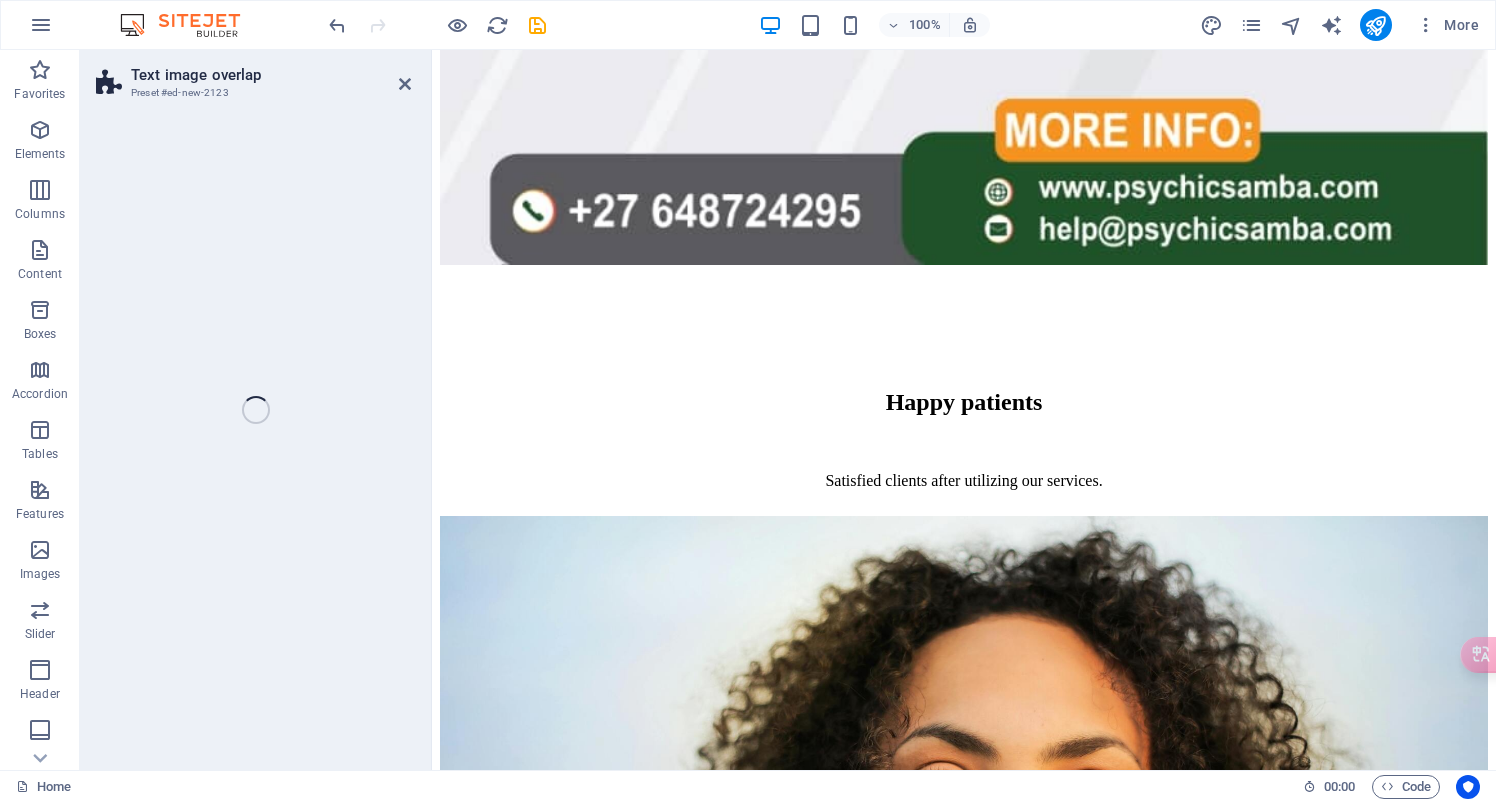 select on "rem" 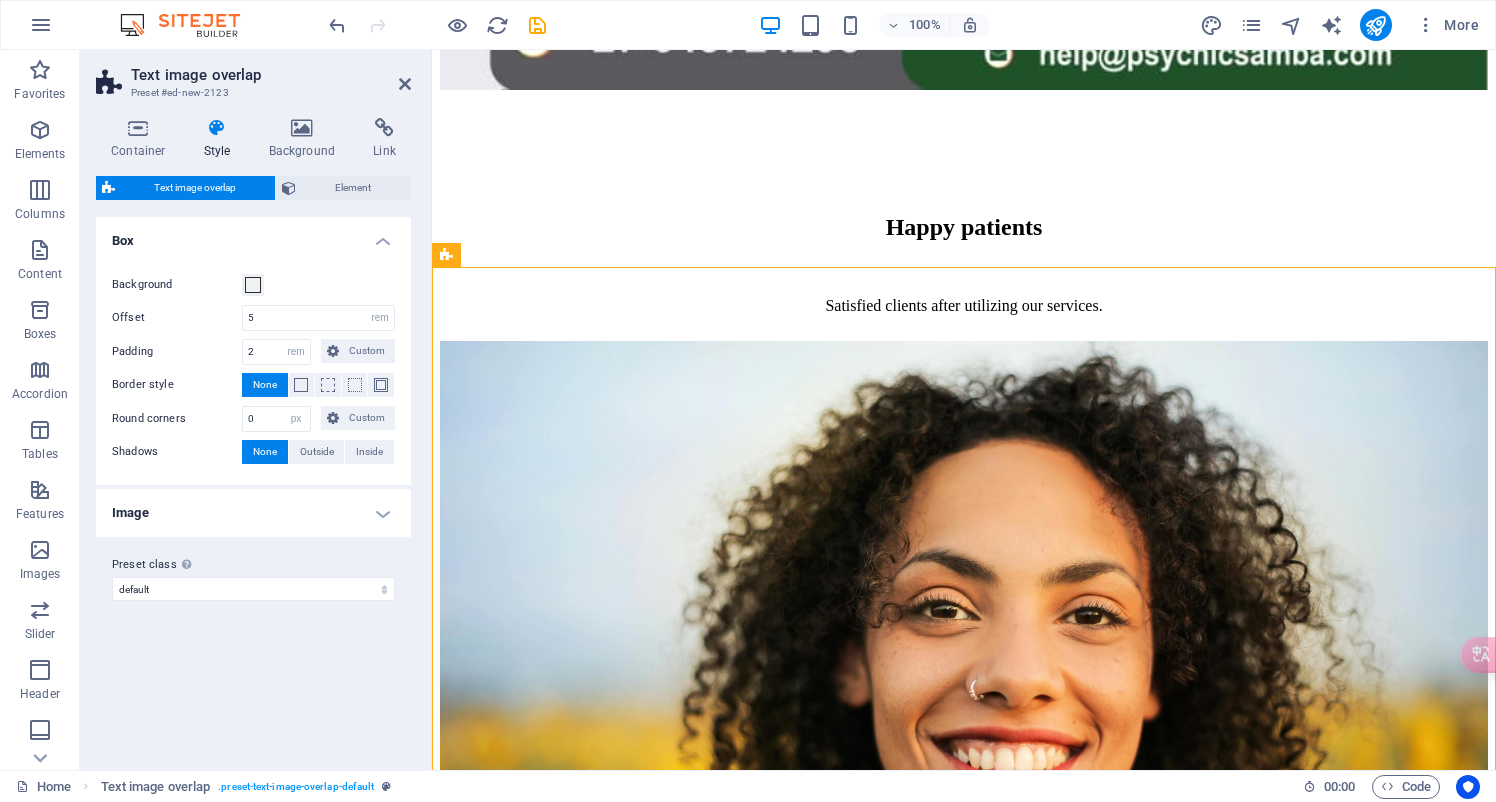 scroll, scrollTop: 9676, scrollLeft: 0, axis: vertical 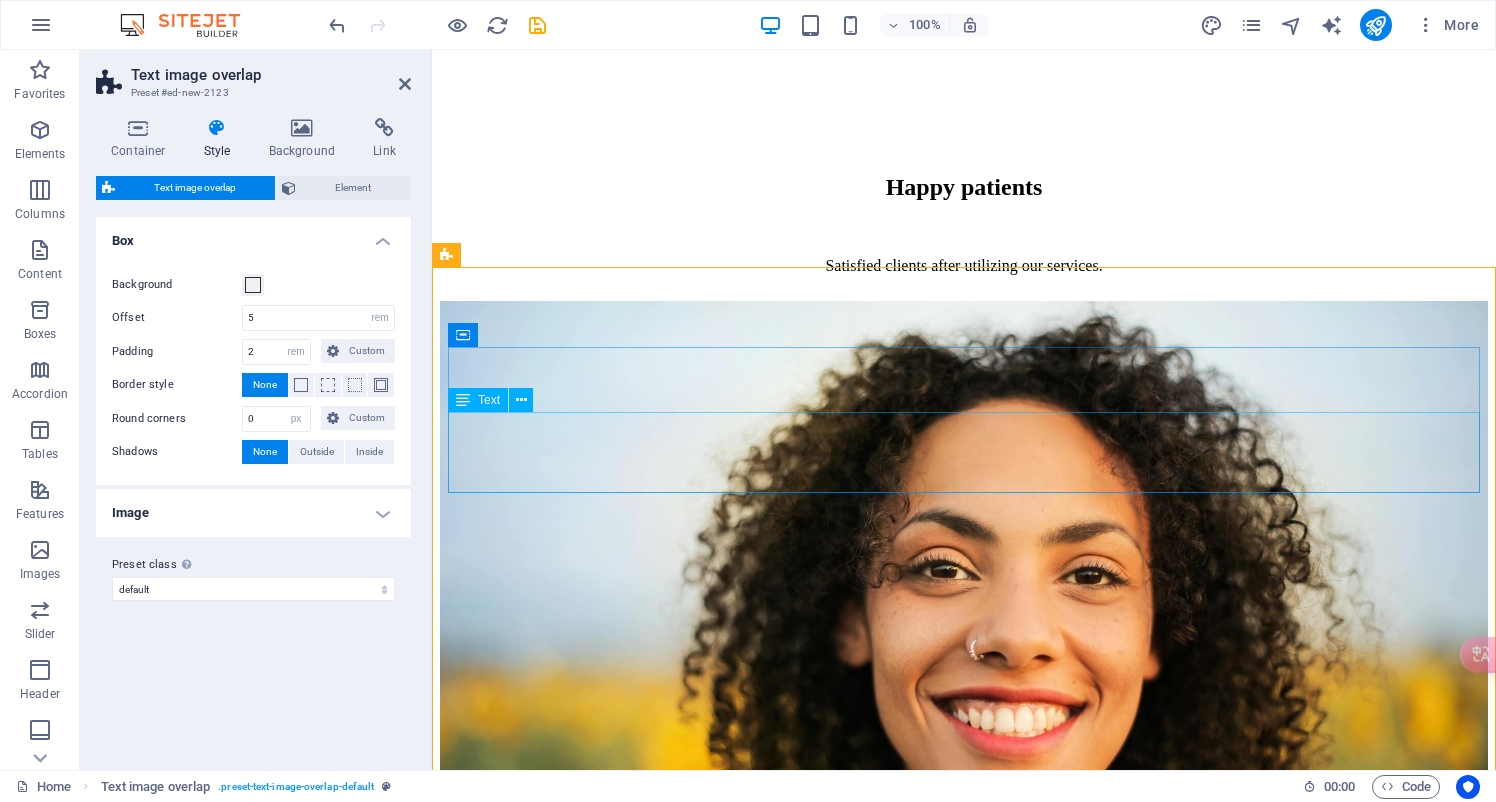 click on "Lorem ipsum dolor sit amet, consectetuer adipiscing elit. Aenean commodo ligula eget dolor. Lorem ipsum dolor sit amet, consectetuer adipiscing elit leget dolor. Lorem ipsum dolor sit amet, consectetuer adipiscing elit. Aenean commodo ligula eget dolor." at bounding box center [964, 4207] 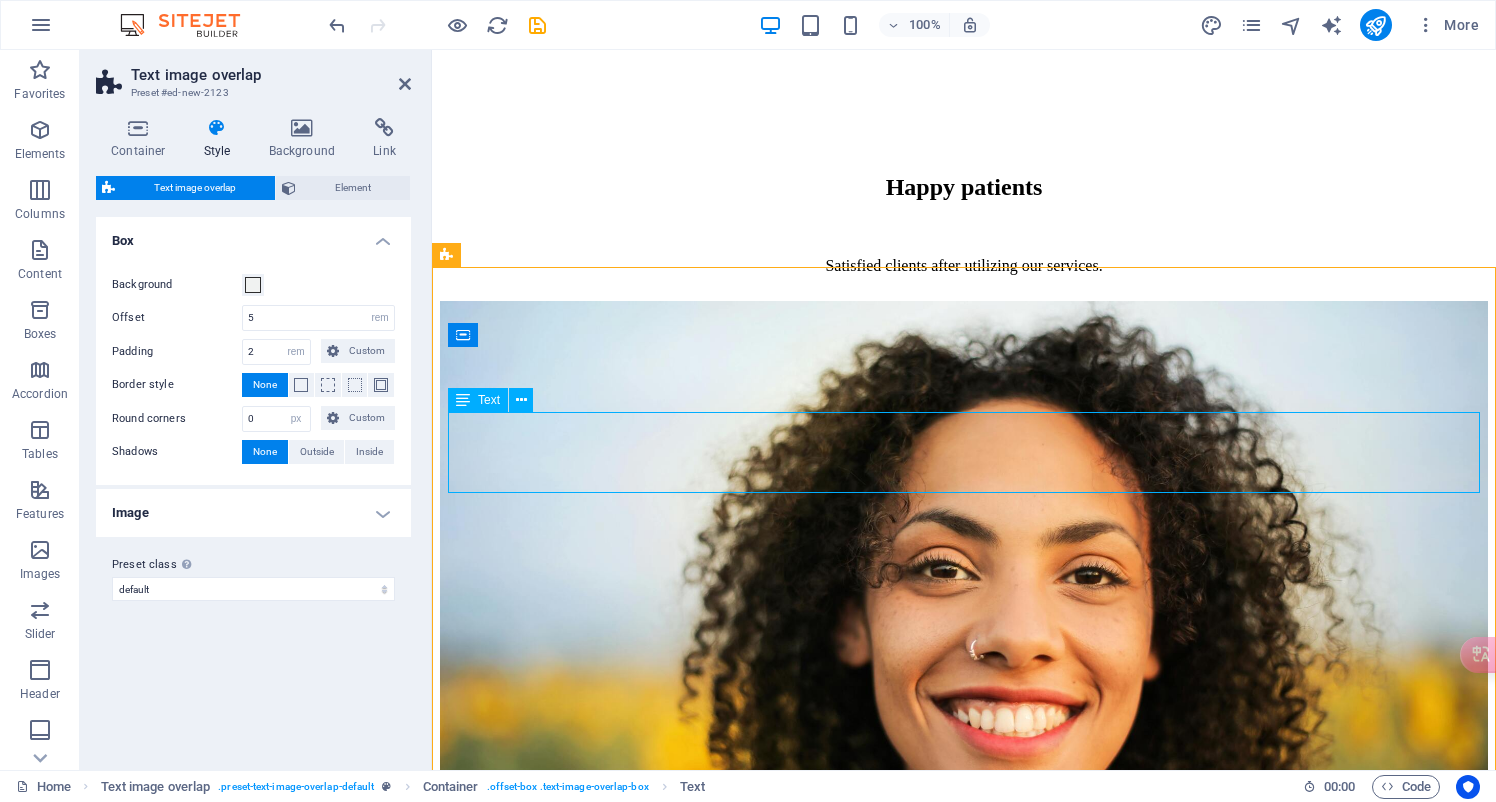 click on "Lorem ipsum dolor sit amet, consectetuer adipiscing elit. Aenean commodo ligula eget dolor. Lorem ipsum dolor sit amet, consectetuer adipiscing elit leget dolor. Lorem ipsum dolor sit amet, consectetuer adipiscing elit. Aenean commodo ligula eget dolor." at bounding box center (964, 4207) 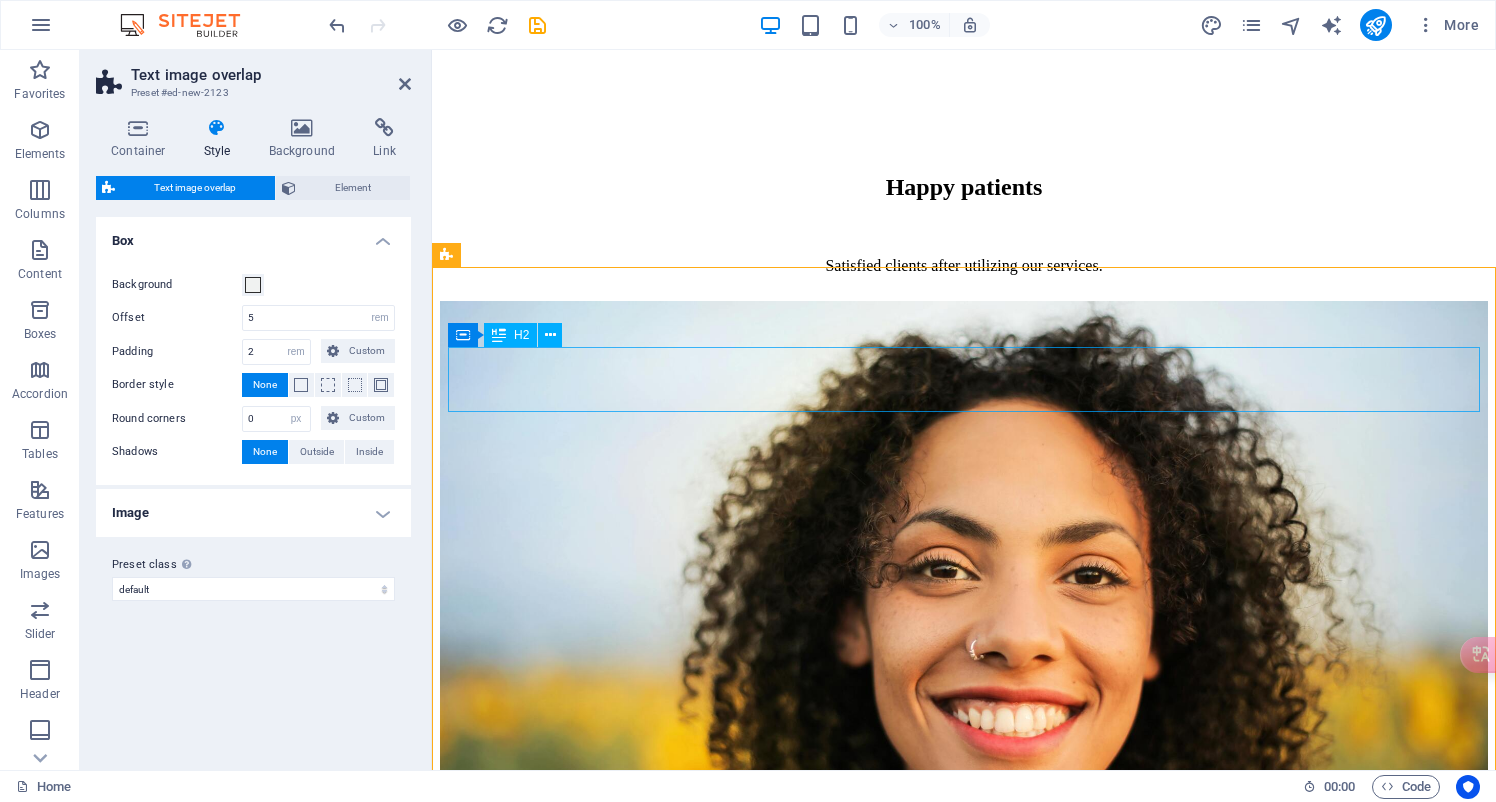 click on "New headline" at bounding box center [964, 4155] 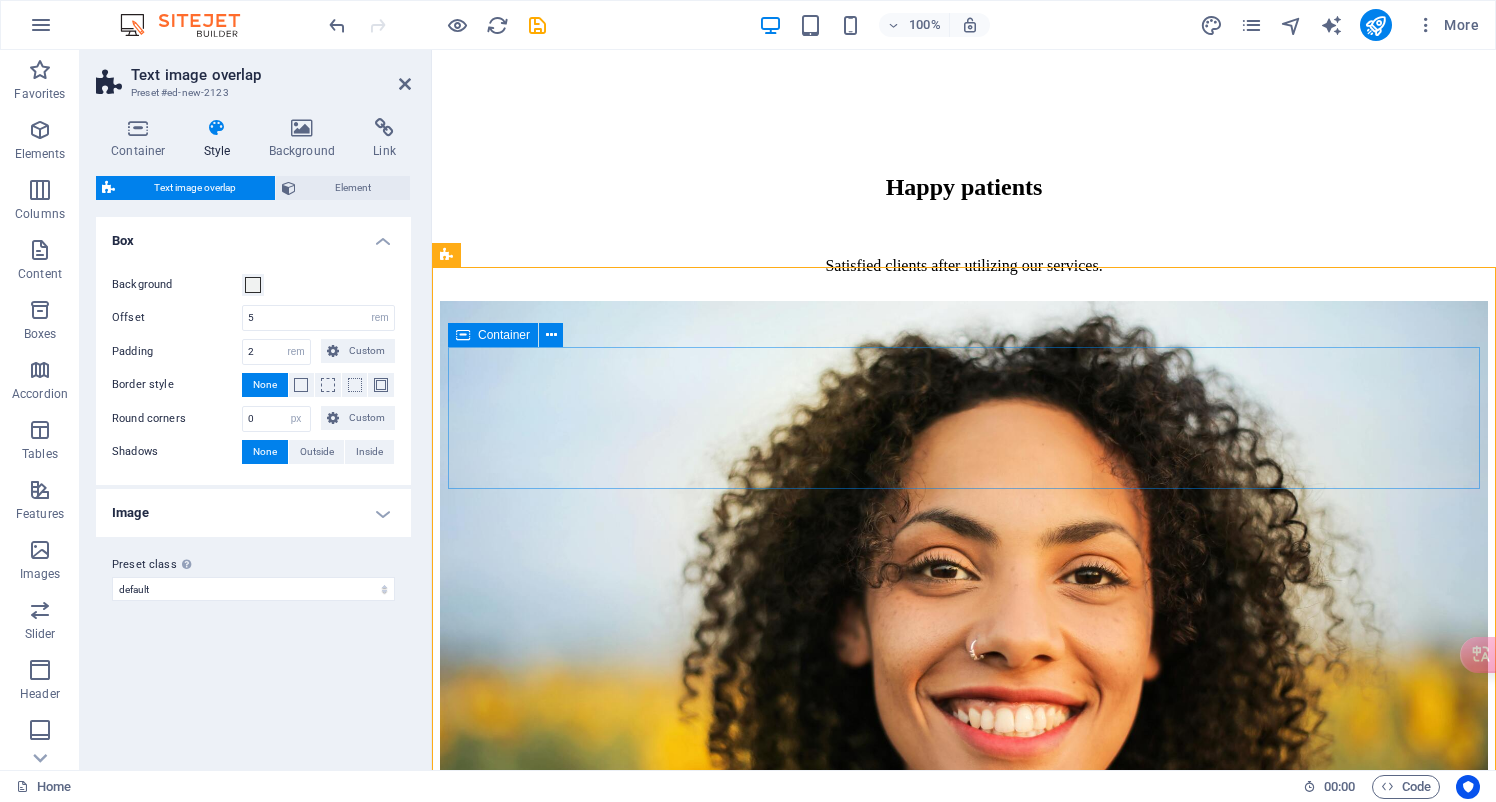 click on "Drop content here or  Add elements  Paste clipboard" at bounding box center [964, 4193] 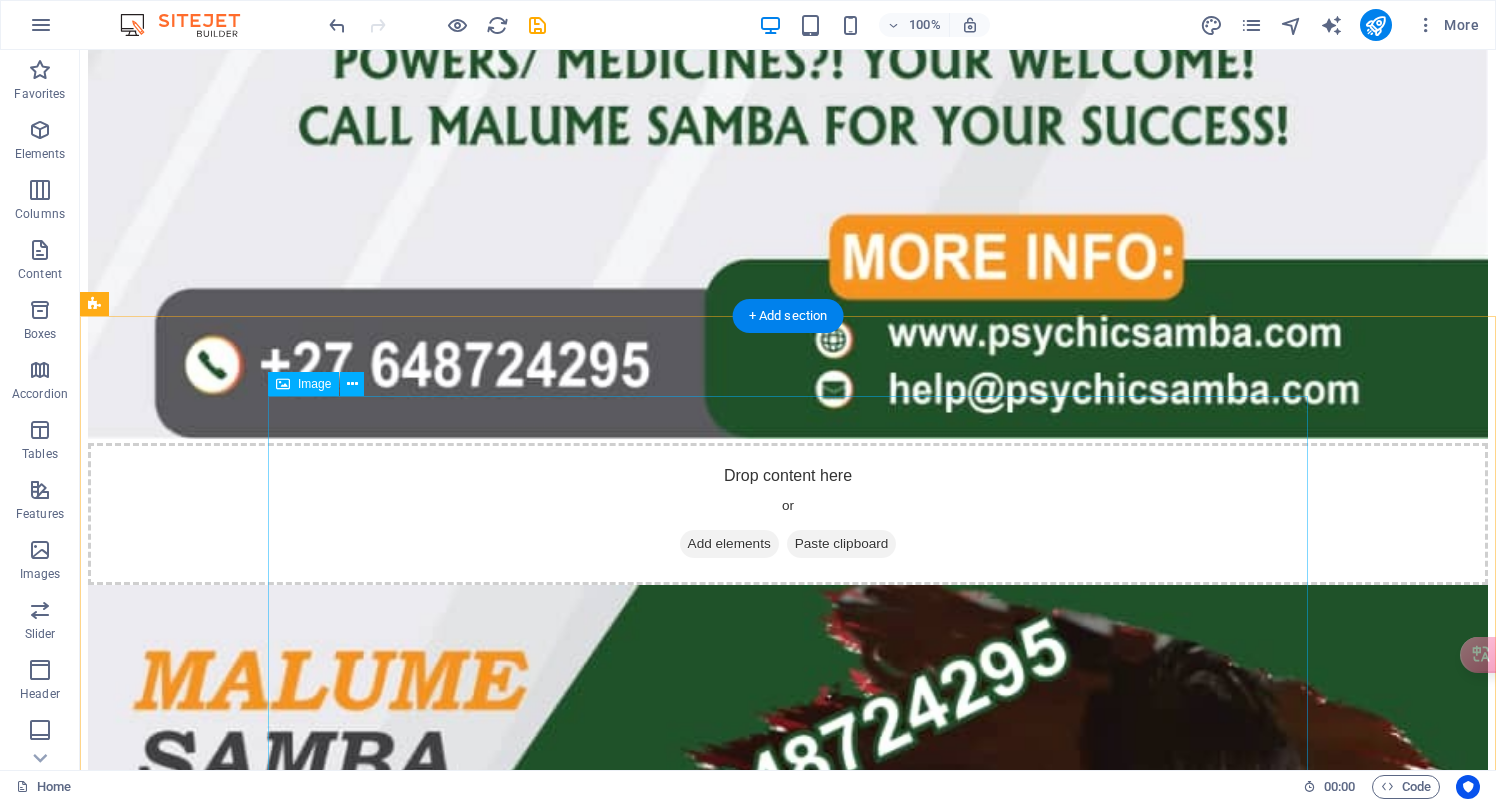click at bounding box center [788, 8191] 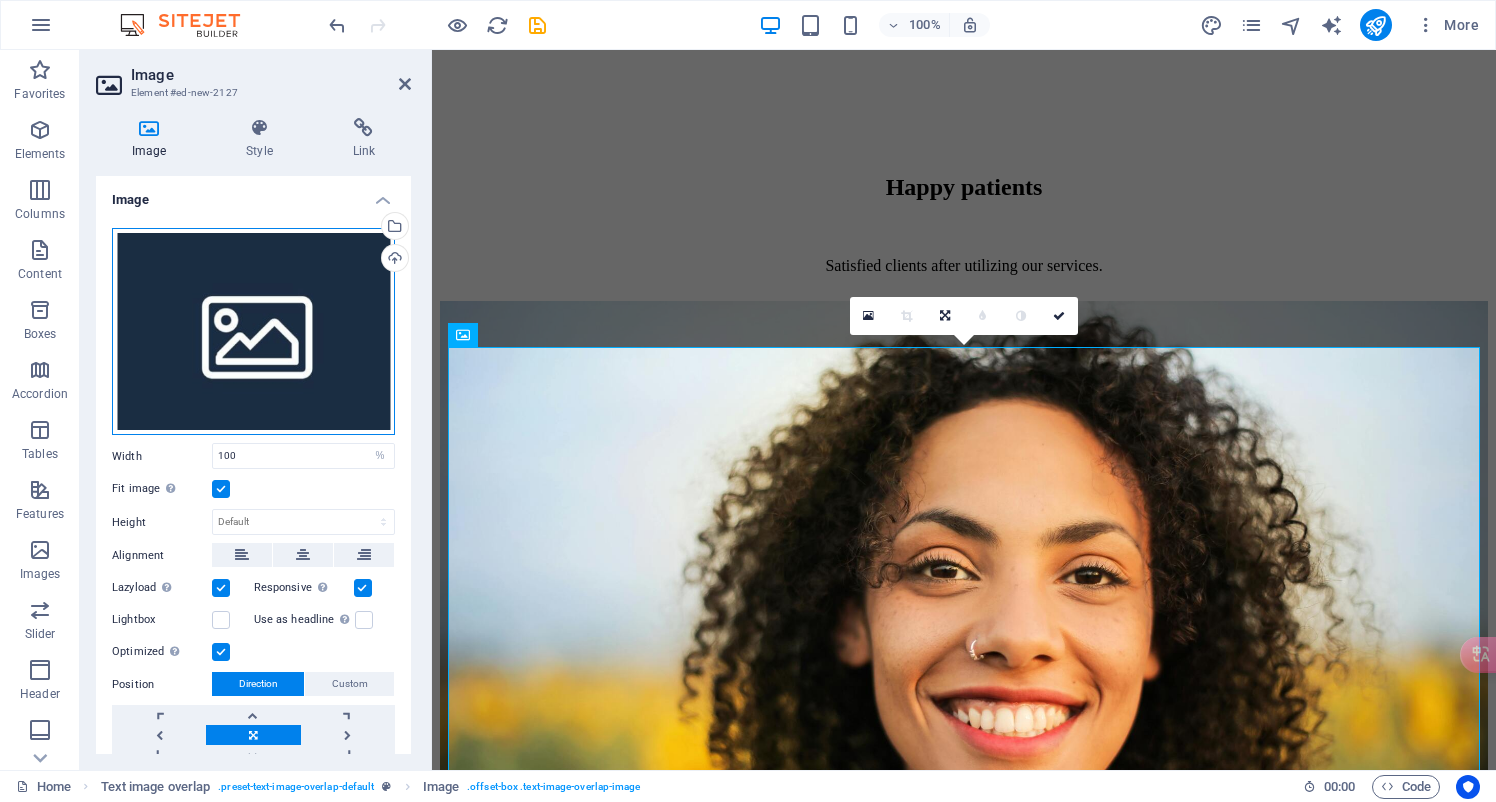 click on "Drag files here, click to choose files or select files from Files or our free stock photos & videos" at bounding box center (253, 332) 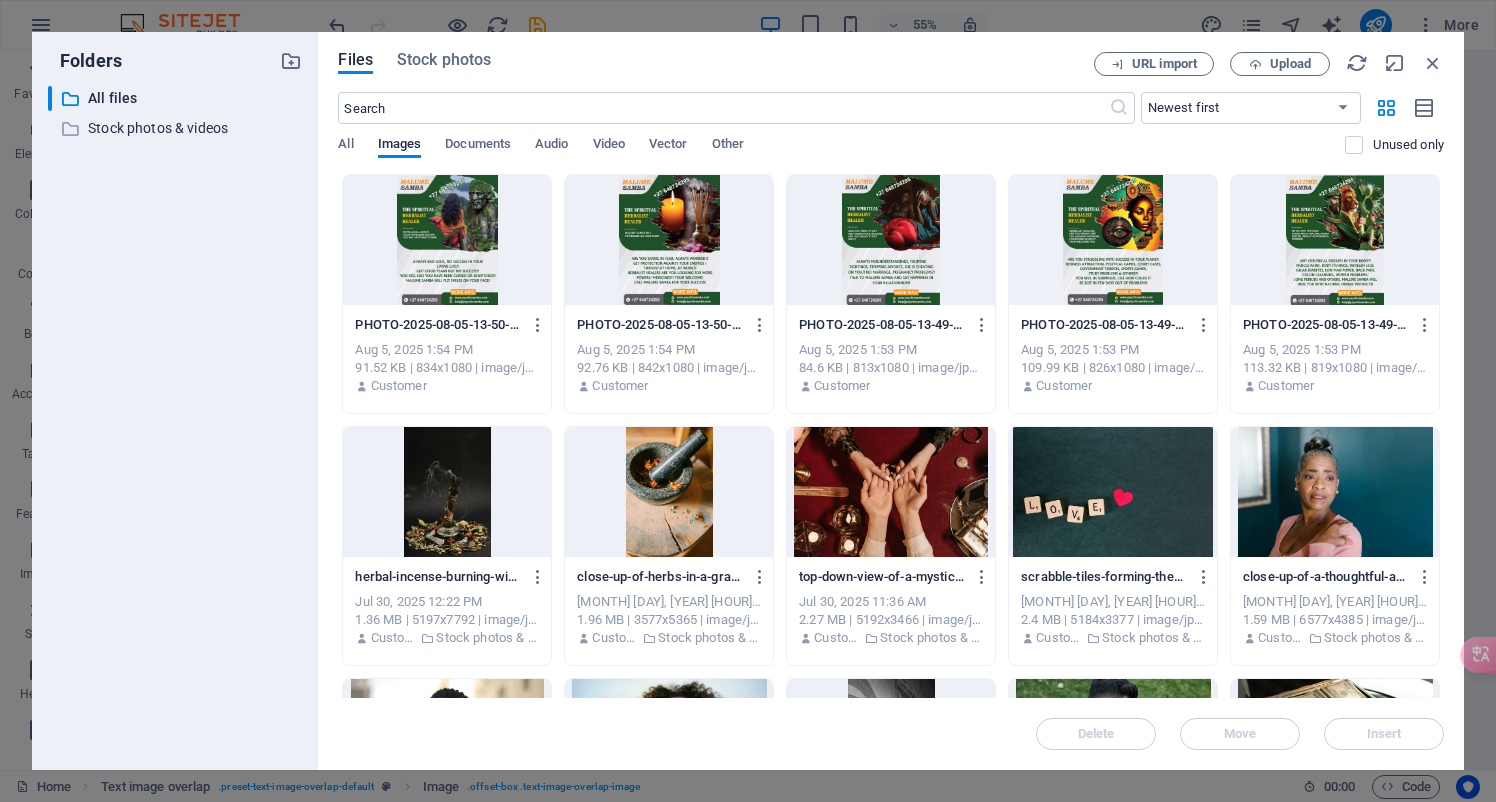 click at bounding box center [1335, 240] 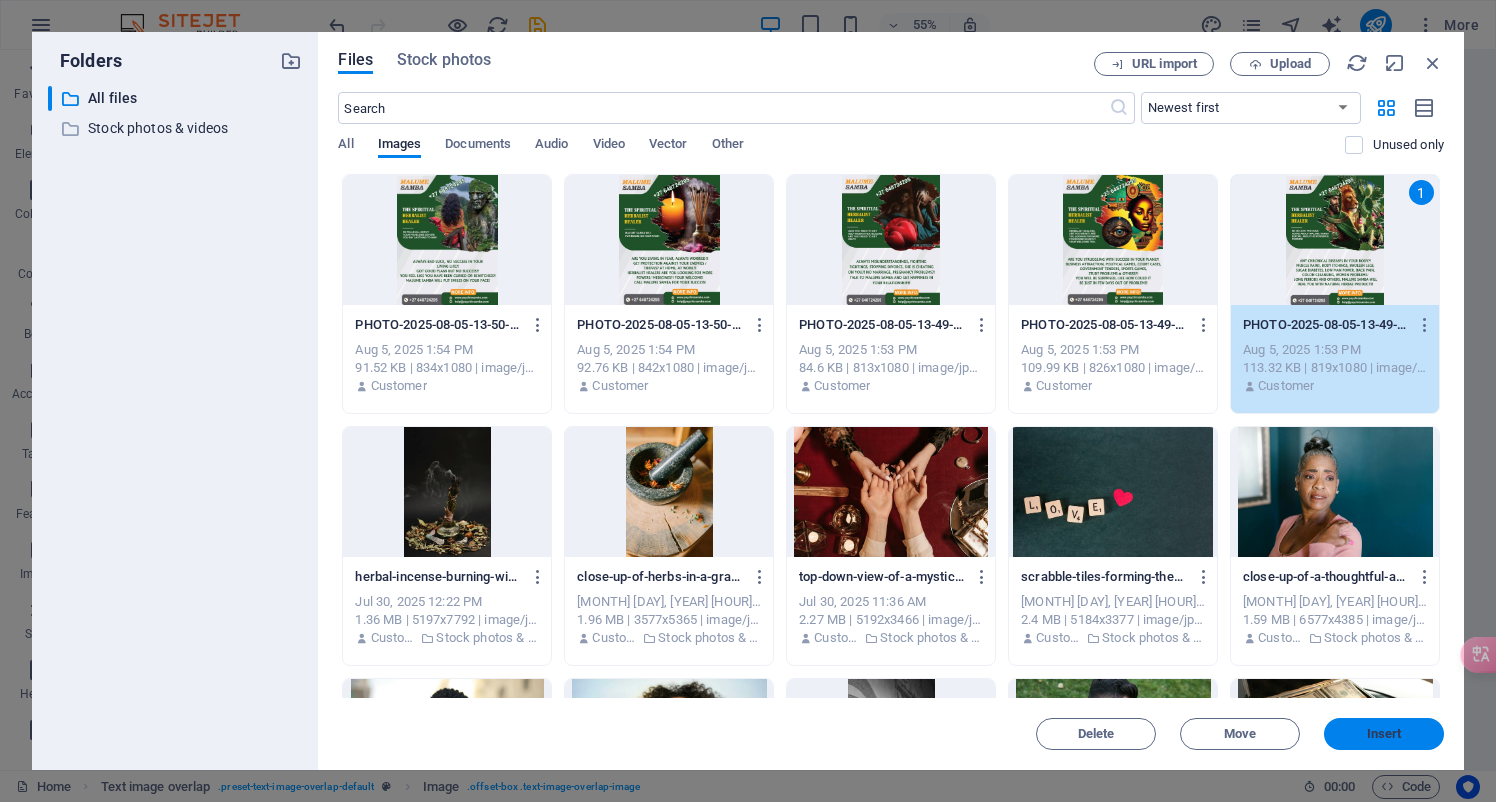 click on "Insert" at bounding box center (1384, 734) 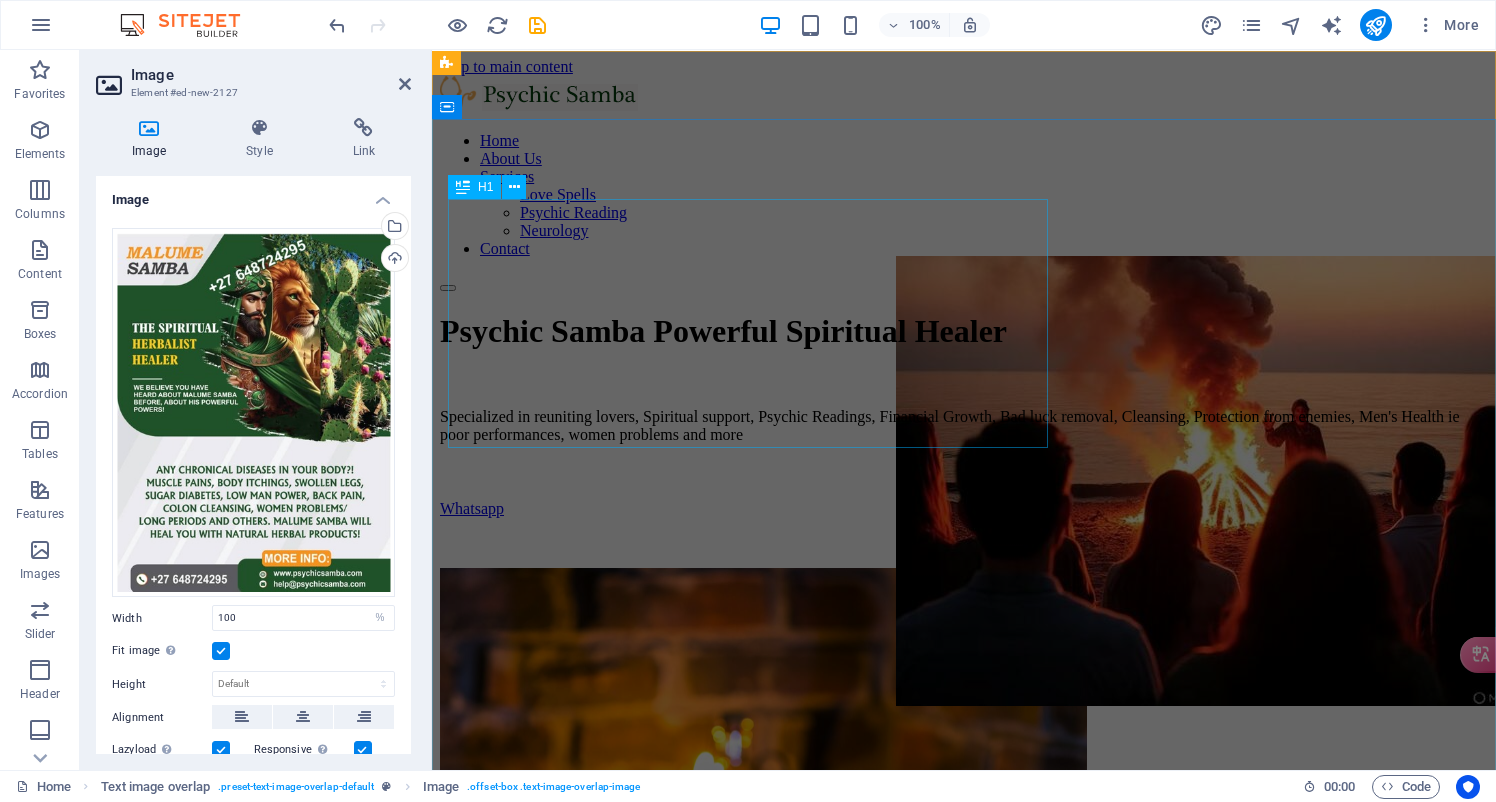 scroll, scrollTop: 0, scrollLeft: 0, axis: both 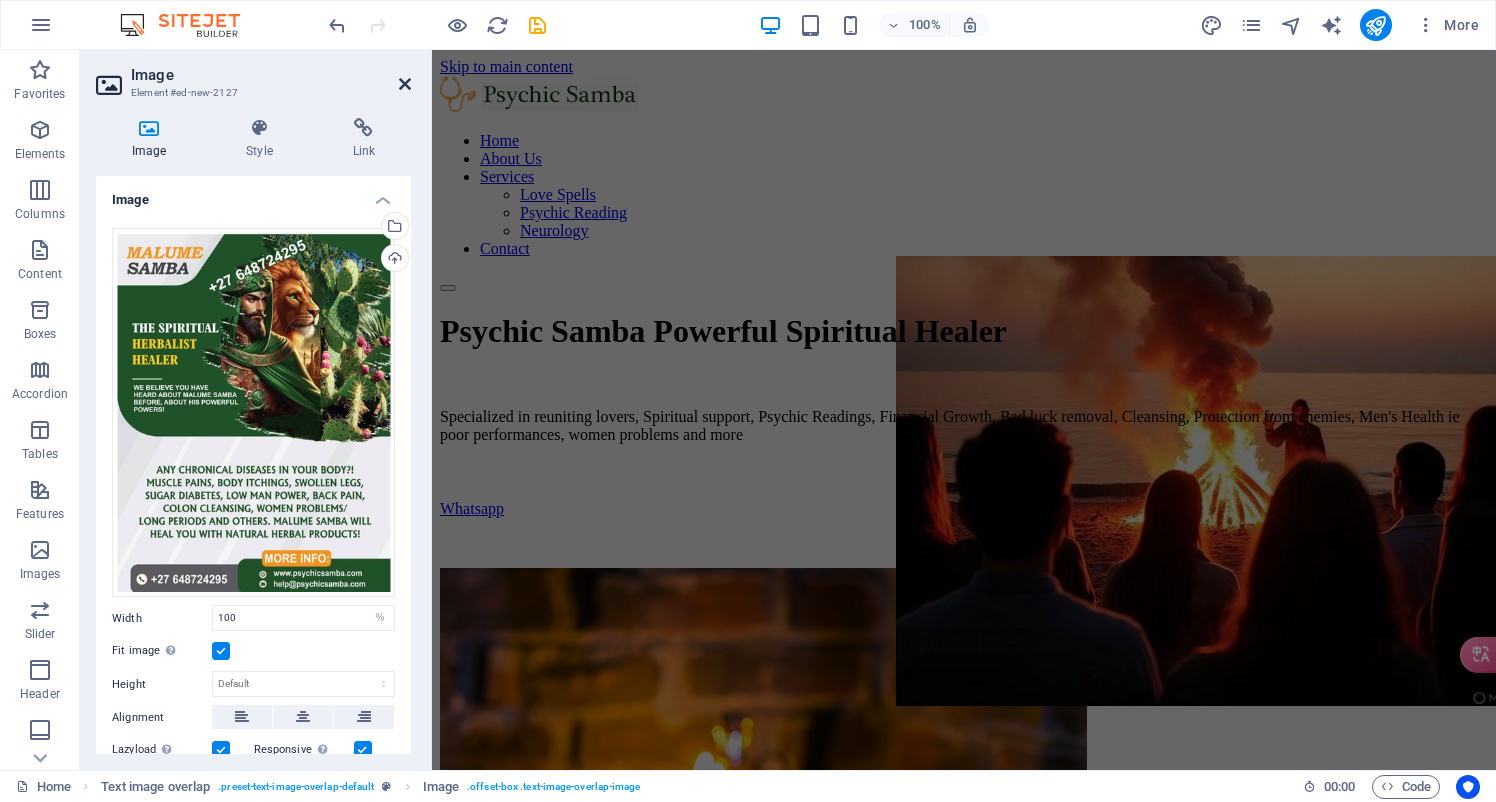 click at bounding box center [405, 84] 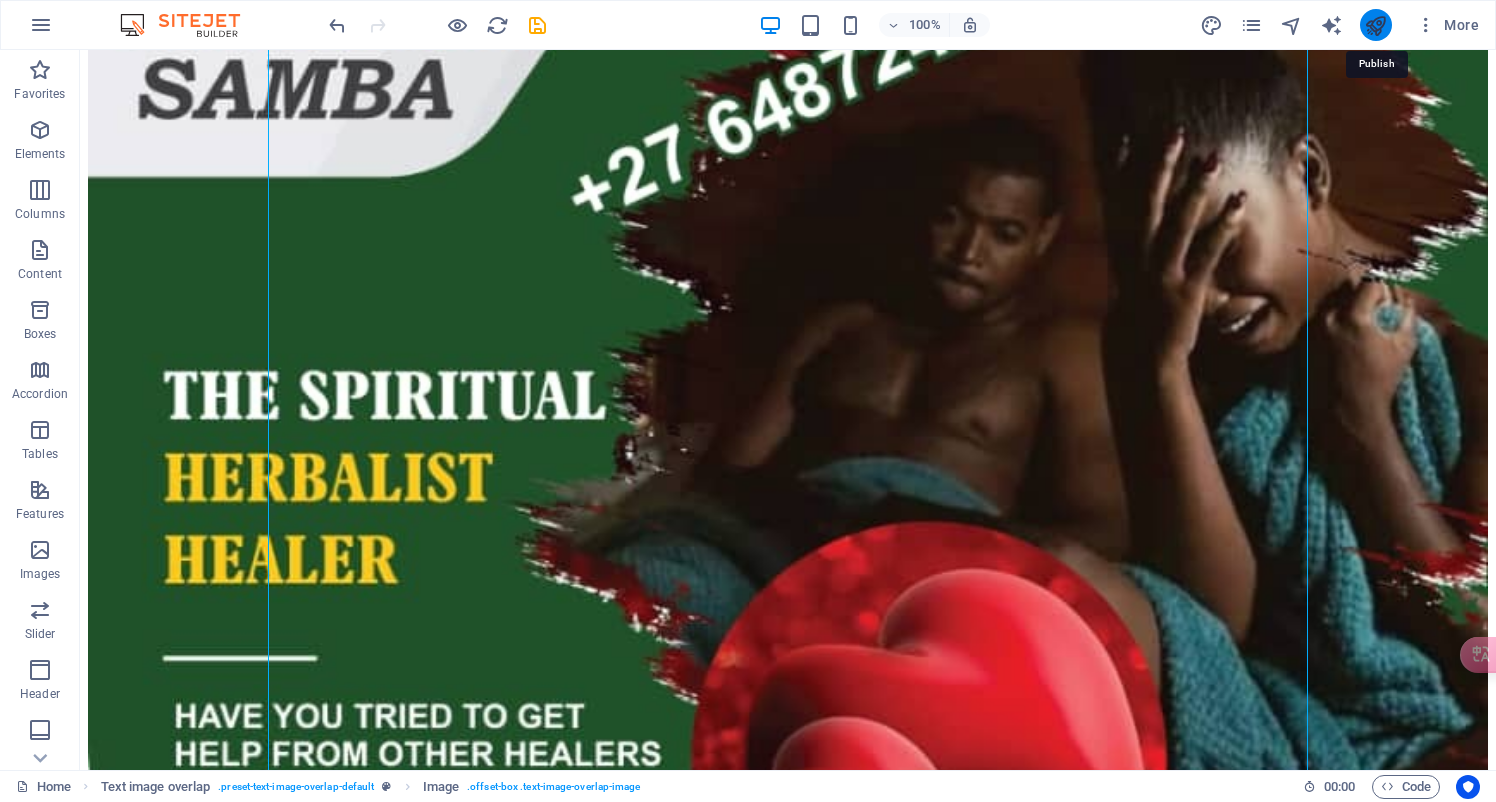 click at bounding box center [1375, 25] 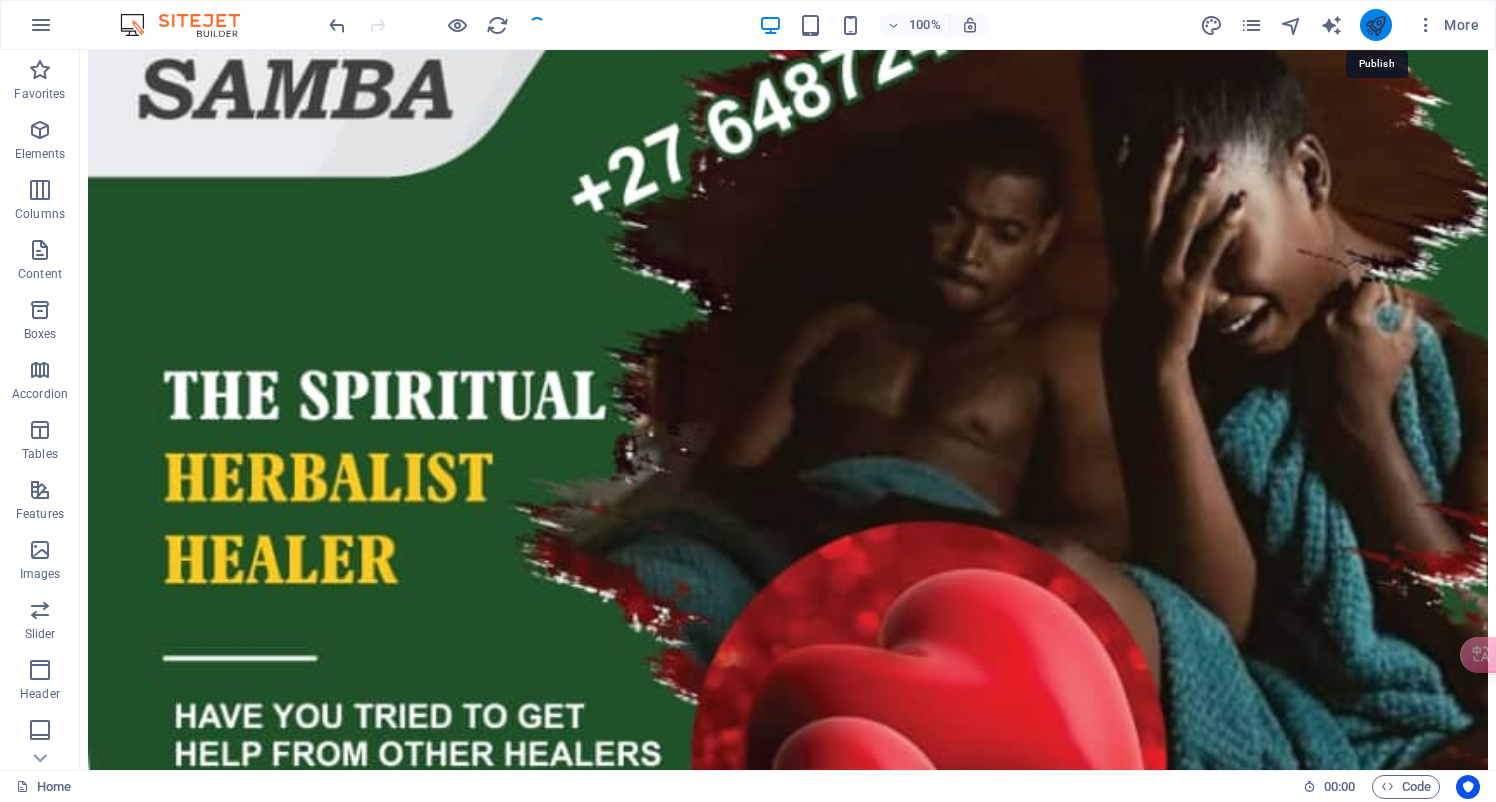 click at bounding box center [1375, 25] 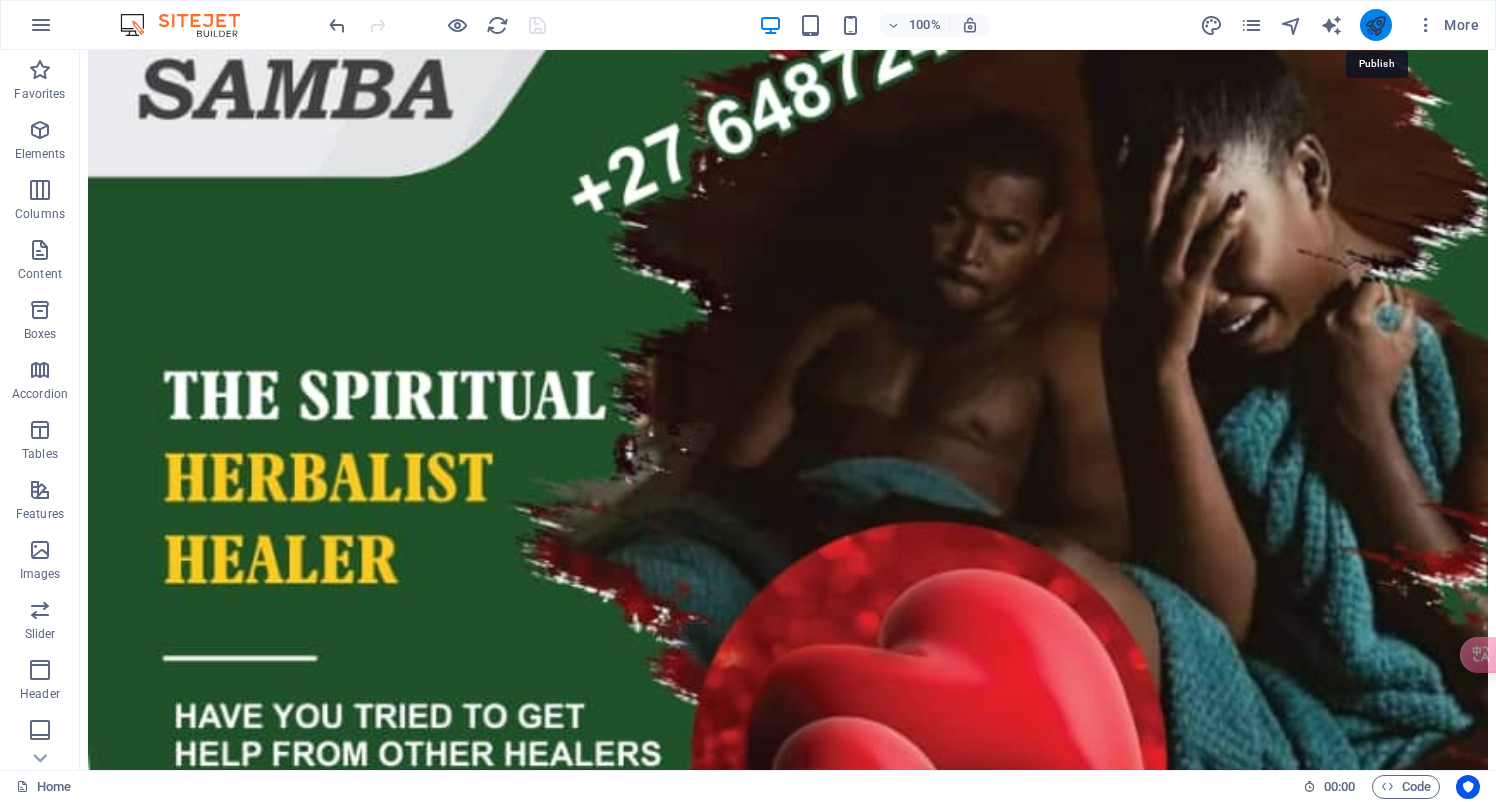 scroll, scrollTop: 8991, scrollLeft: 0, axis: vertical 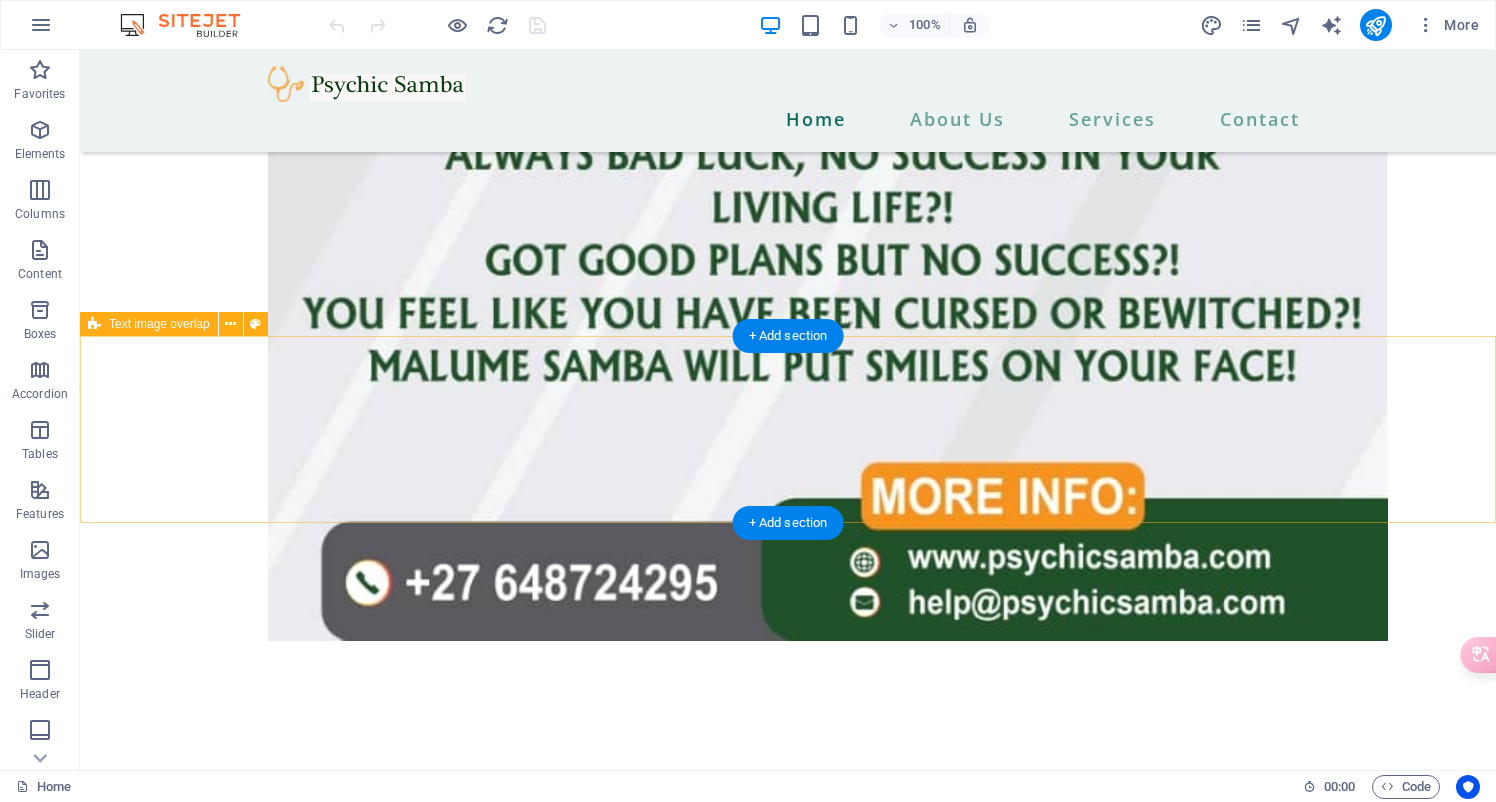 click at bounding box center [788, 16642] 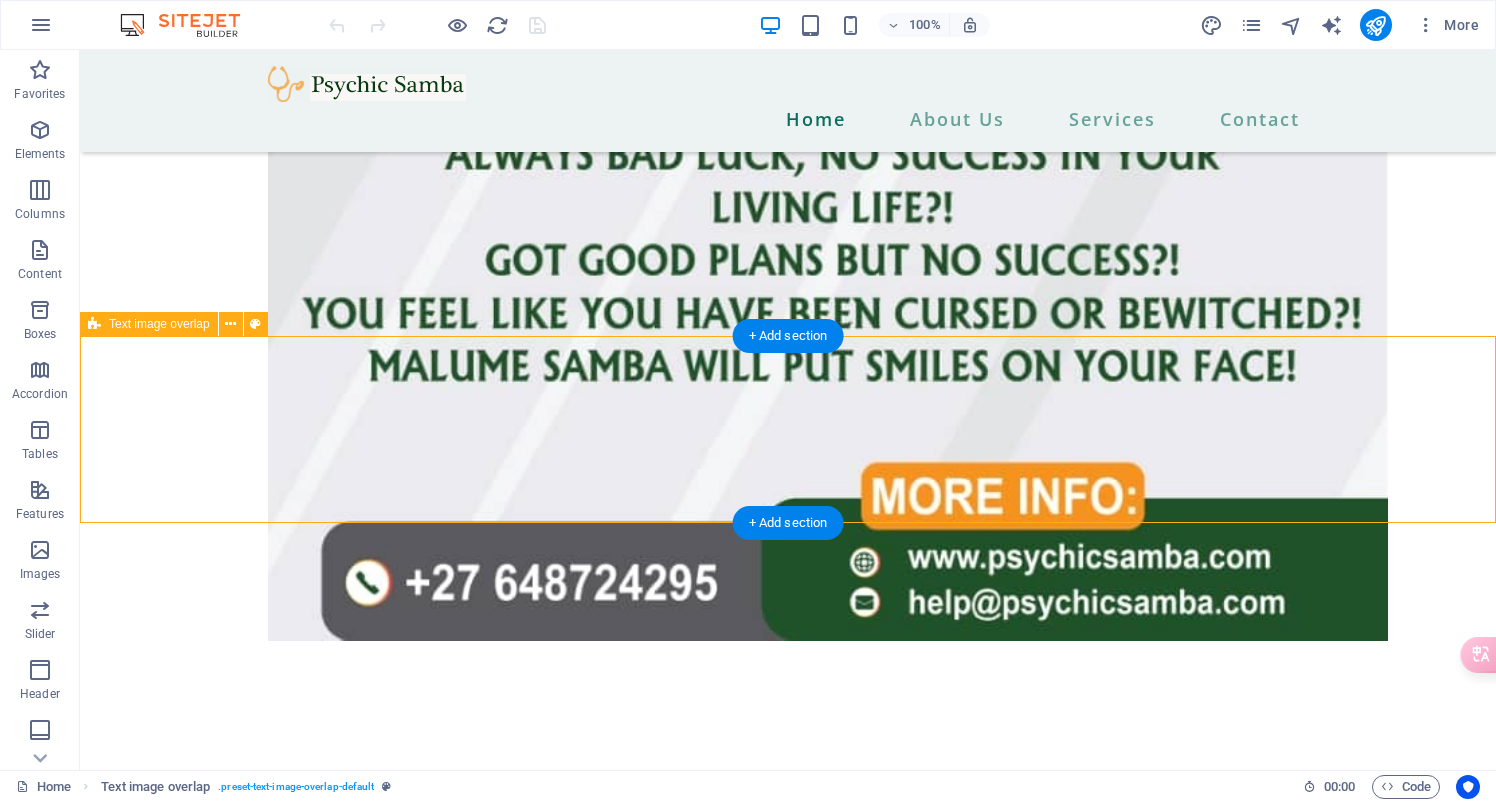 click at bounding box center [788, 16642] 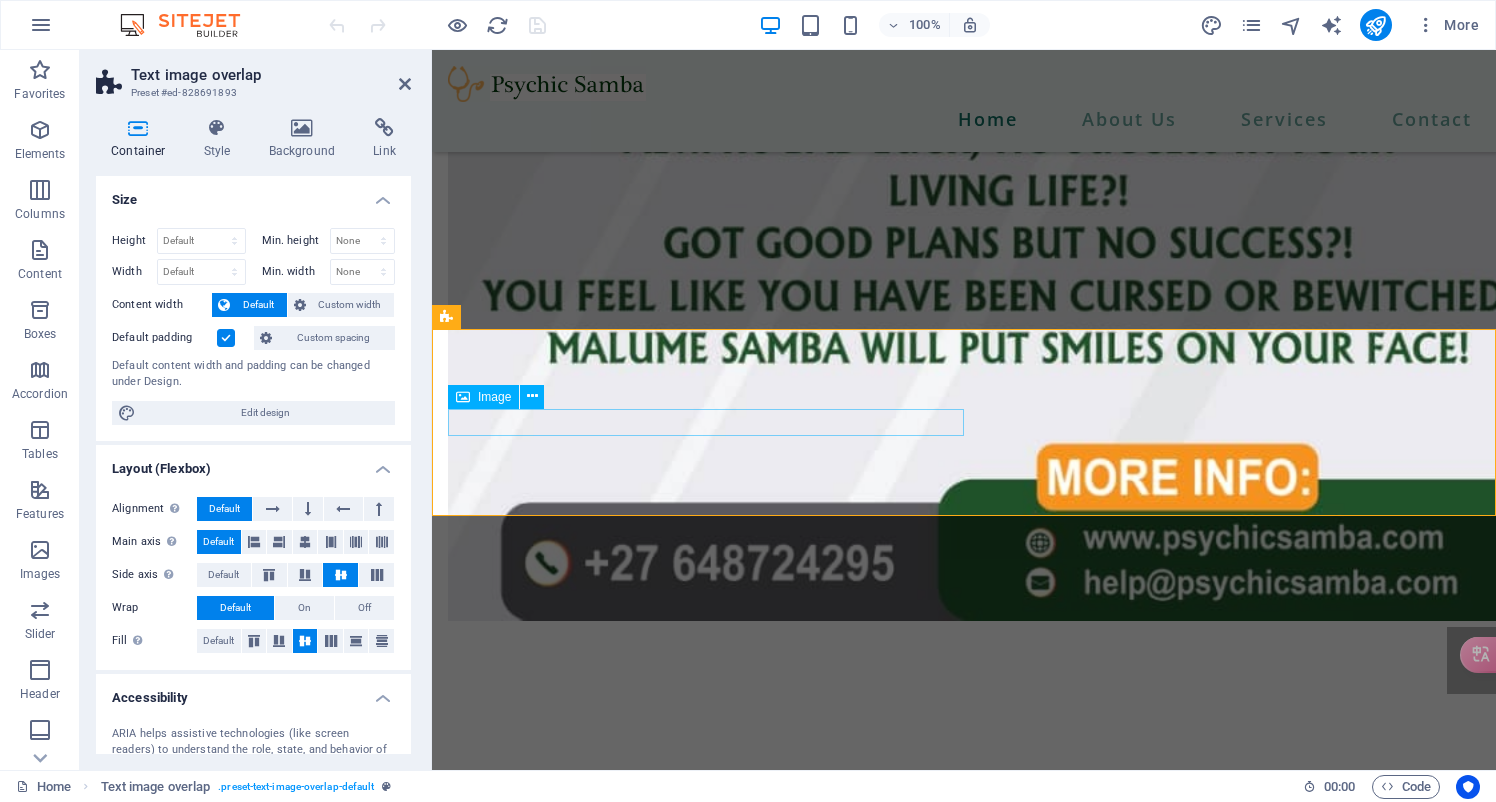 click at bounding box center (1004, 16528) 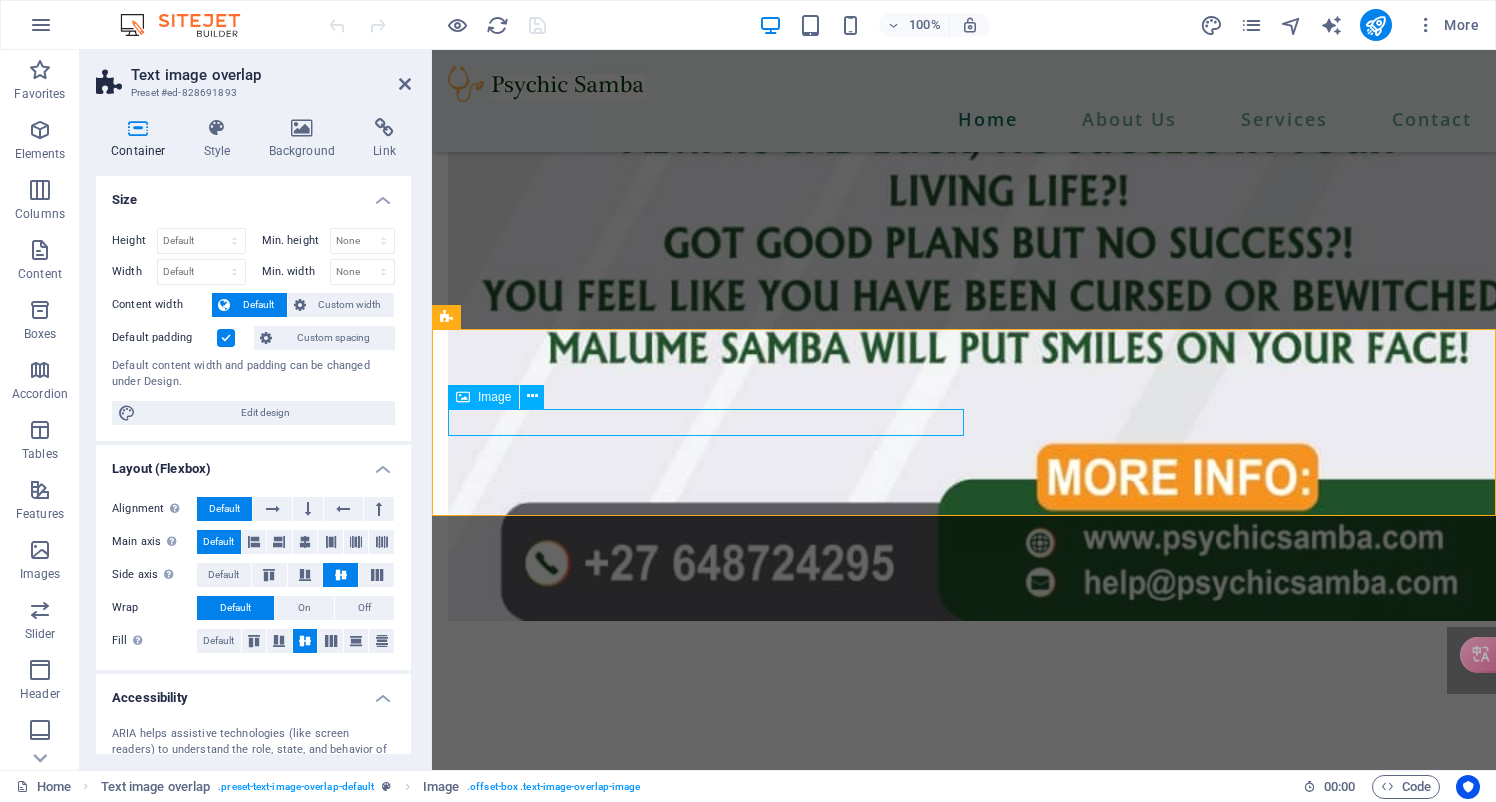 click at bounding box center (1004, 16528) 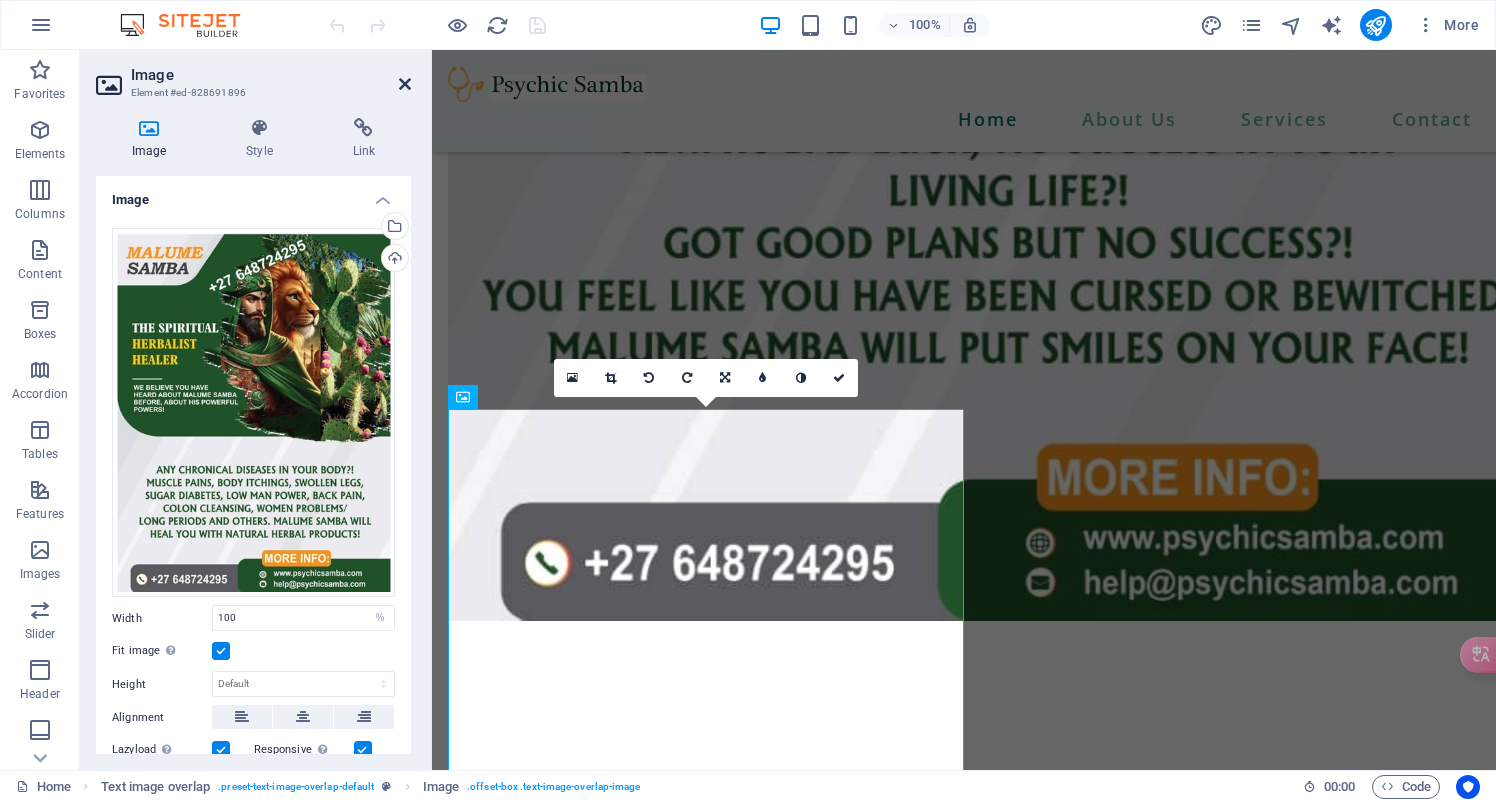 click at bounding box center (405, 84) 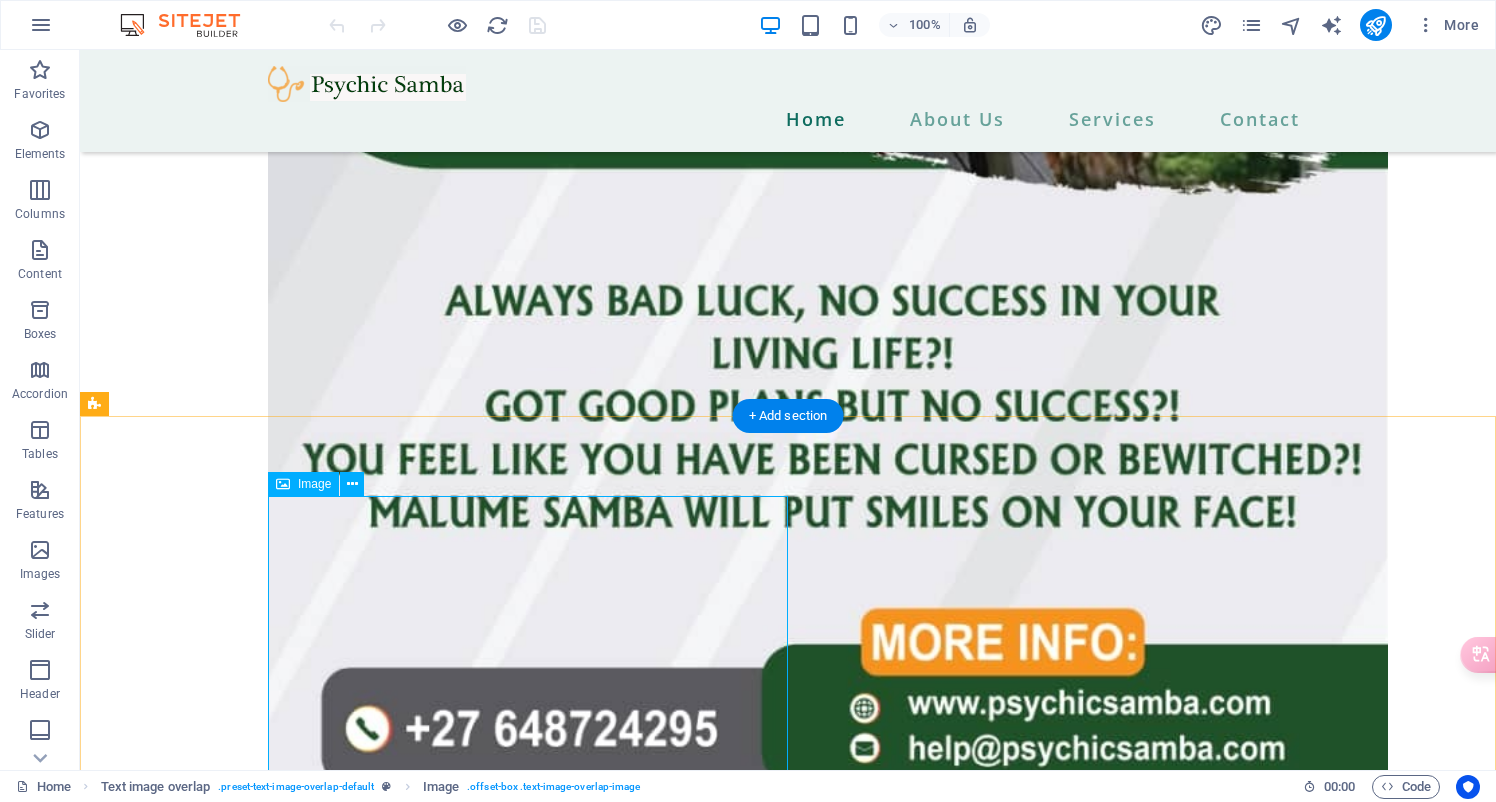 scroll, scrollTop: 5287, scrollLeft: 0, axis: vertical 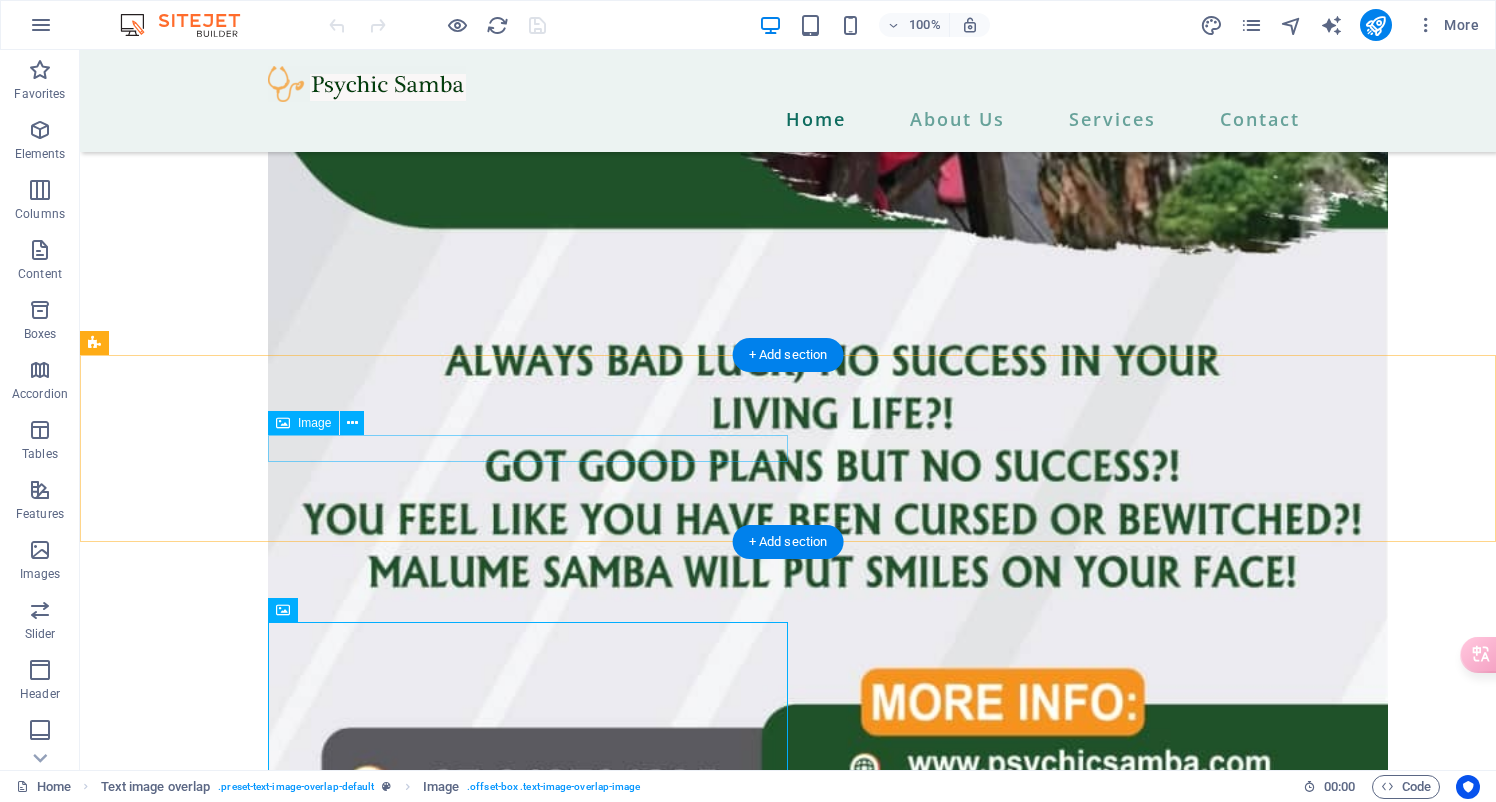 click at bounding box center [828, 15211] 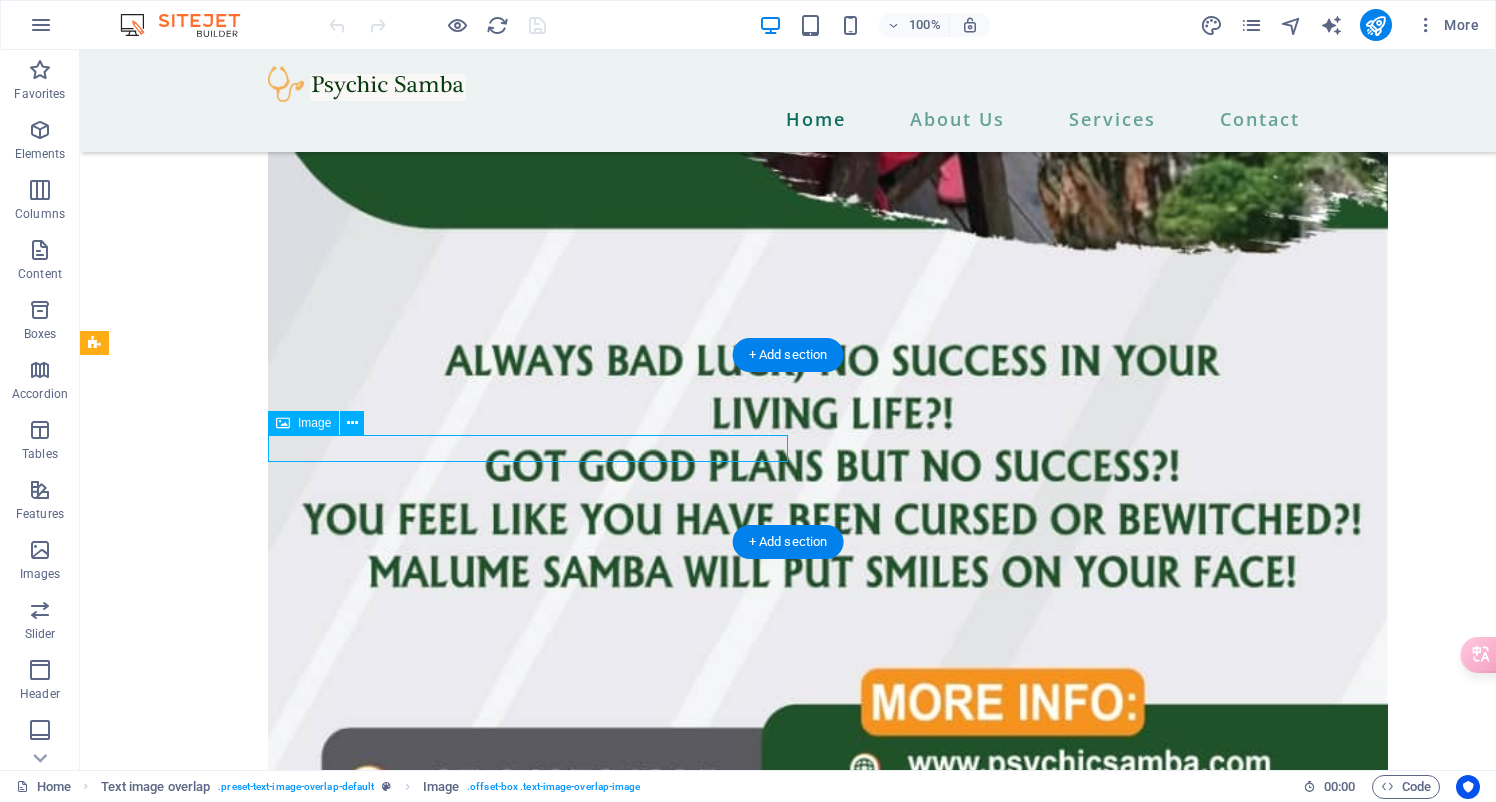 click at bounding box center [828, 15211] 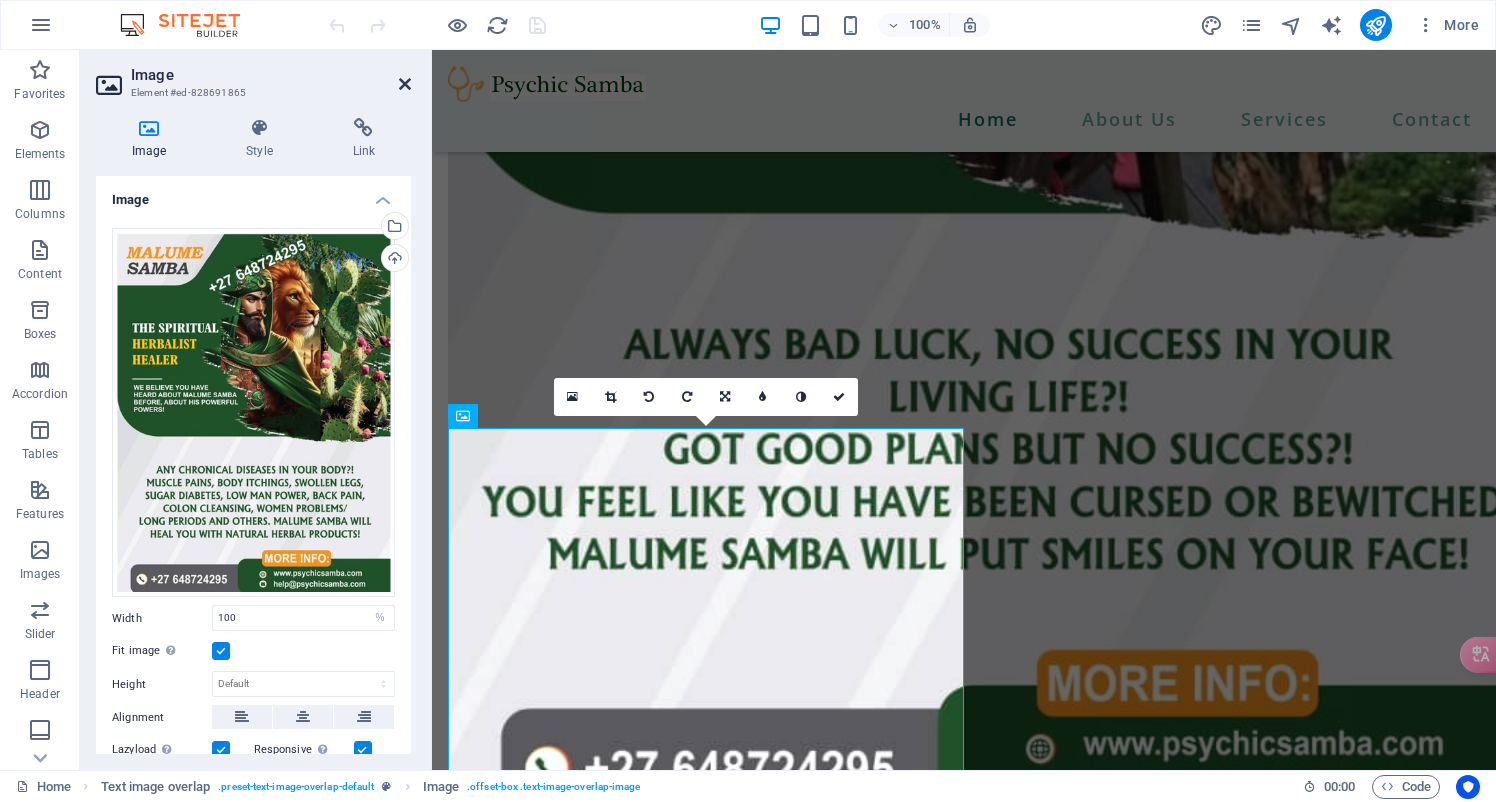 click at bounding box center [405, 84] 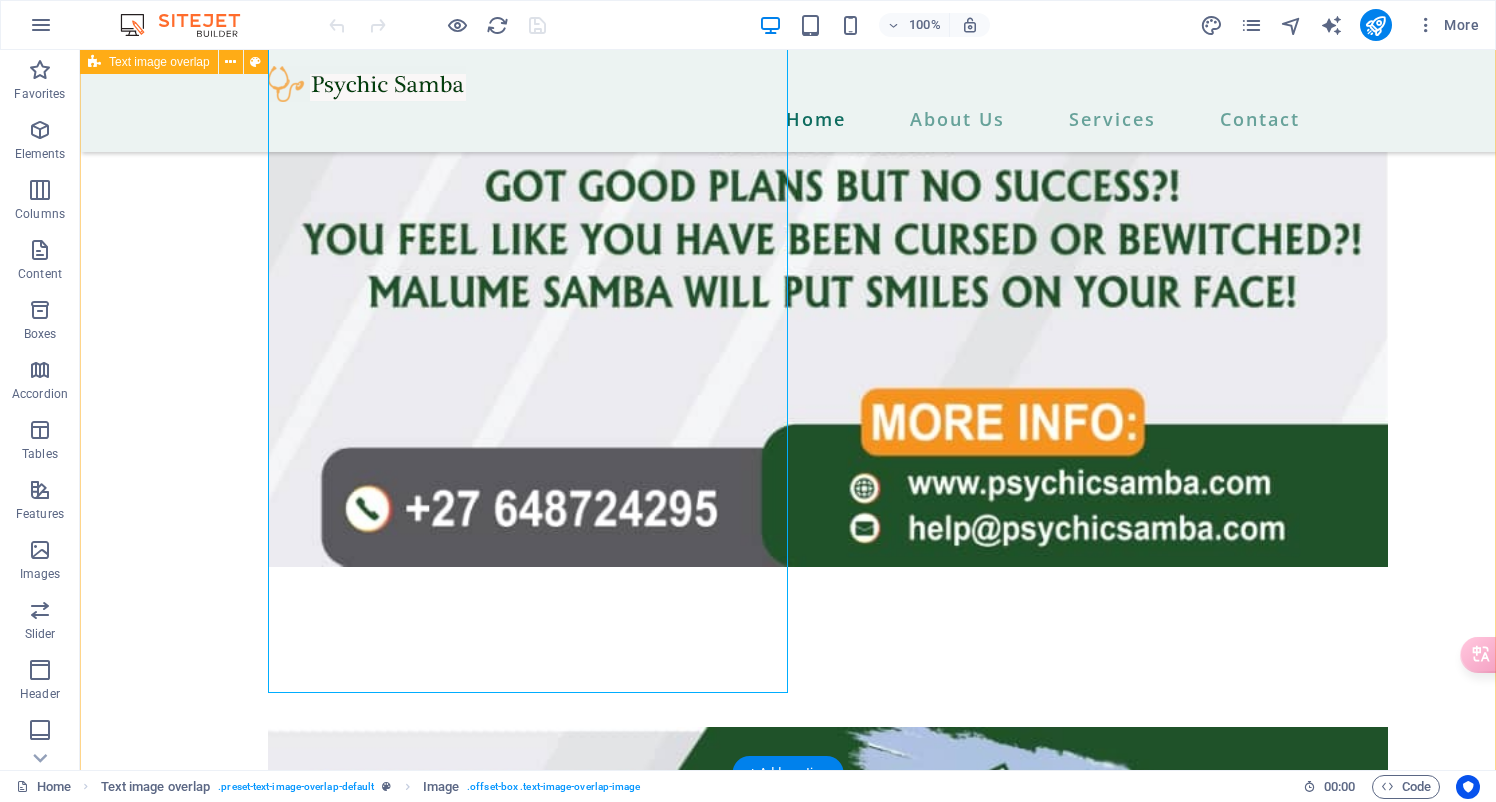 scroll, scrollTop: 5516, scrollLeft: 0, axis: vertical 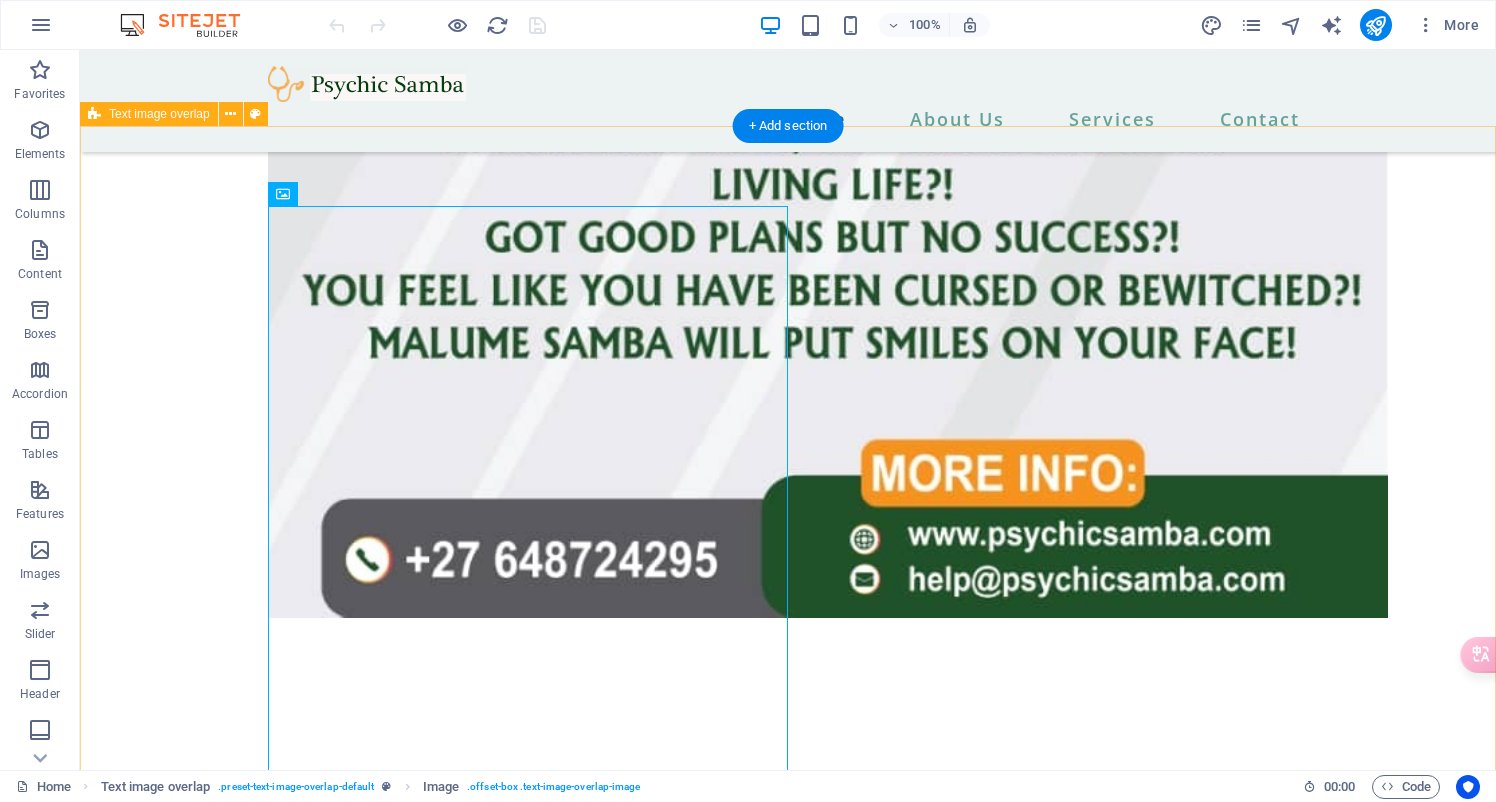 click at bounding box center (788, 14982) 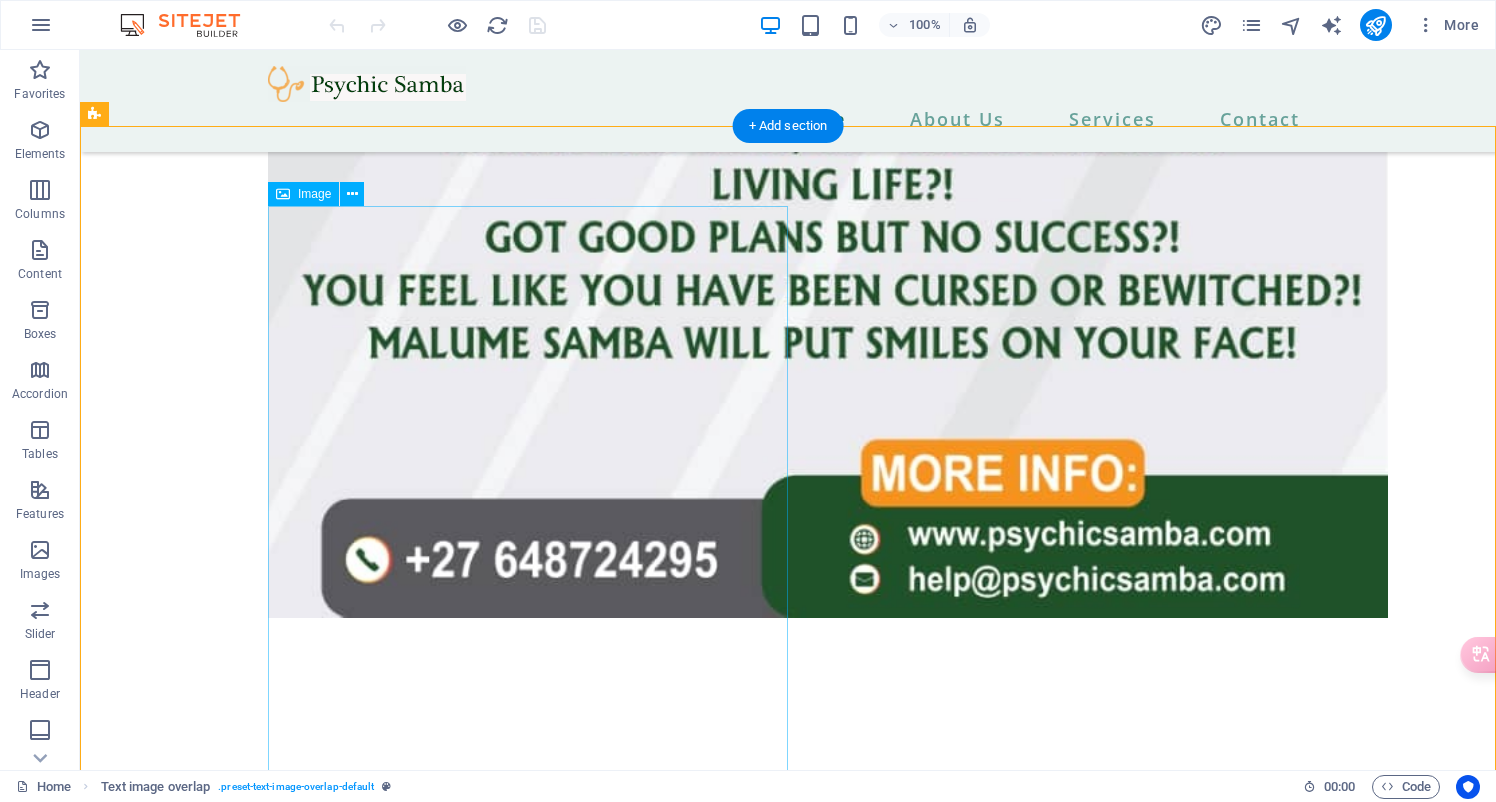 click at bounding box center (828, 14982) 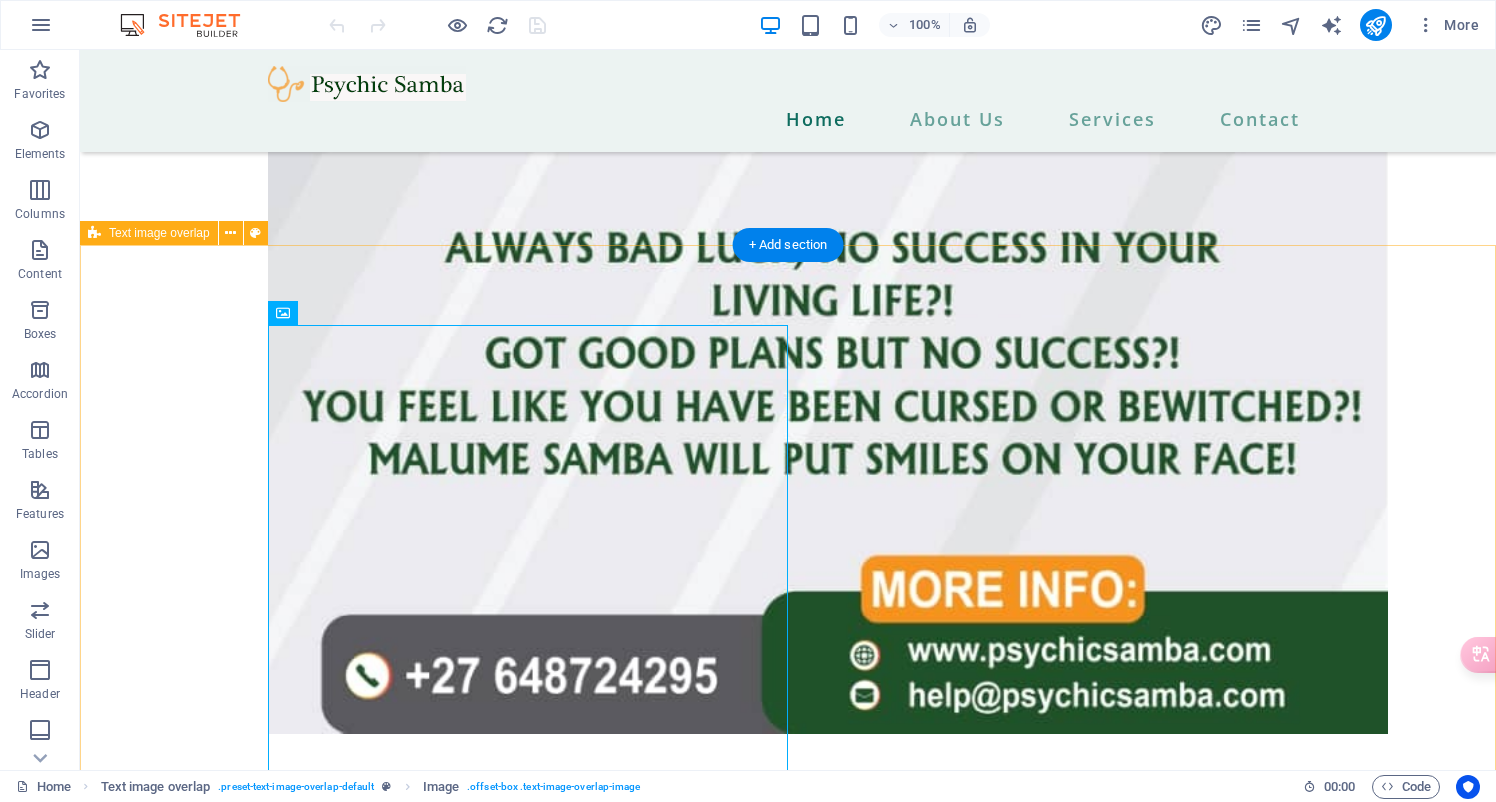 scroll, scrollTop: 5397, scrollLeft: 0, axis: vertical 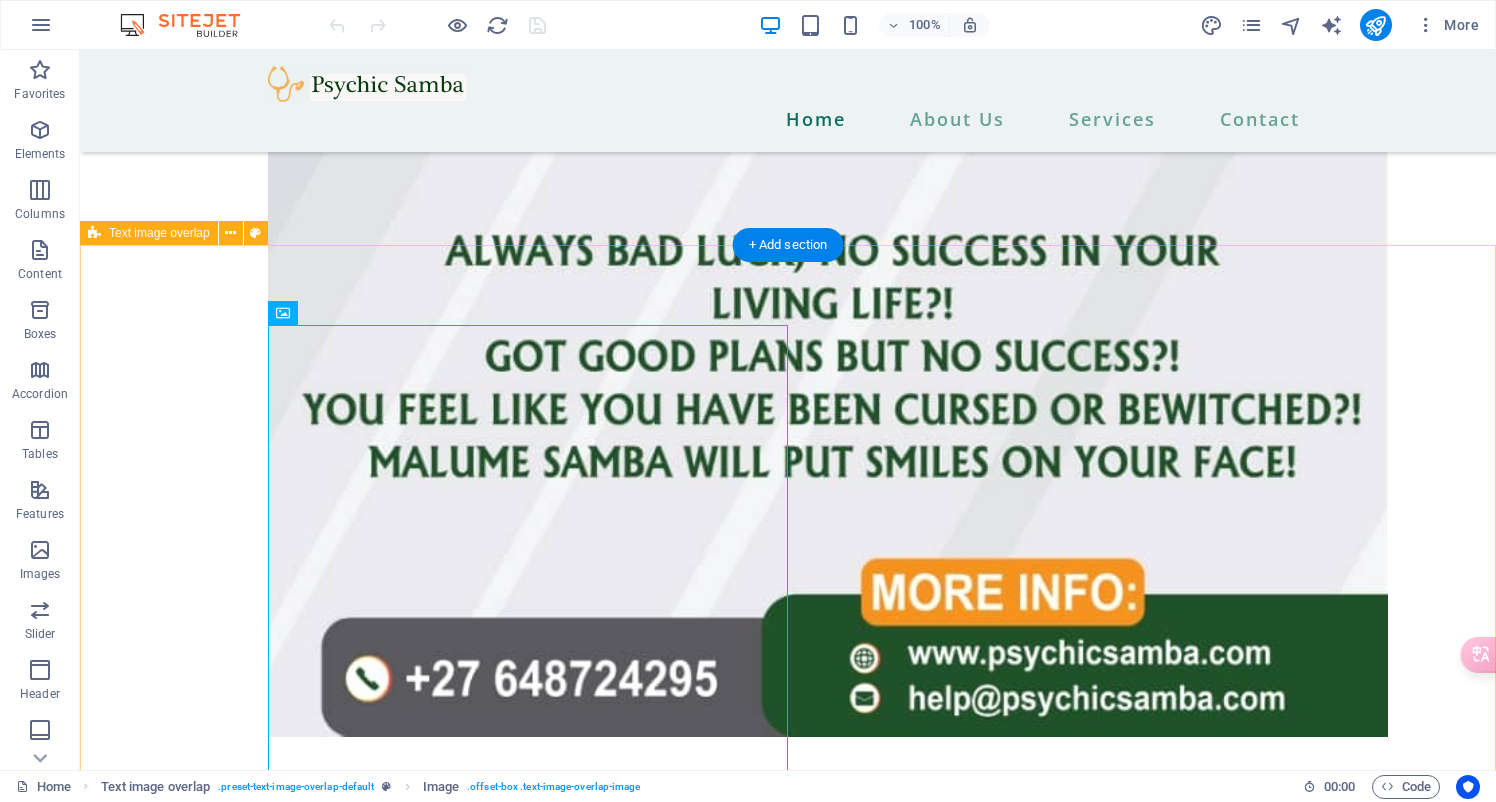 click at bounding box center (788, 15101) 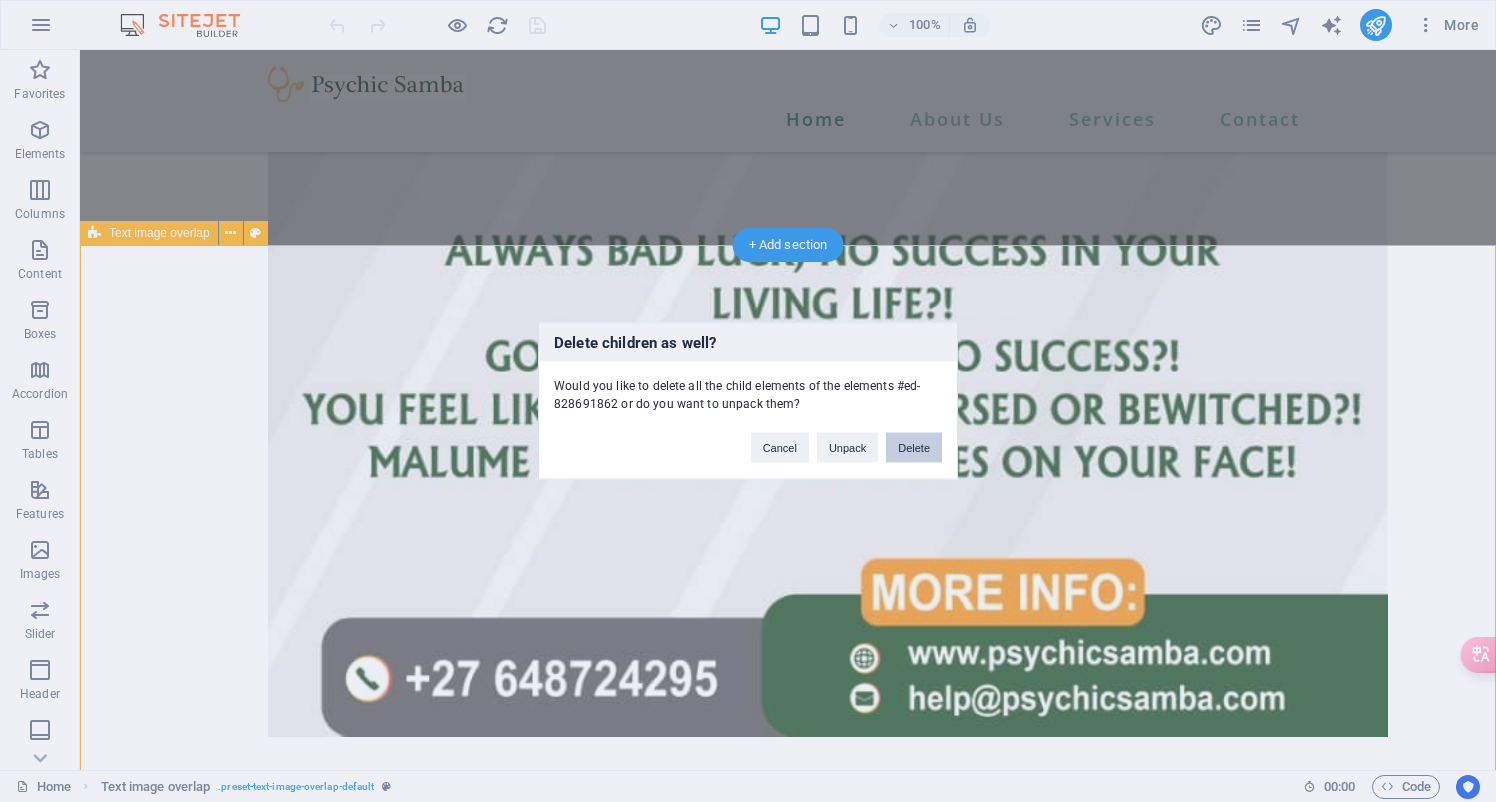 click on "Delete" at bounding box center [914, 448] 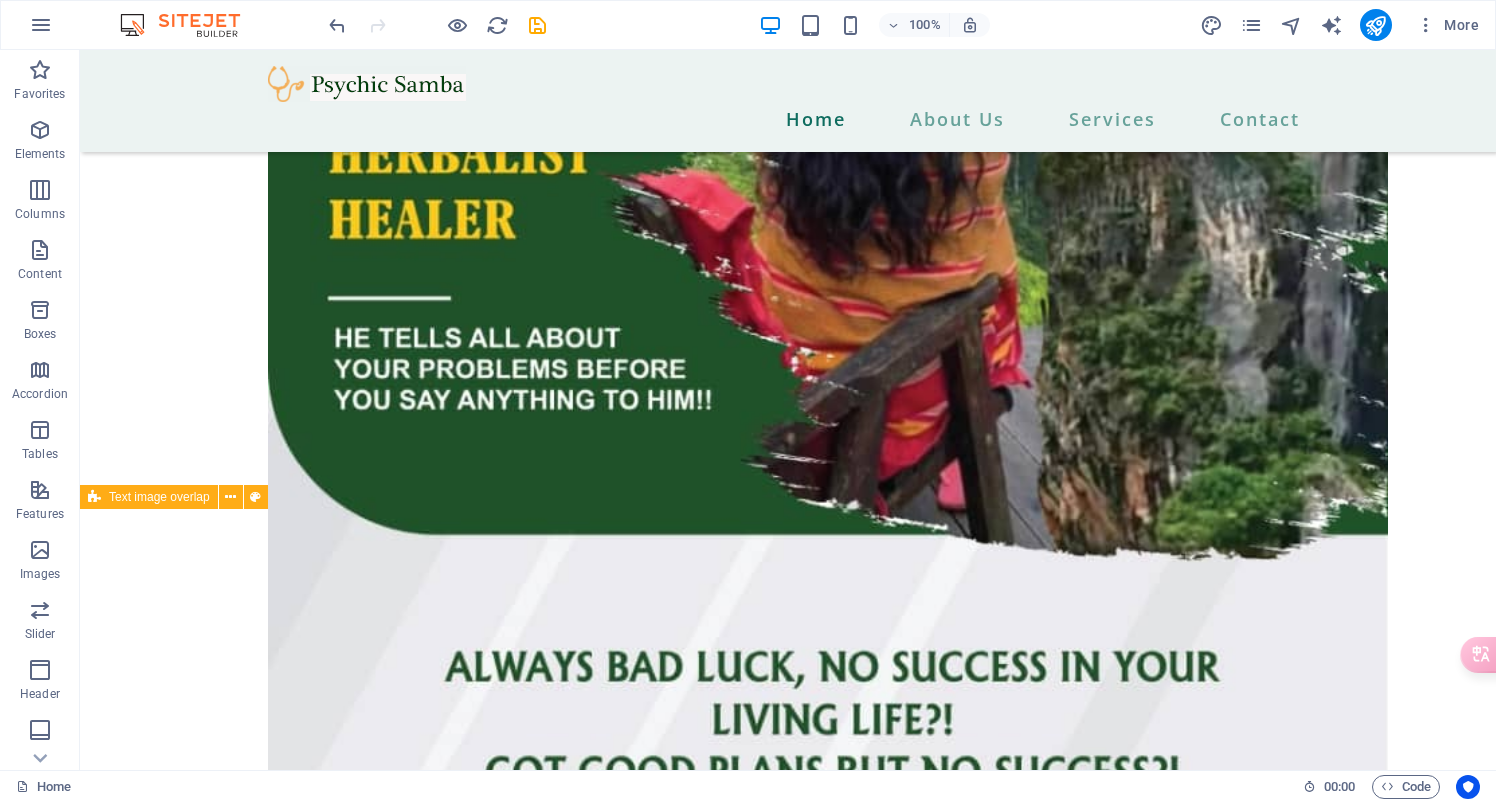 scroll, scrollTop: 5052, scrollLeft: 0, axis: vertical 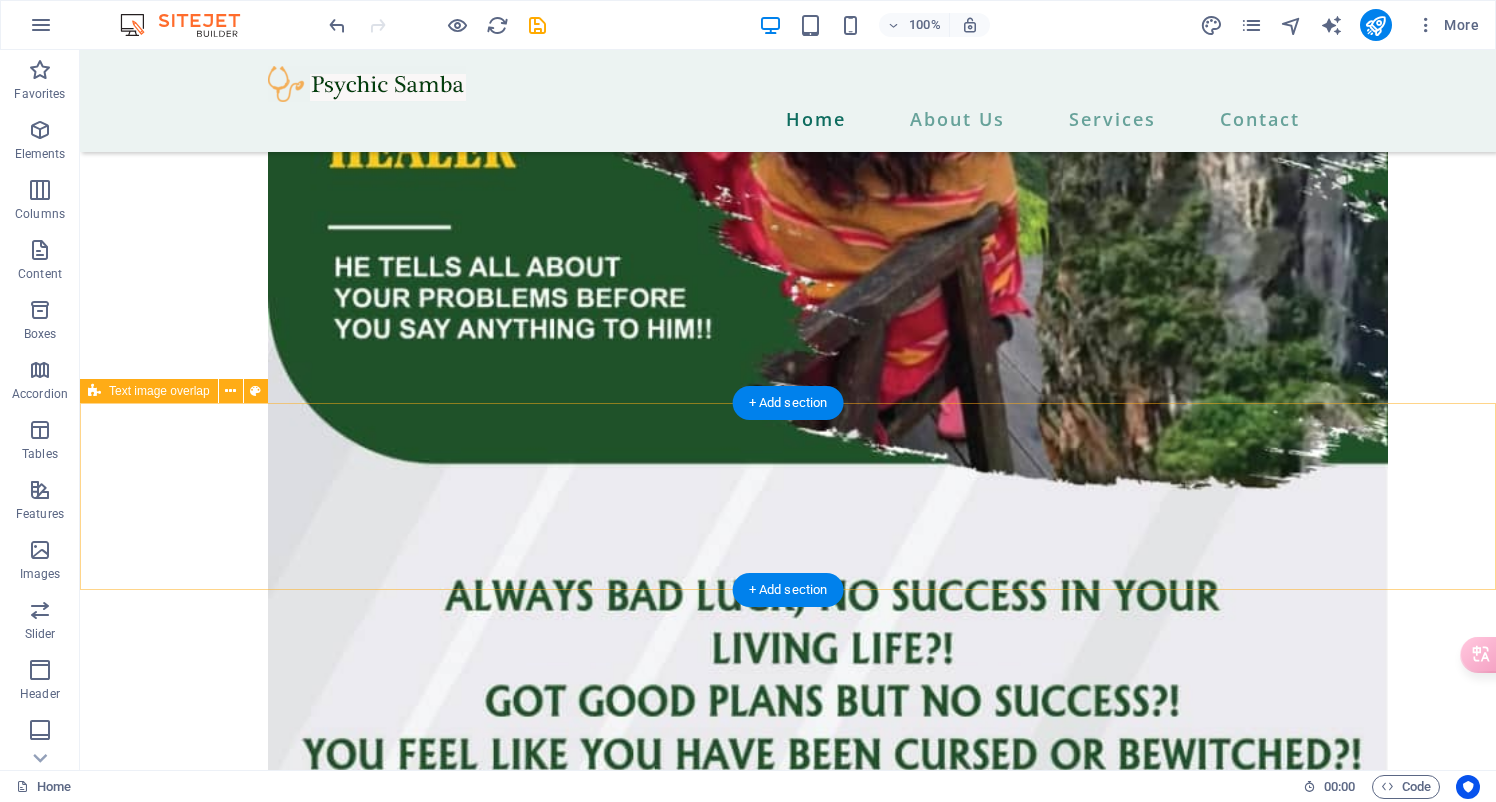 click at bounding box center [788, 13816] 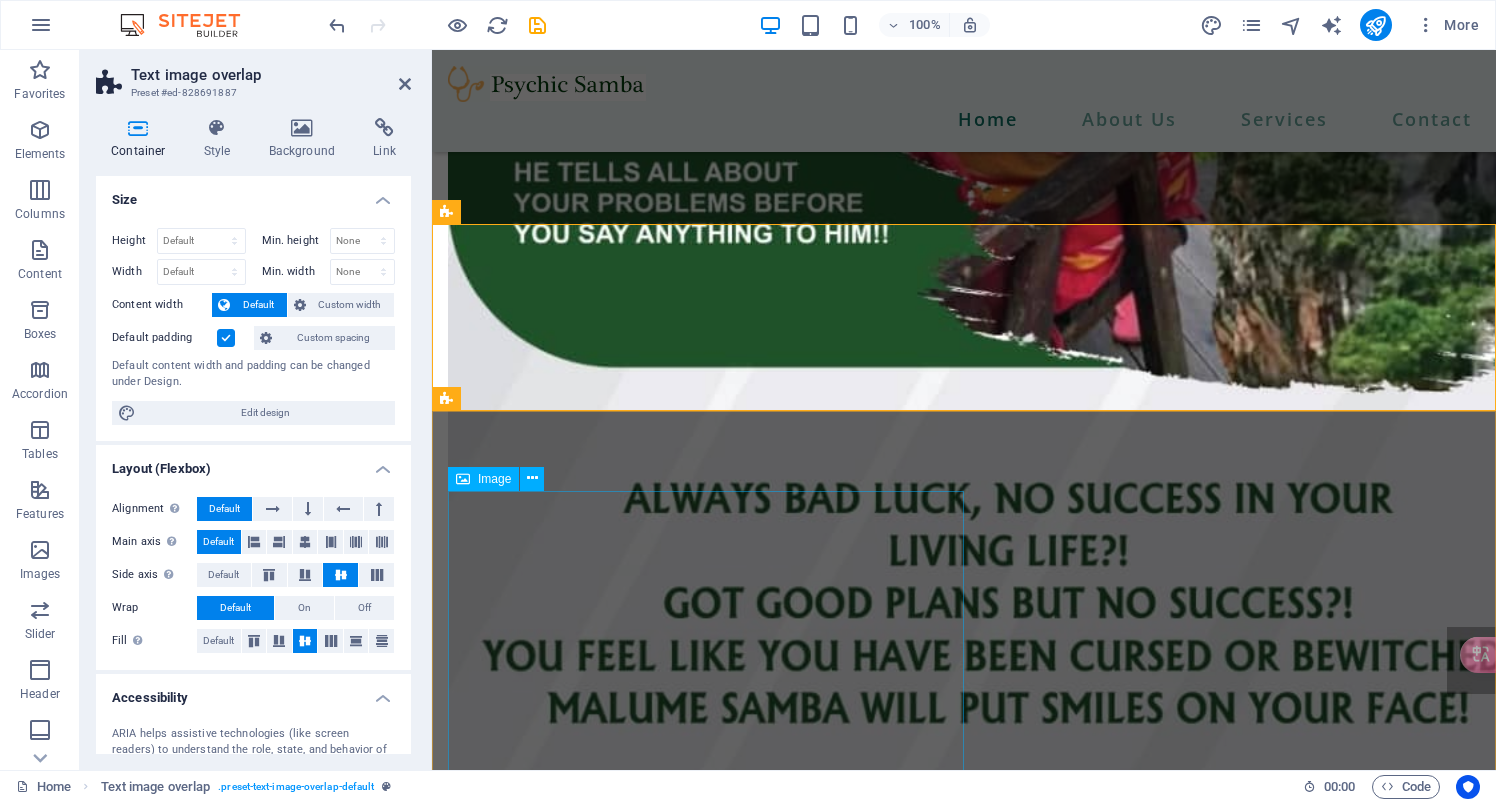 scroll, scrollTop: 4891, scrollLeft: 0, axis: vertical 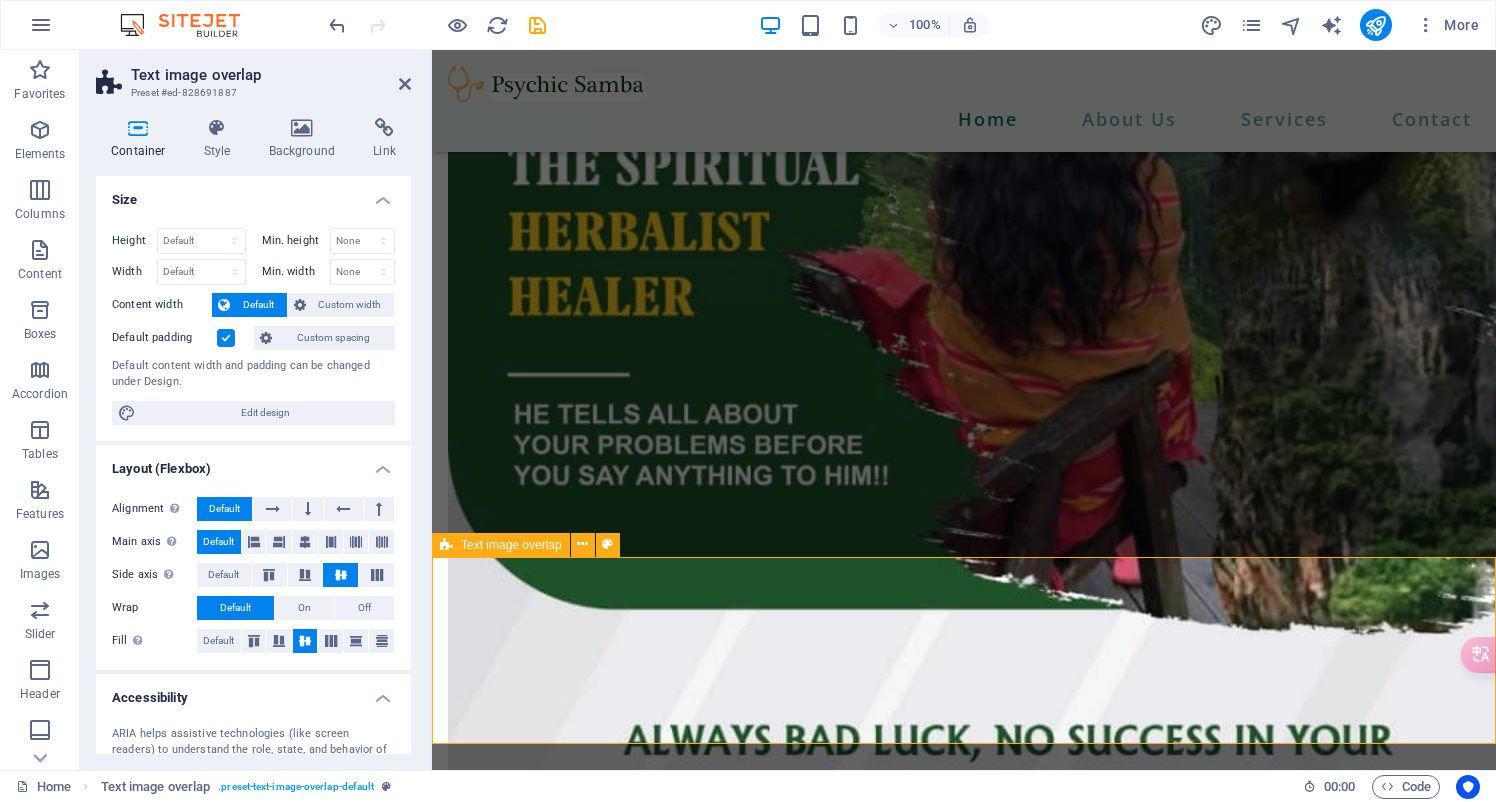 click at bounding box center (964, 13884) 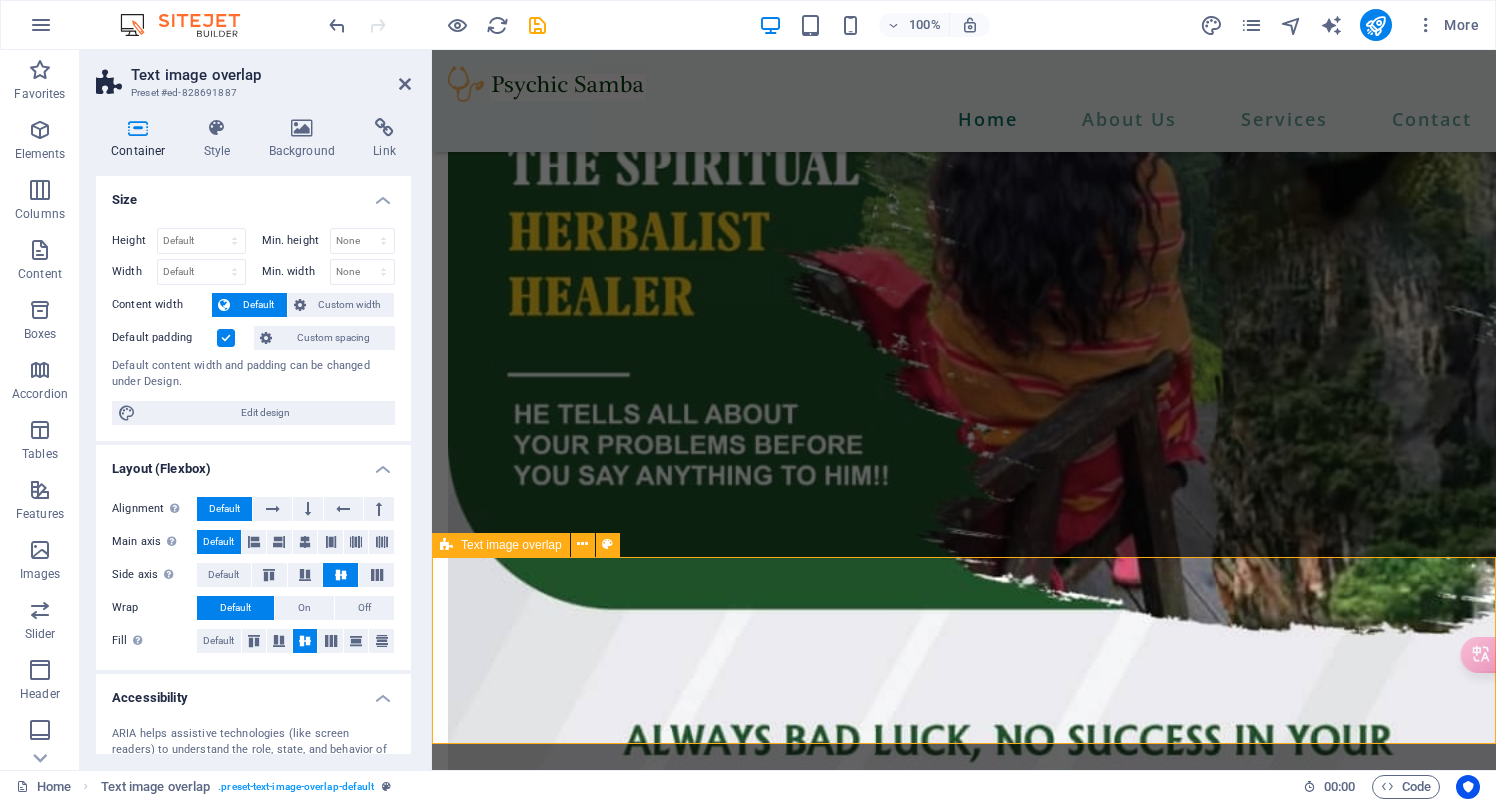click at bounding box center [964, 13884] 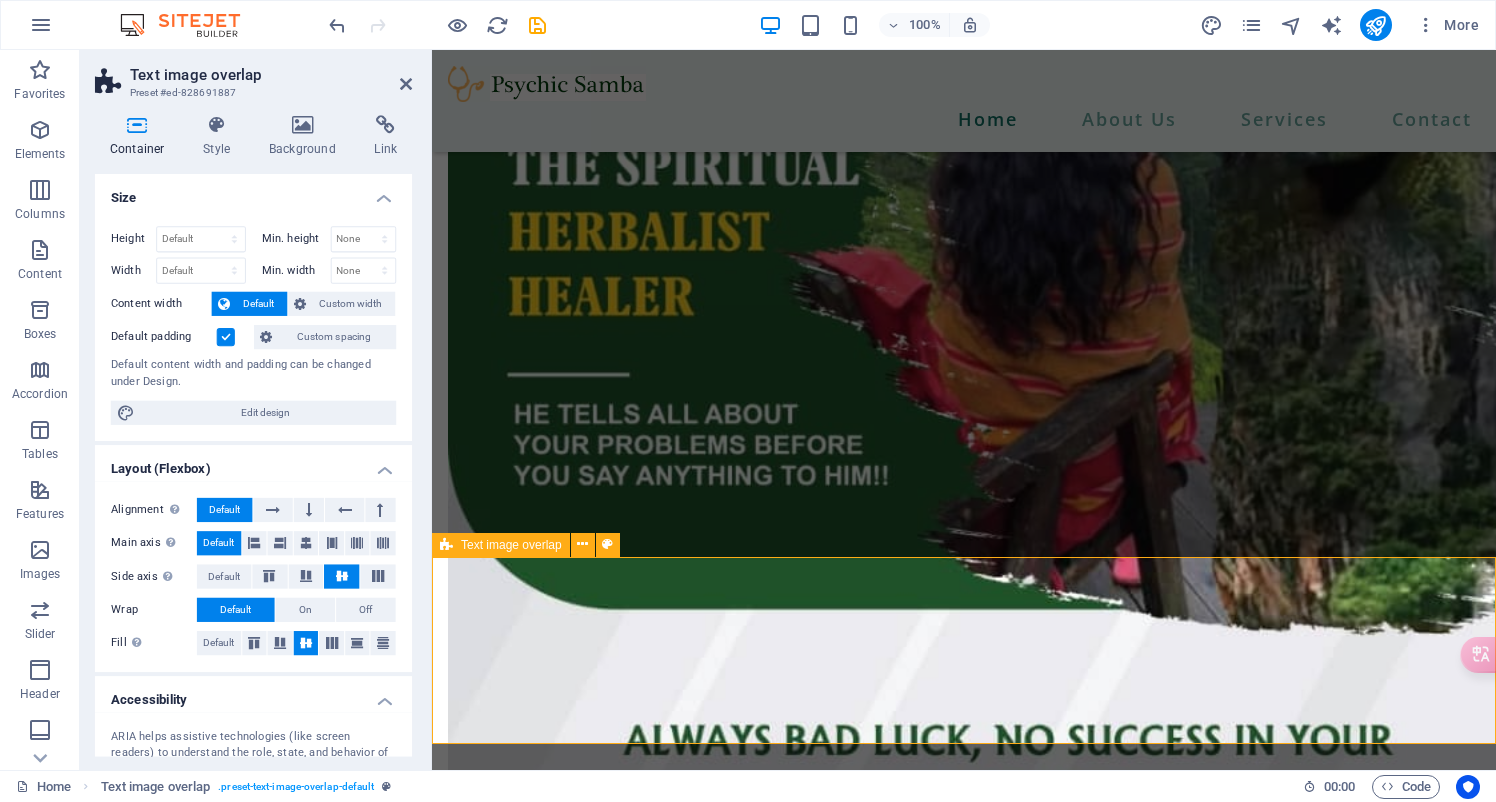 click at bounding box center [964, 13884] 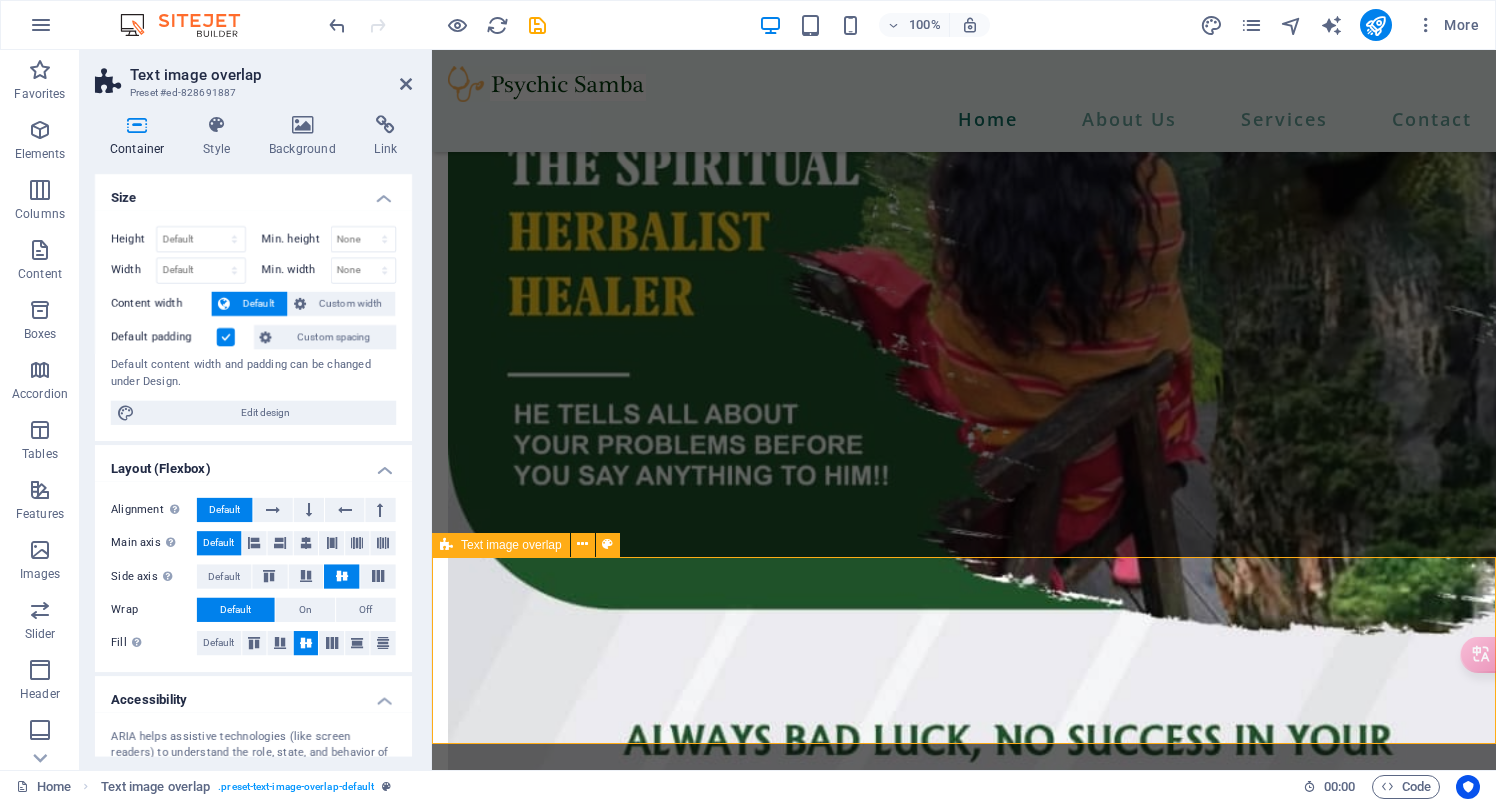 click at bounding box center (964, 13884) 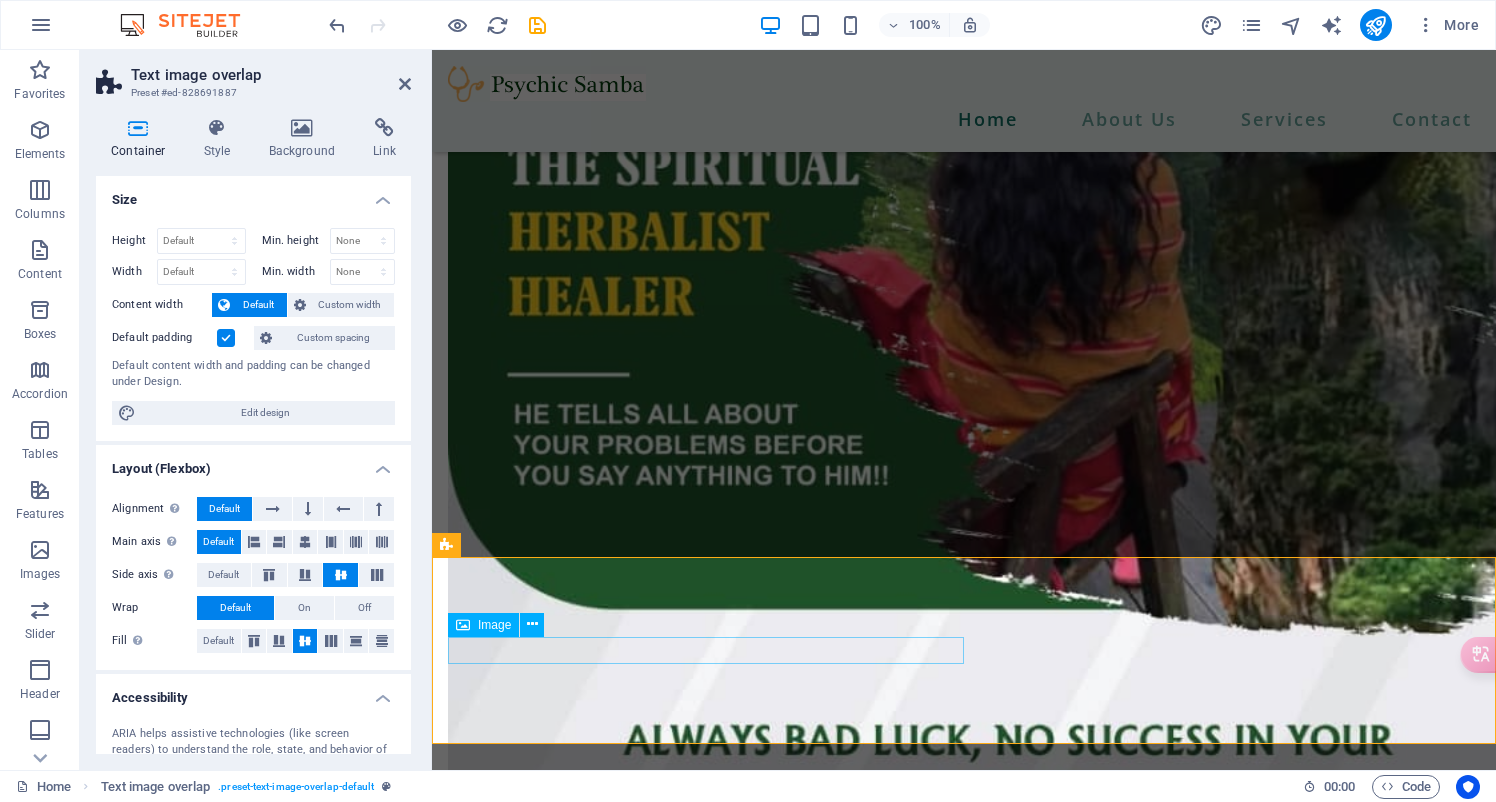click at bounding box center (1004, 13884) 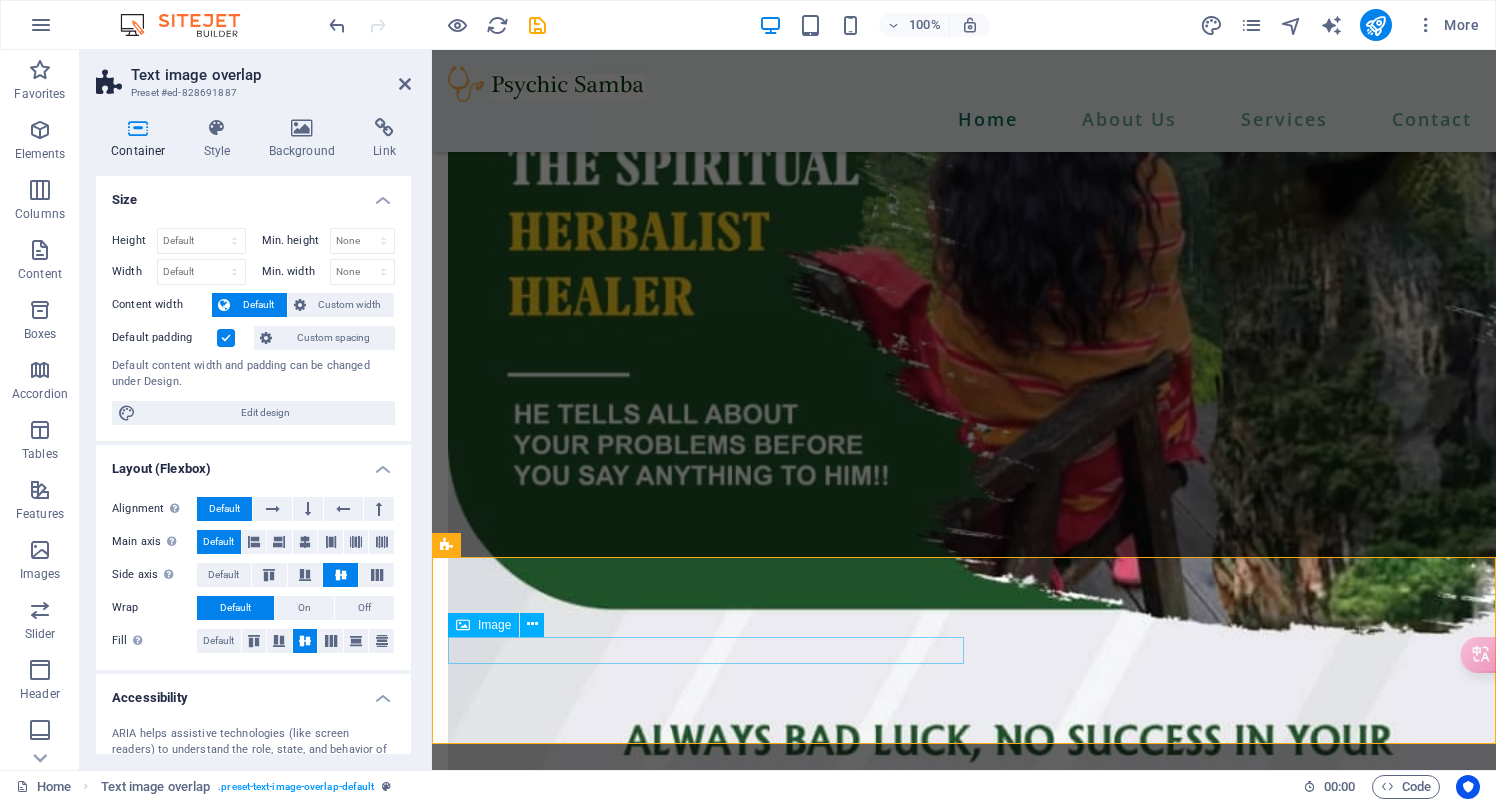 click at bounding box center (1004, 13884) 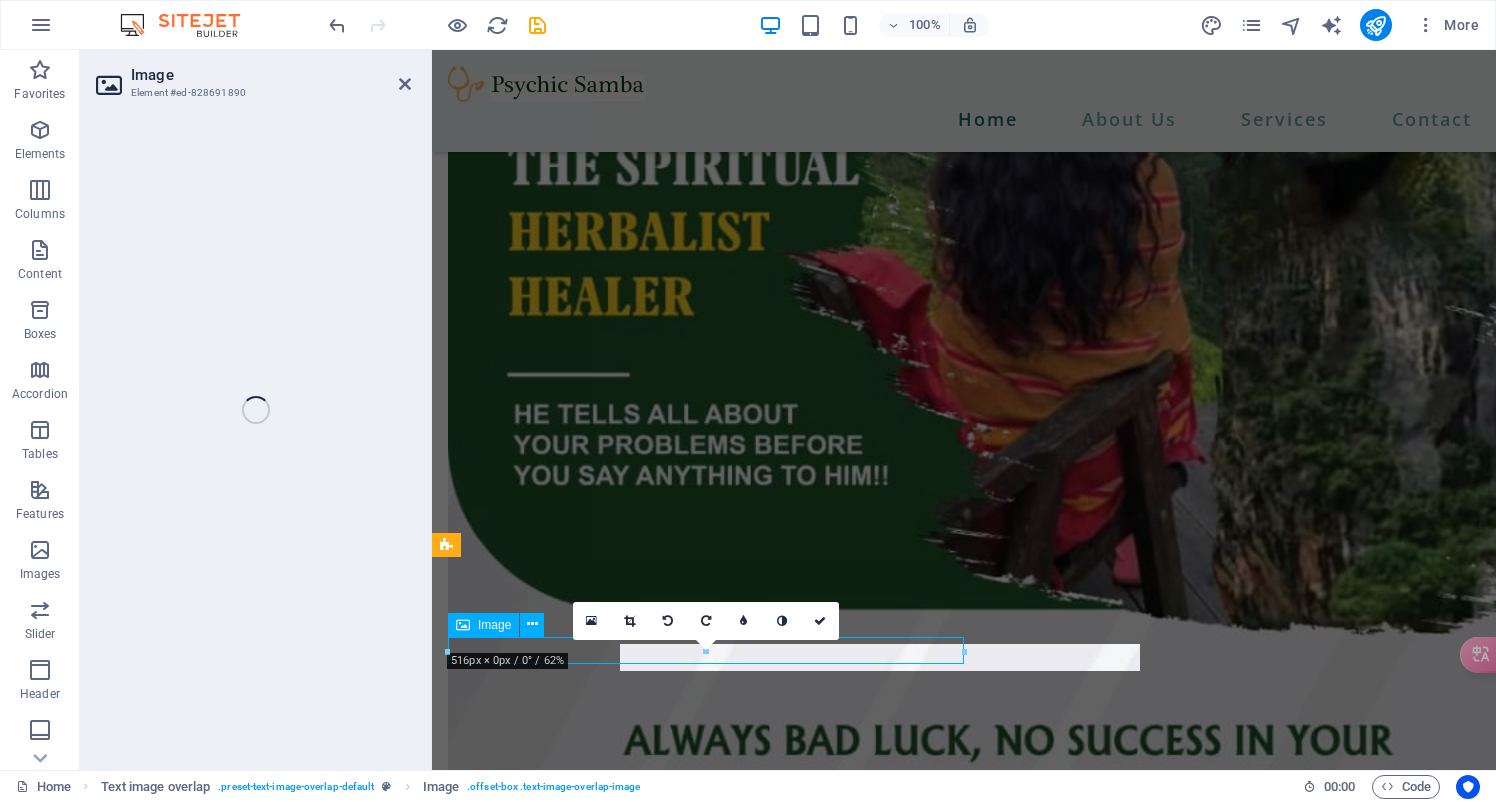 select on "%" 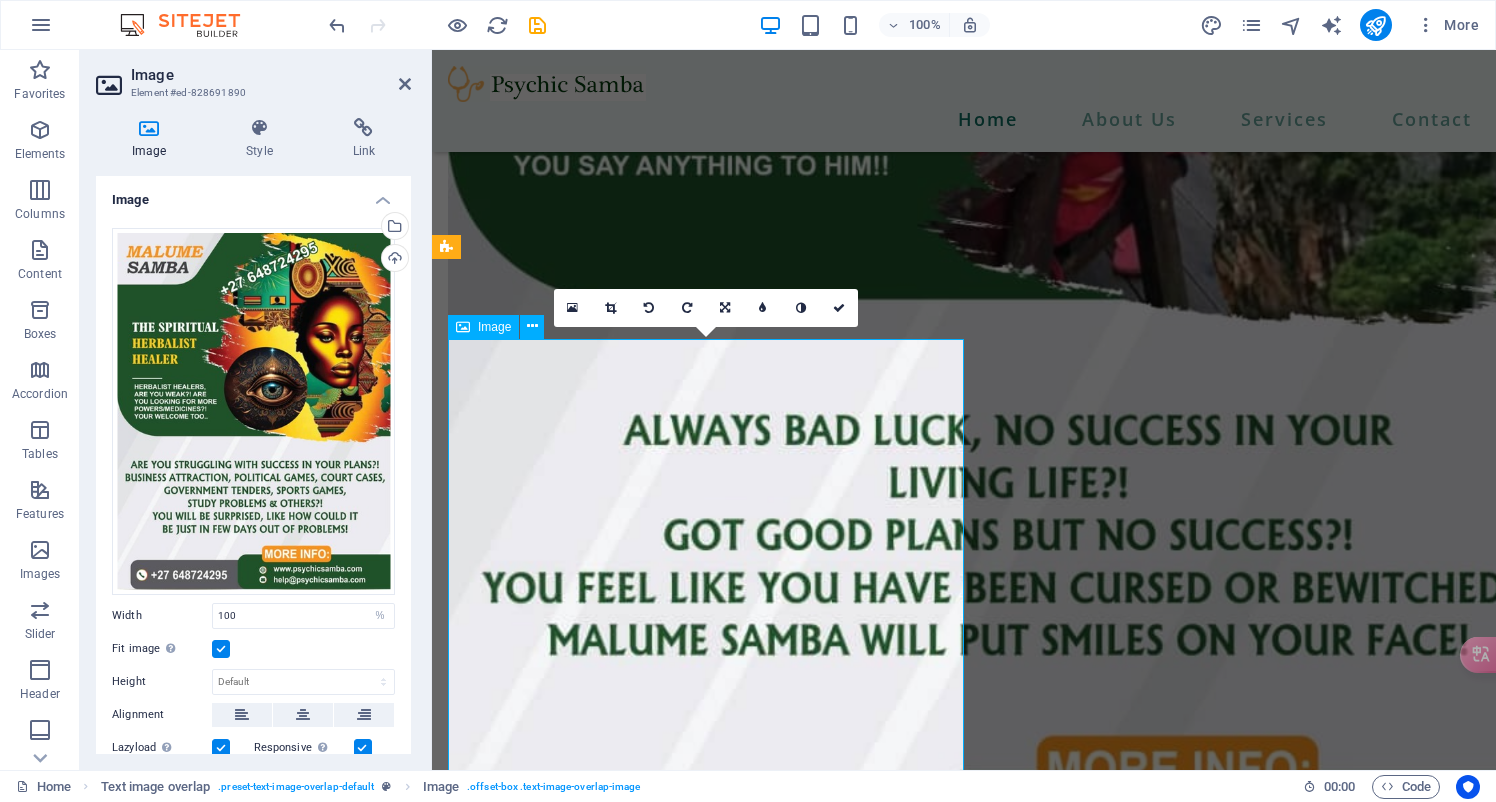 scroll, scrollTop: 5174, scrollLeft: 0, axis: vertical 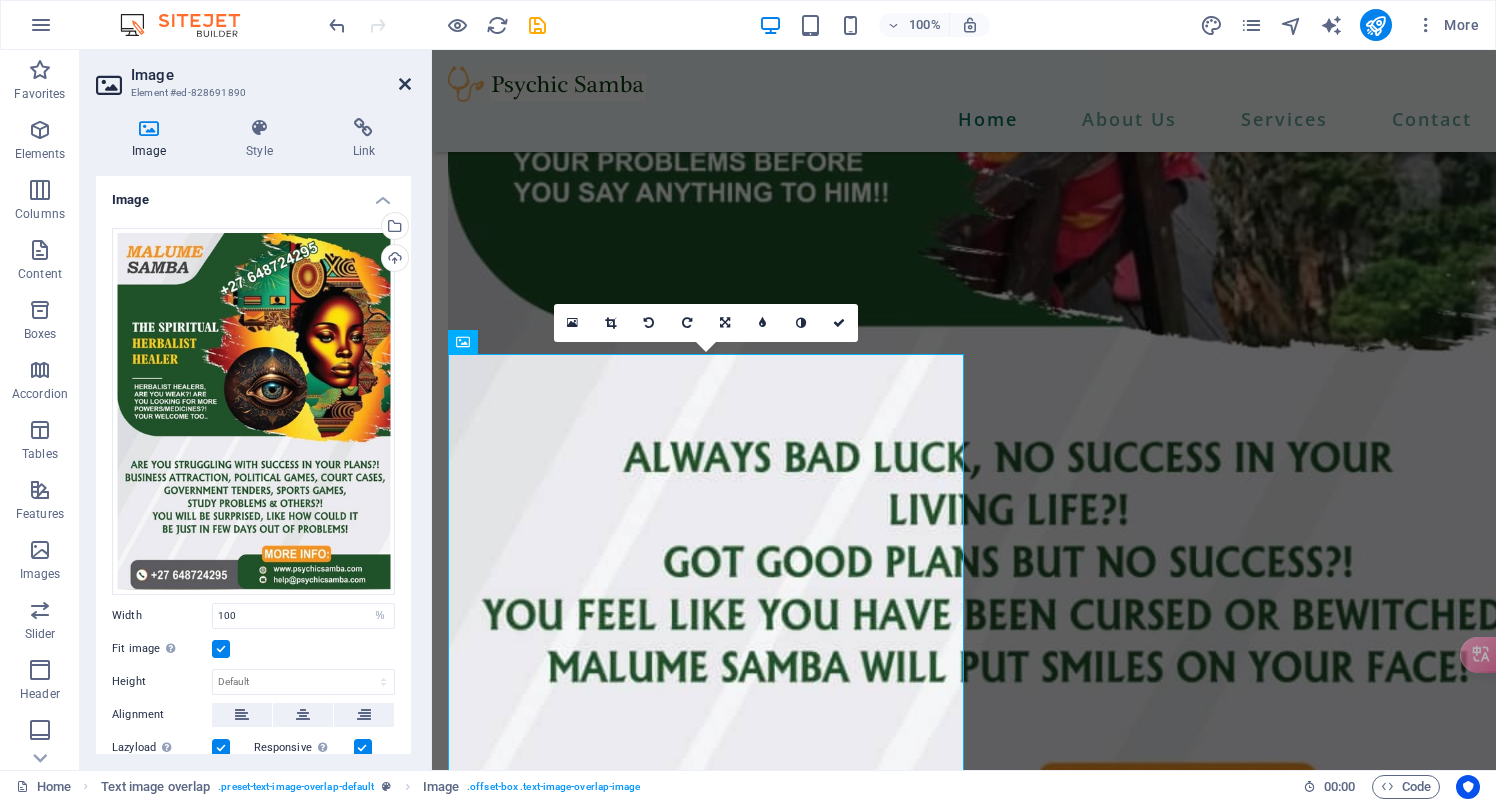click at bounding box center (405, 84) 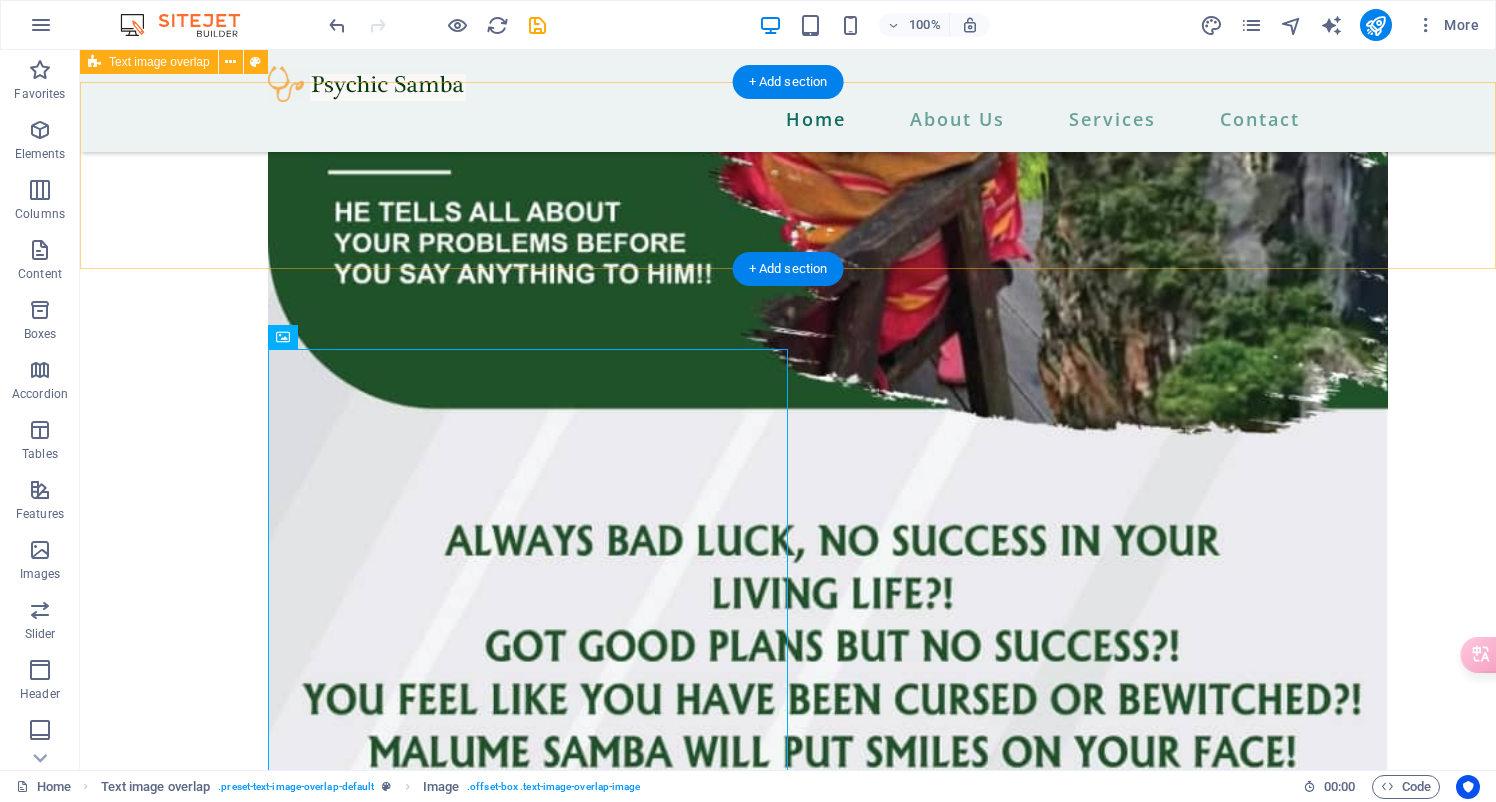 scroll, scrollTop: 5086, scrollLeft: 0, axis: vertical 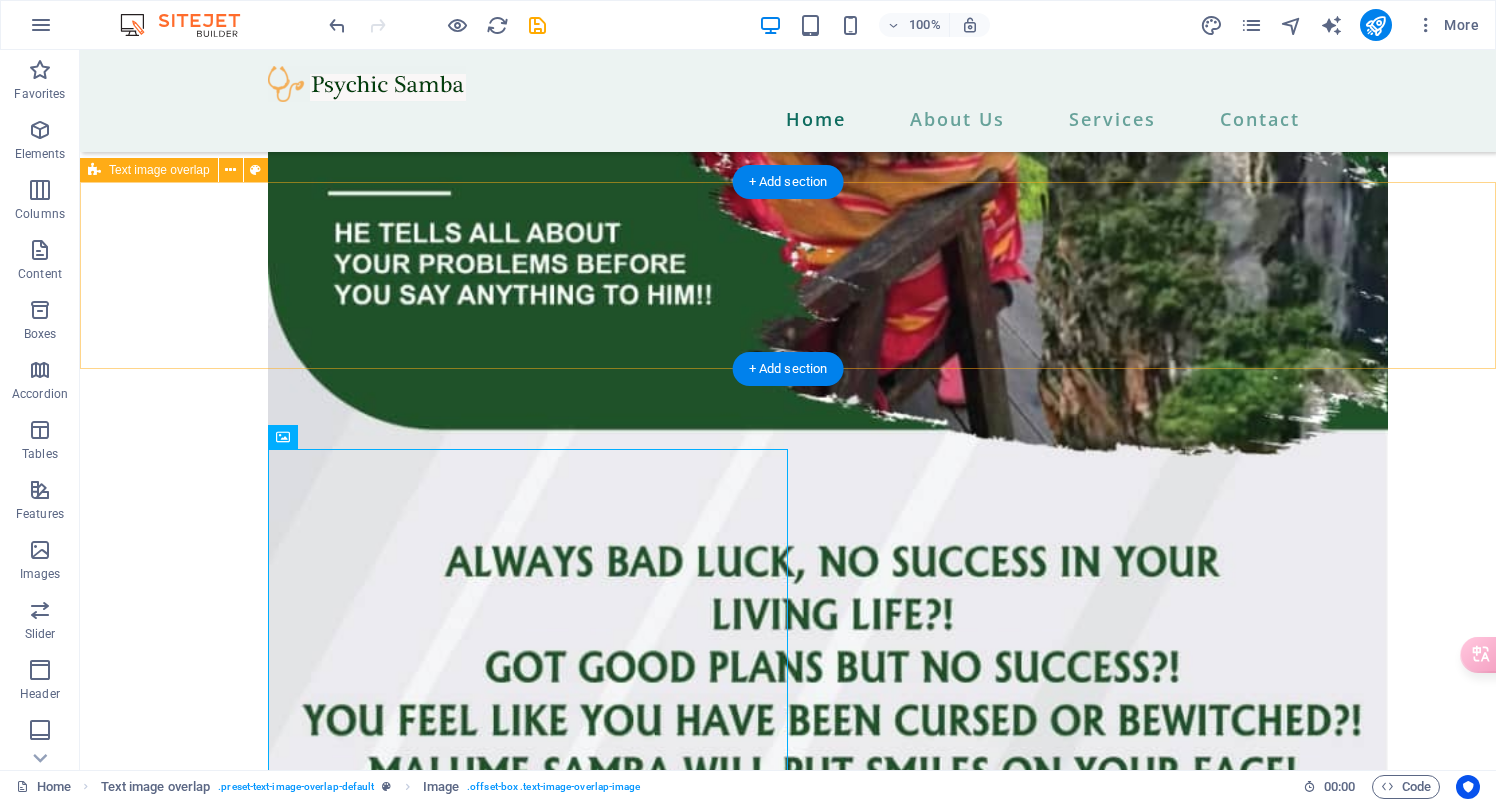 click at bounding box center (788, 12157) 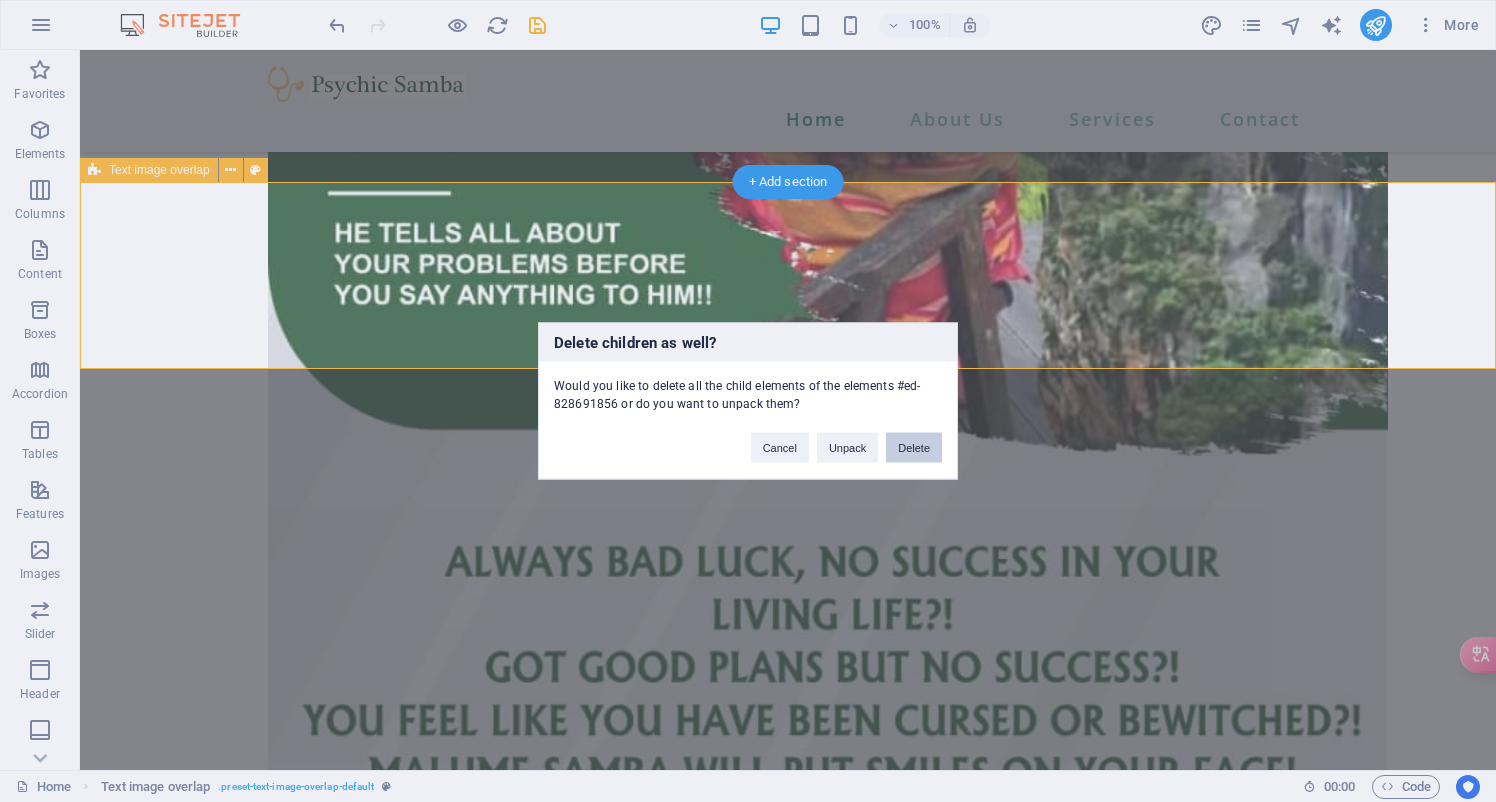 type 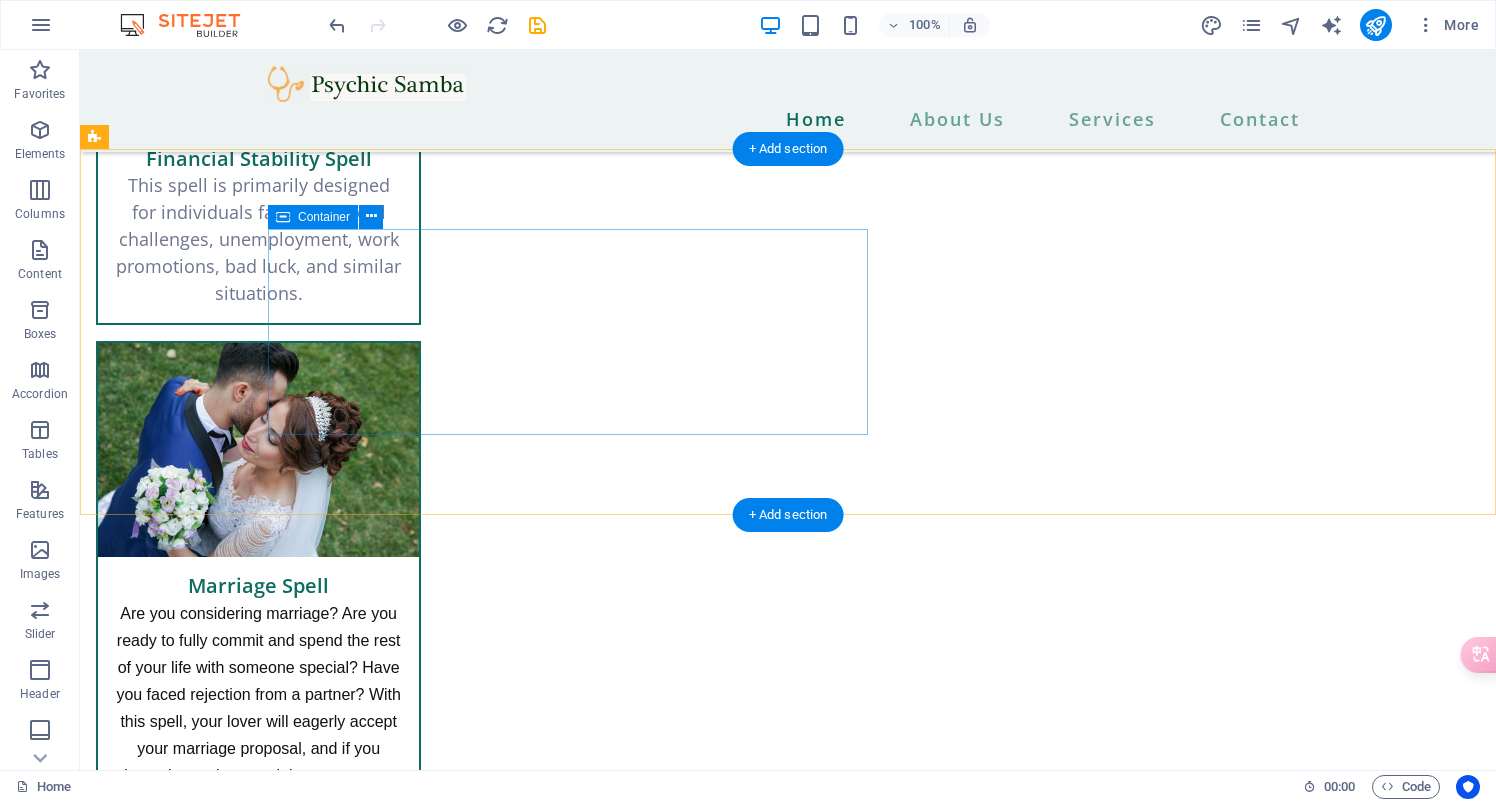 scroll, scrollTop: 3851, scrollLeft: 0, axis: vertical 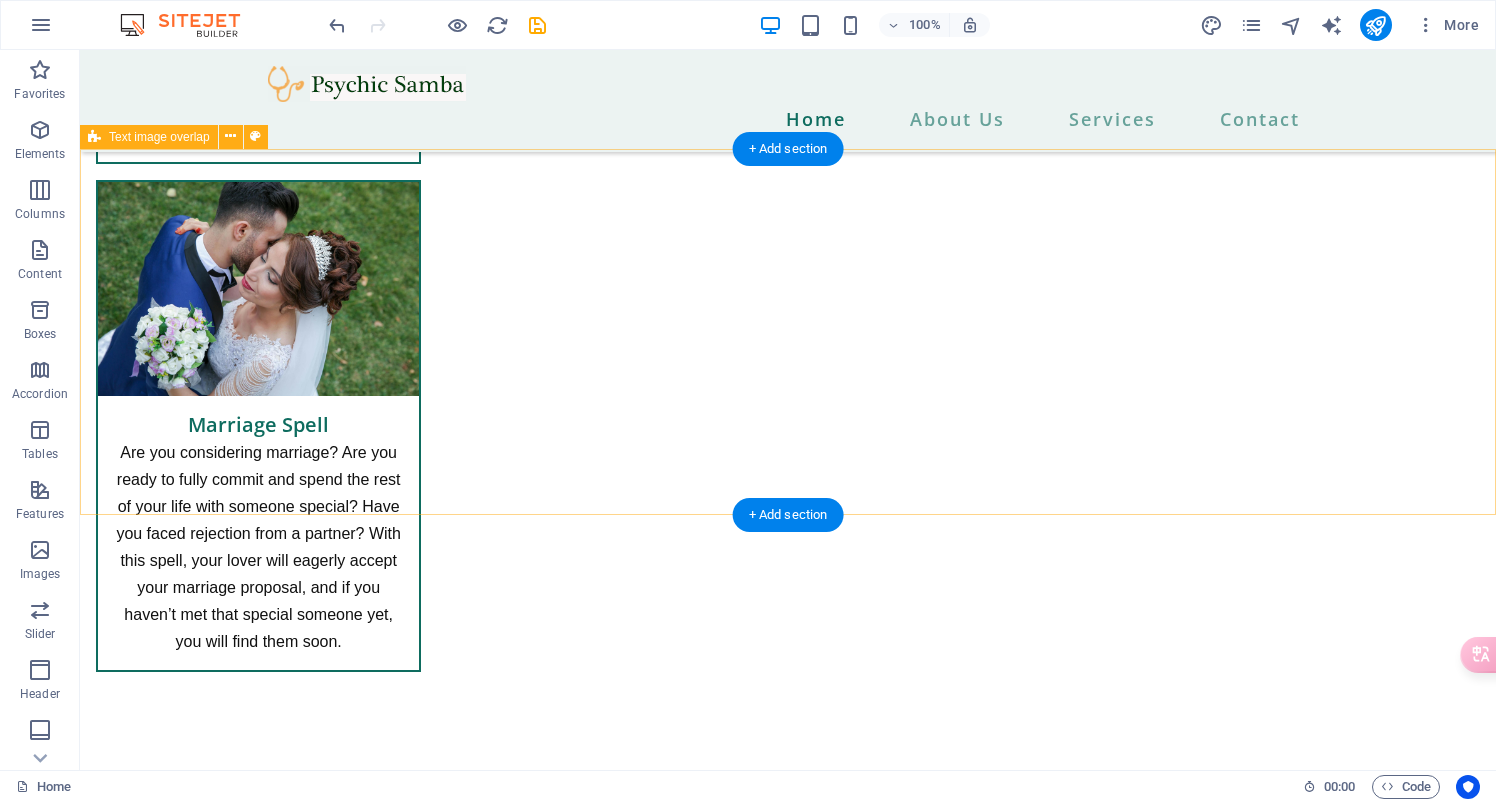 click on "Drop content here or  Add elements  Paste clipboard" at bounding box center [788, 9788] 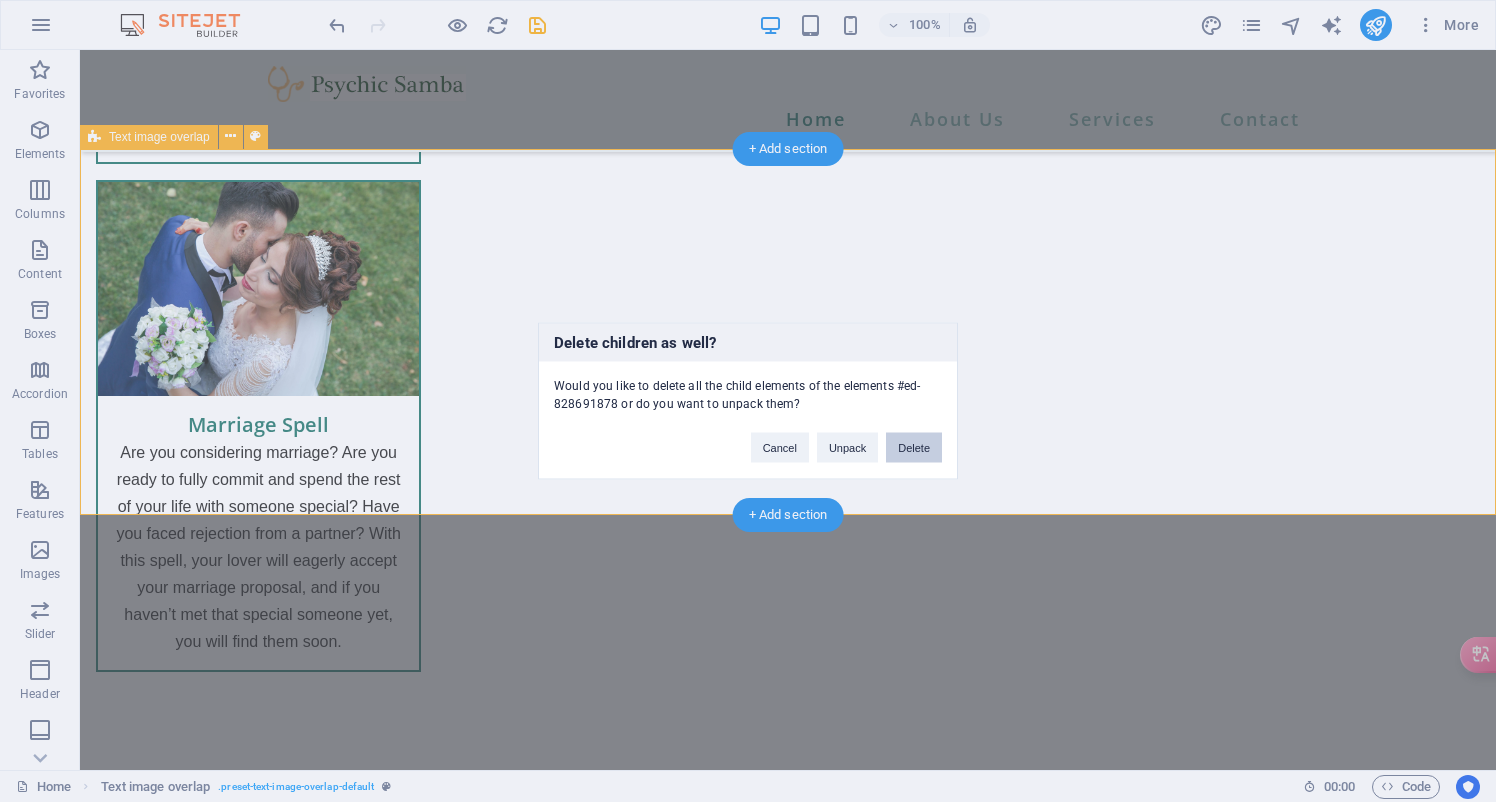 click on "Delete" at bounding box center (914, 448) 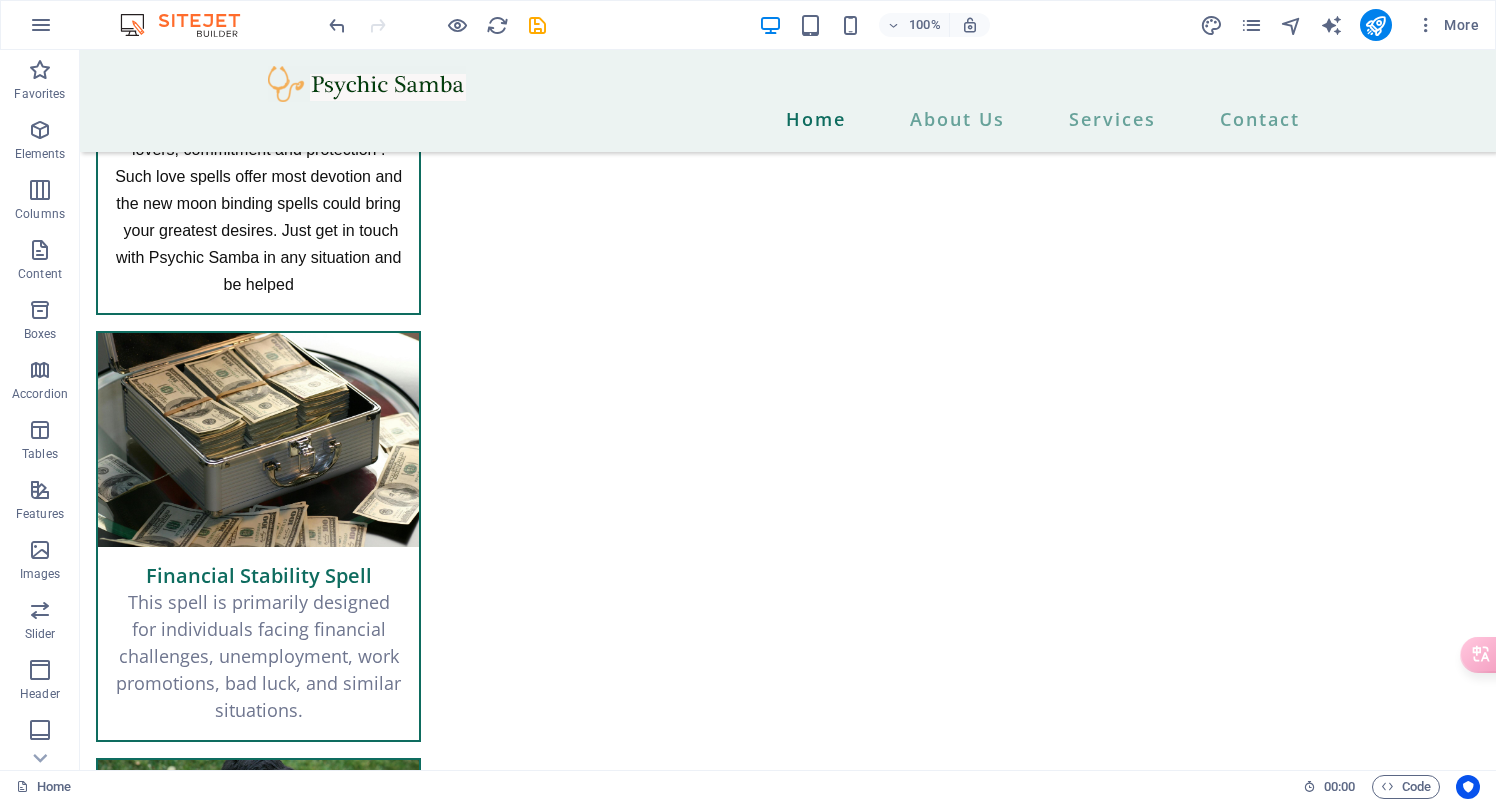 scroll, scrollTop: 3258, scrollLeft: 0, axis: vertical 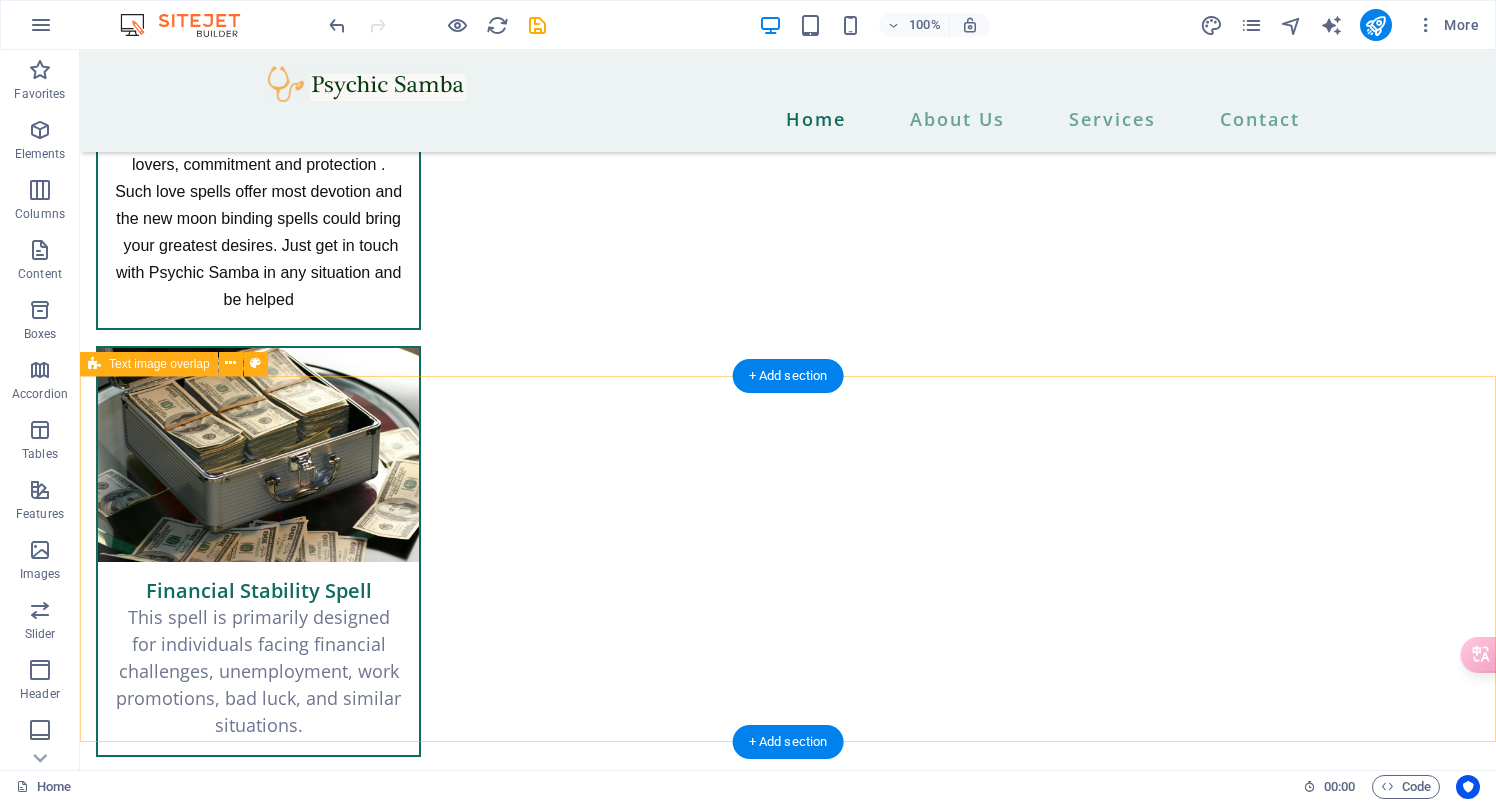 click on "Drop content here or  Add elements  Paste clipboard" at bounding box center (788, 8633) 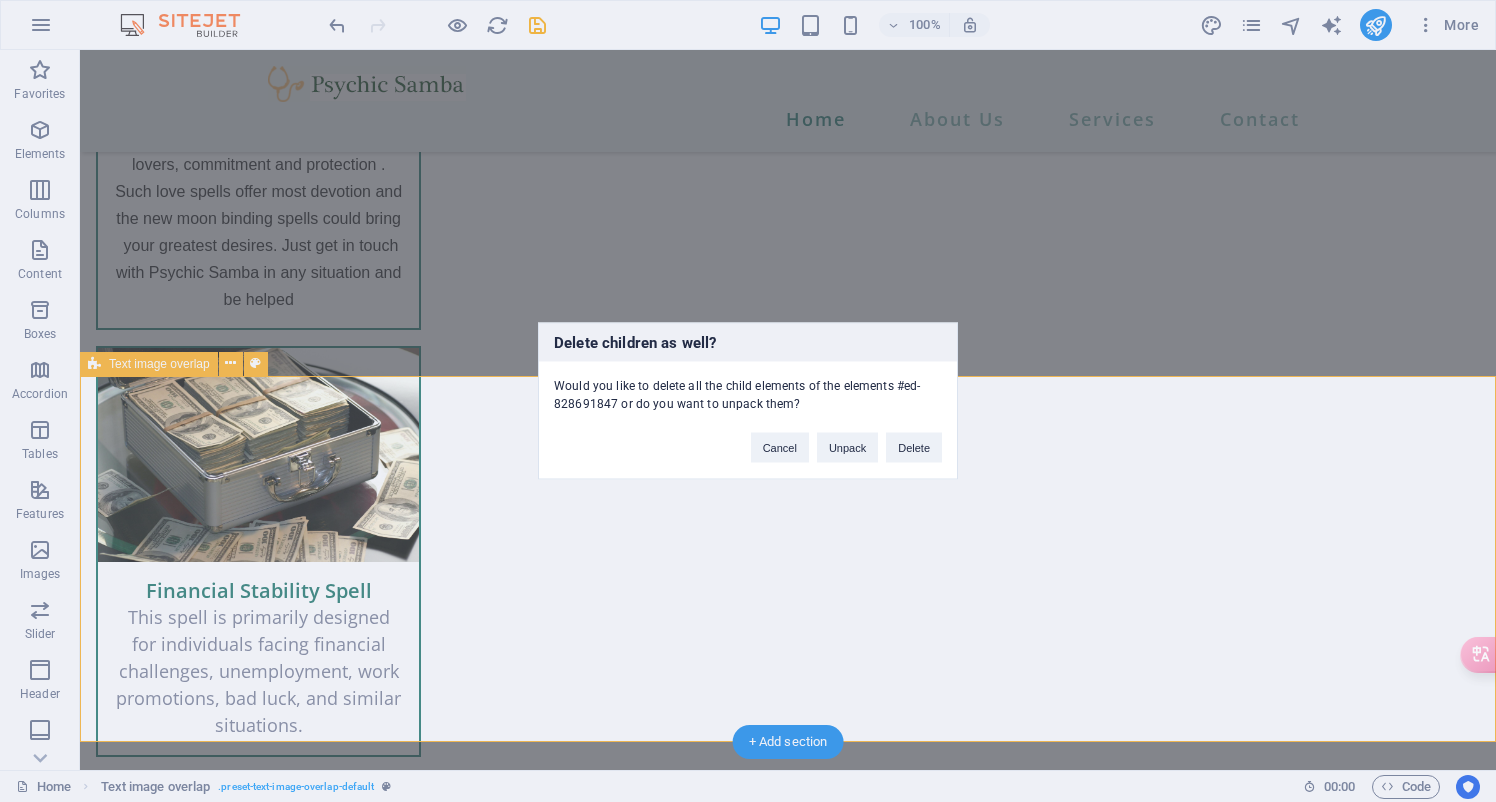 type 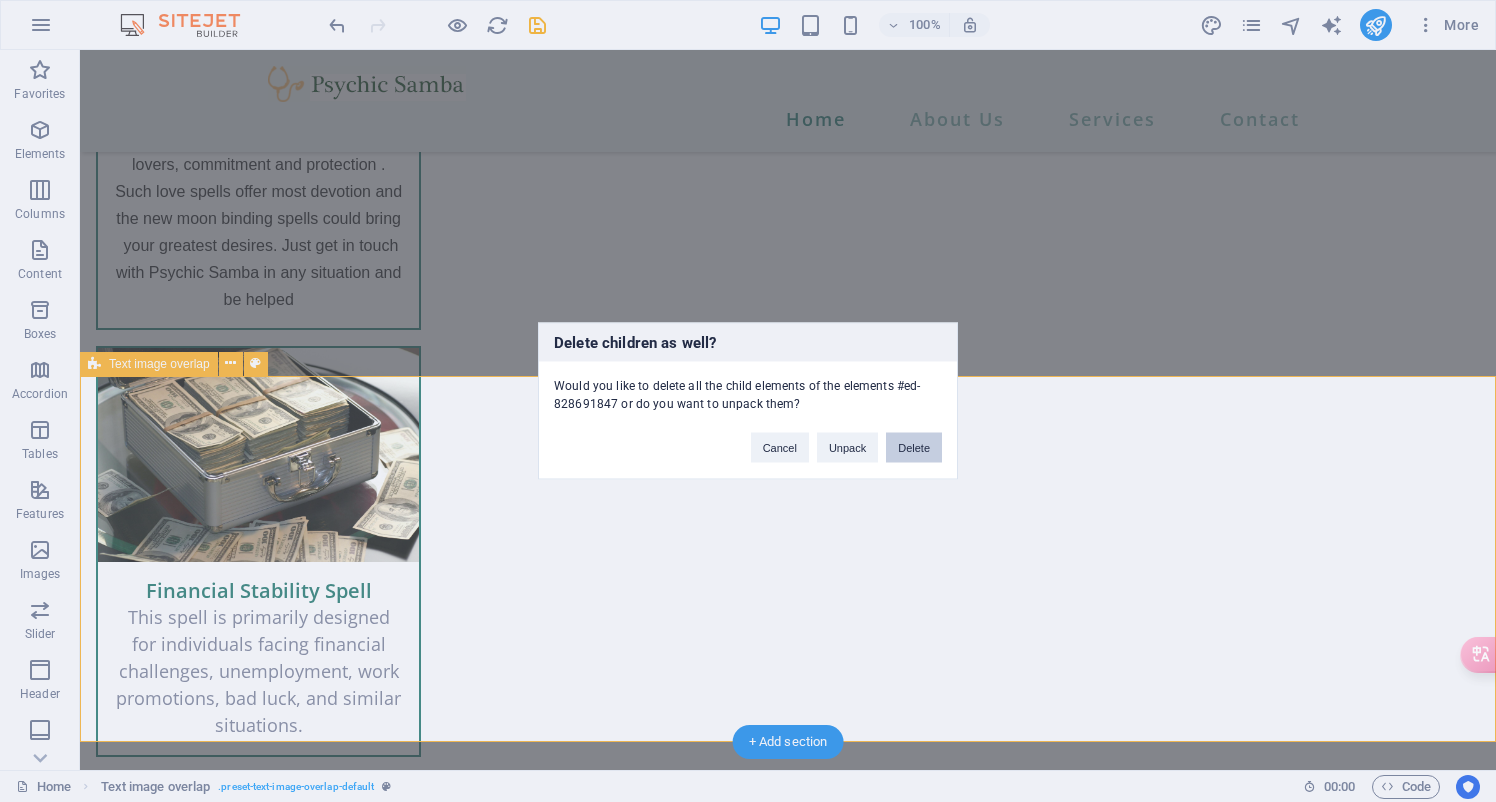 click on "Delete" at bounding box center (914, 448) 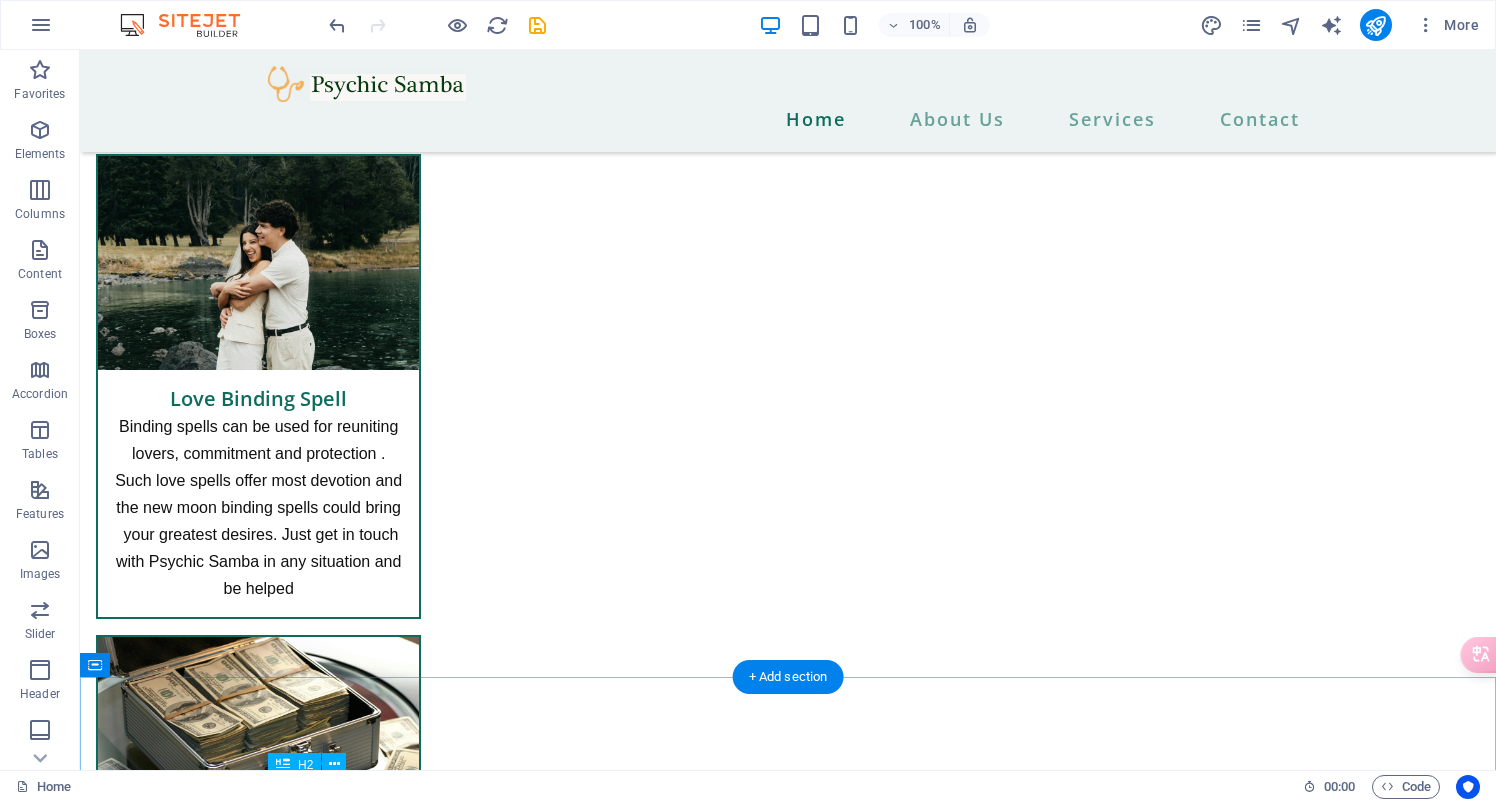 scroll, scrollTop: 2934, scrollLeft: 0, axis: vertical 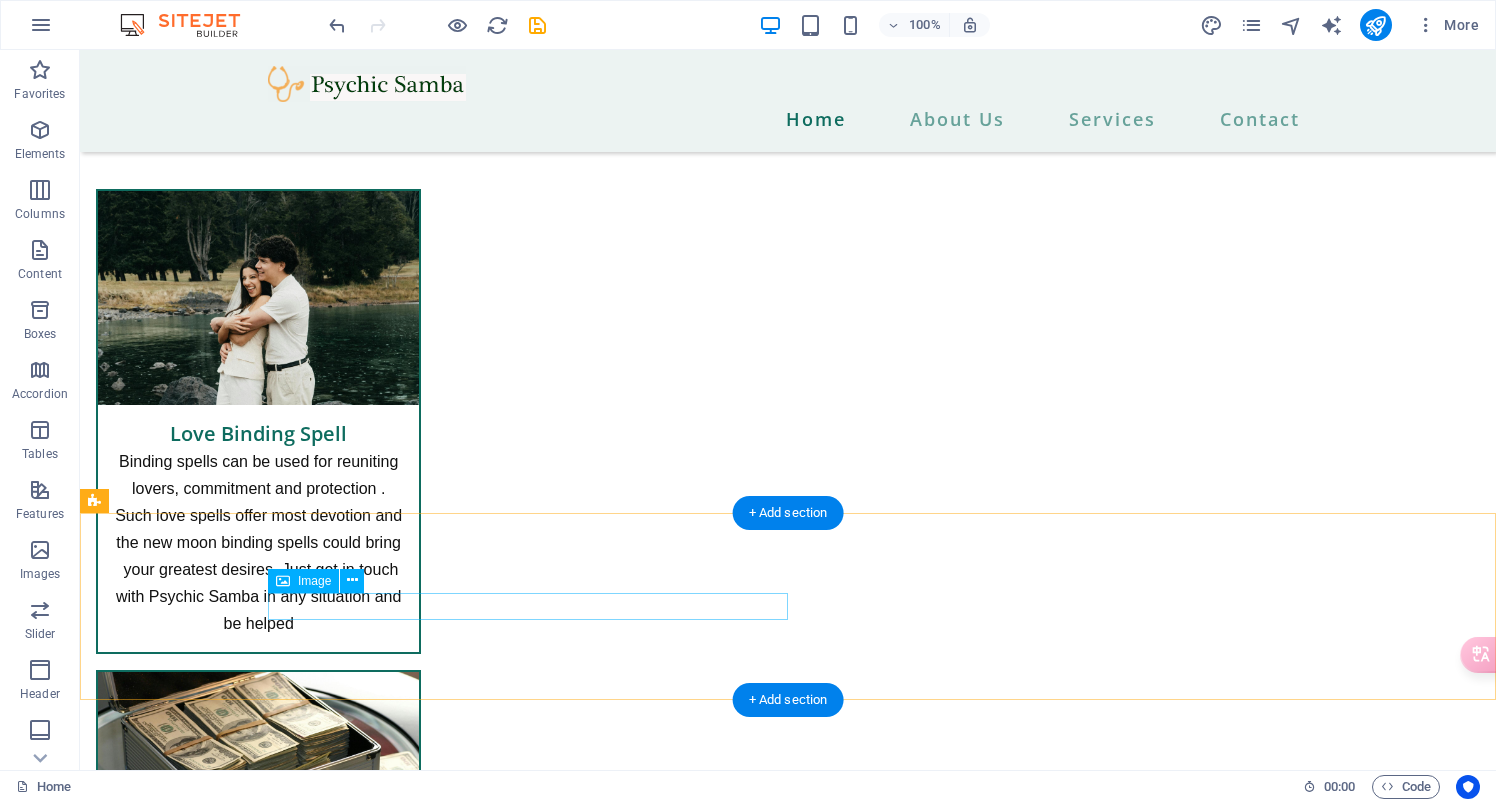 click at bounding box center (828, 7285) 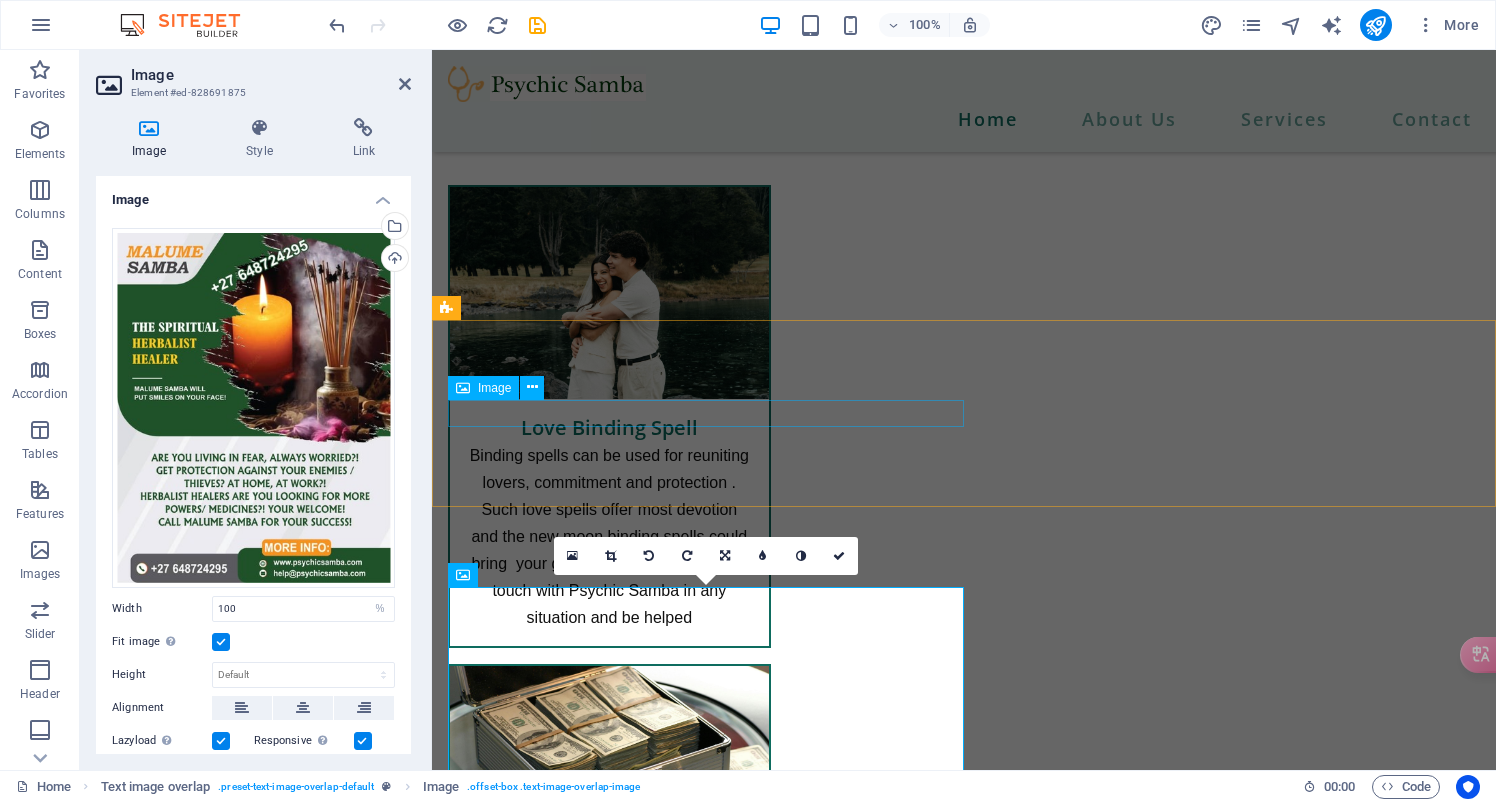 click at bounding box center (1004, 5653) 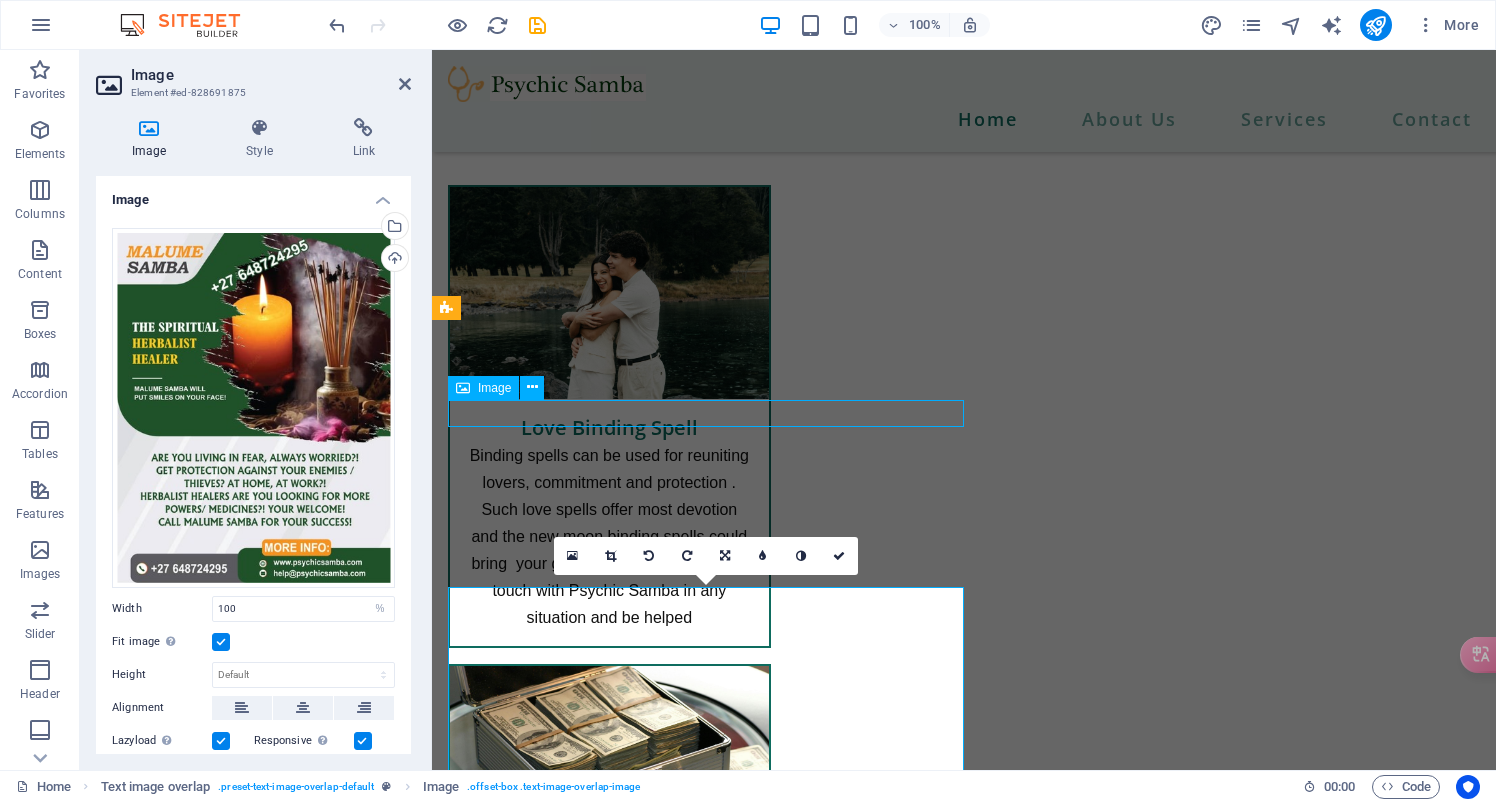 click at bounding box center [1004, 5653] 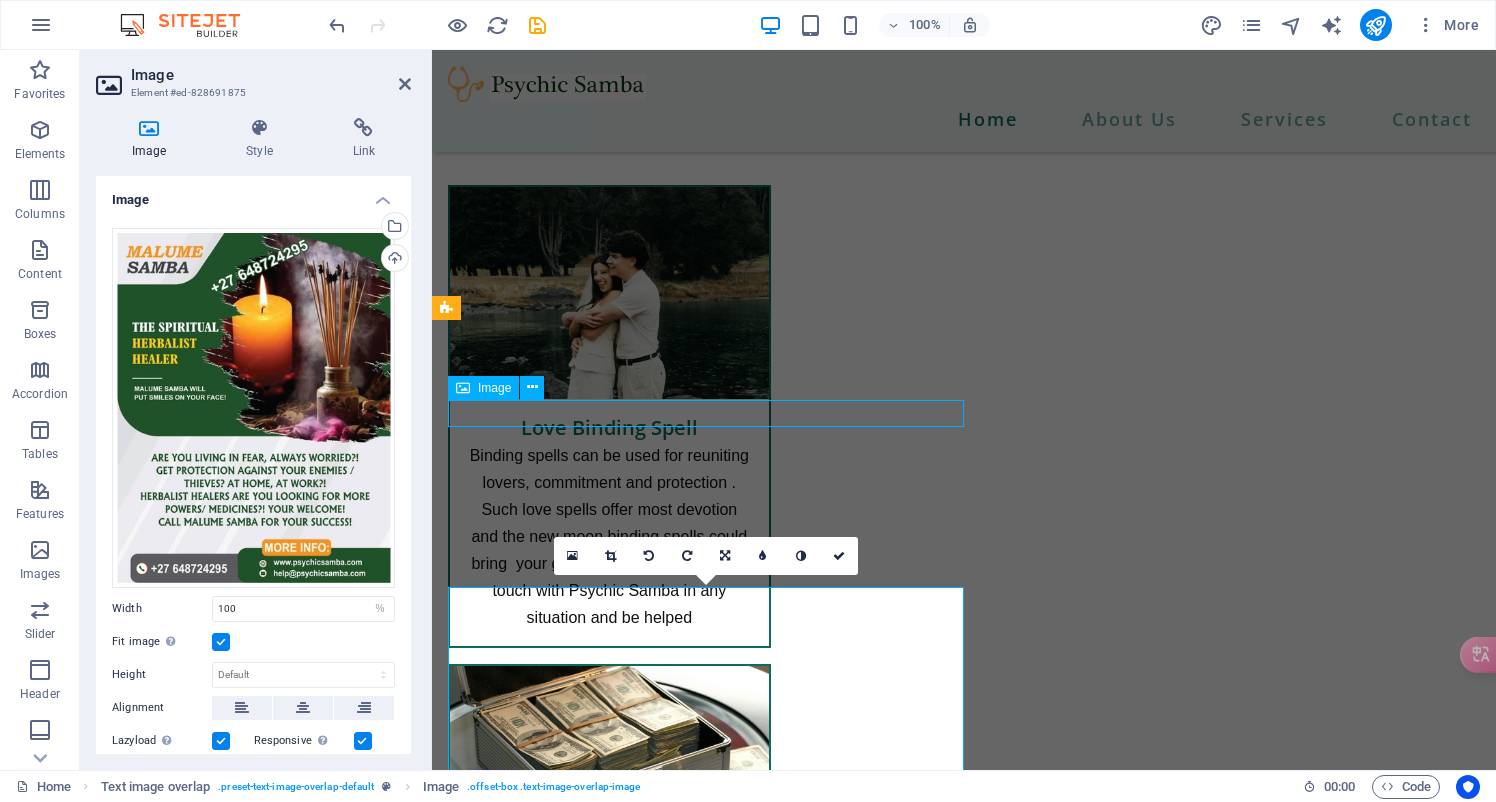select on "%" 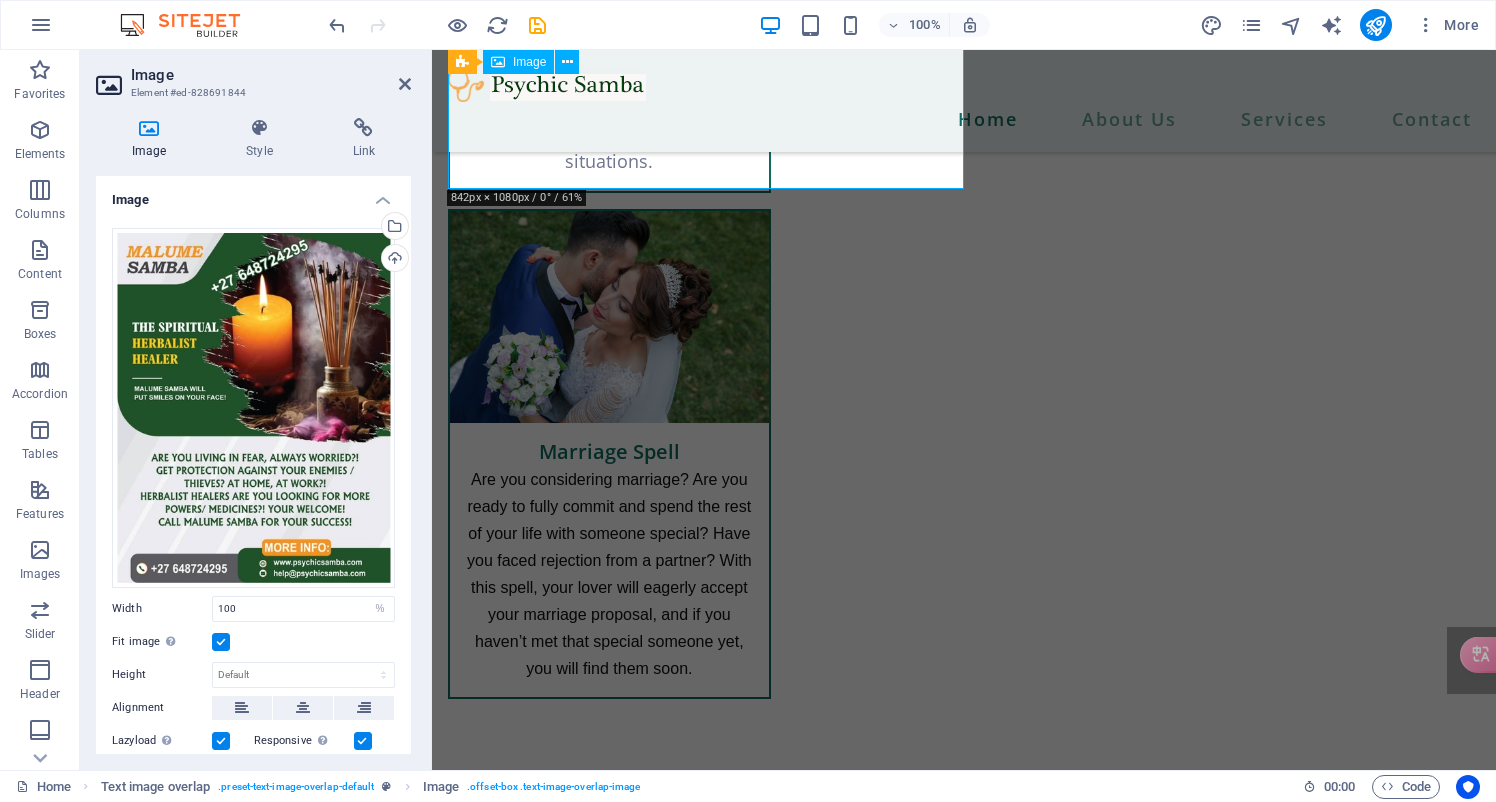 scroll, scrollTop: 3822, scrollLeft: 0, axis: vertical 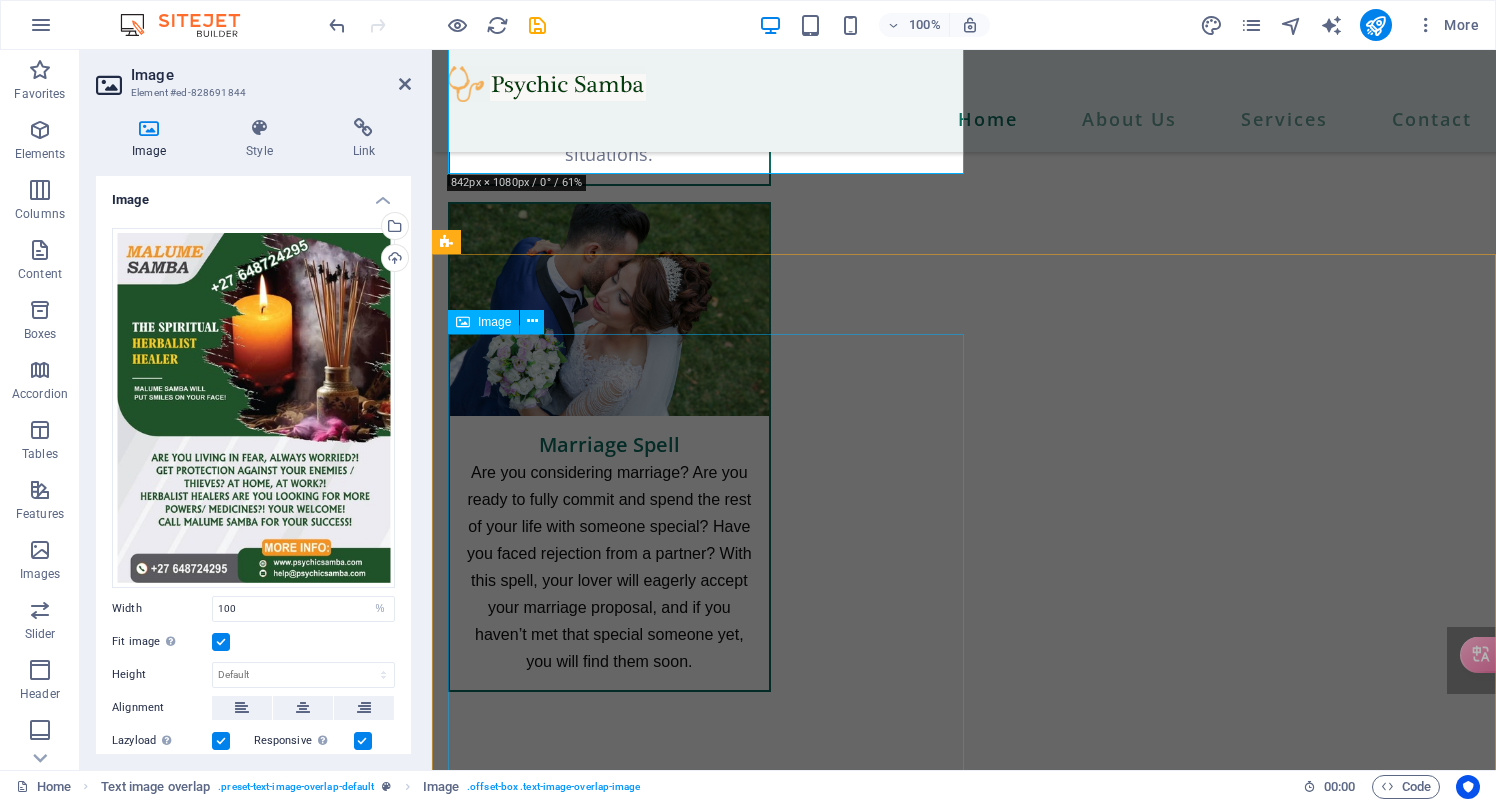 click at bounding box center [1004, 6351] 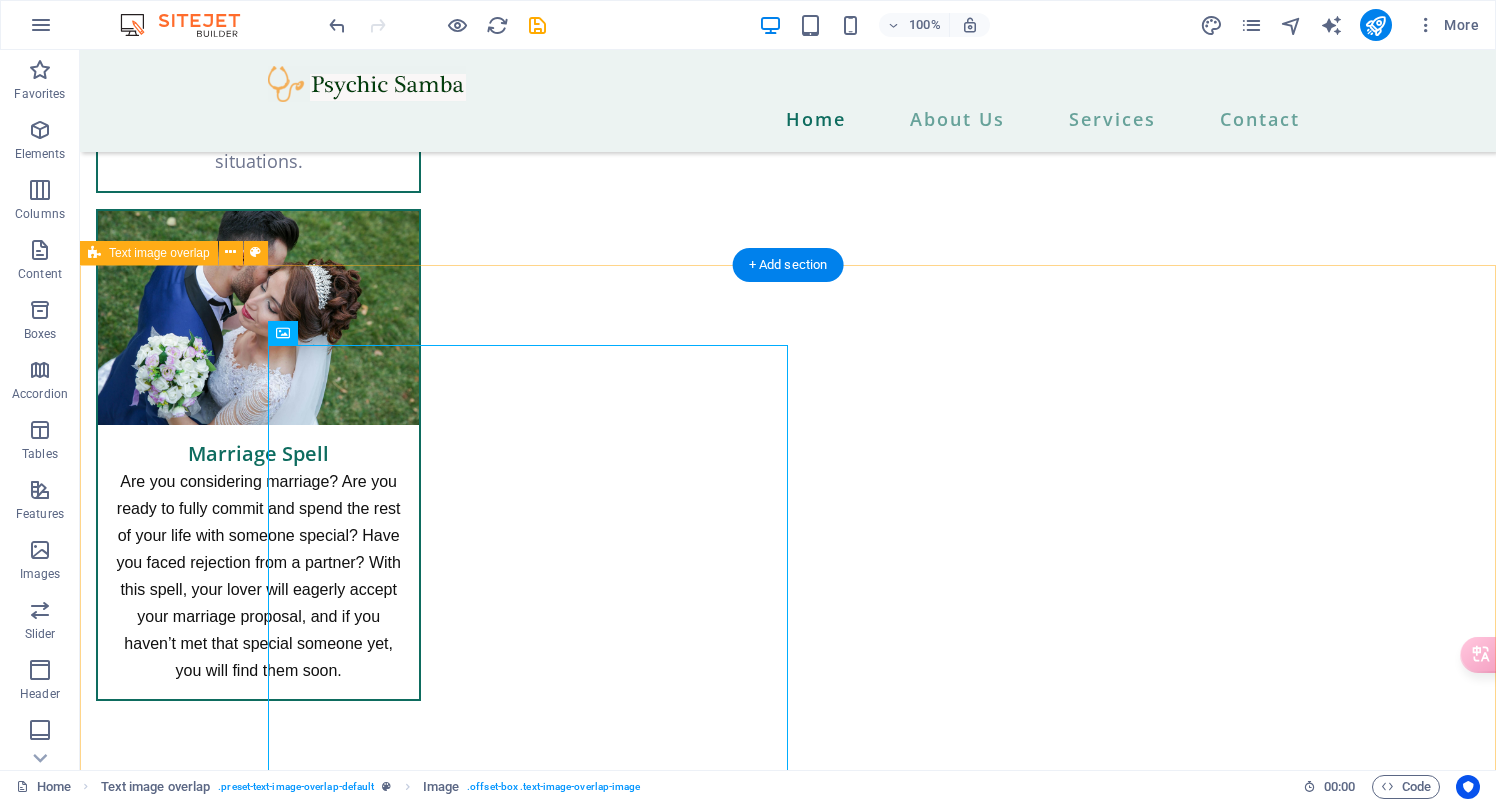 click at bounding box center [788, 6397] 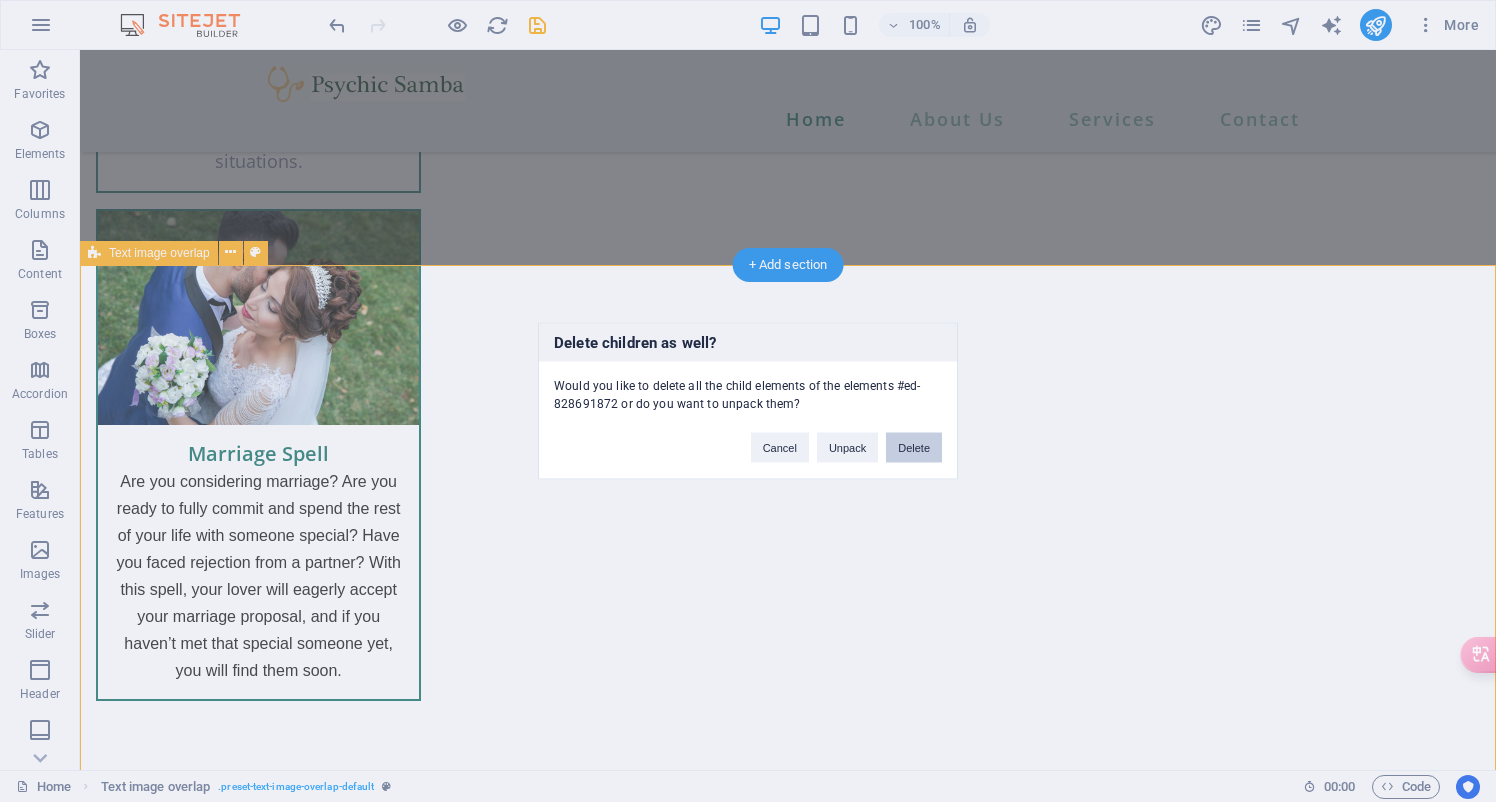 click on "Delete" at bounding box center (914, 448) 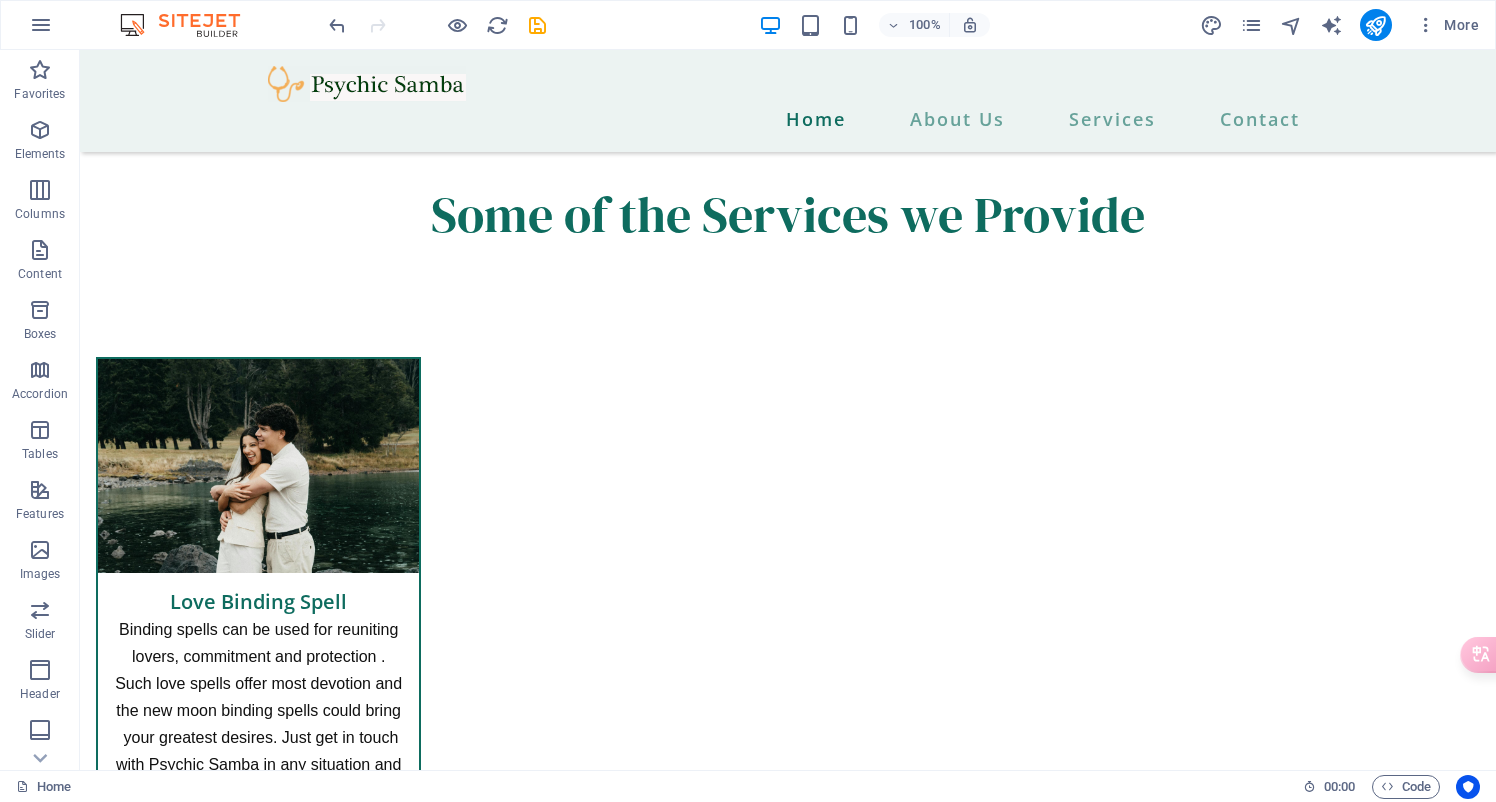 scroll, scrollTop: 2759, scrollLeft: 0, axis: vertical 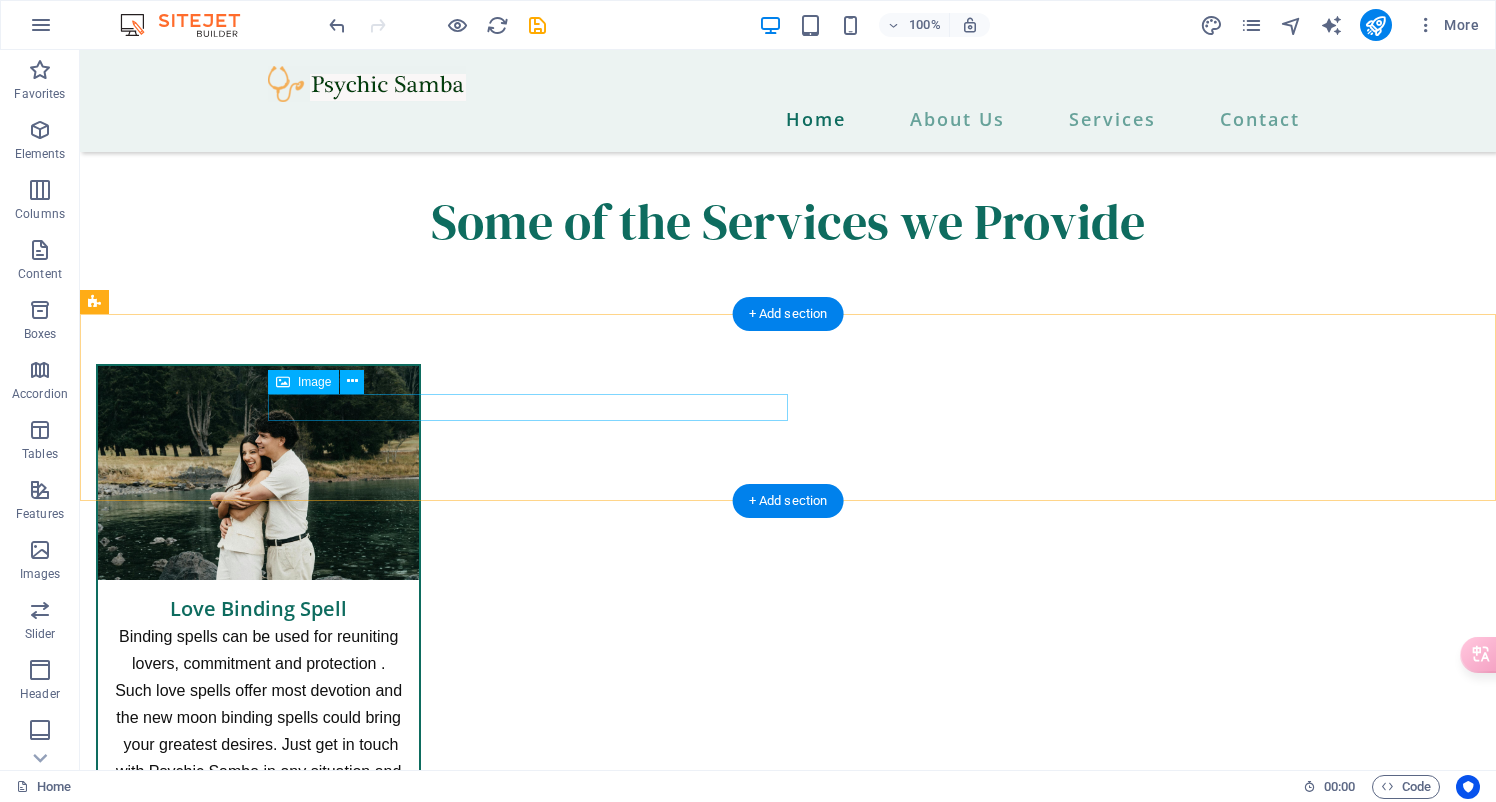 click at bounding box center (828, 4260) 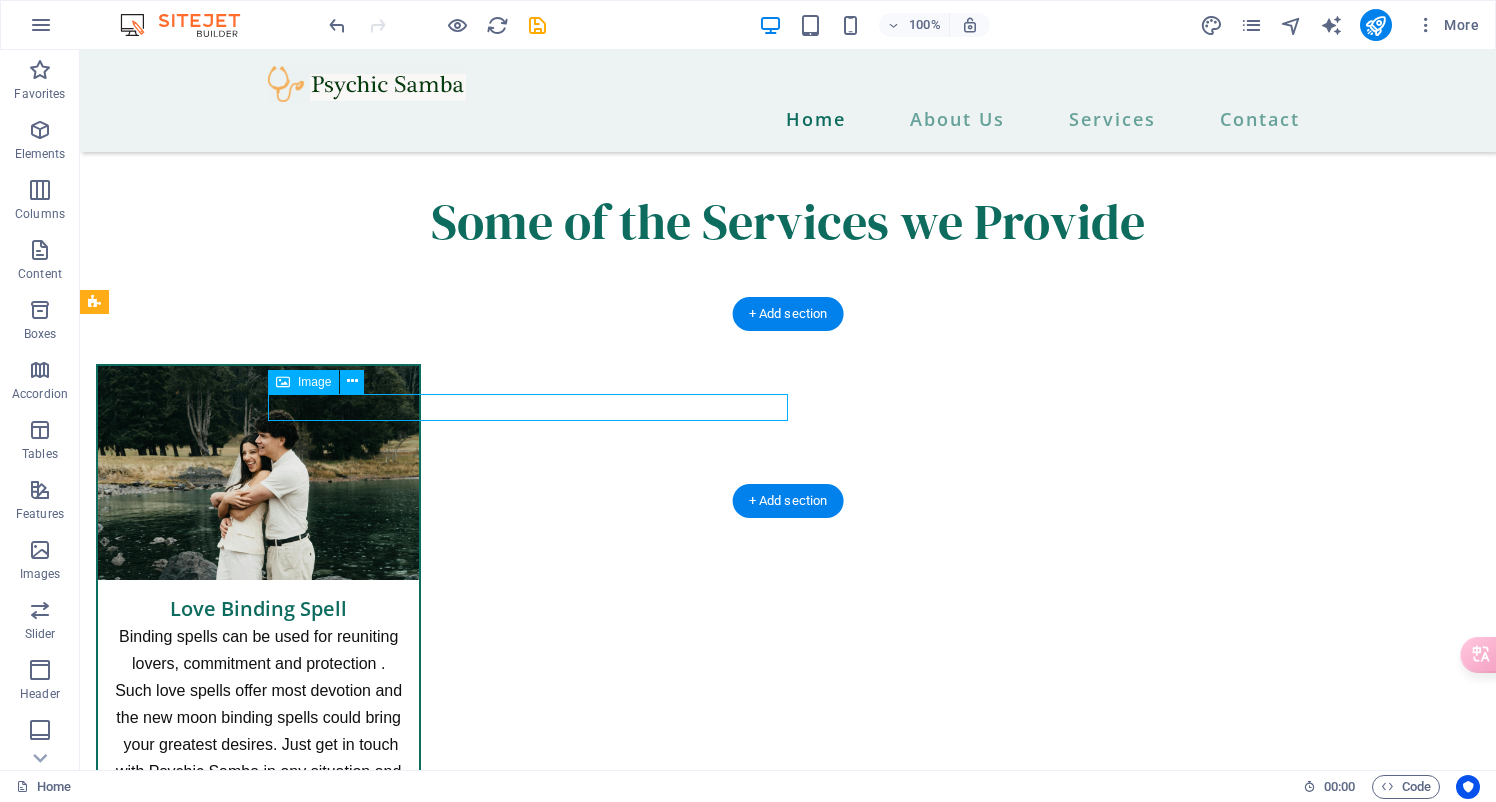 click at bounding box center [828, 4260] 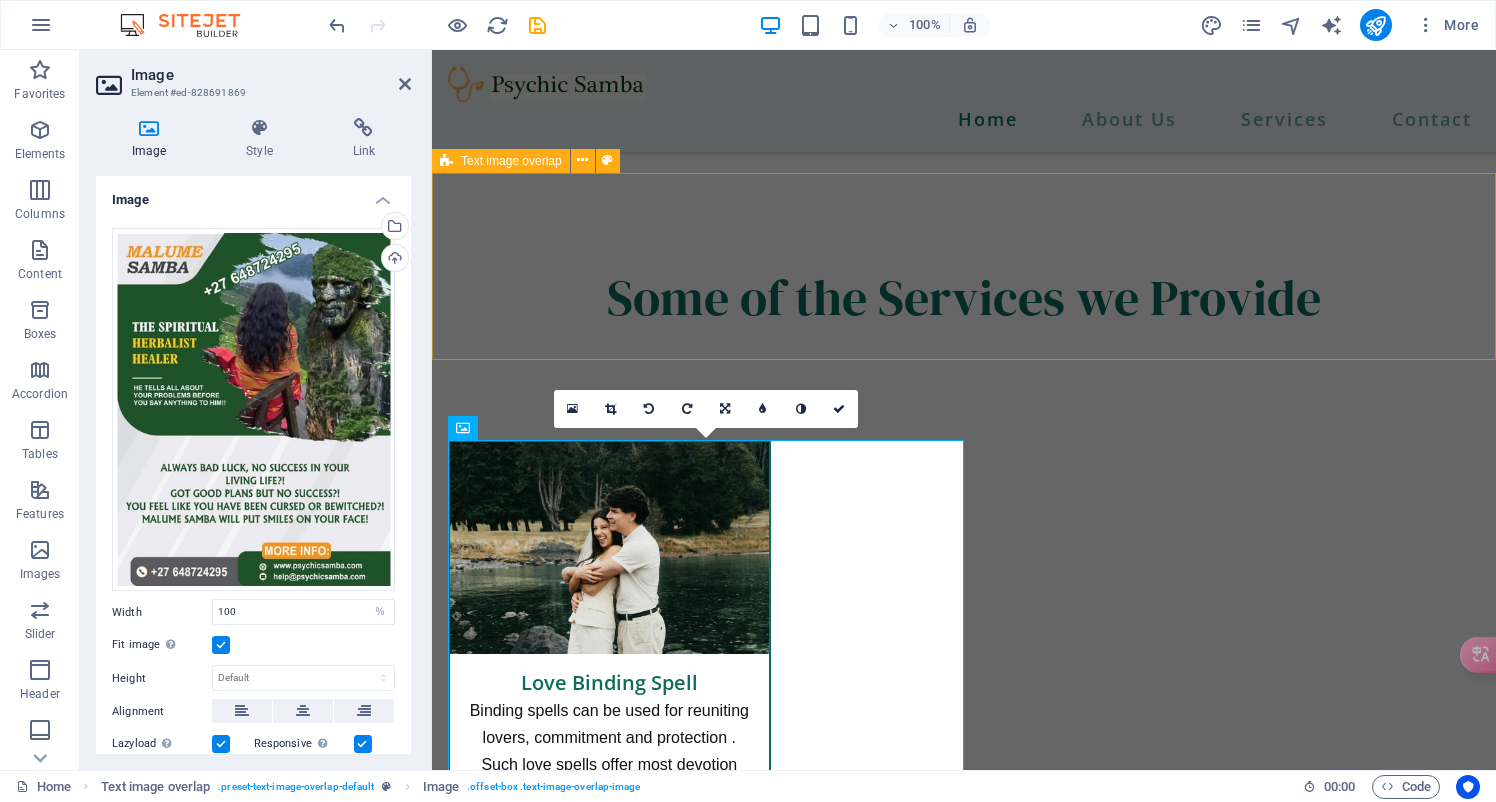 scroll, scrollTop: 2602, scrollLeft: 0, axis: vertical 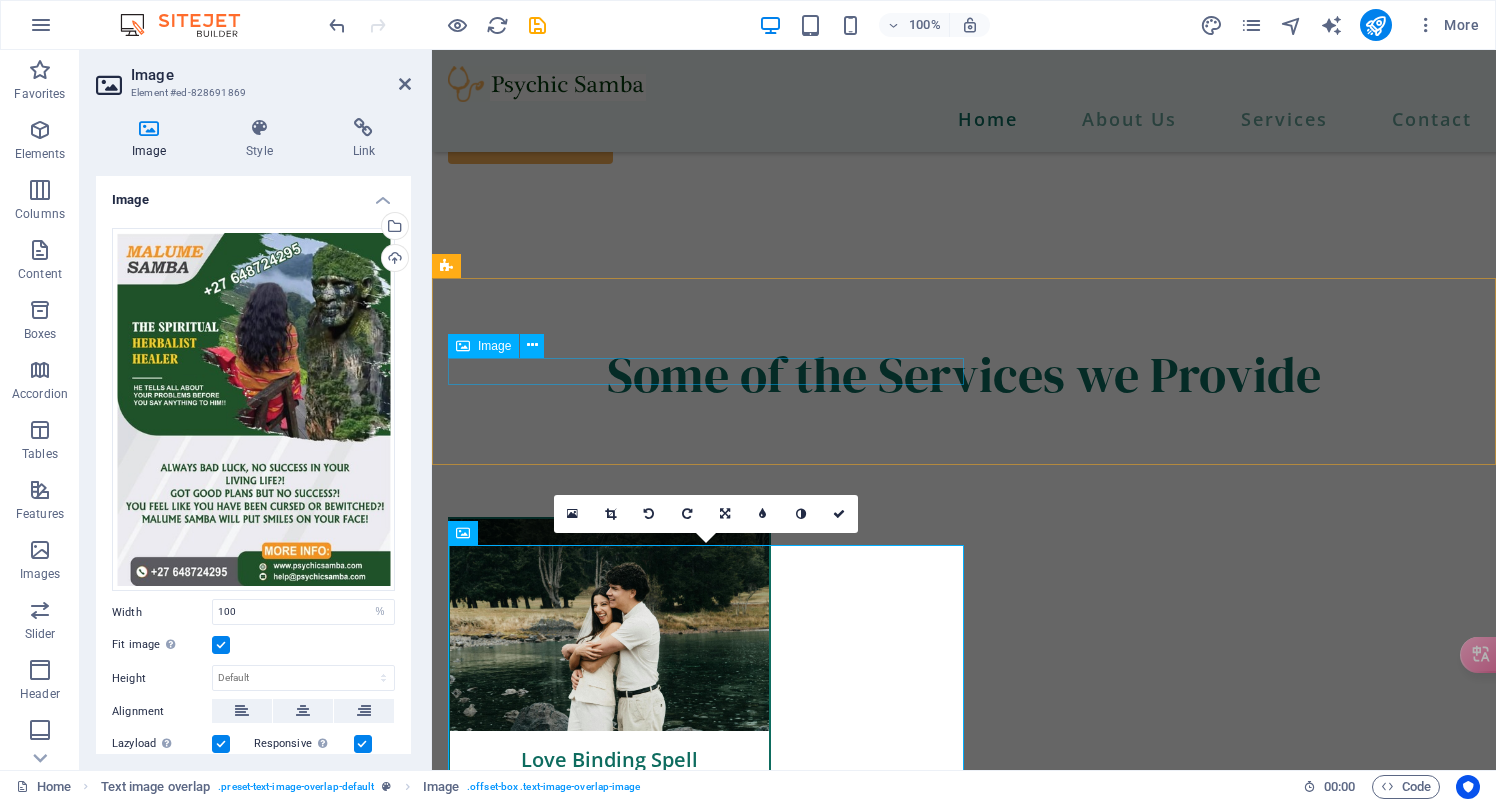 click at bounding box center (1004, 2792) 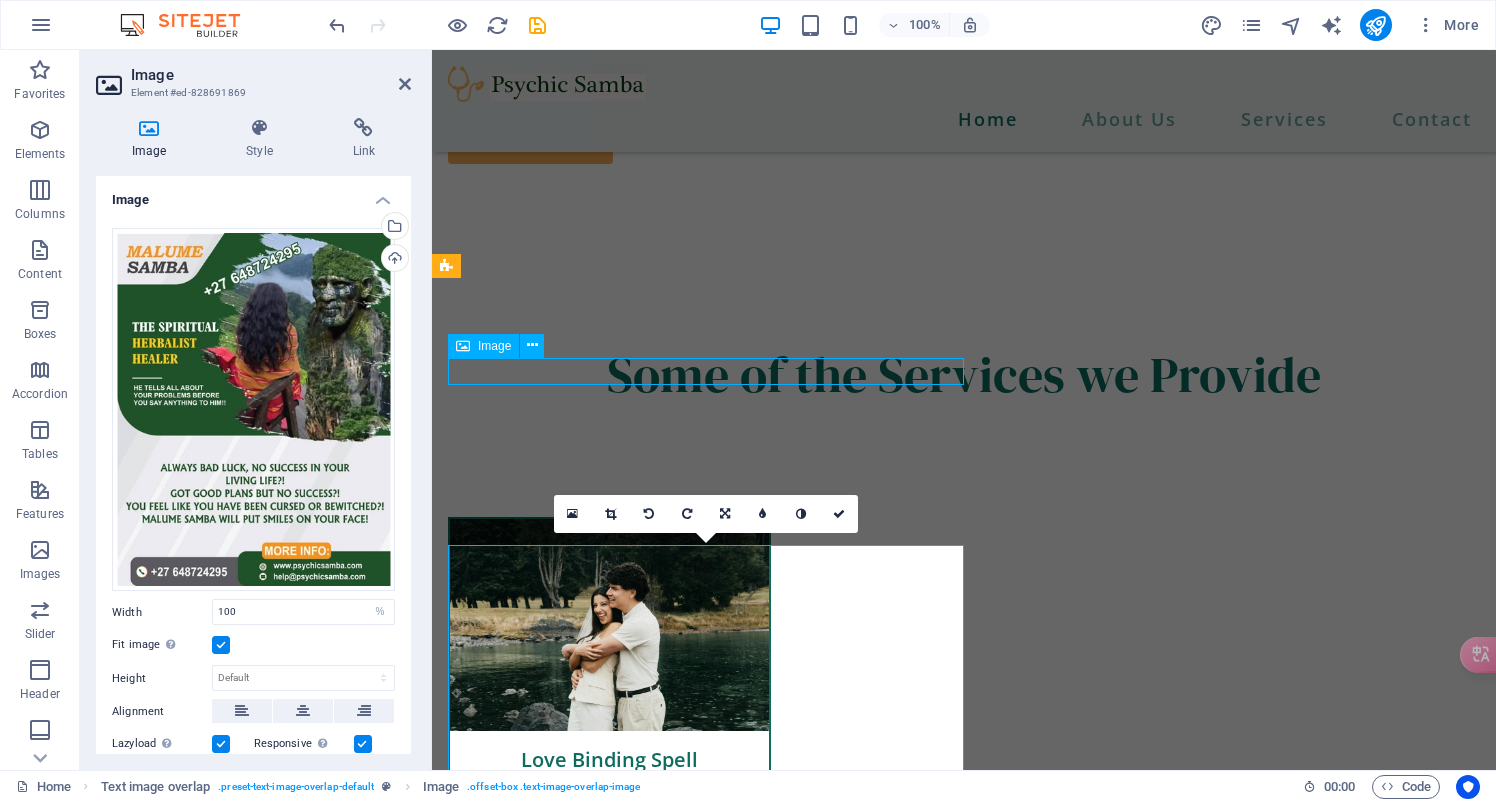 click at bounding box center (1004, 2792) 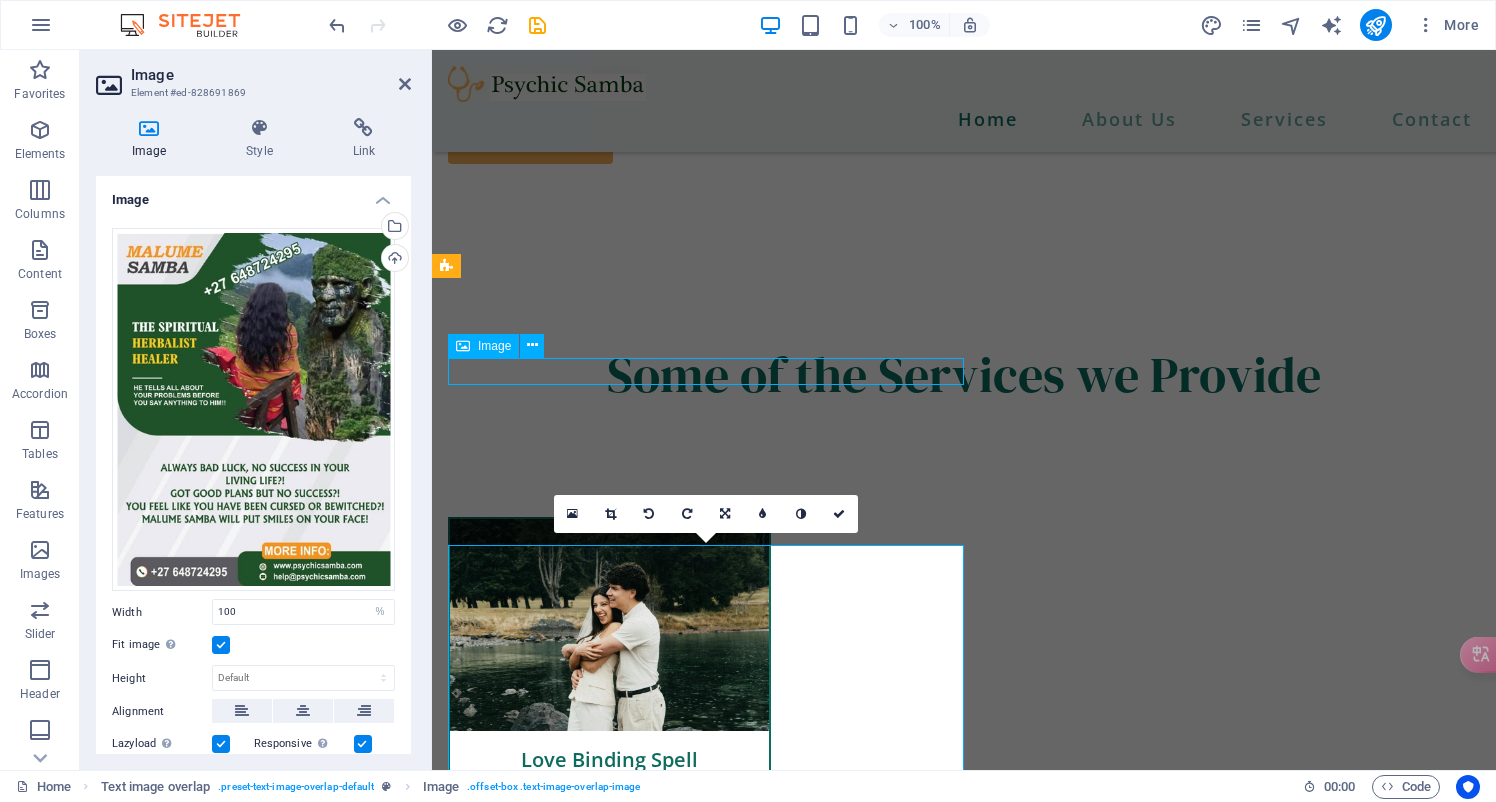 select on "%" 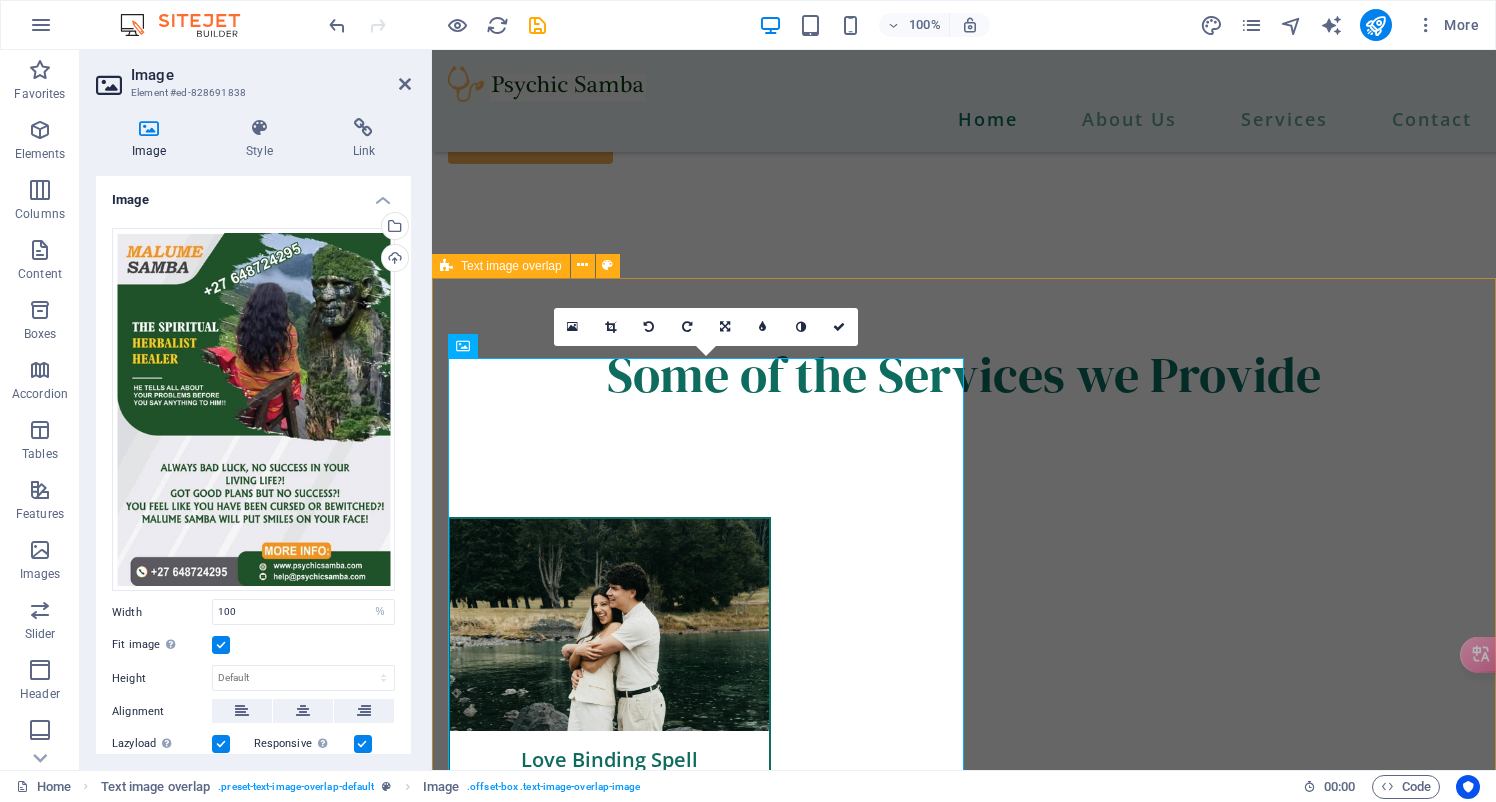 click at bounding box center (964, 2792) 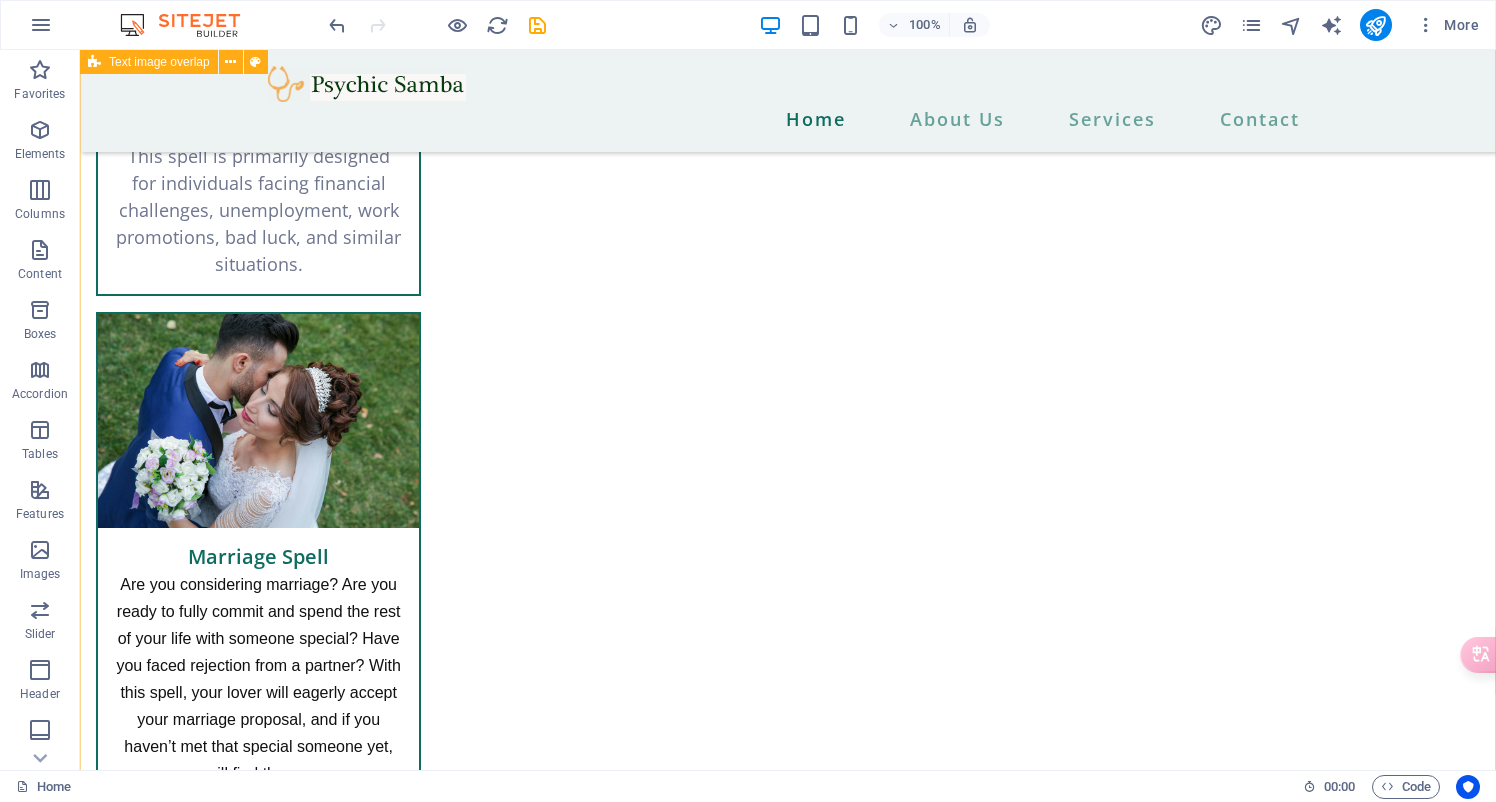 scroll, scrollTop: 3714, scrollLeft: 0, axis: vertical 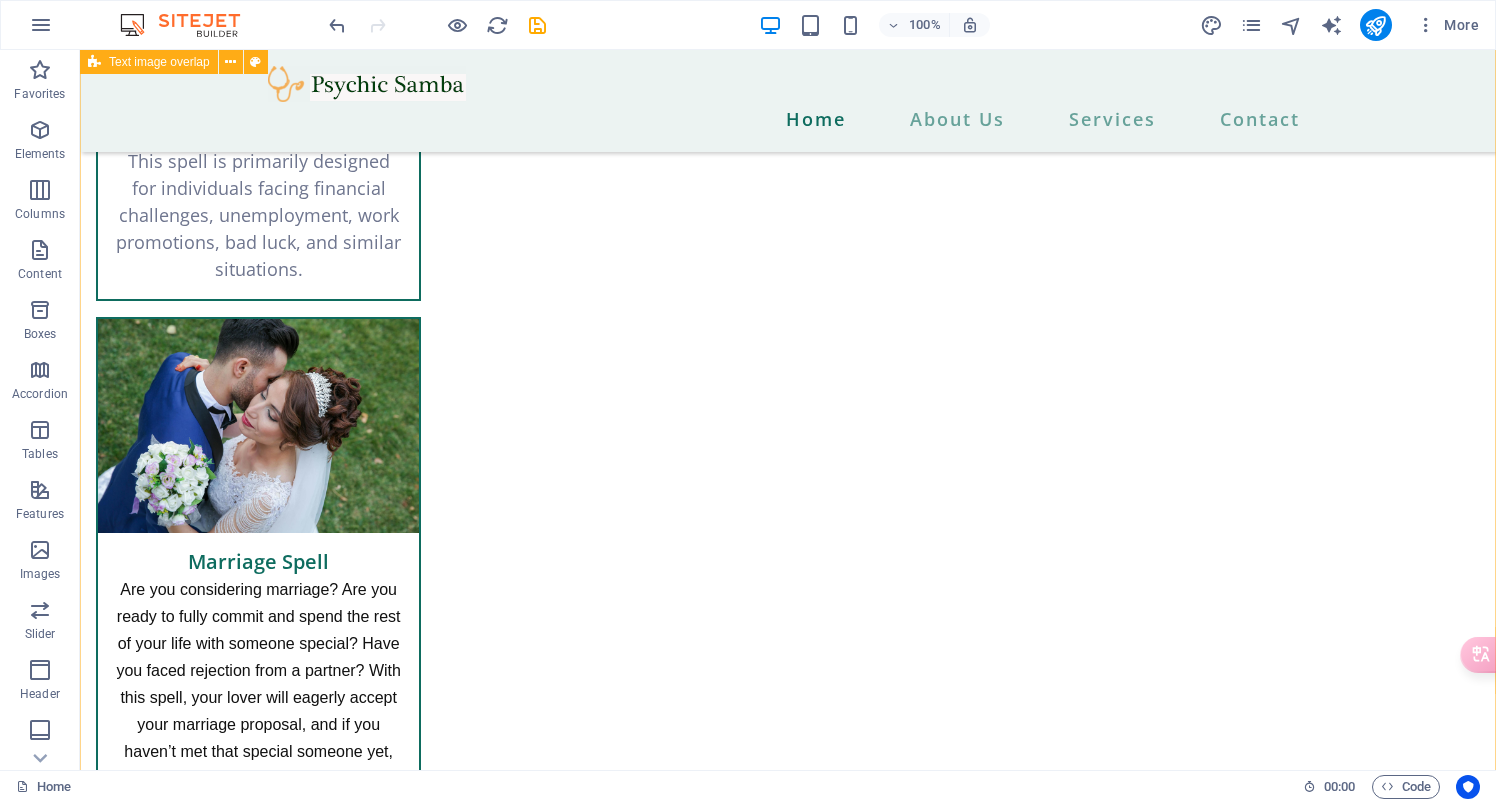 click at bounding box center [788, 3305] 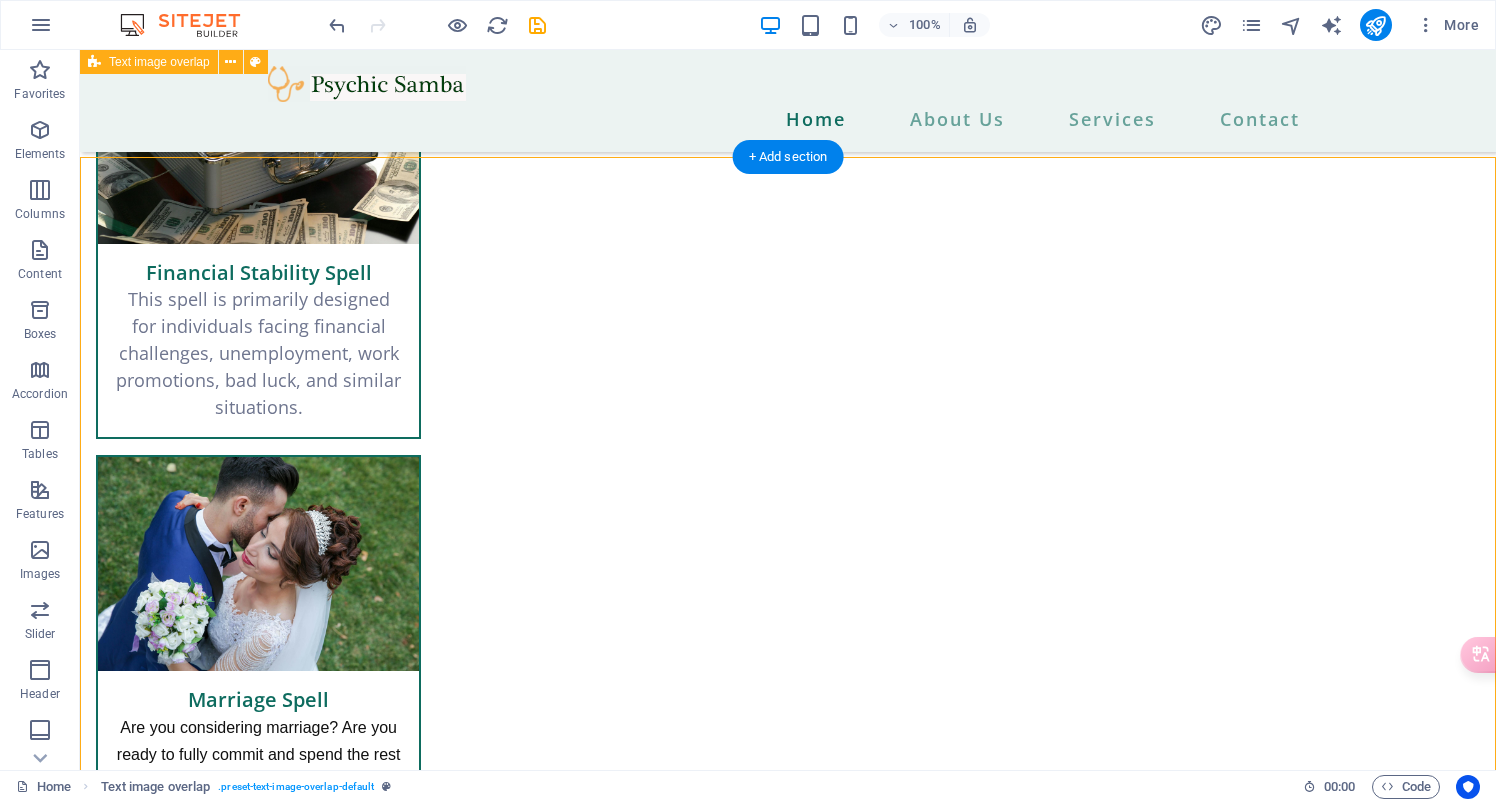 scroll, scrollTop: 3545, scrollLeft: 0, axis: vertical 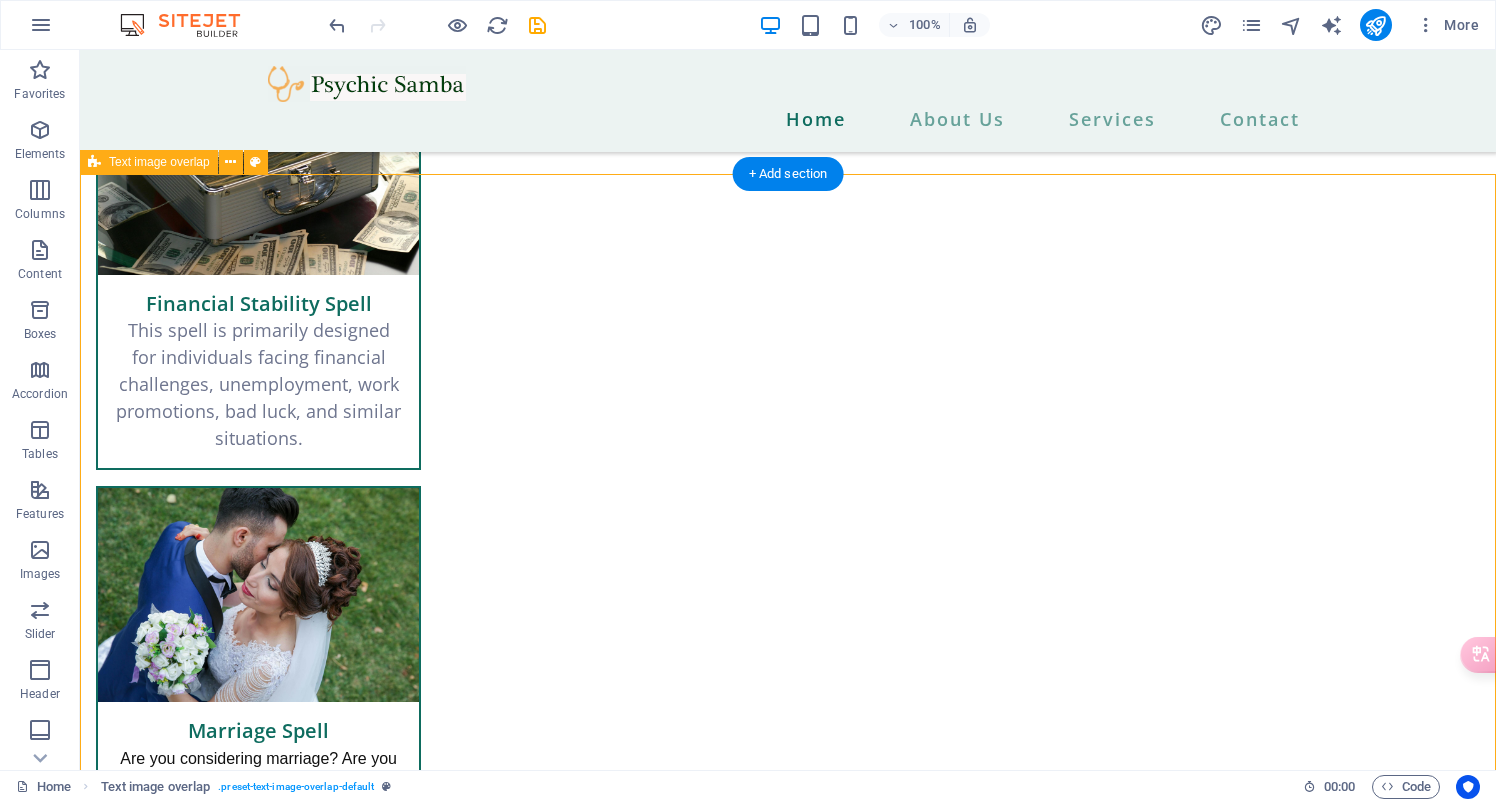 click at bounding box center (788, 3474) 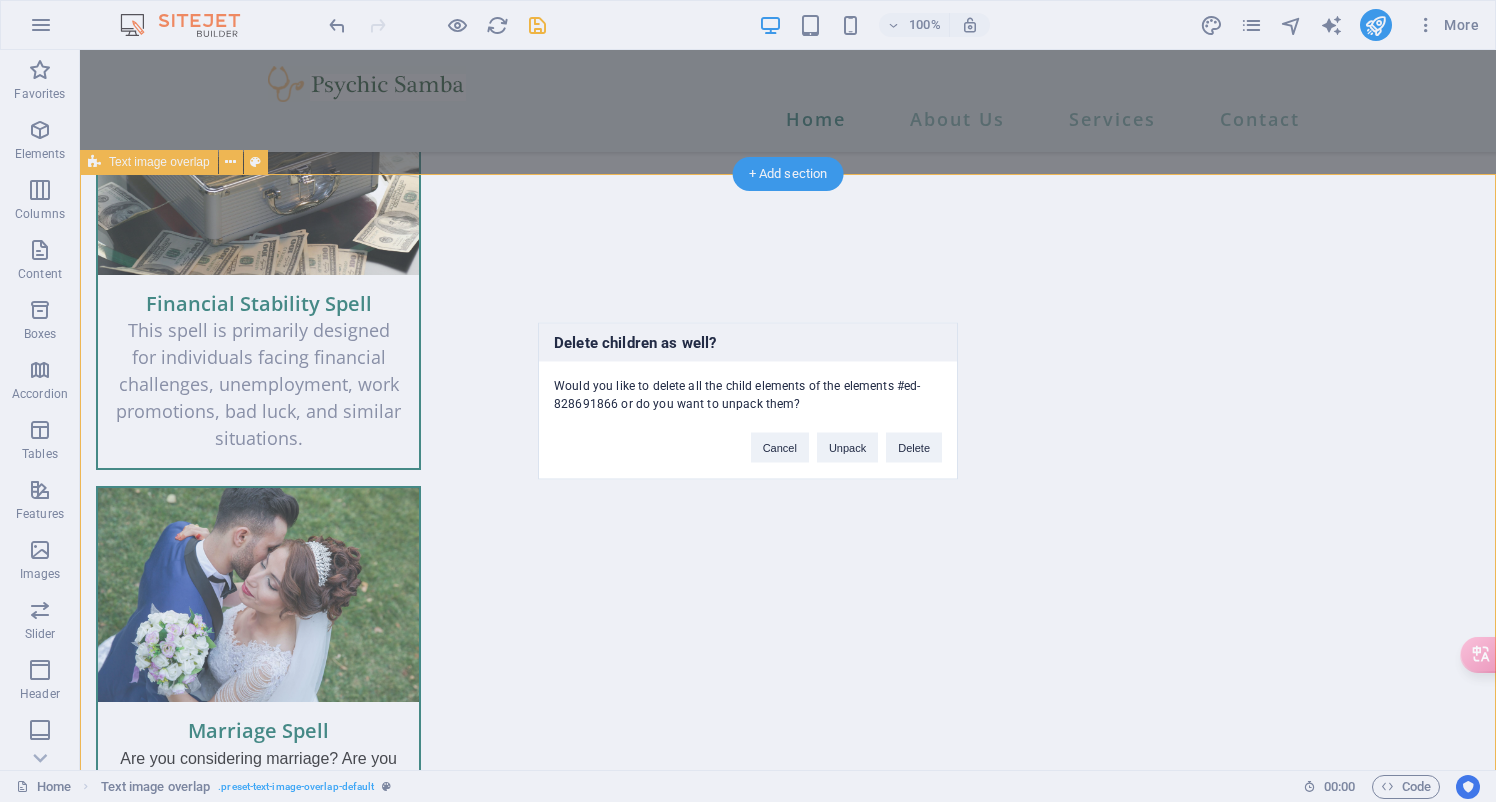 type 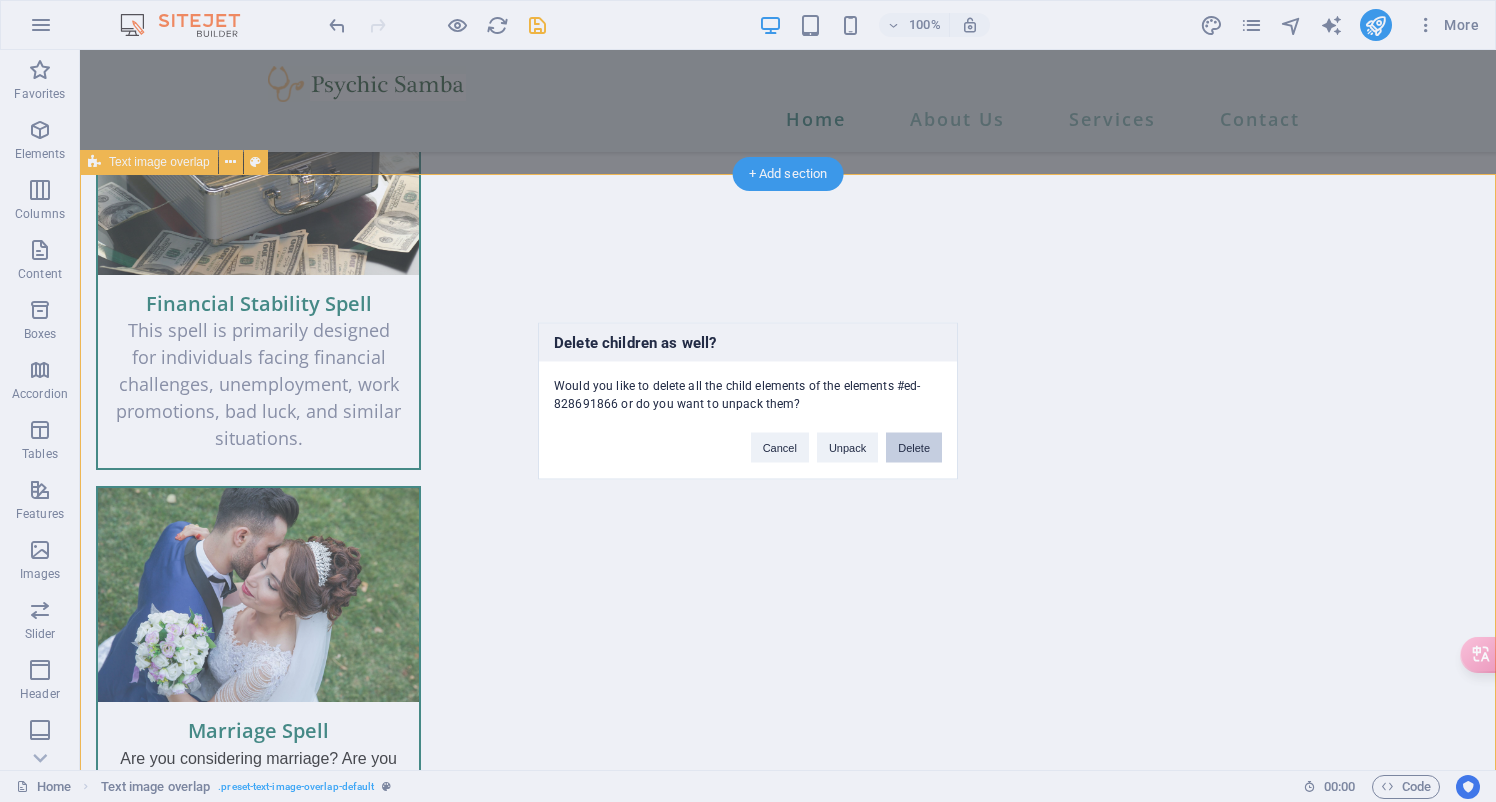 click on "Delete" at bounding box center [914, 448] 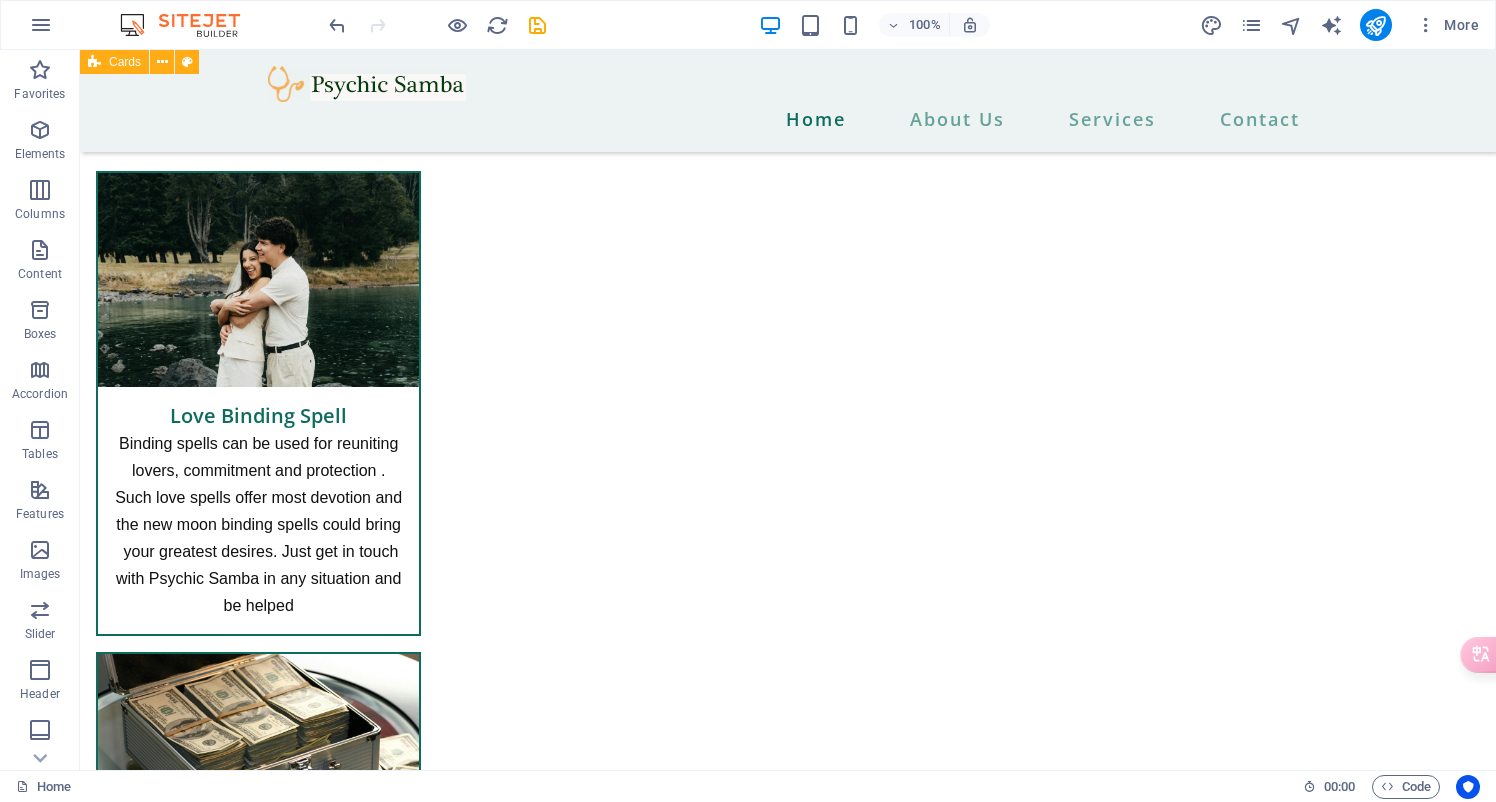 scroll, scrollTop: 2581, scrollLeft: 0, axis: vertical 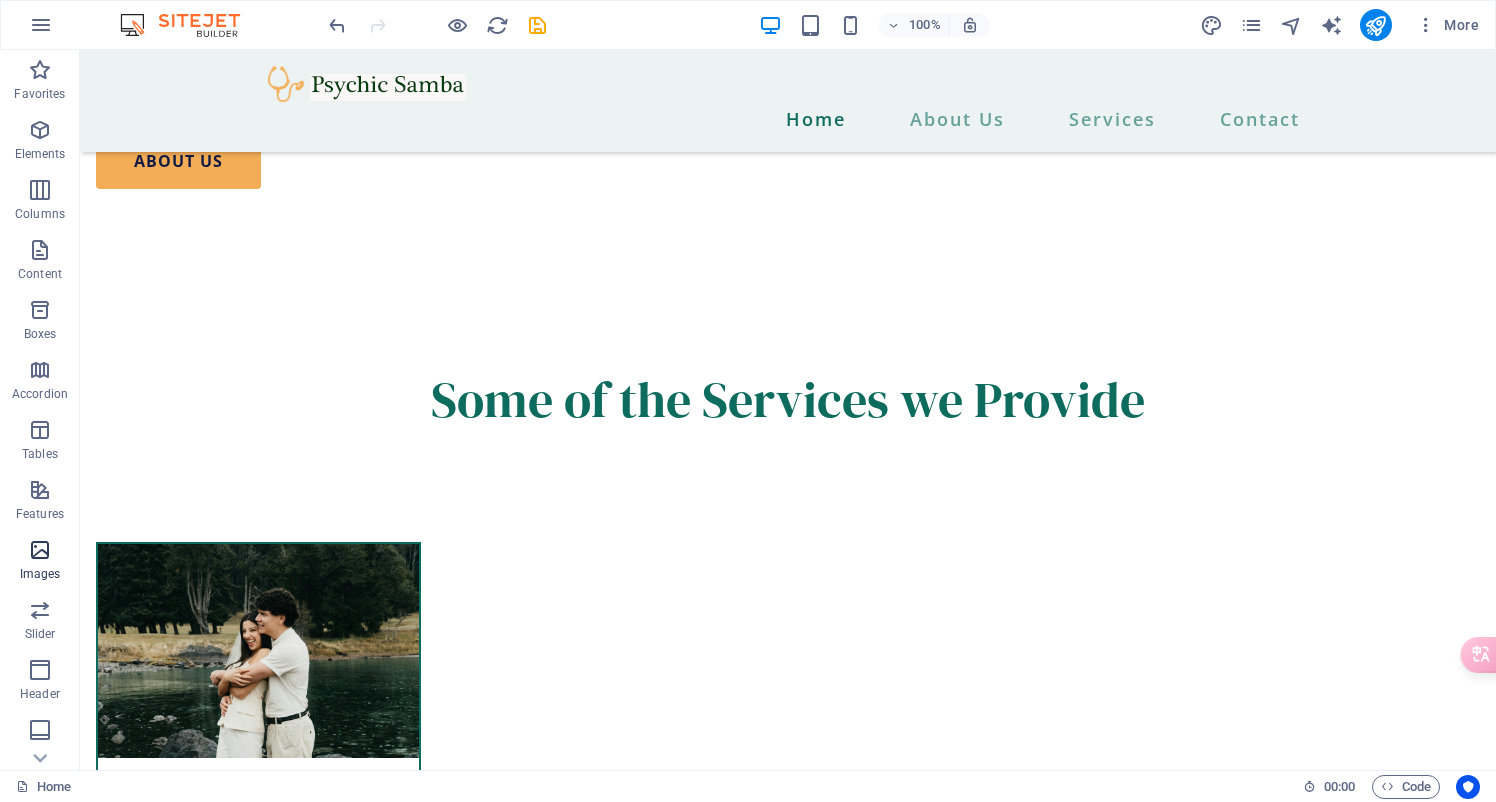 click on "Images" at bounding box center [40, 574] 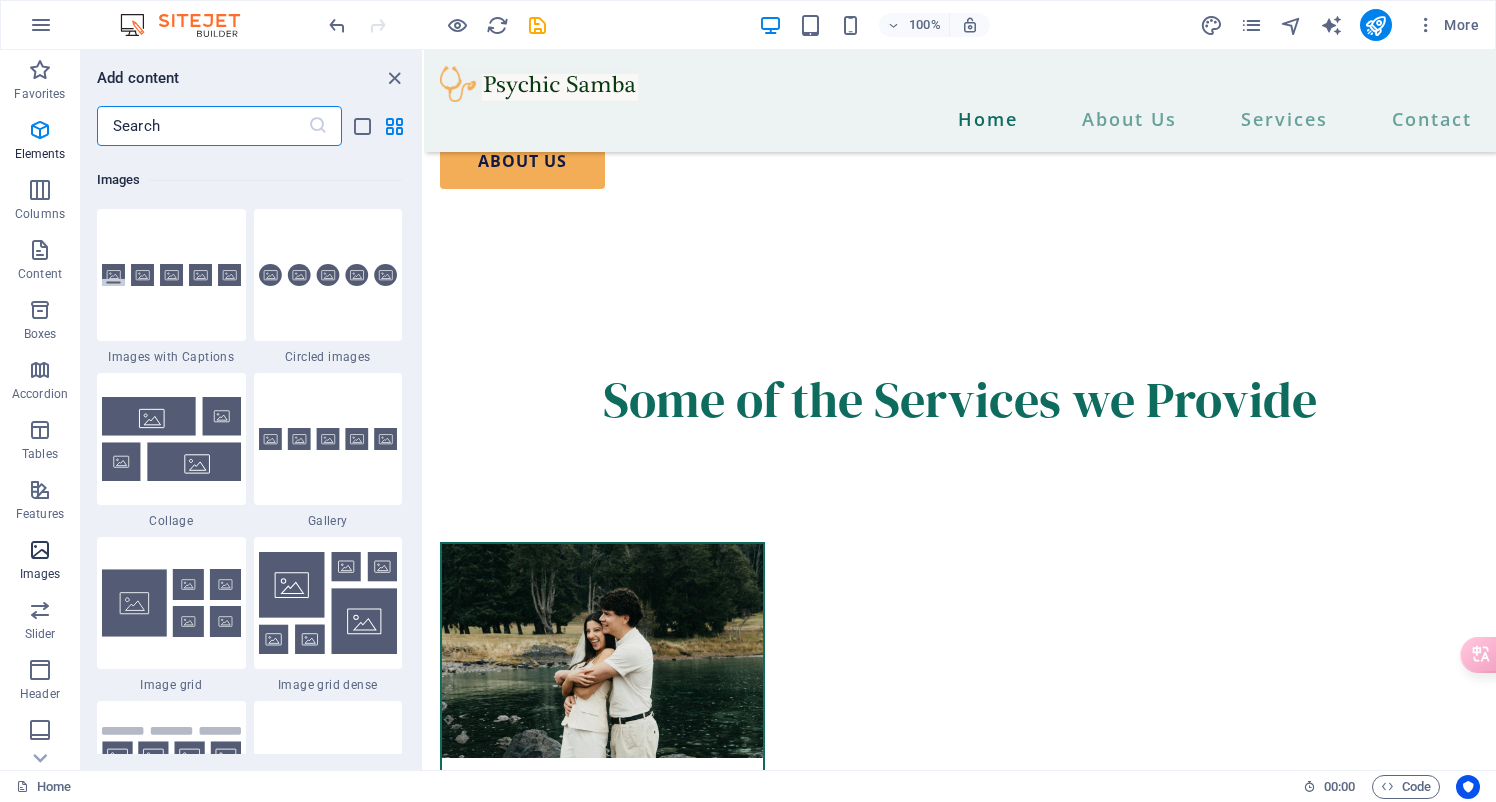 scroll, scrollTop: 10140, scrollLeft: 0, axis: vertical 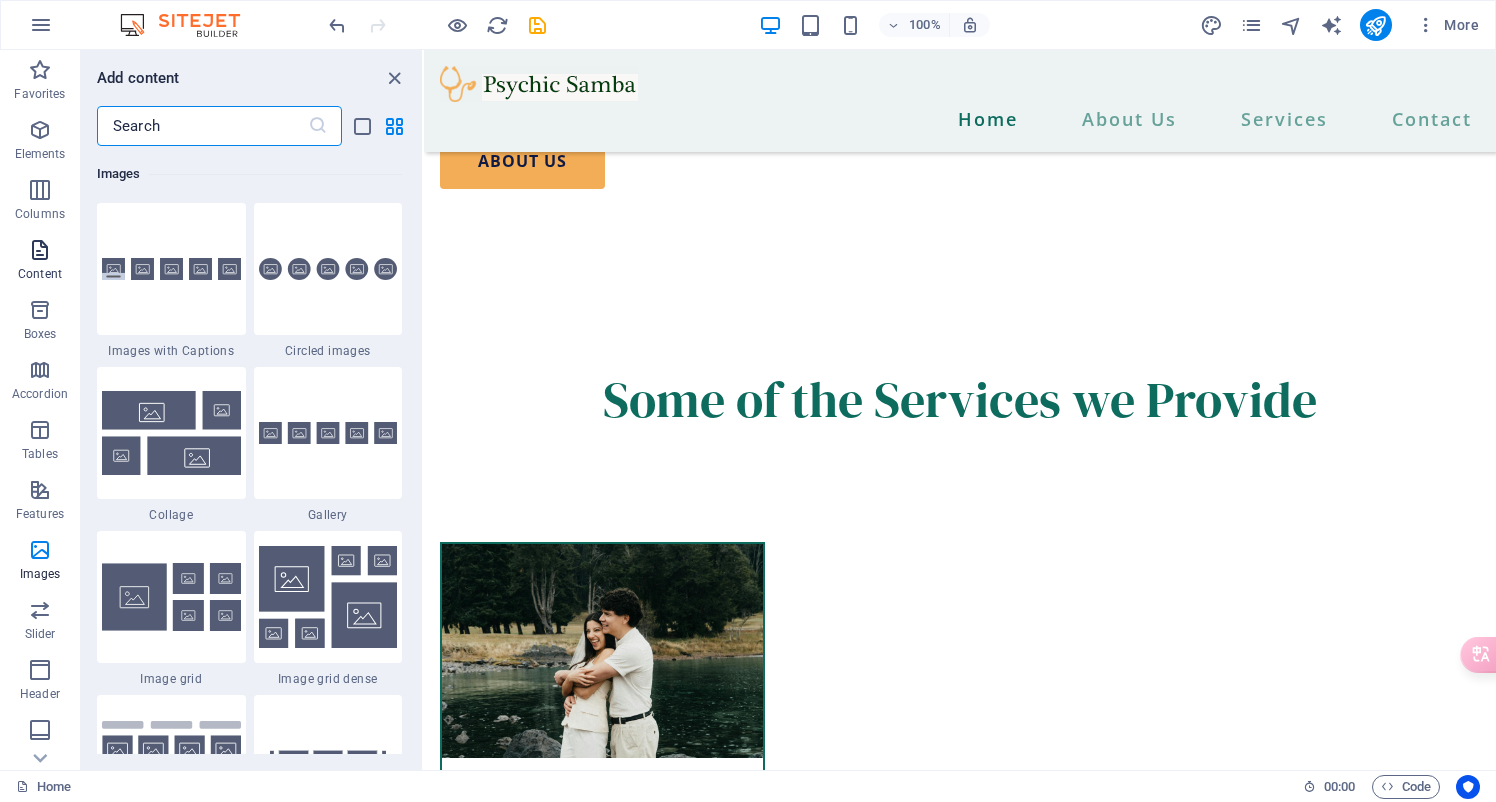 click on "Content" at bounding box center (40, 262) 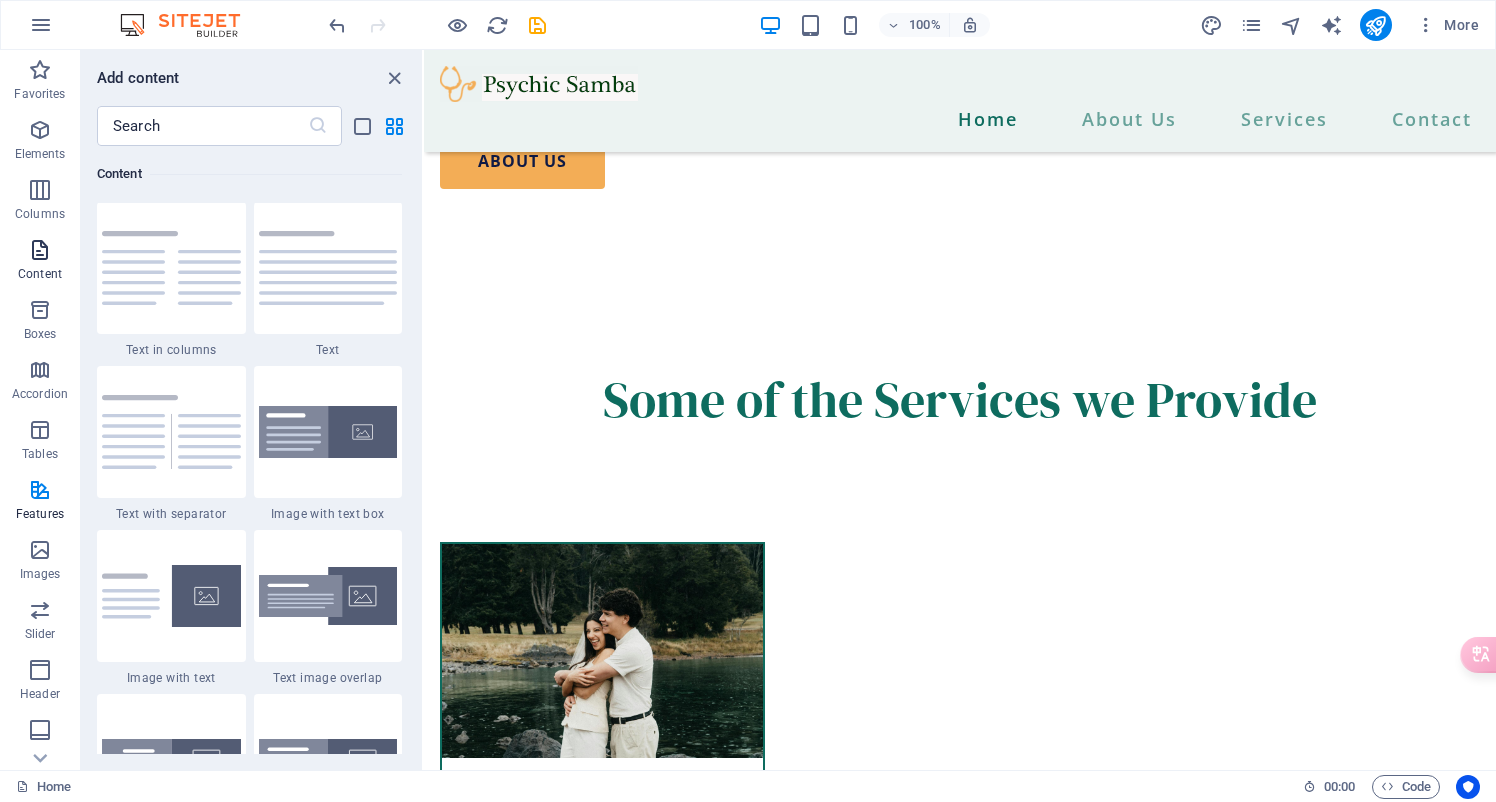 scroll, scrollTop: 3499, scrollLeft: 0, axis: vertical 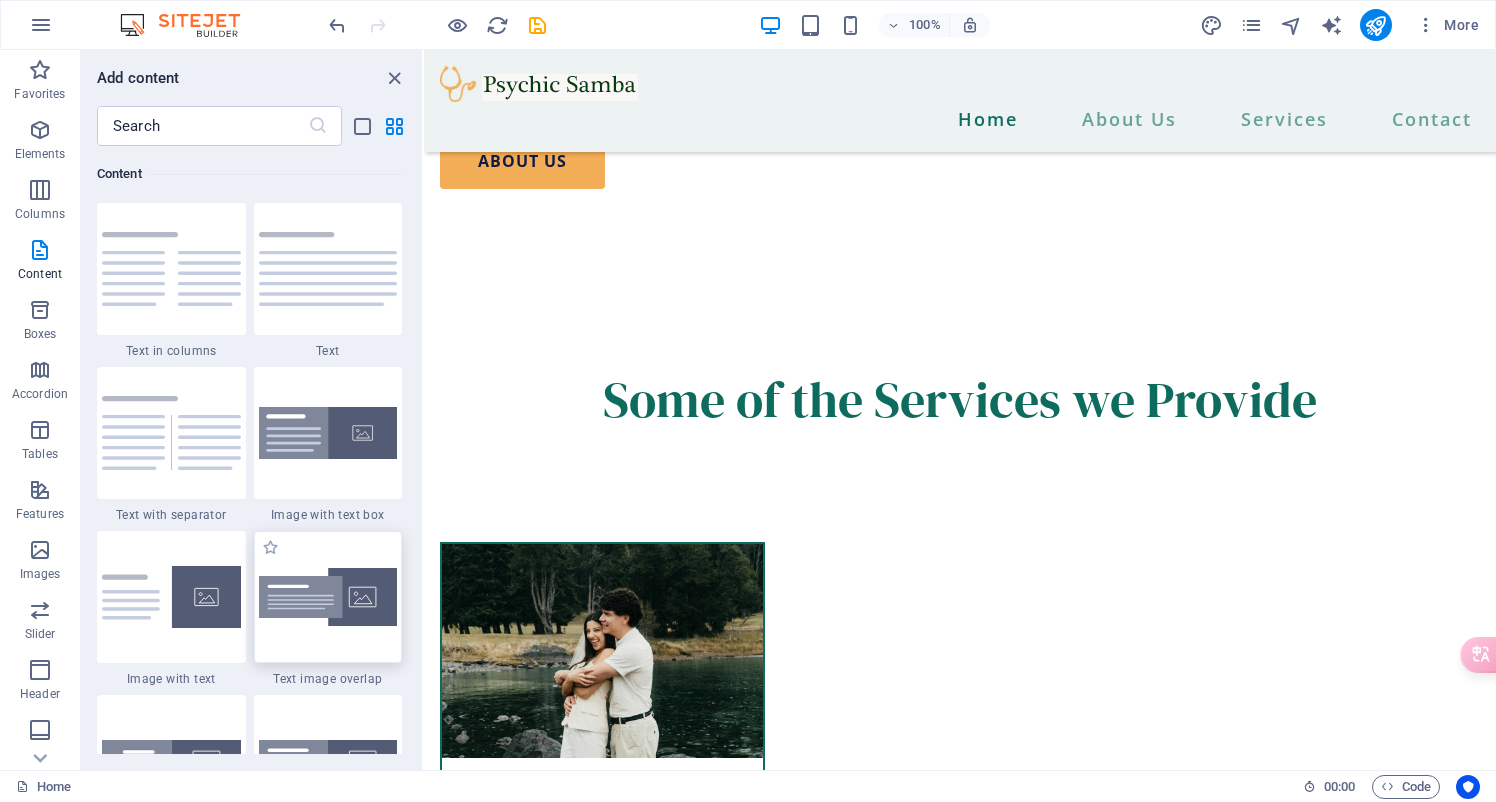 click at bounding box center (328, 597) 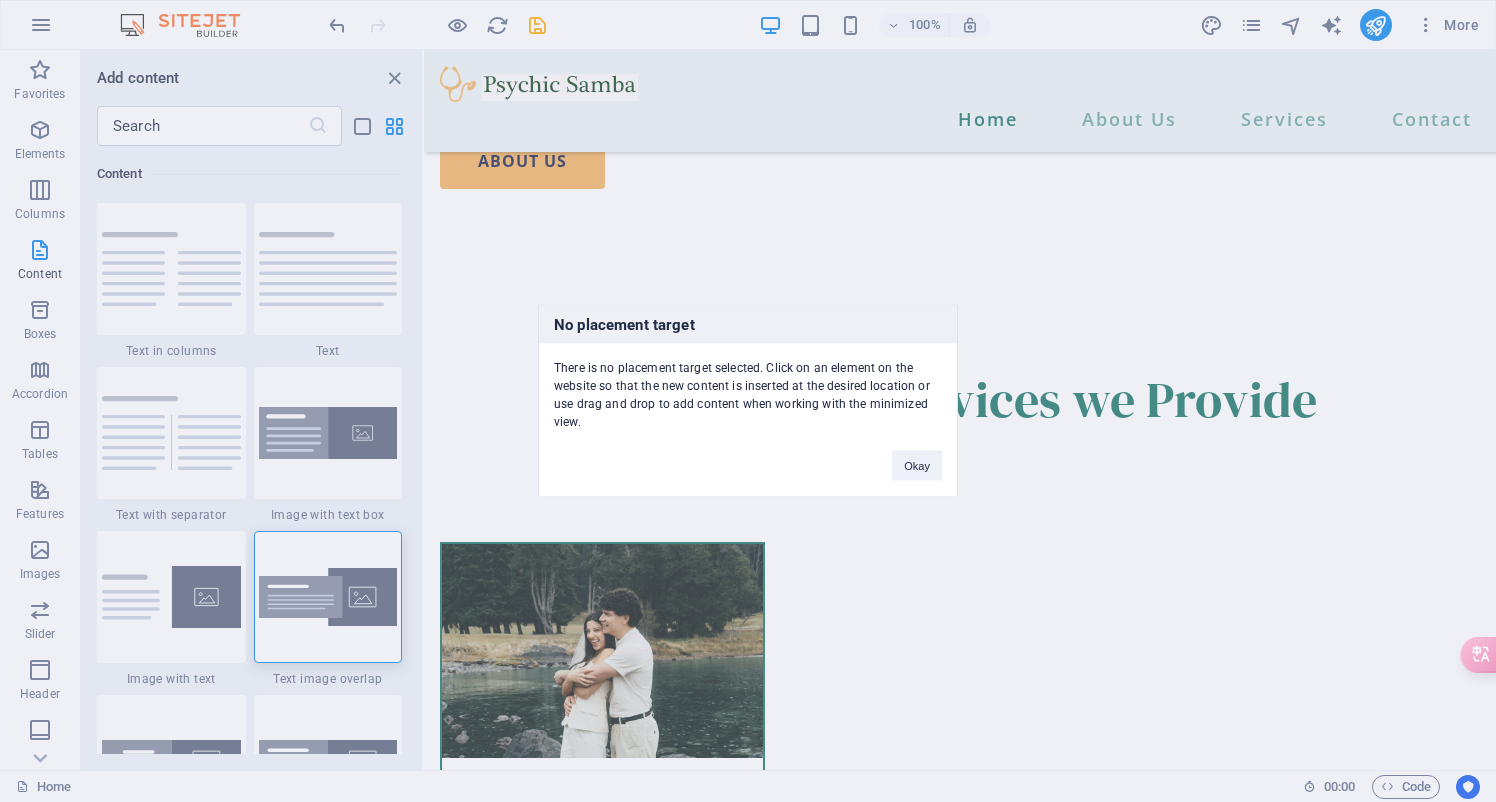 click on "Okay" at bounding box center [917, 456] 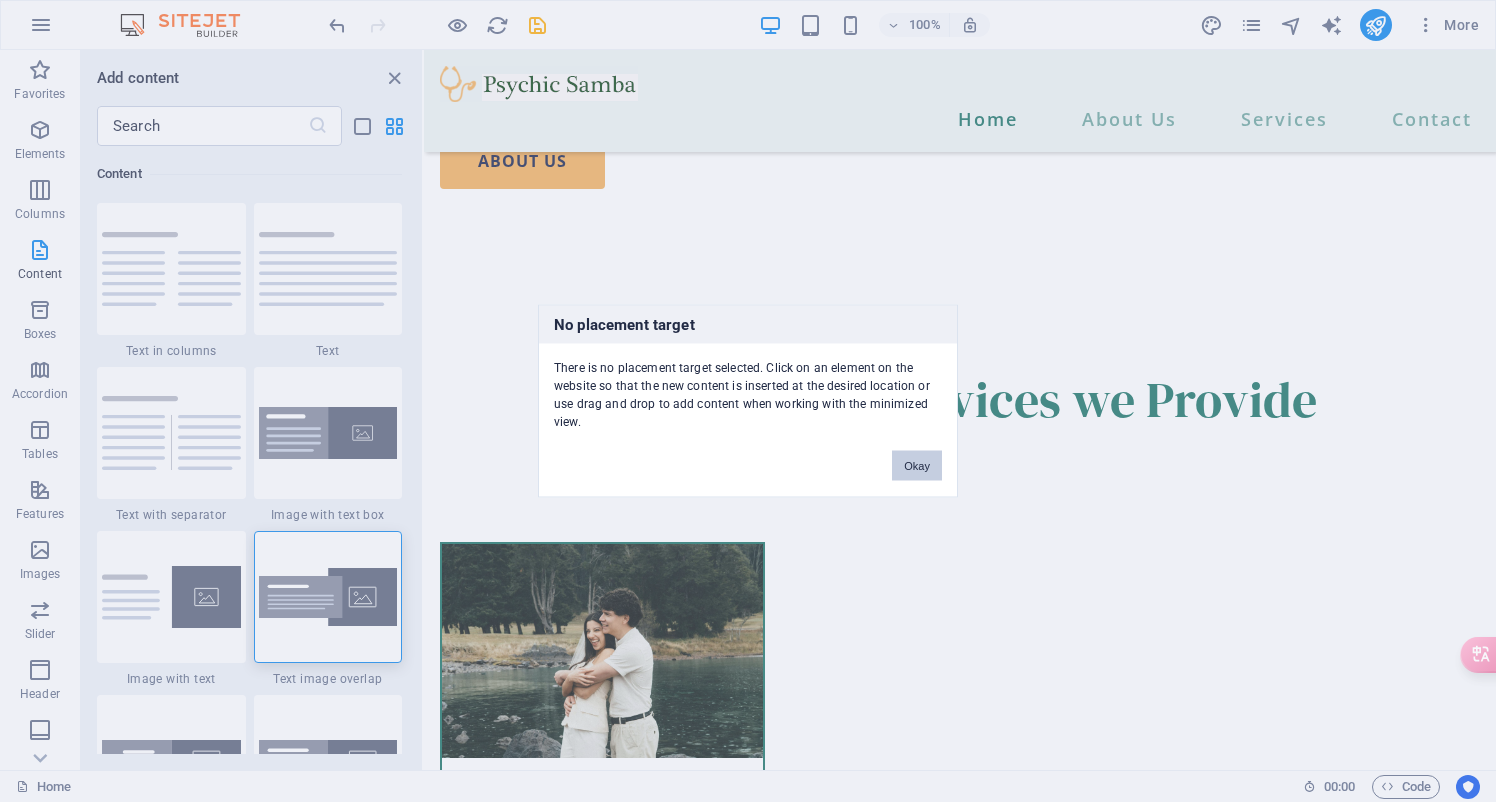 click on "Okay" at bounding box center (917, 466) 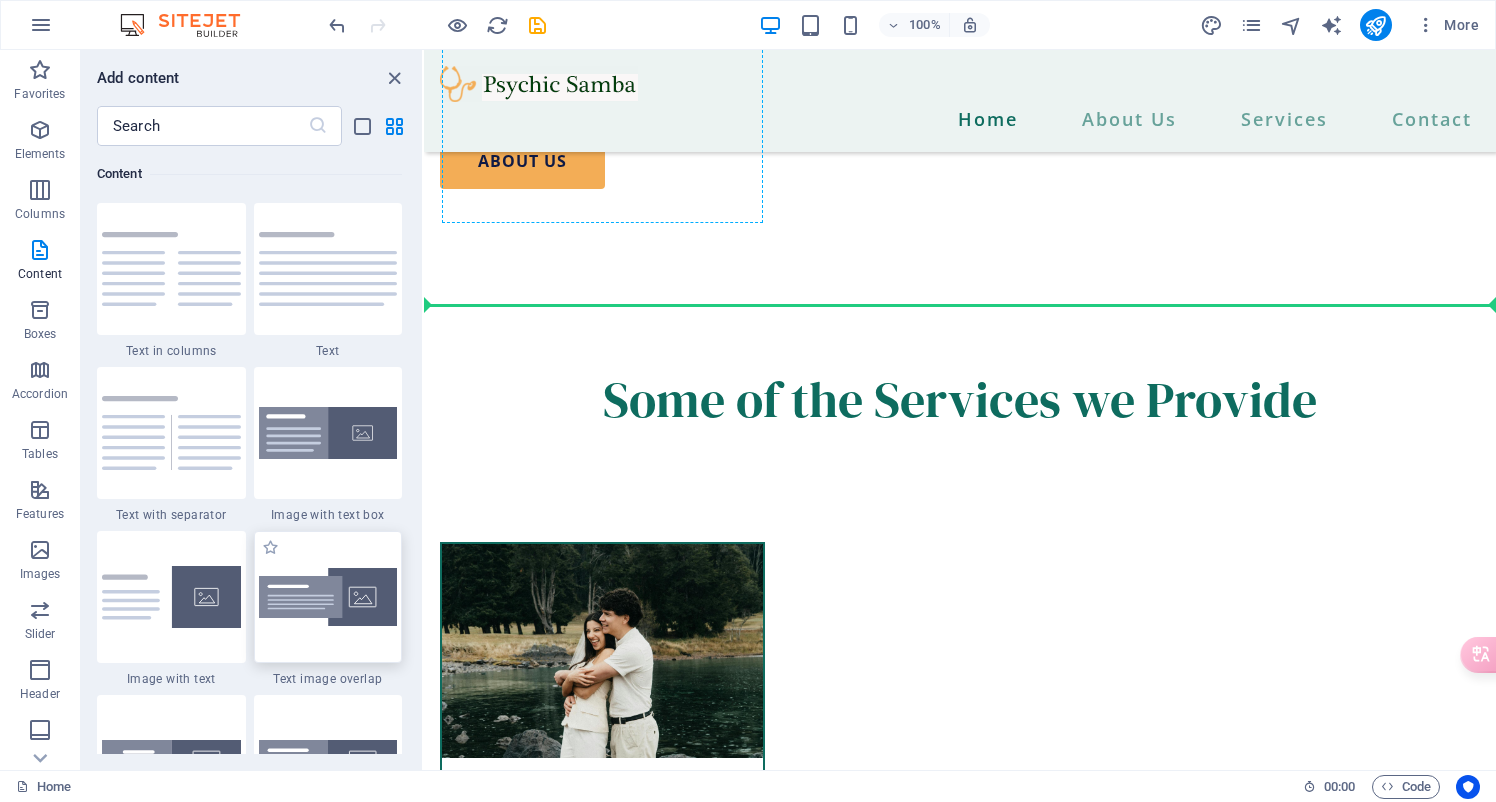 scroll, scrollTop: 2572, scrollLeft: 0, axis: vertical 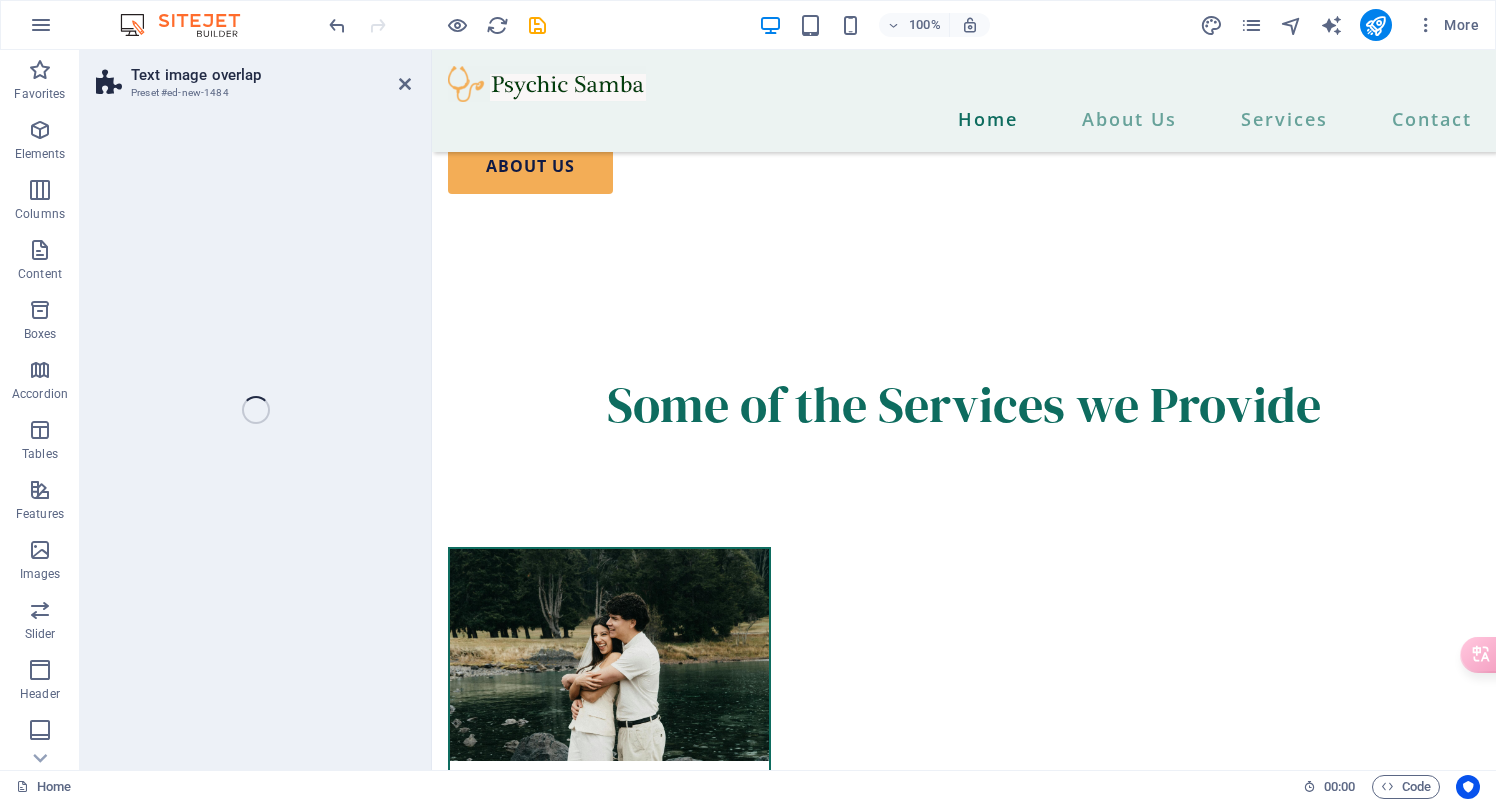 select on "rem" 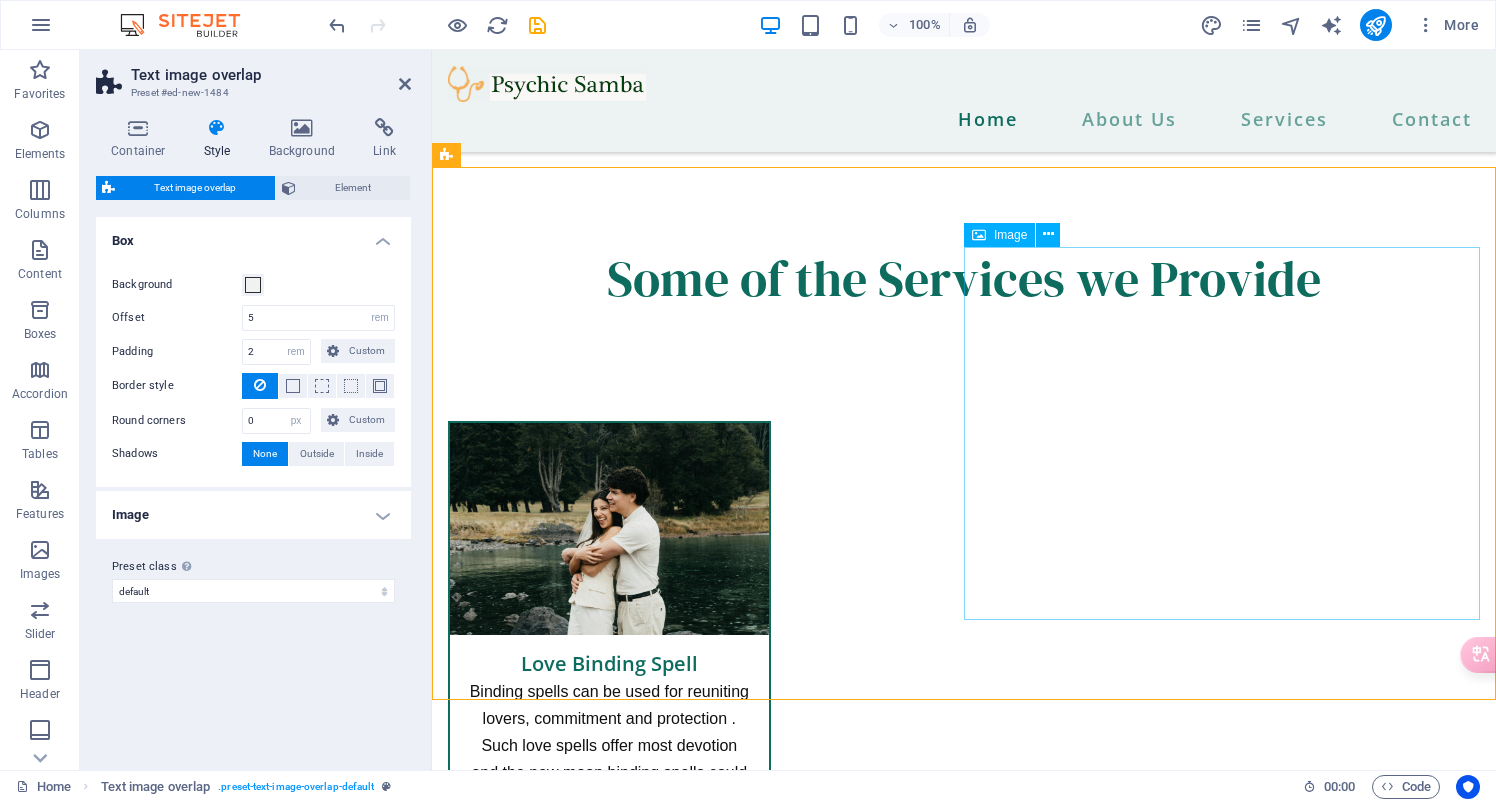 scroll, scrollTop: 2695, scrollLeft: 0, axis: vertical 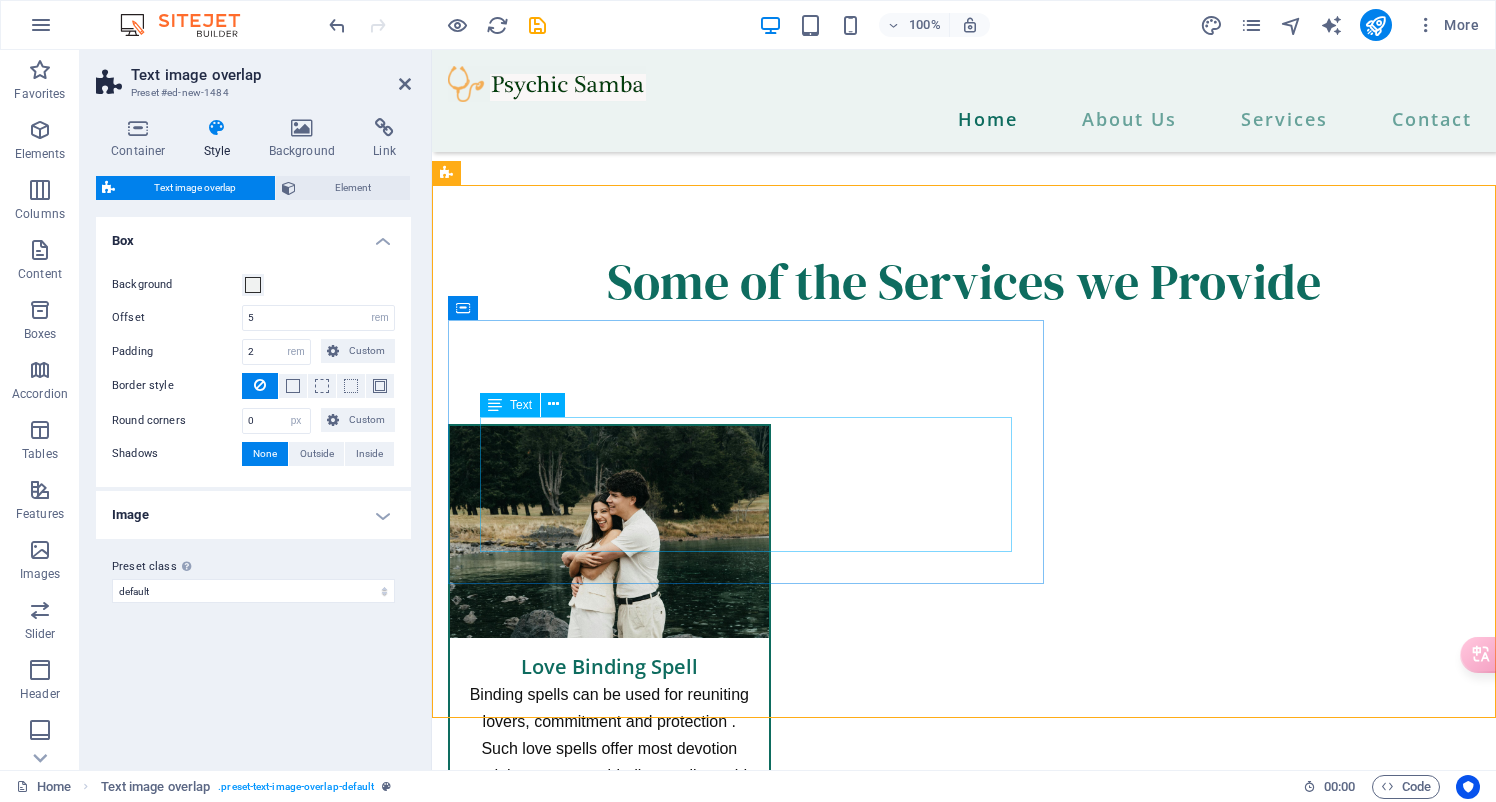 click on "Lorem ipsum dolor sit amet, consectetuer adipiscing elit. Aenean commodo ligula eget dolor. Lorem ipsum dolor sit amet, consectetuer adipiscing elit leget dolor. Lorem ipsum dolor sit amet, consectetuer adipiscing elit. Aenean commodo ligula eget dolor." at bounding box center [1004, 2116] 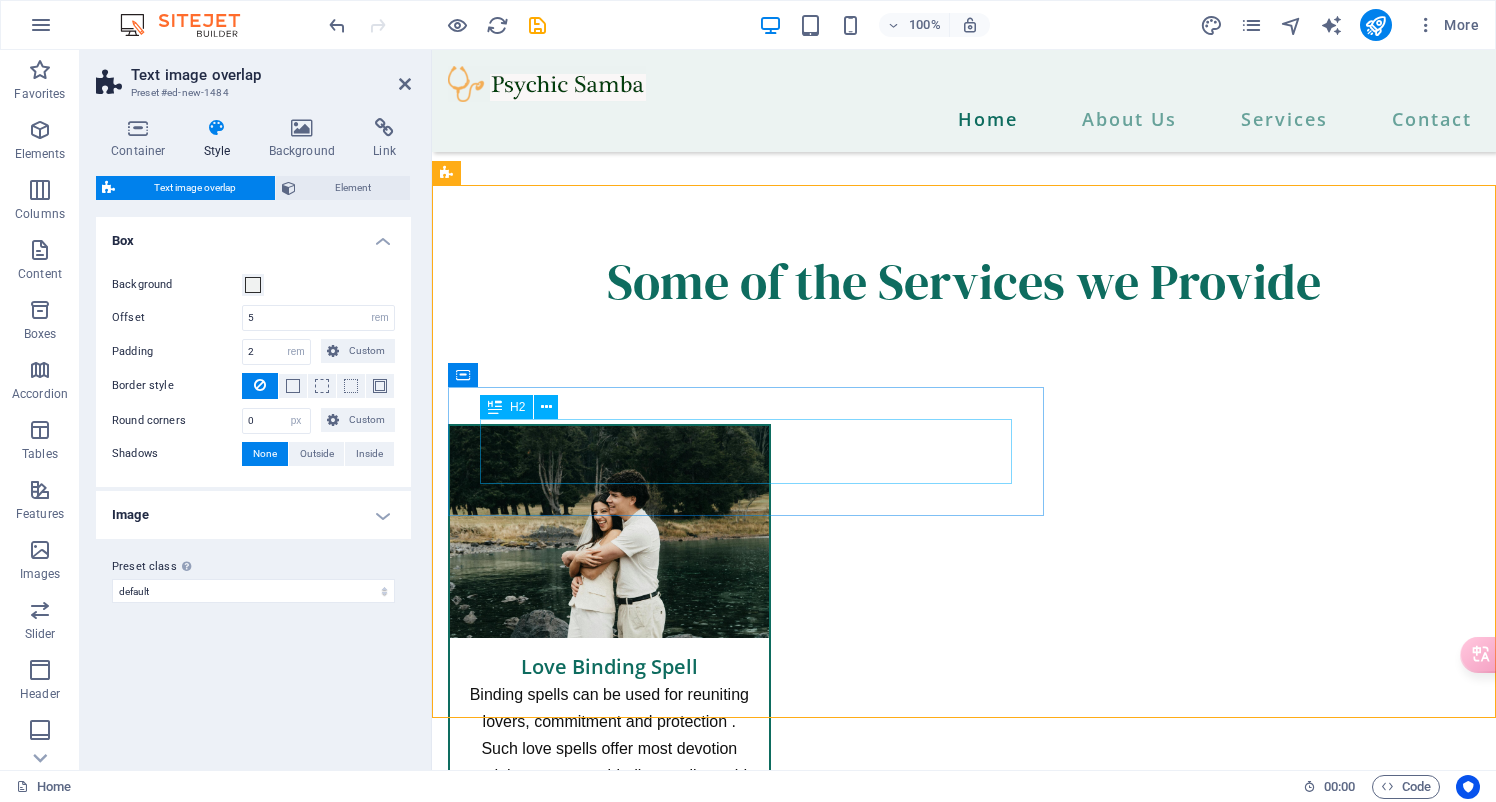click on "New headline" at bounding box center (1004, 2043) 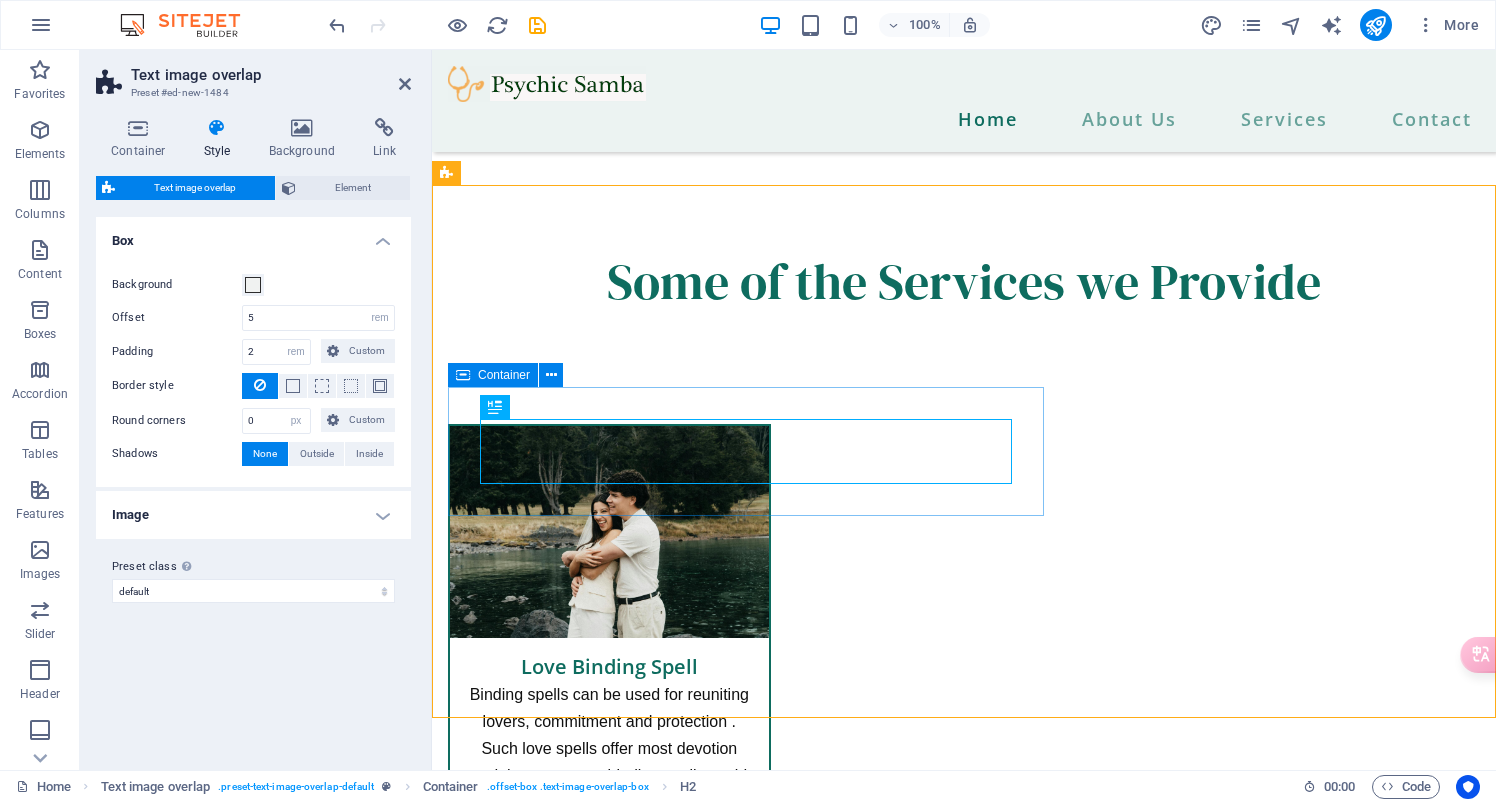 click on "New headline" at bounding box center [1004, 2043] 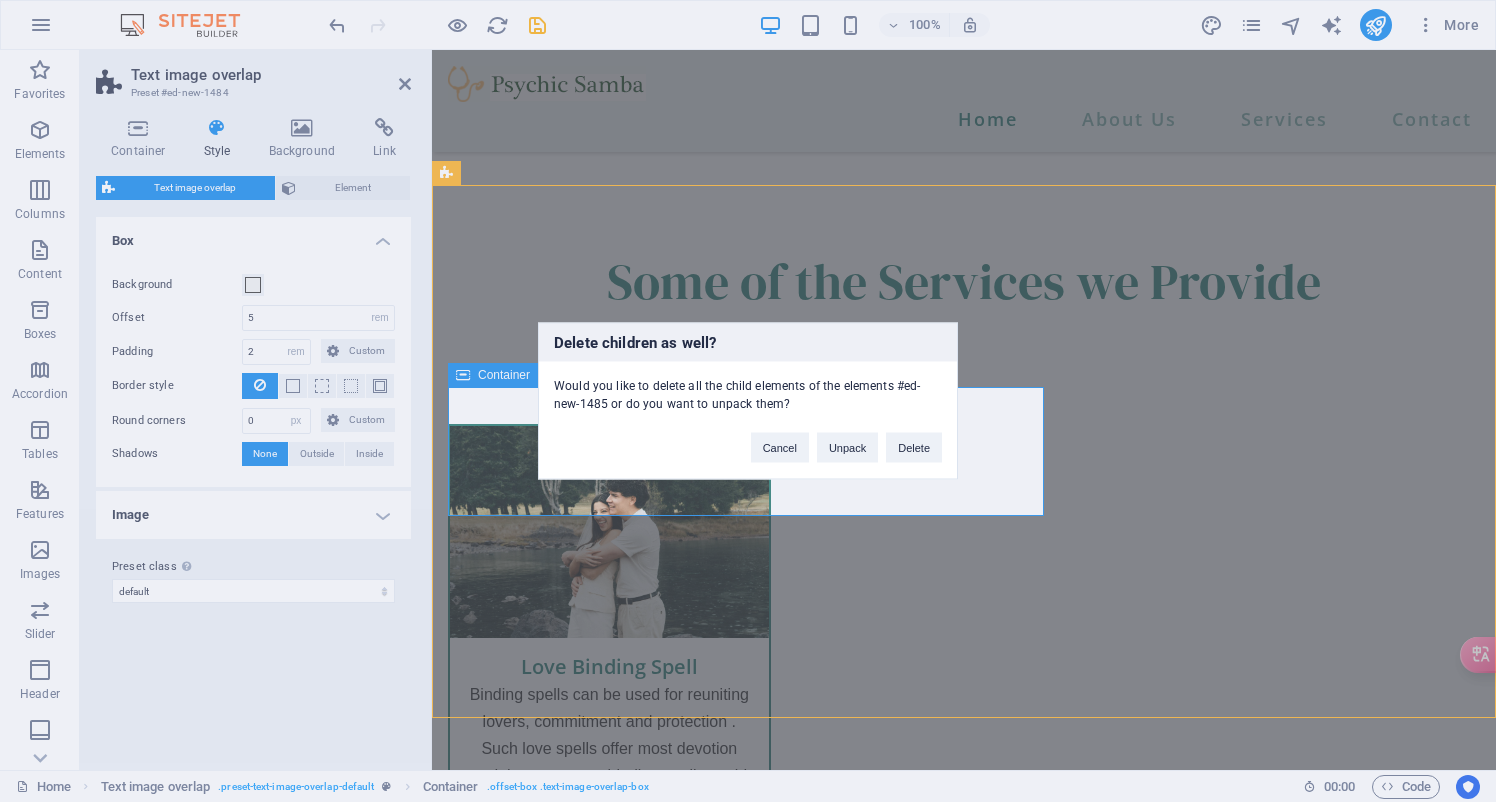 type 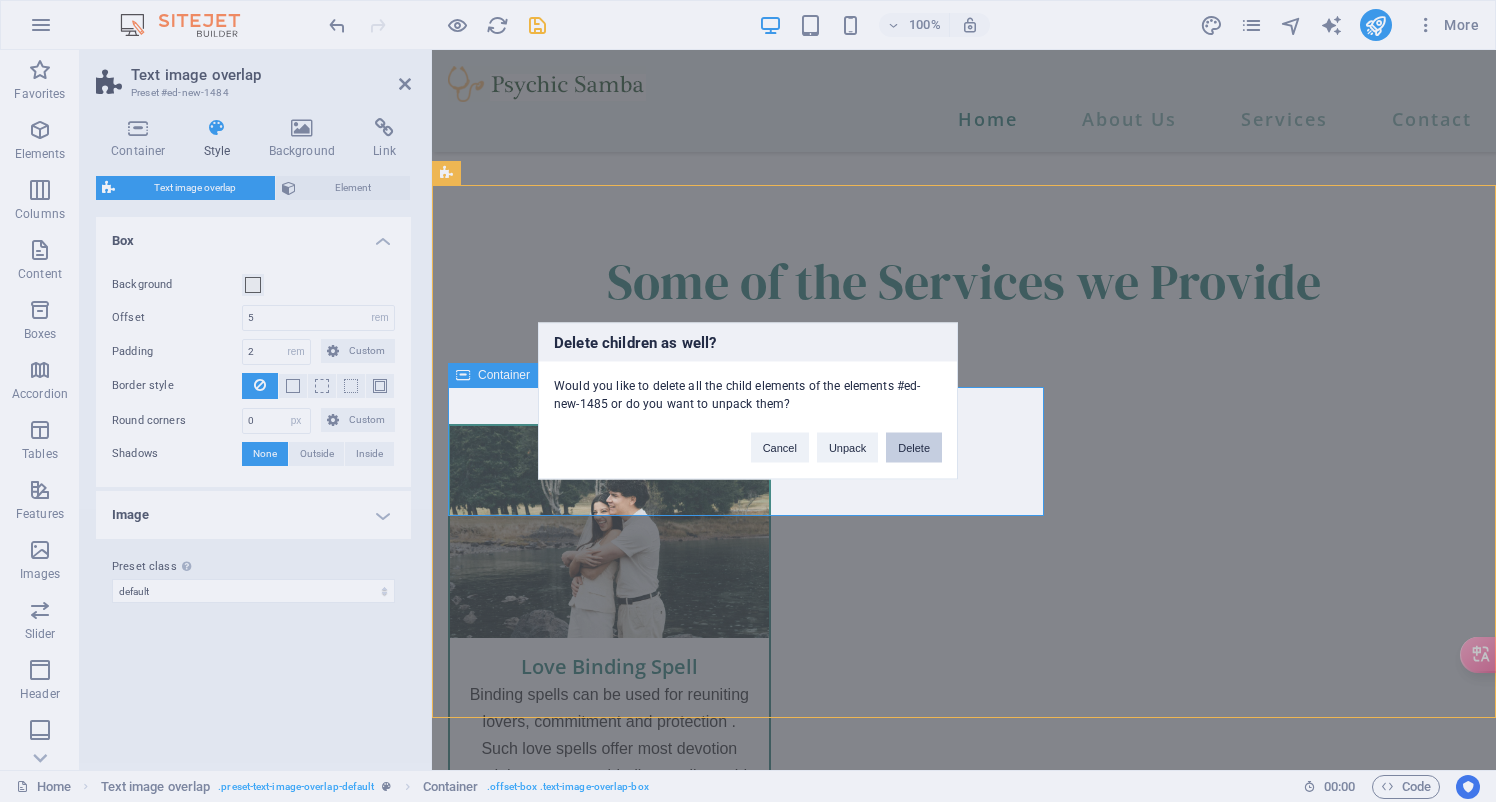 click on "Delete" at bounding box center (914, 448) 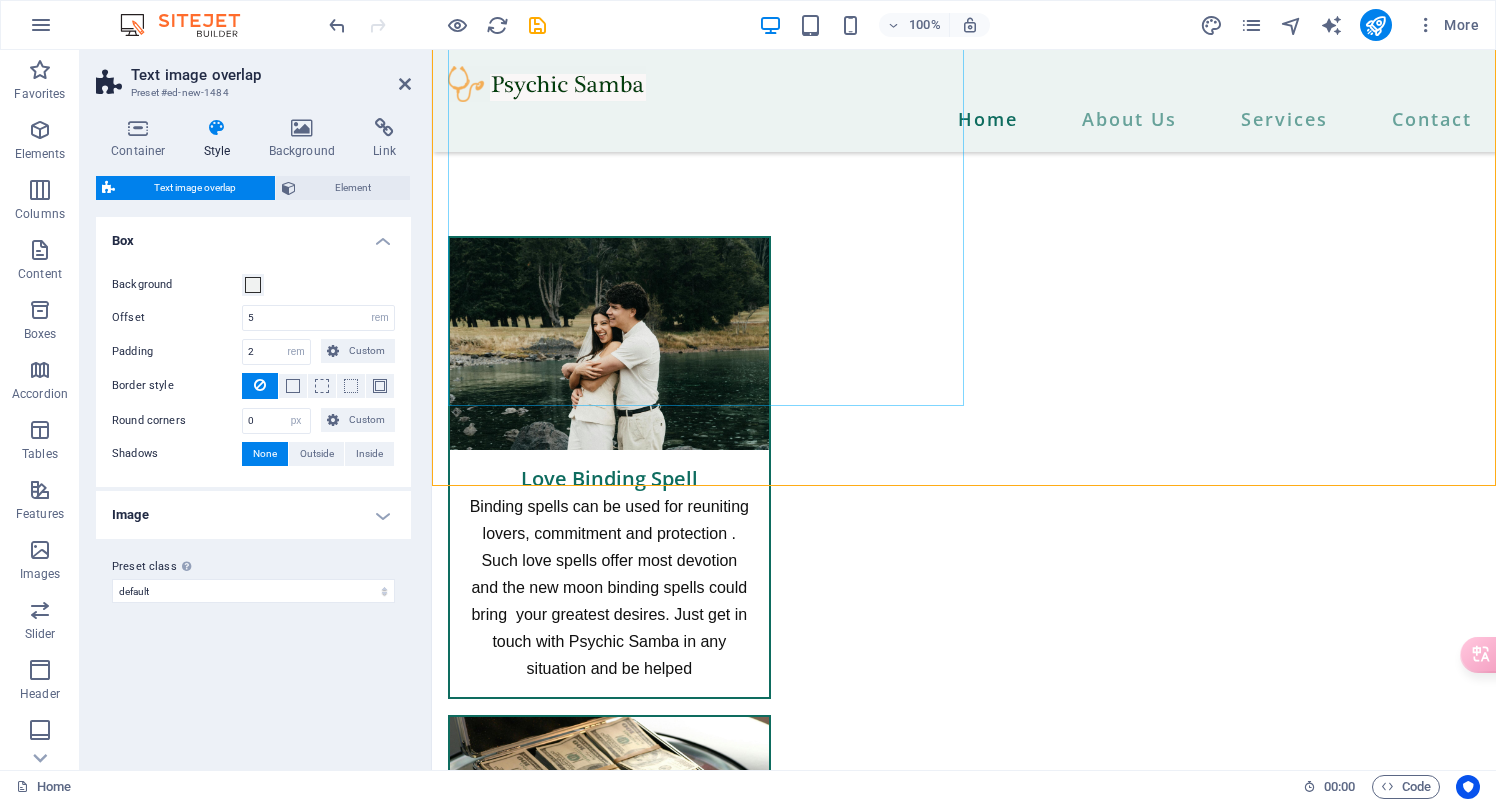 scroll, scrollTop: 2942, scrollLeft: 0, axis: vertical 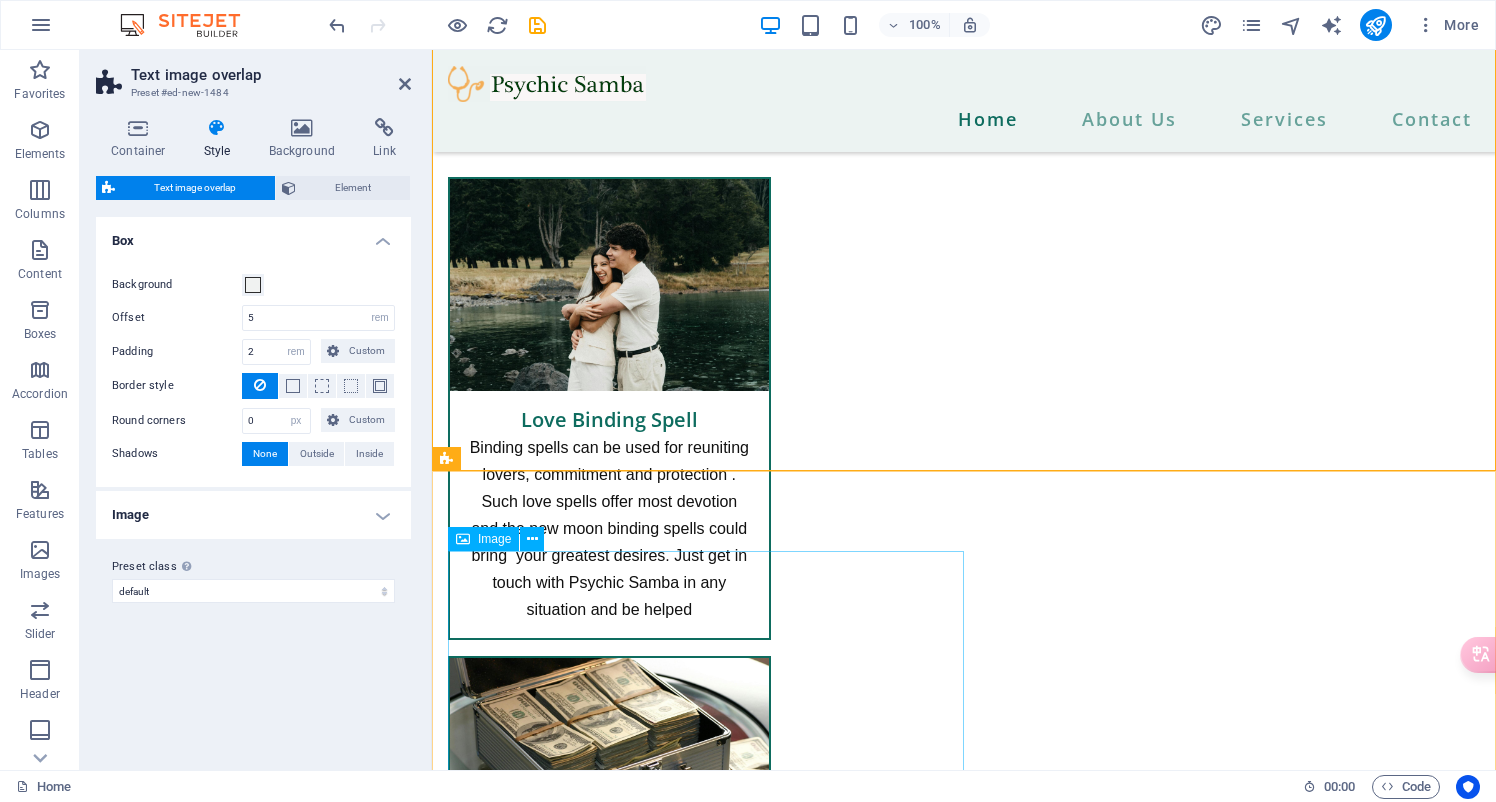 click at bounding box center [1004, 3417] 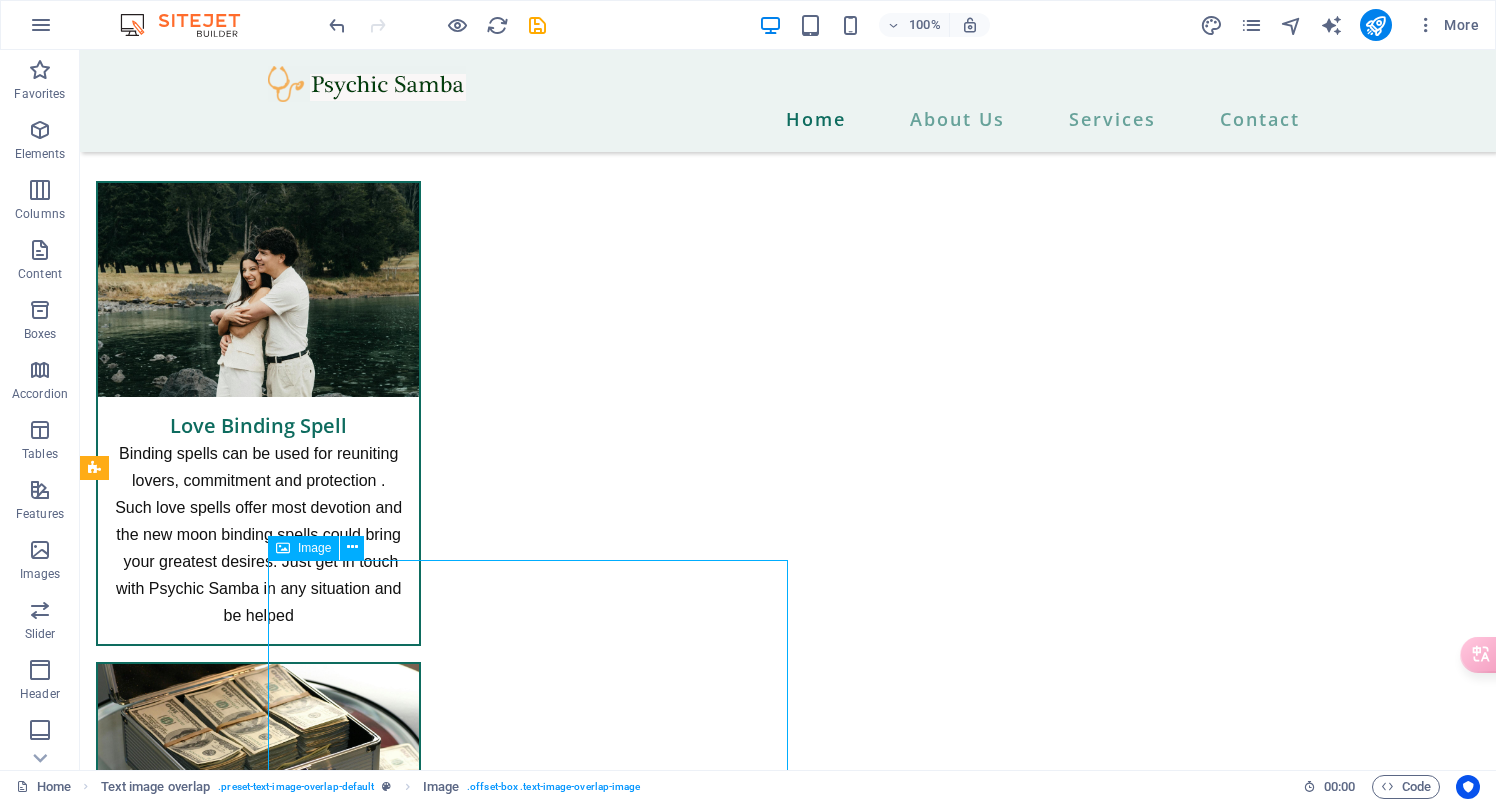 click at bounding box center [828, 3437] 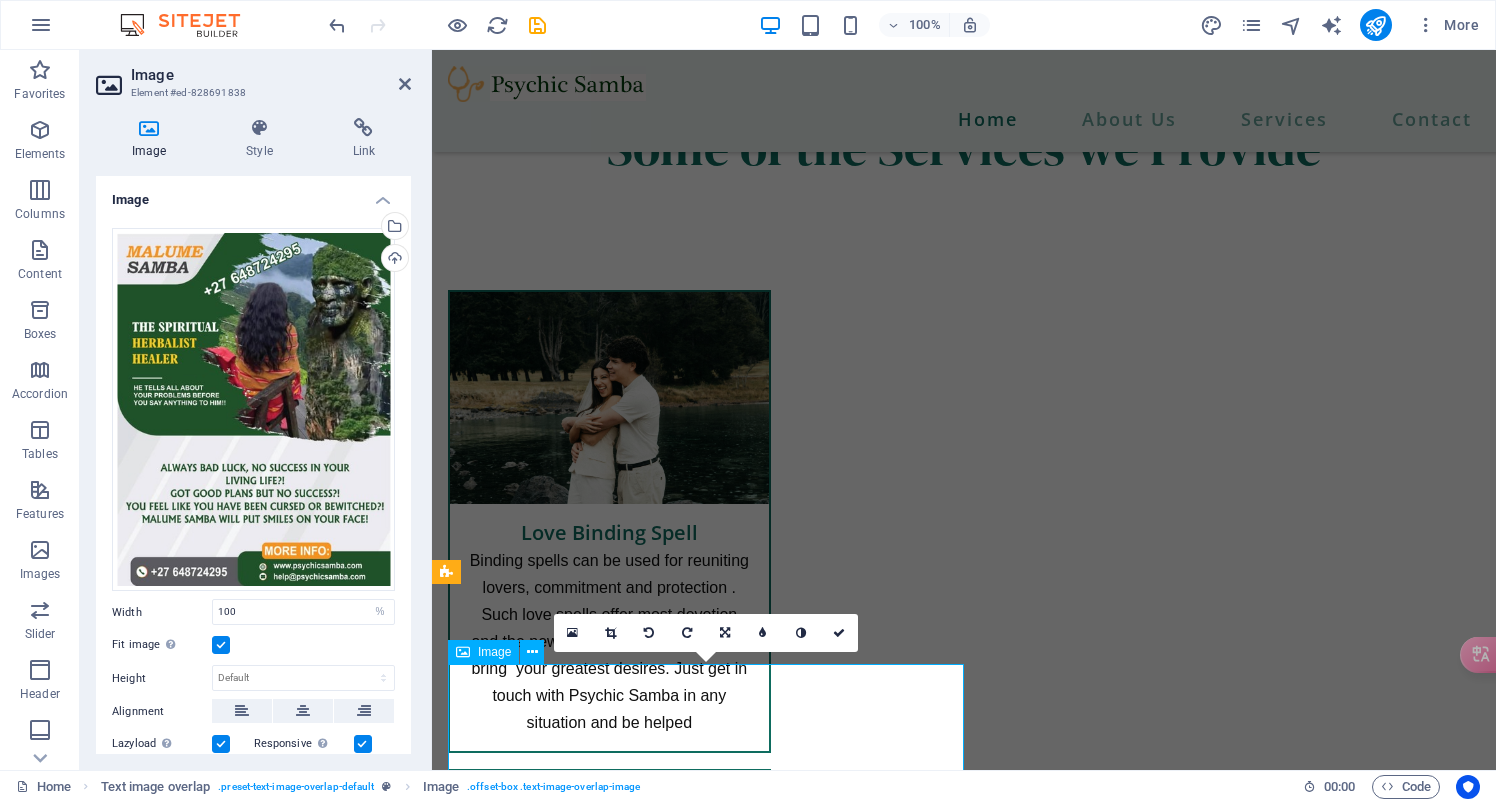 scroll, scrollTop: 2793, scrollLeft: 0, axis: vertical 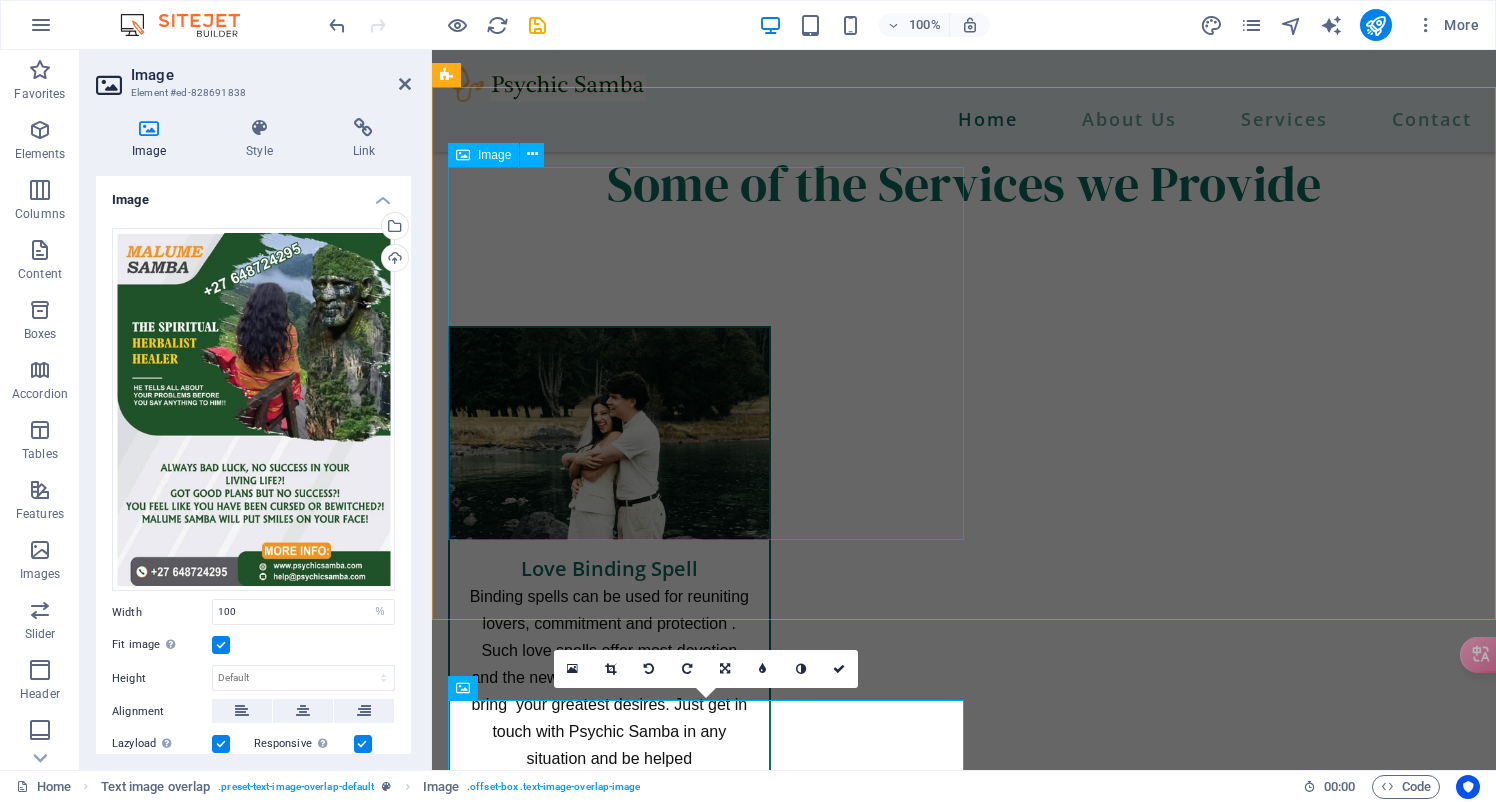 click at bounding box center [1004, 2283] 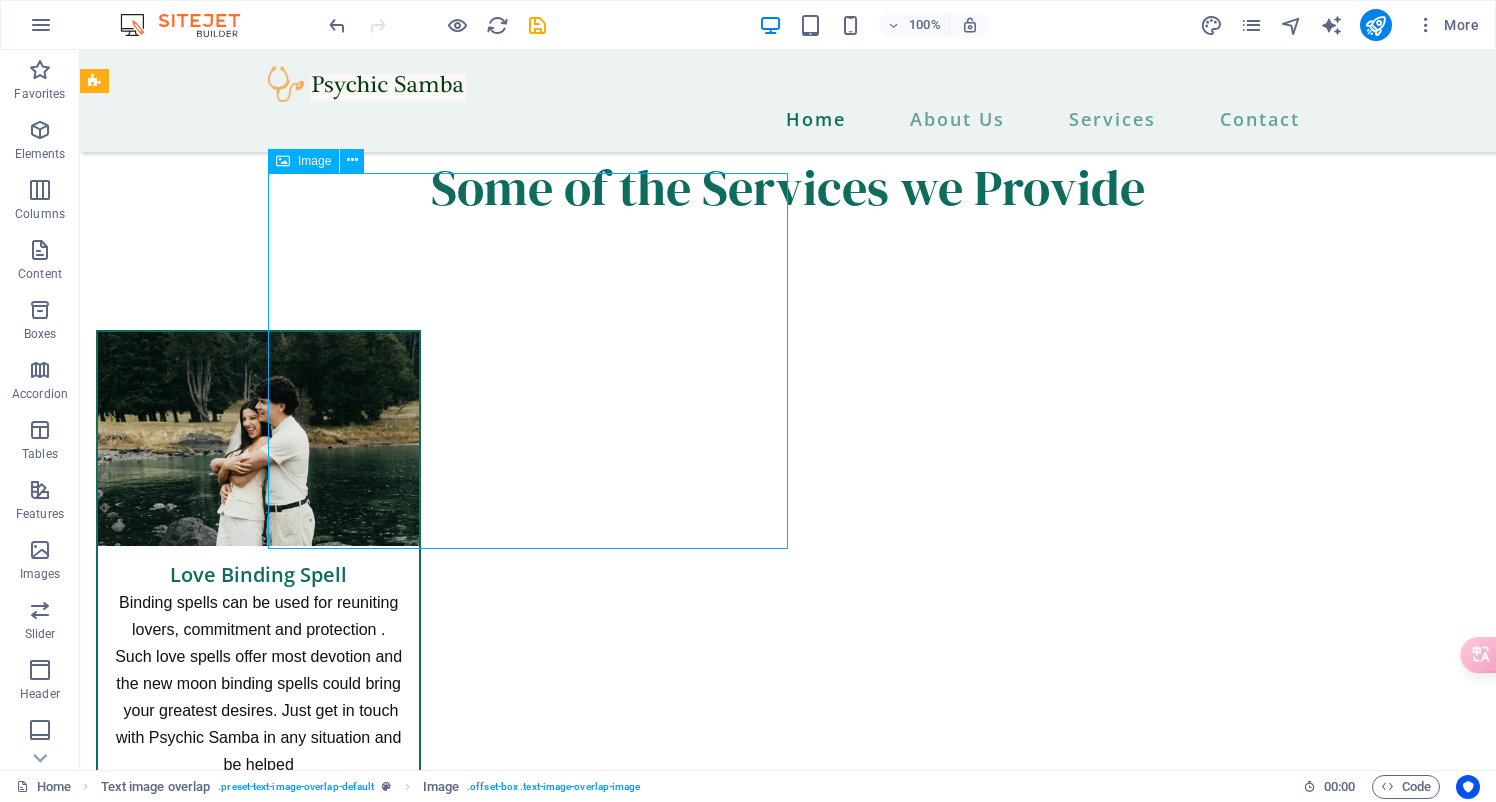 click at bounding box center (828, 2295) 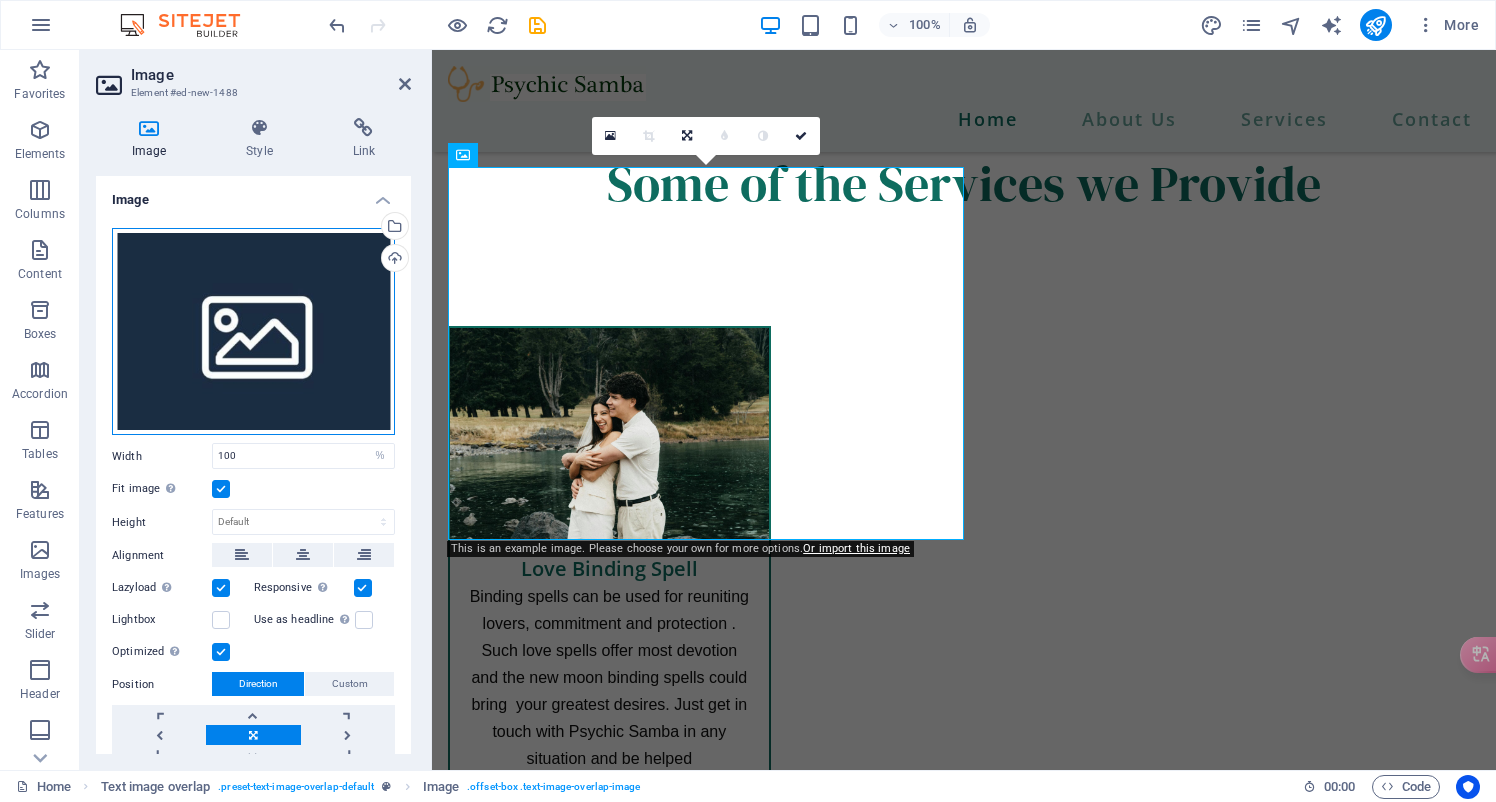 click on "Drag files here, click to choose files or select files from Files or our free stock photos & videos" at bounding box center (253, 332) 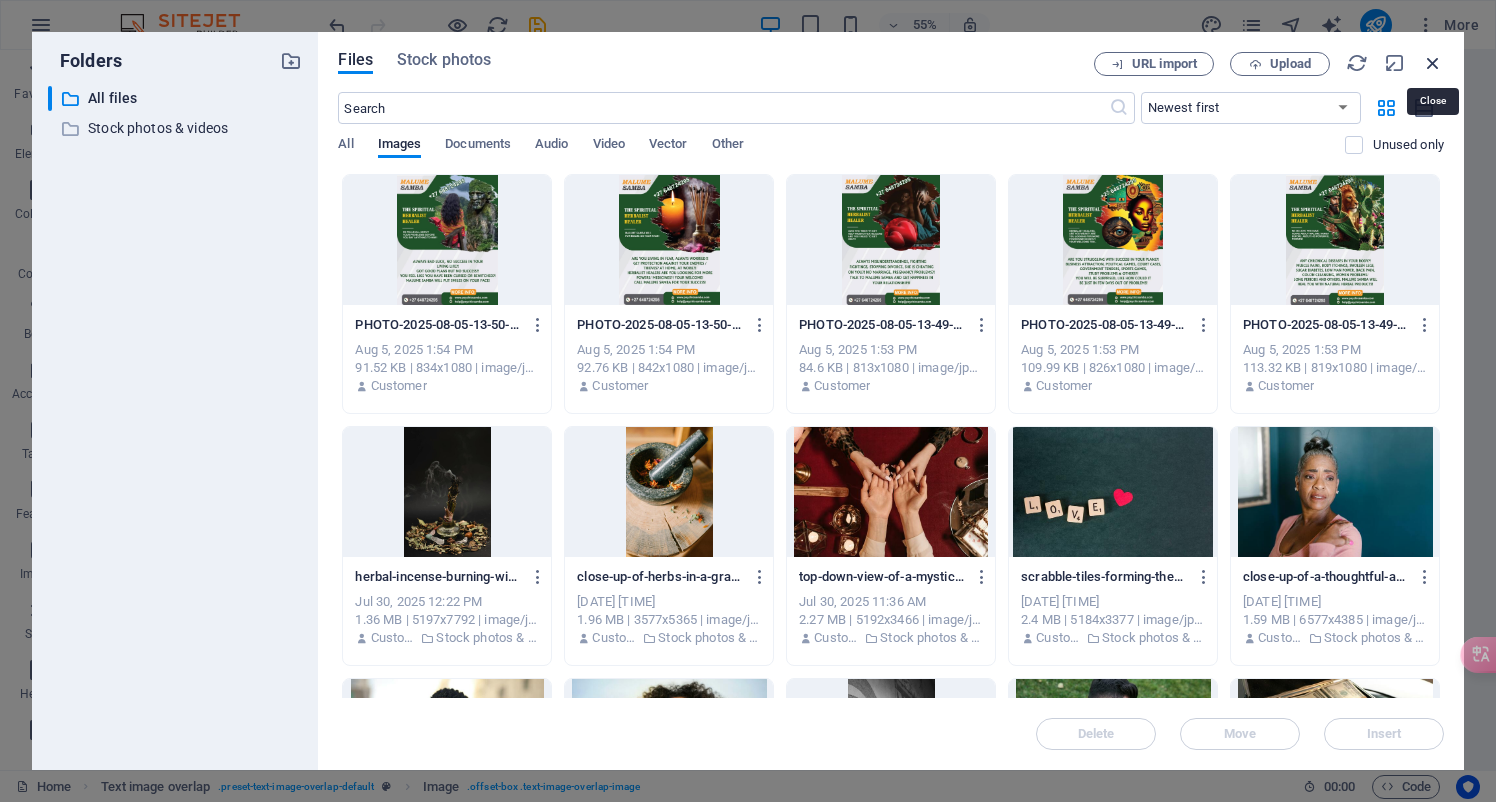 click at bounding box center [1433, 63] 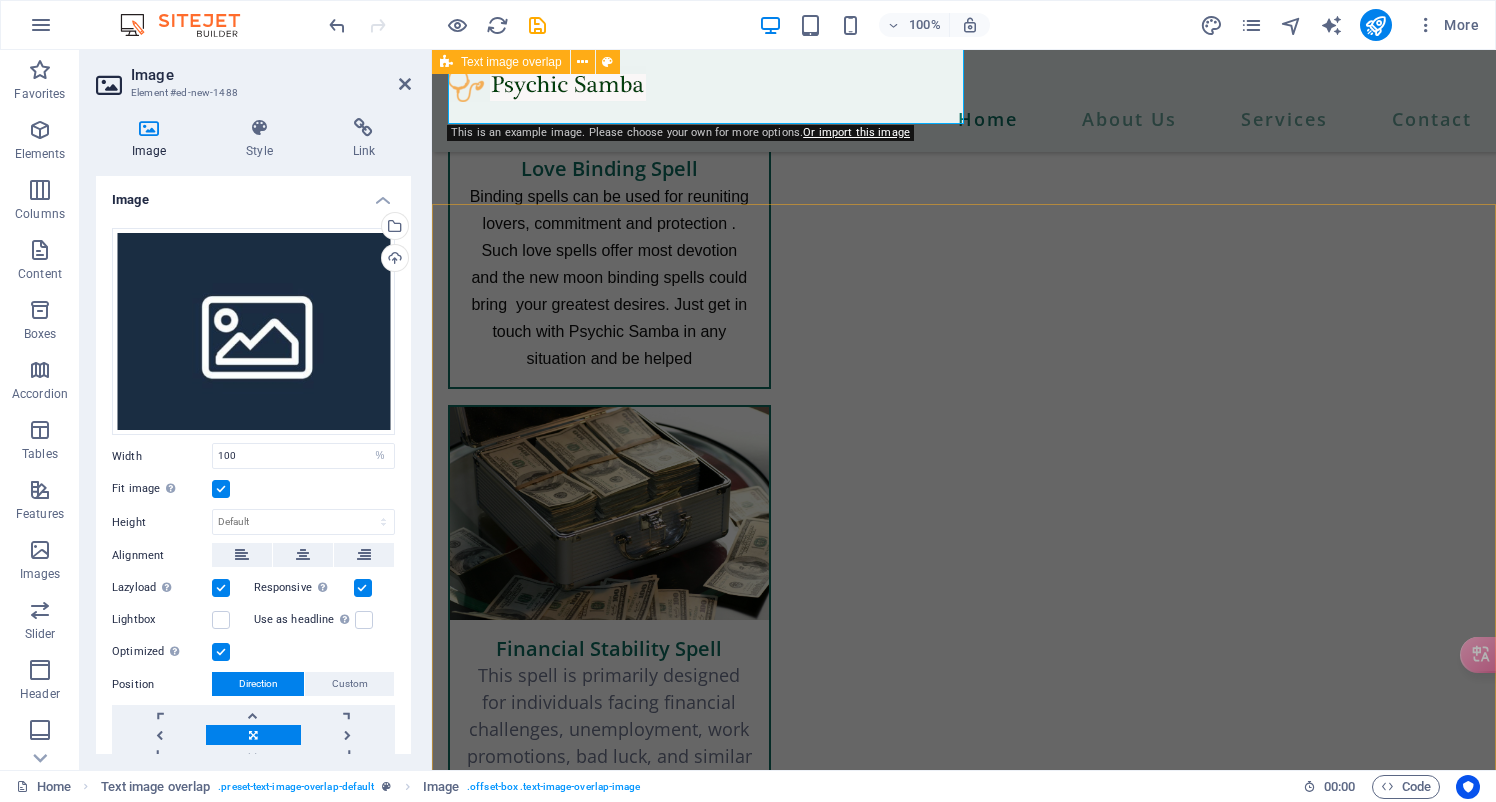 scroll, scrollTop: 3187, scrollLeft: 0, axis: vertical 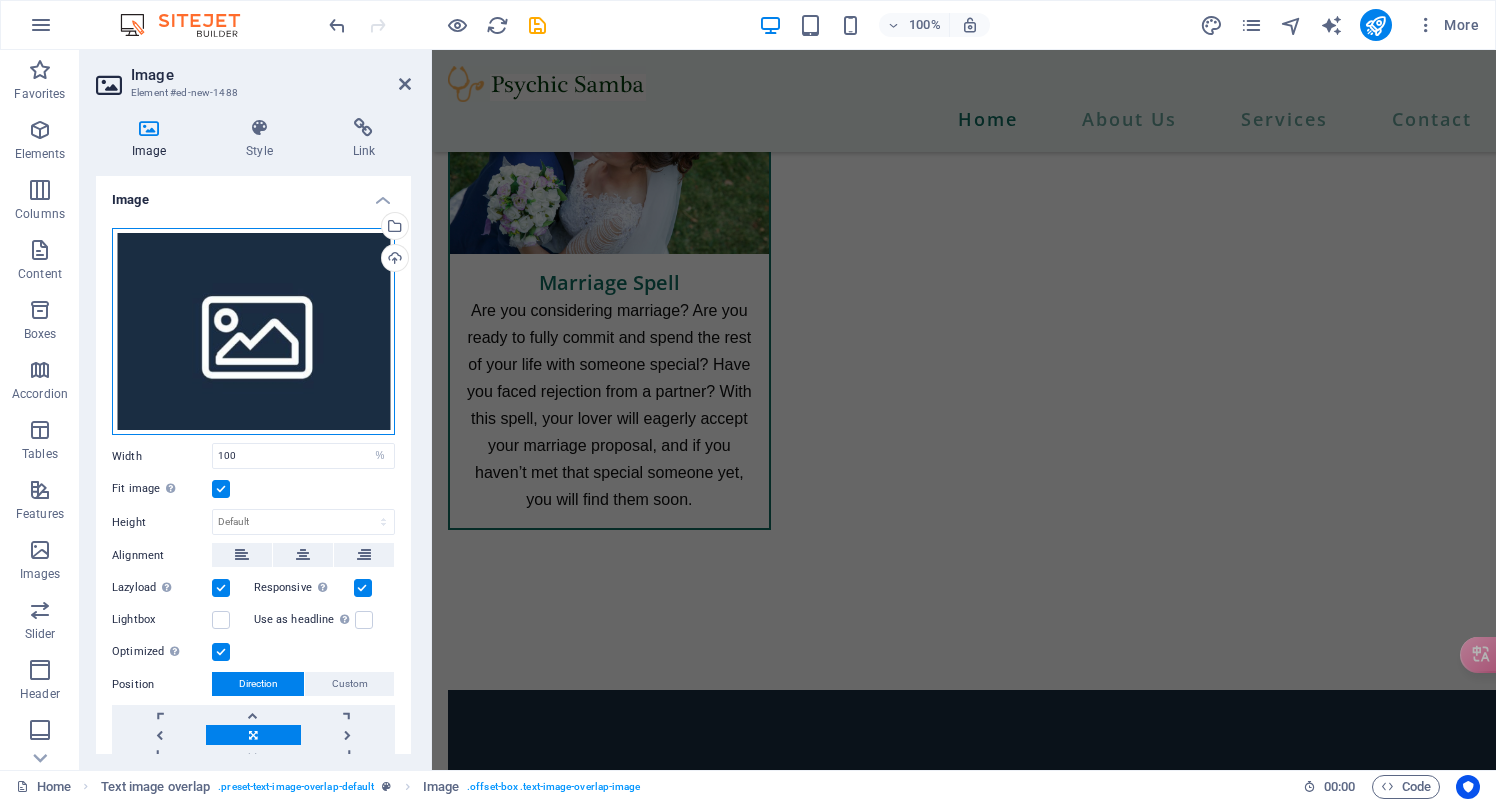 click on "Drag files here, click to choose files or select files from Files or our free stock photos & videos" at bounding box center [253, 332] 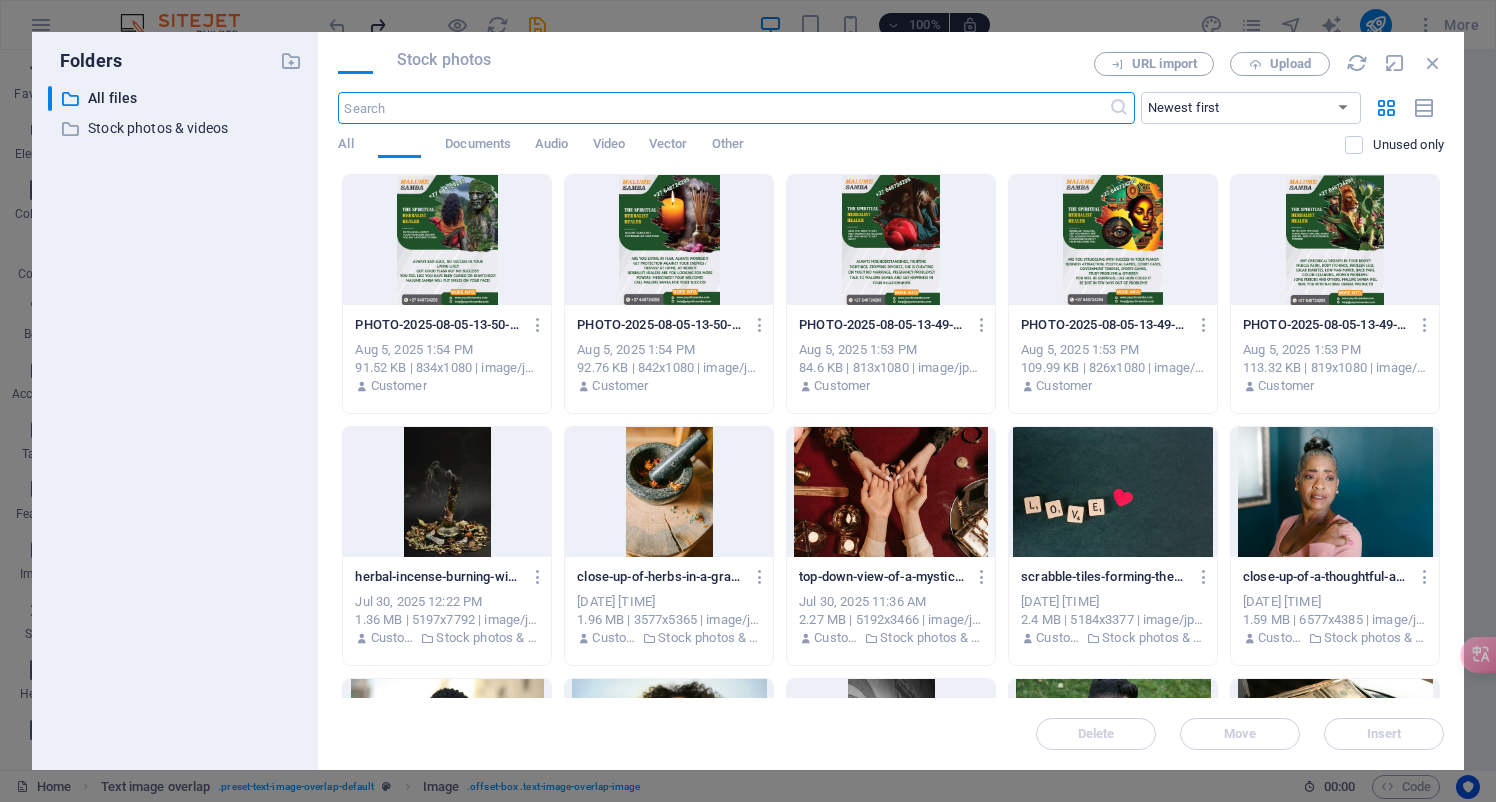 scroll, scrollTop: 2423, scrollLeft: 0, axis: vertical 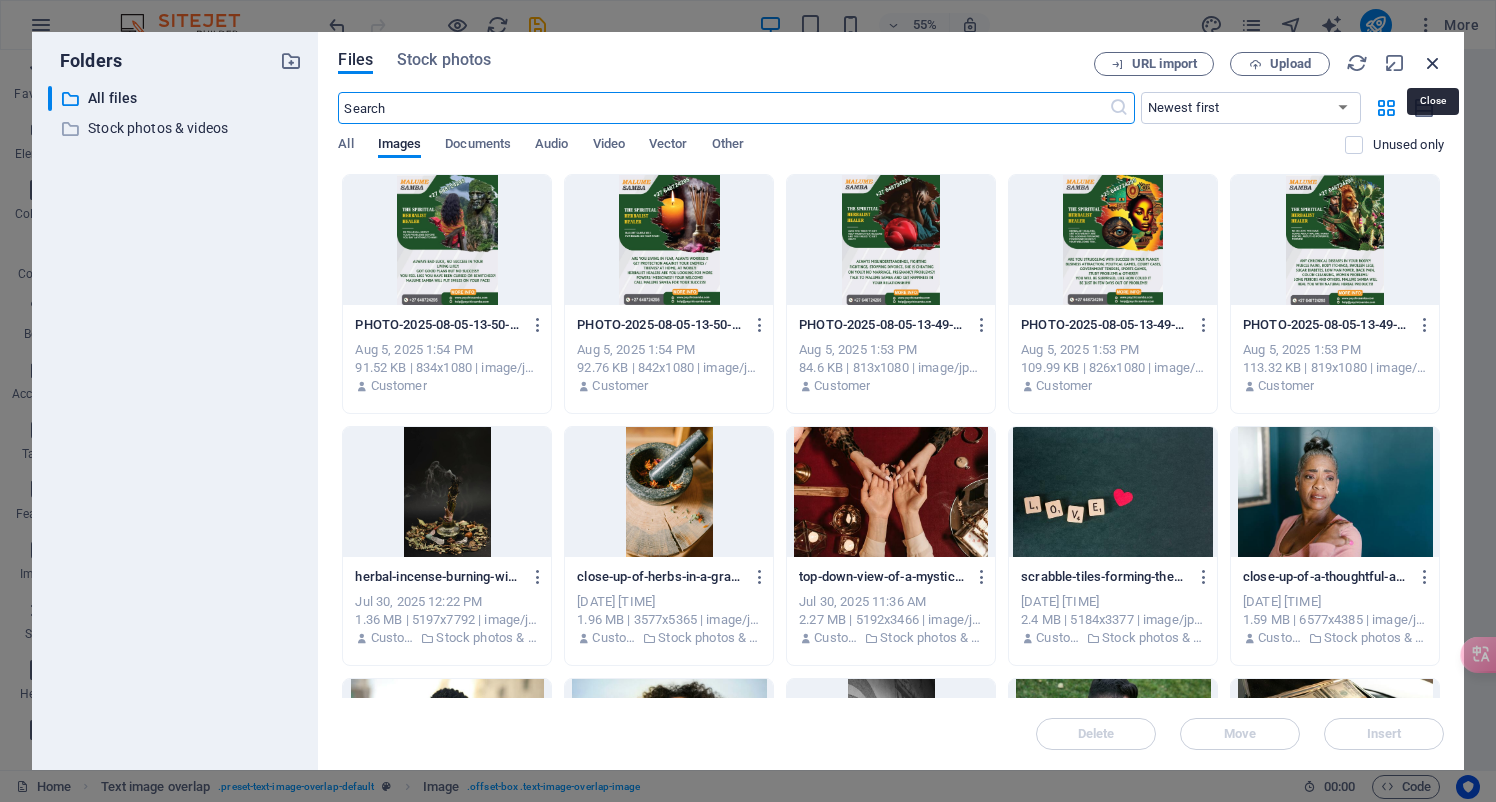 click at bounding box center [1433, 63] 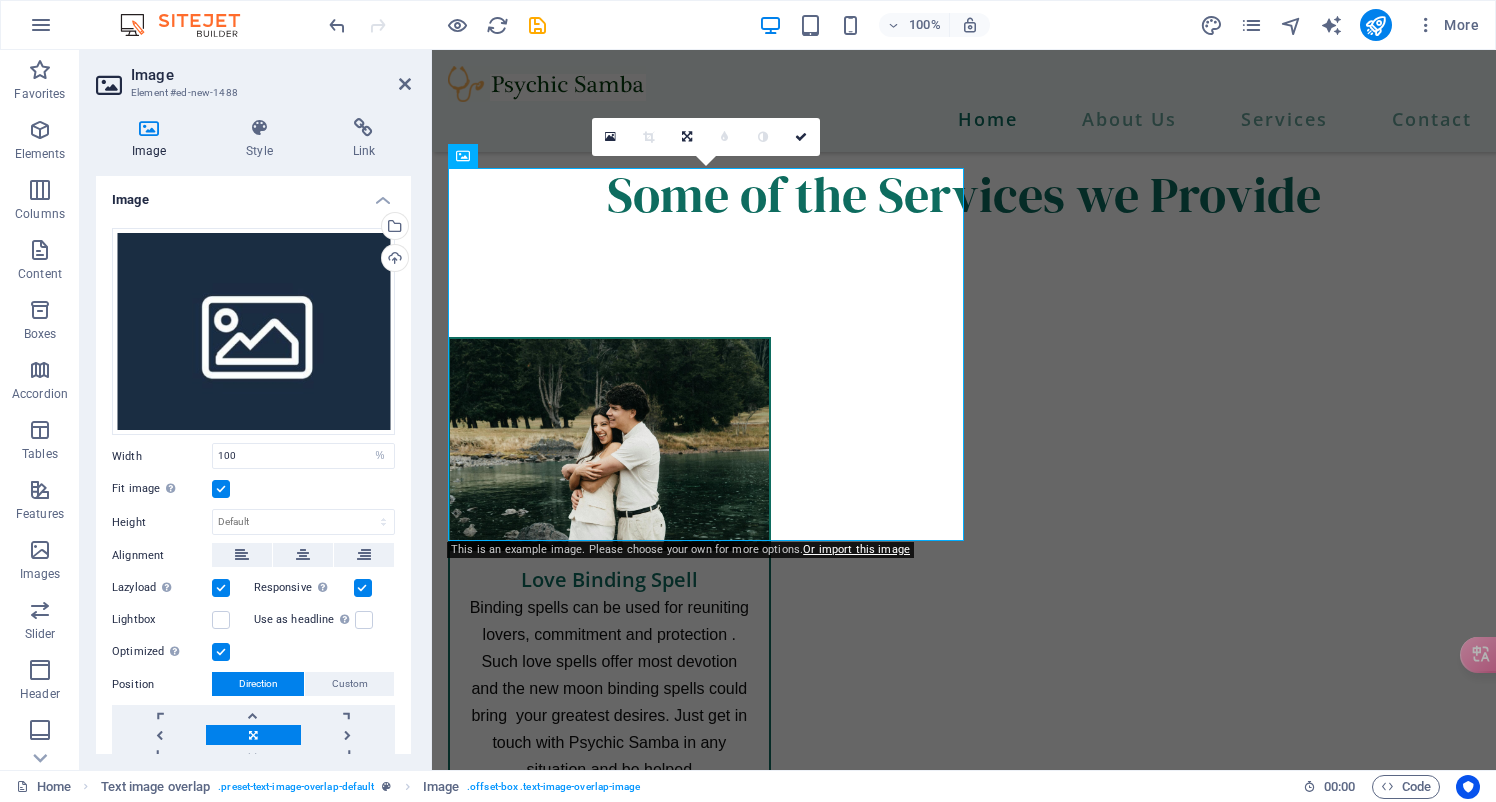 scroll, scrollTop: 2766, scrollLeft: 0, axis: vertical 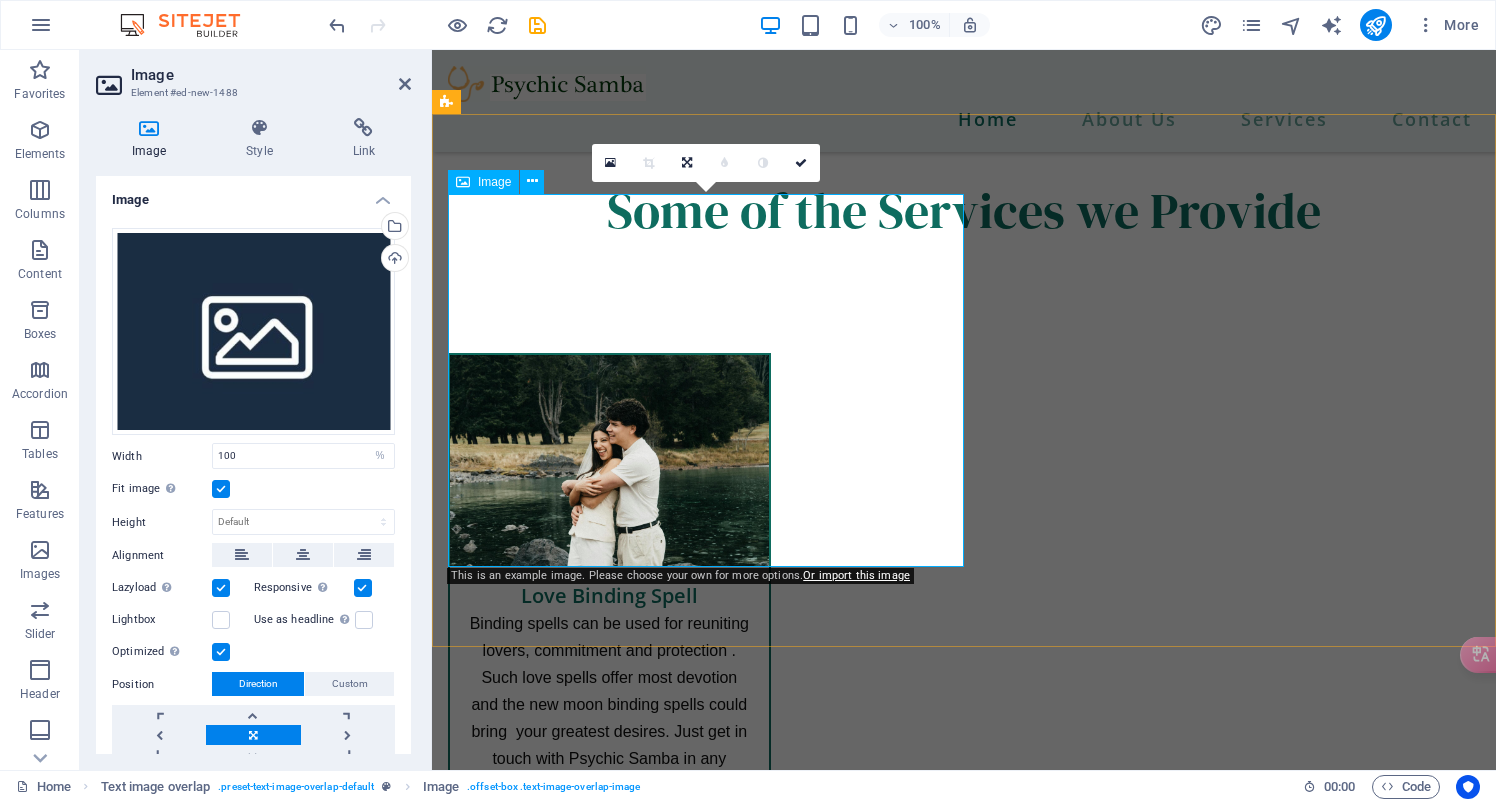 click at bounding box center (1004, 2310) 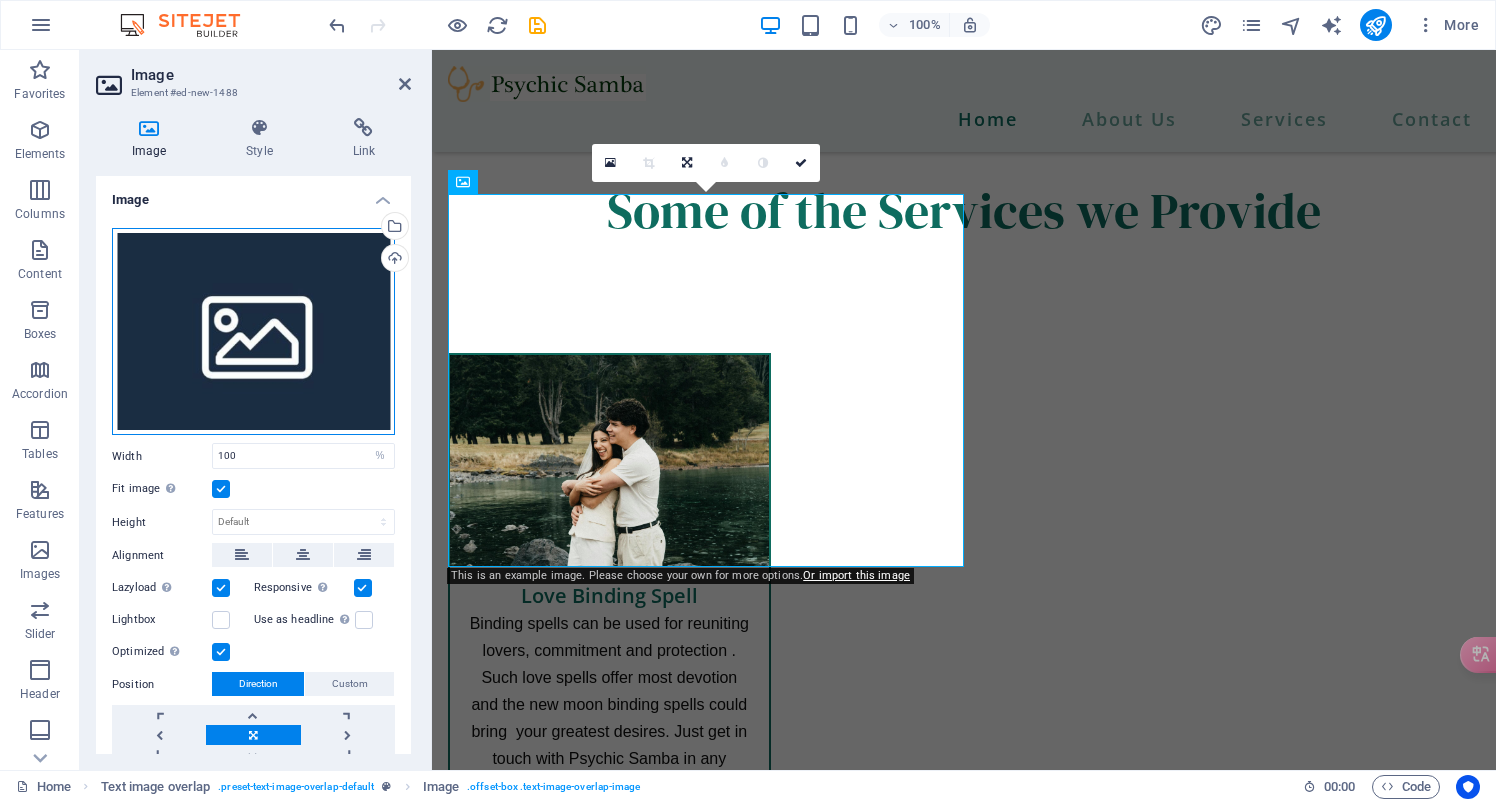 click on "Drag files here, click to choose files or select files from Files or our free stock photos & videos" at bounding box center (253, 332) 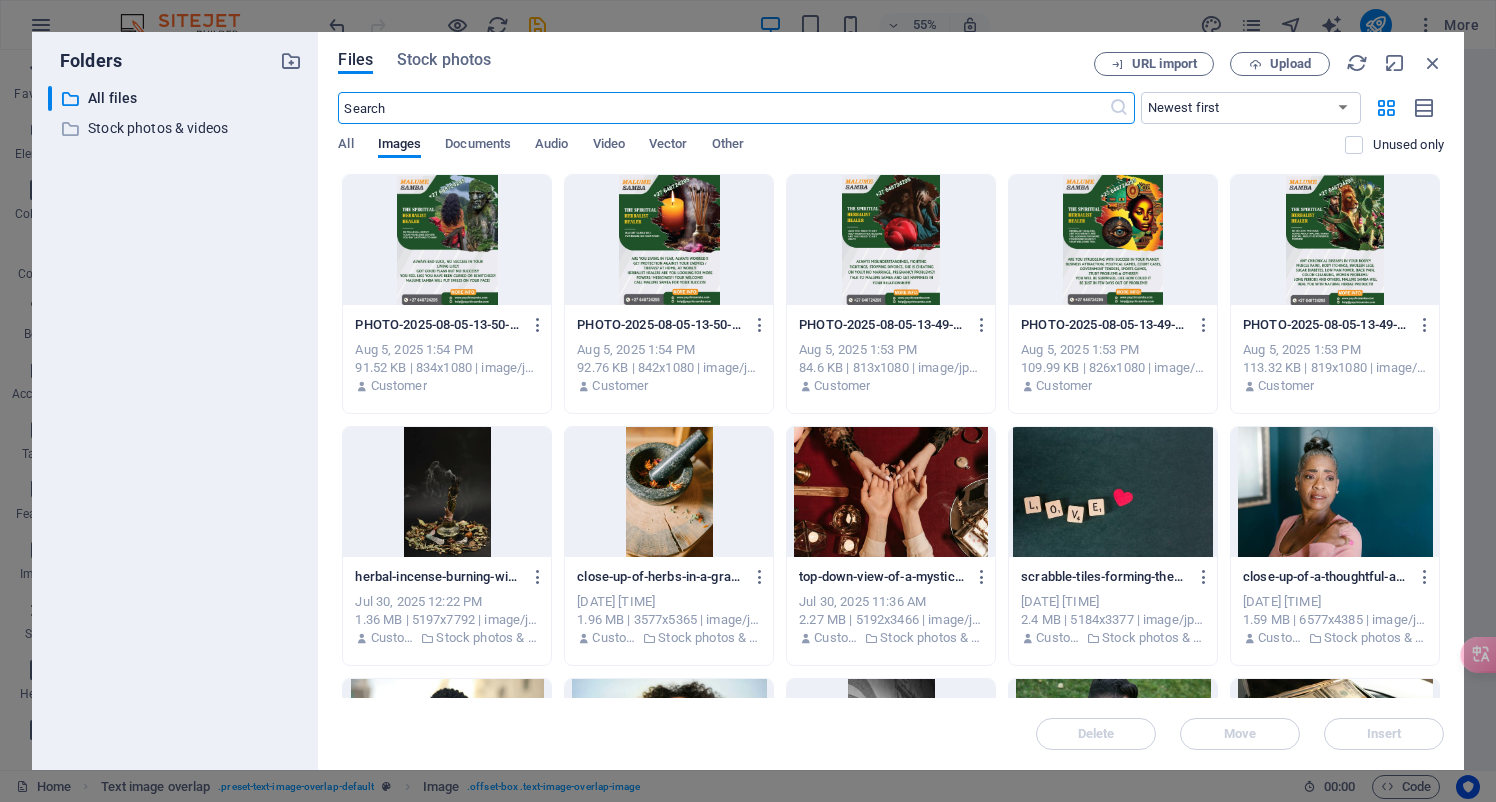 click at bounding box center [891, 240] 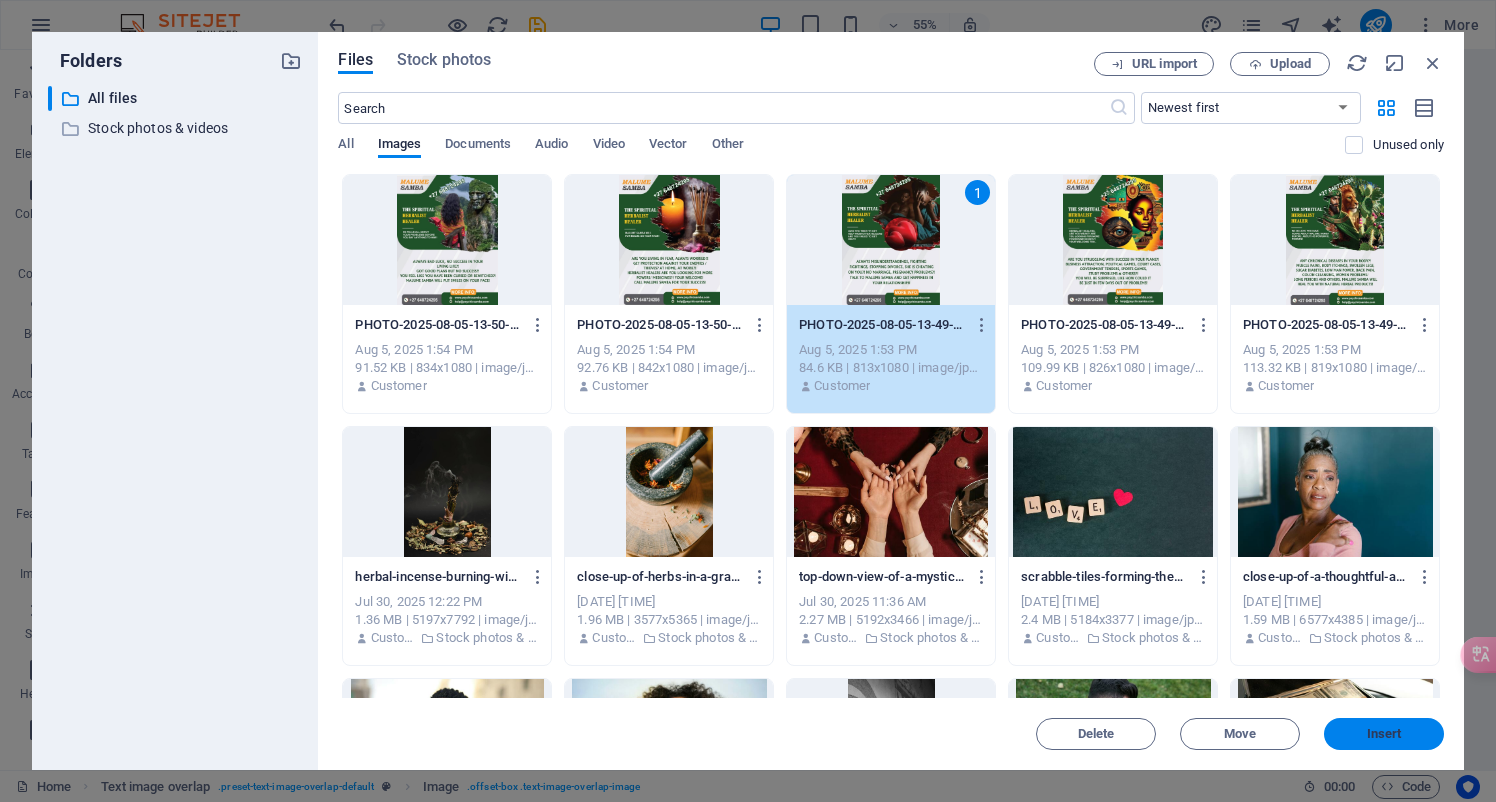 click on "Insert" at bounding box center (1384, 734) 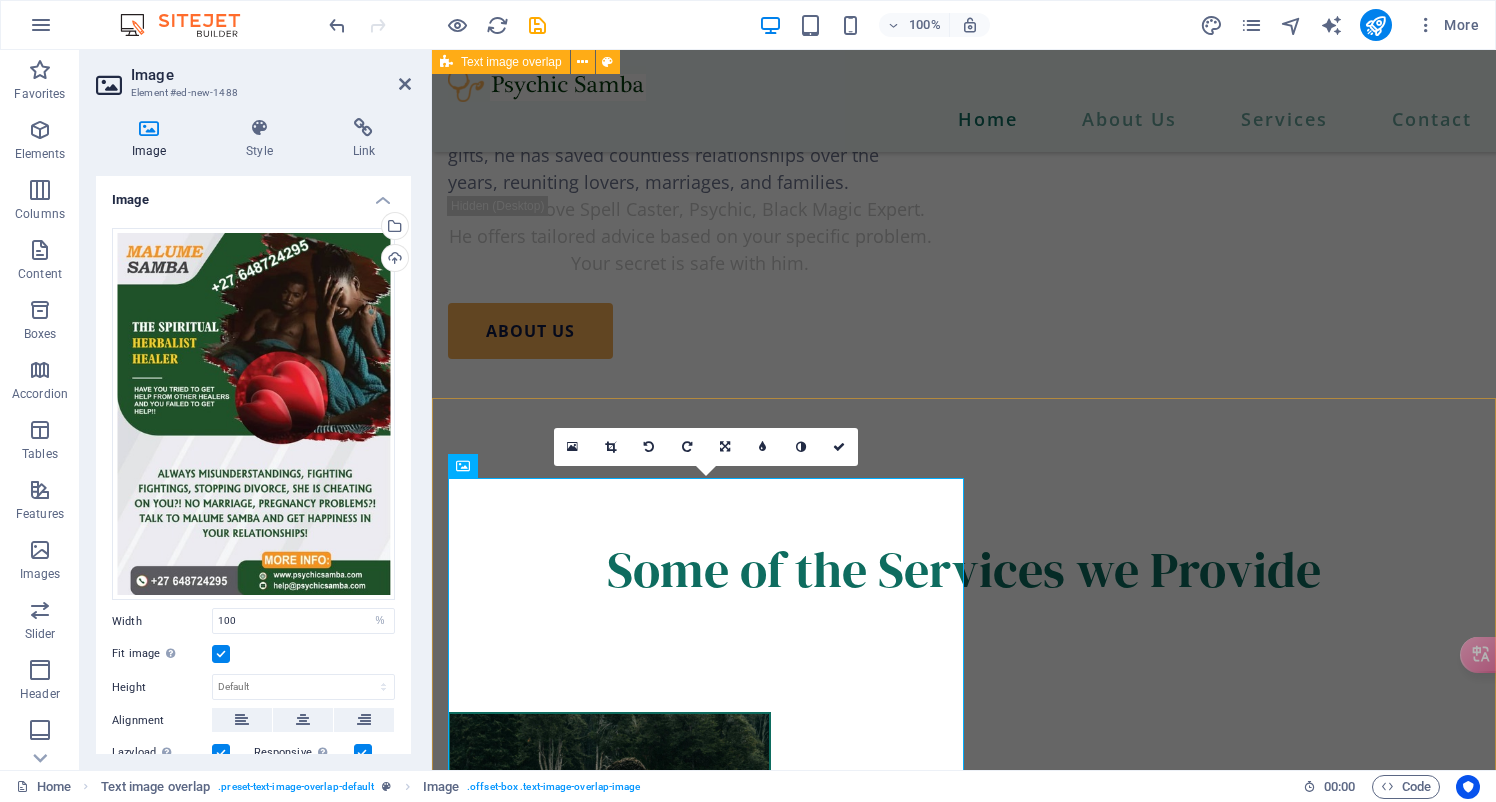scroll, scrollTop: 2248, scrollLeft: 0, axis: vertical 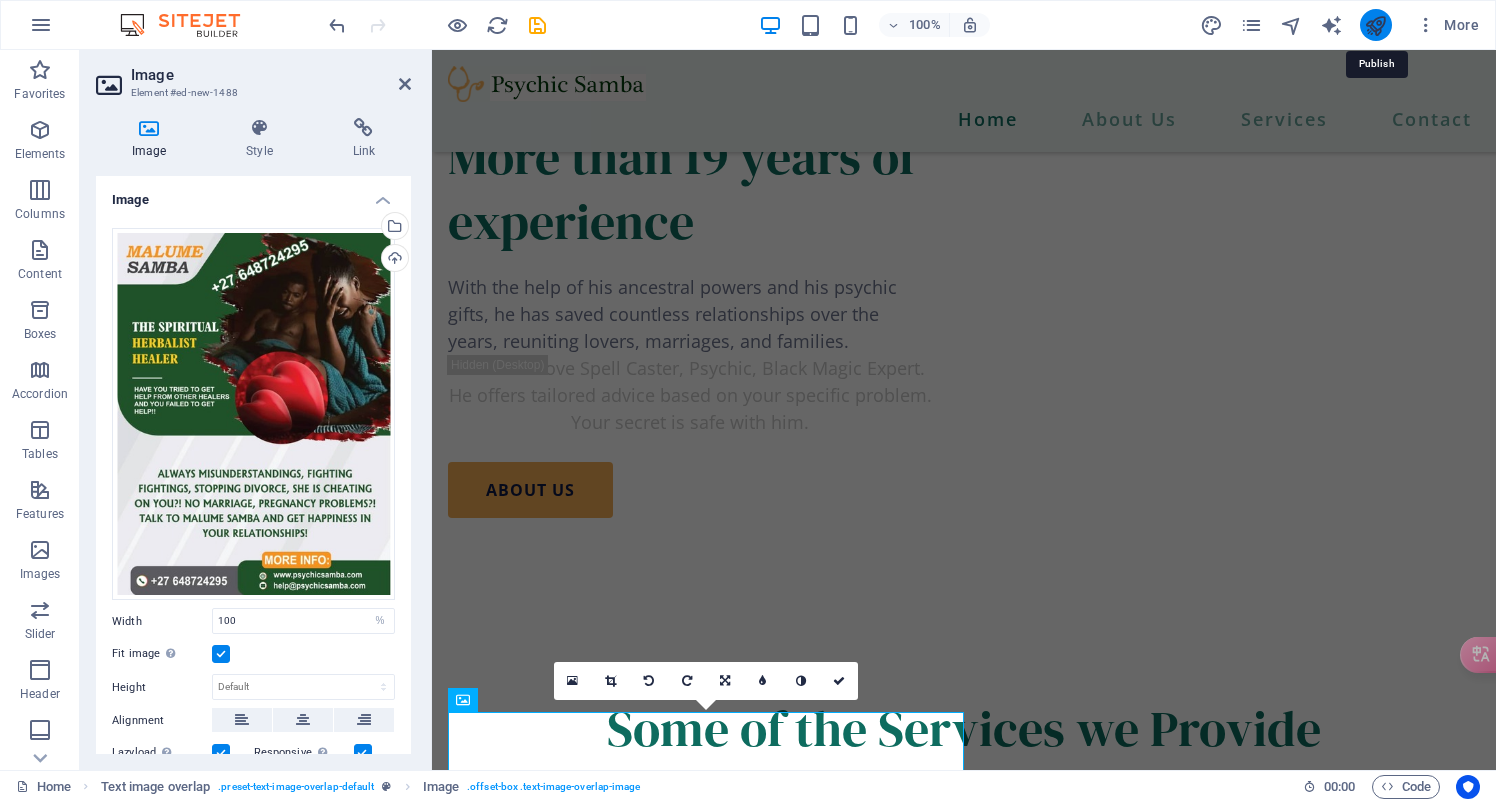 click at bounding box center [1375, 25] 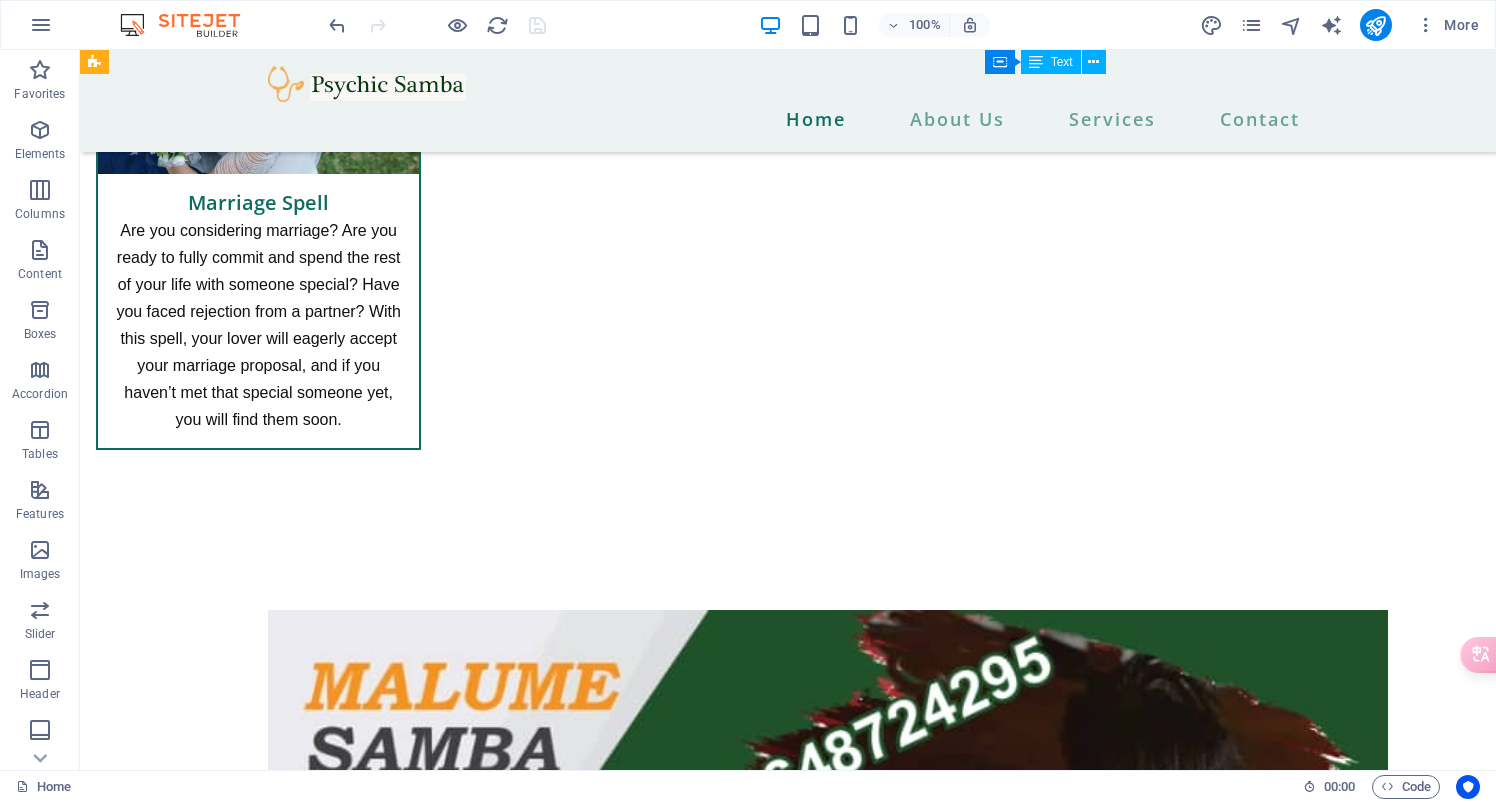 scroll, scrollTop: 4087, scrollLeft: 0, axis: vertical 